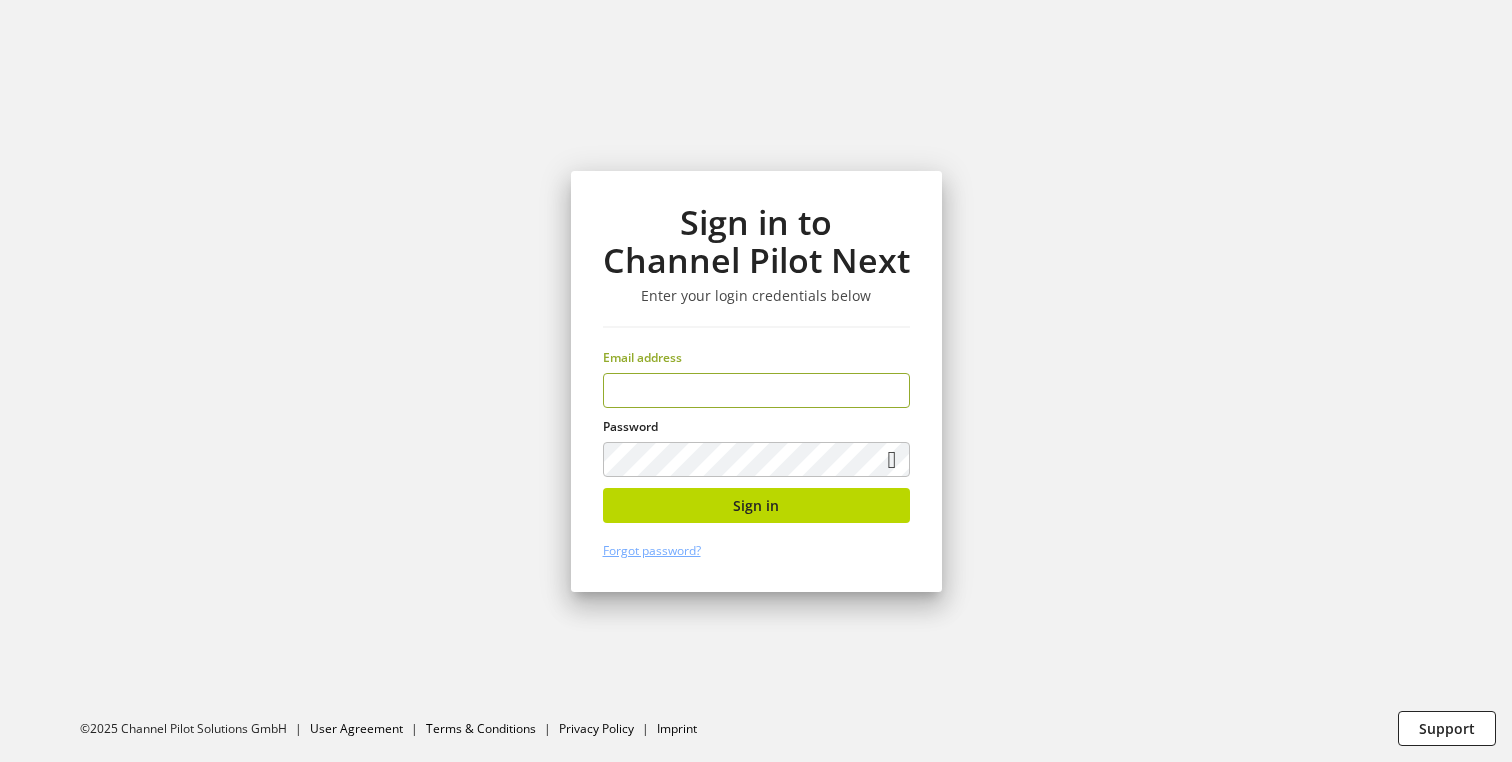 scroll, scrollTop: 0, scrollLeft: 0, axis: both 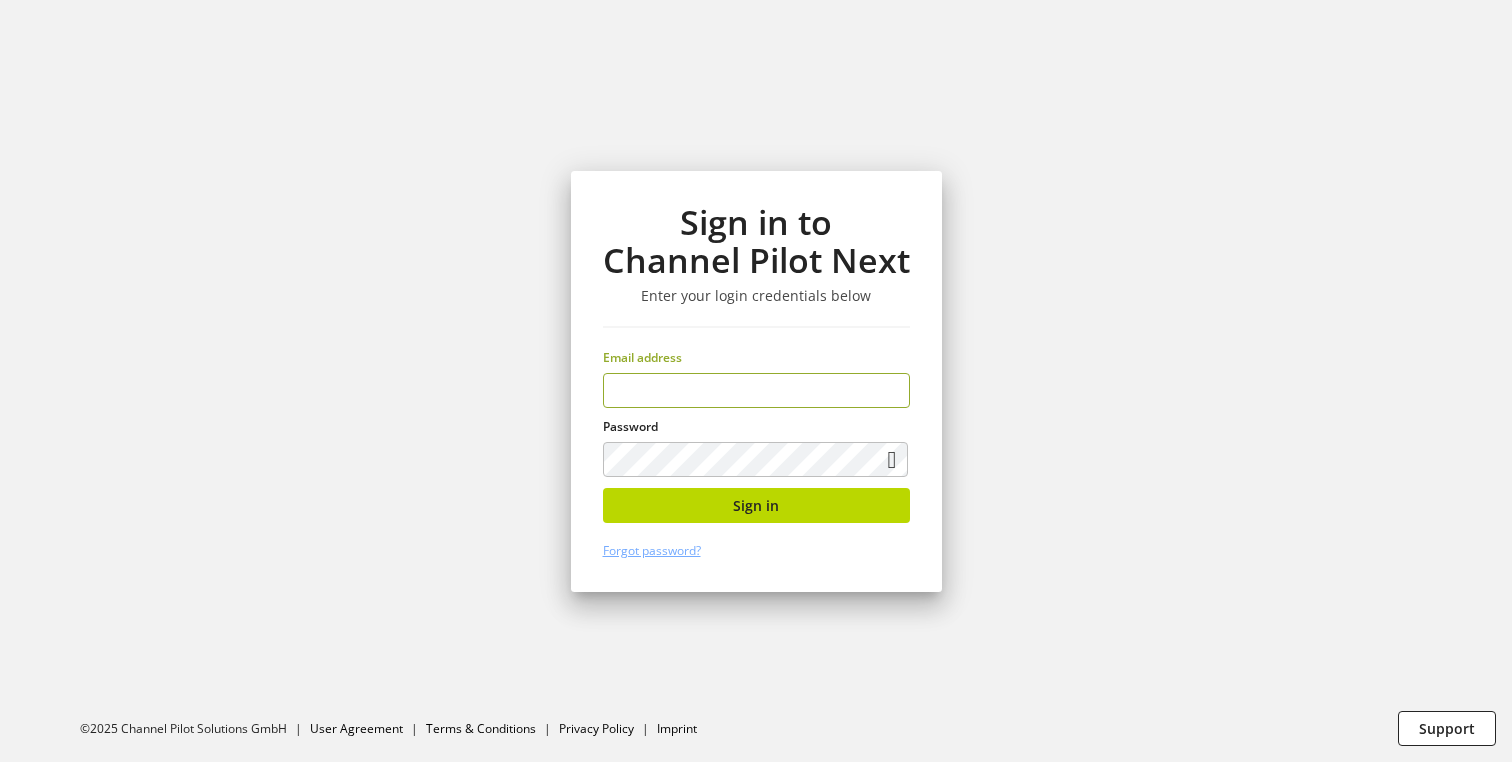 click at bounding box center [756, 390] 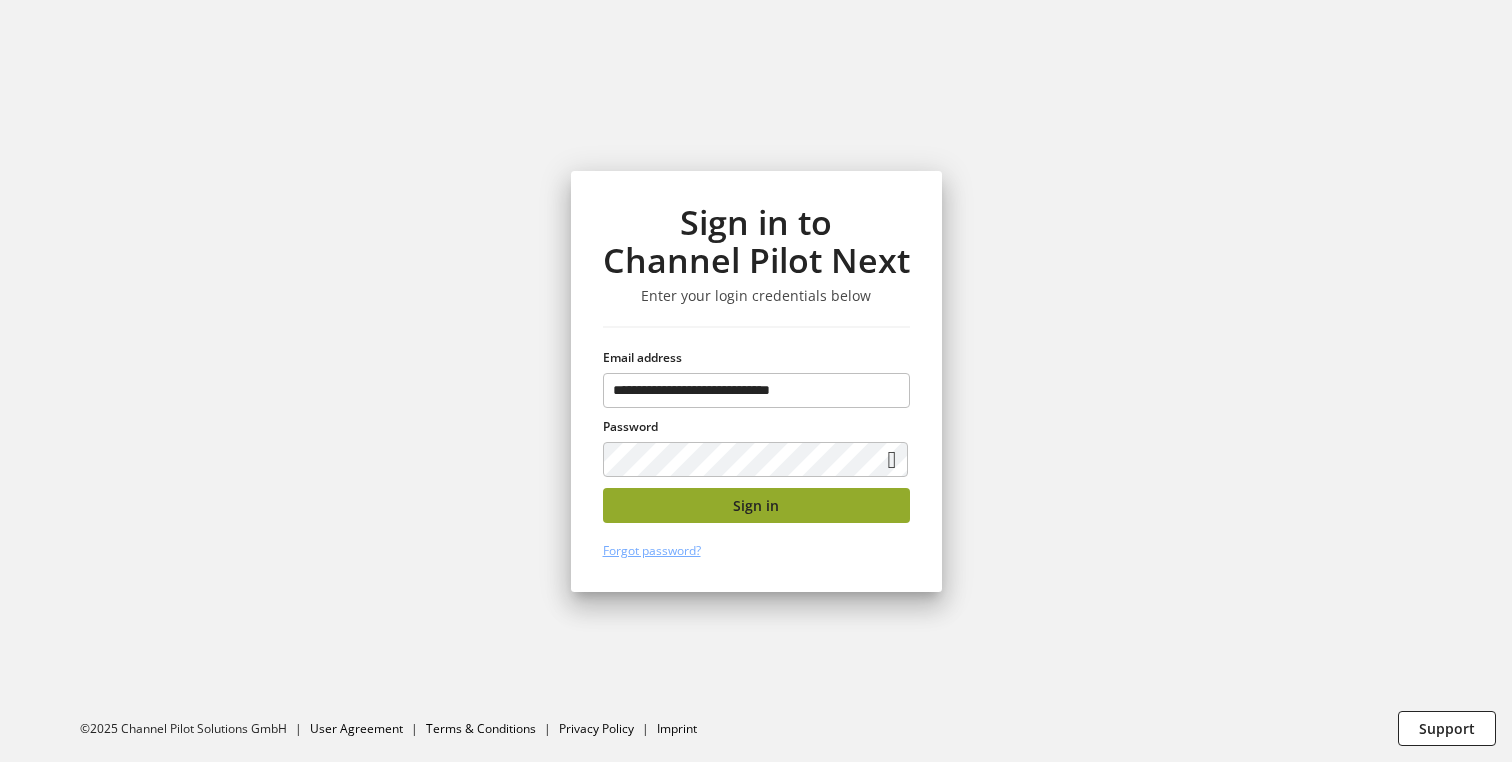 click on "Sign in" at bounding box center (756, 505) 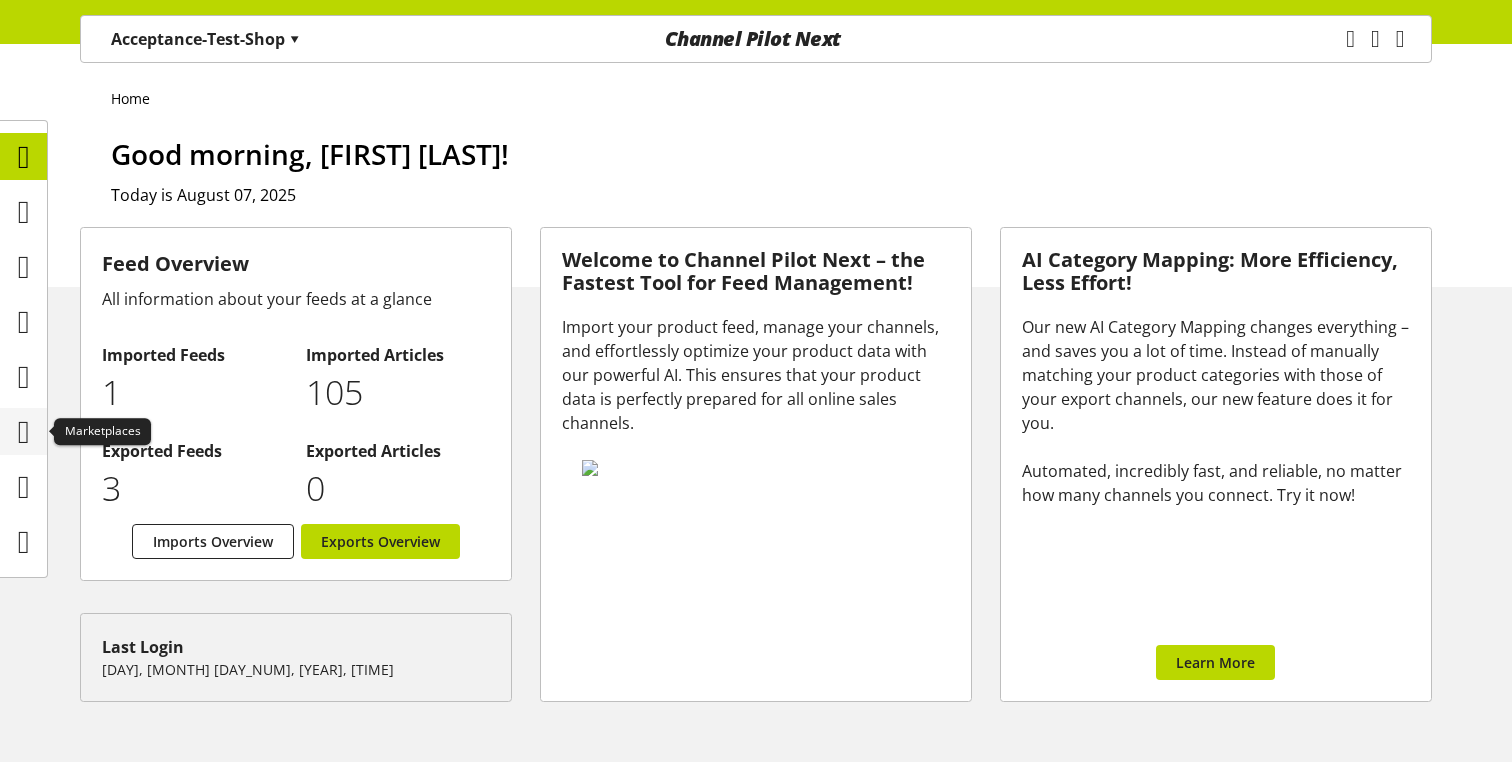 click at bounding box center (24, 432) 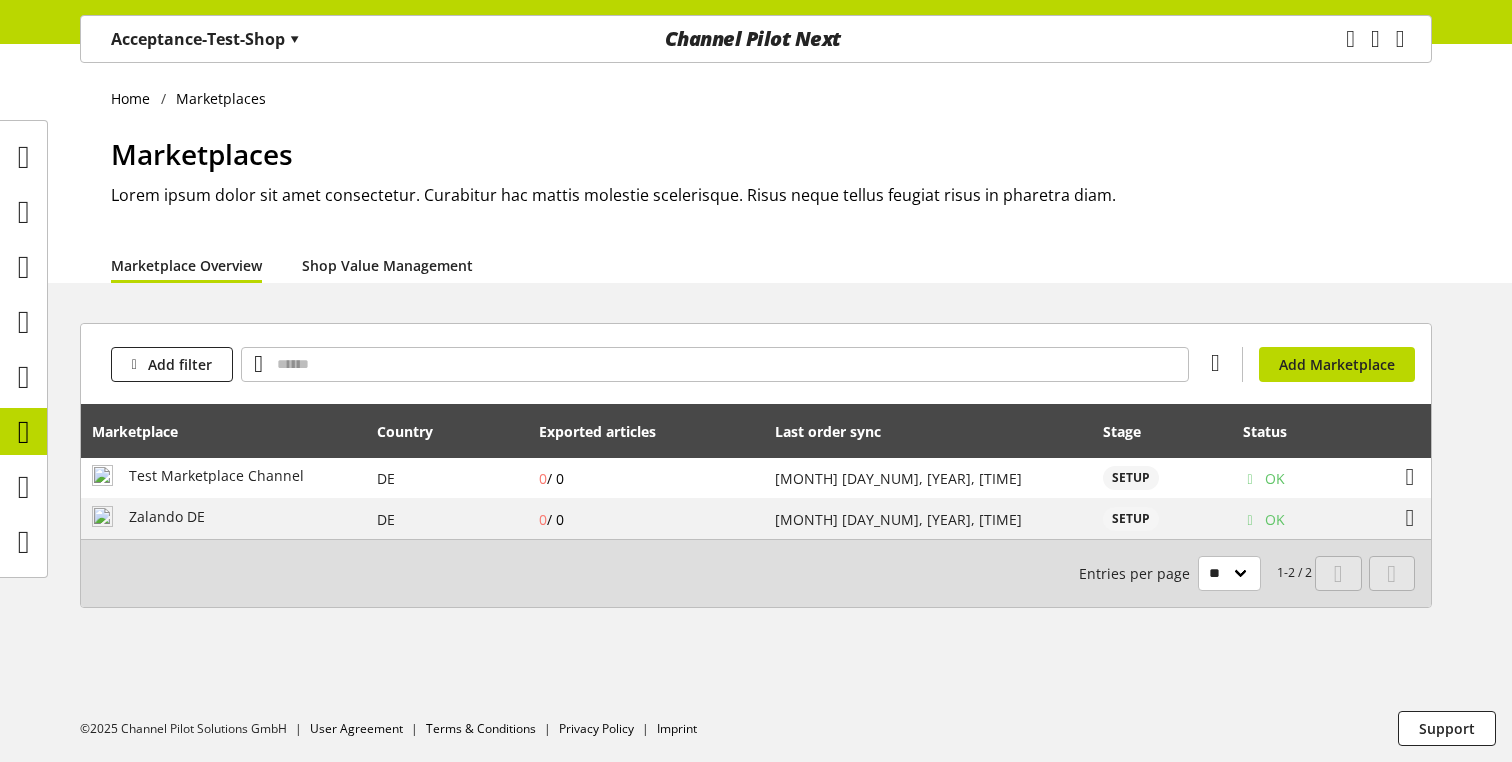 click on "Shop Value Management" at bounding box center [387, 265] 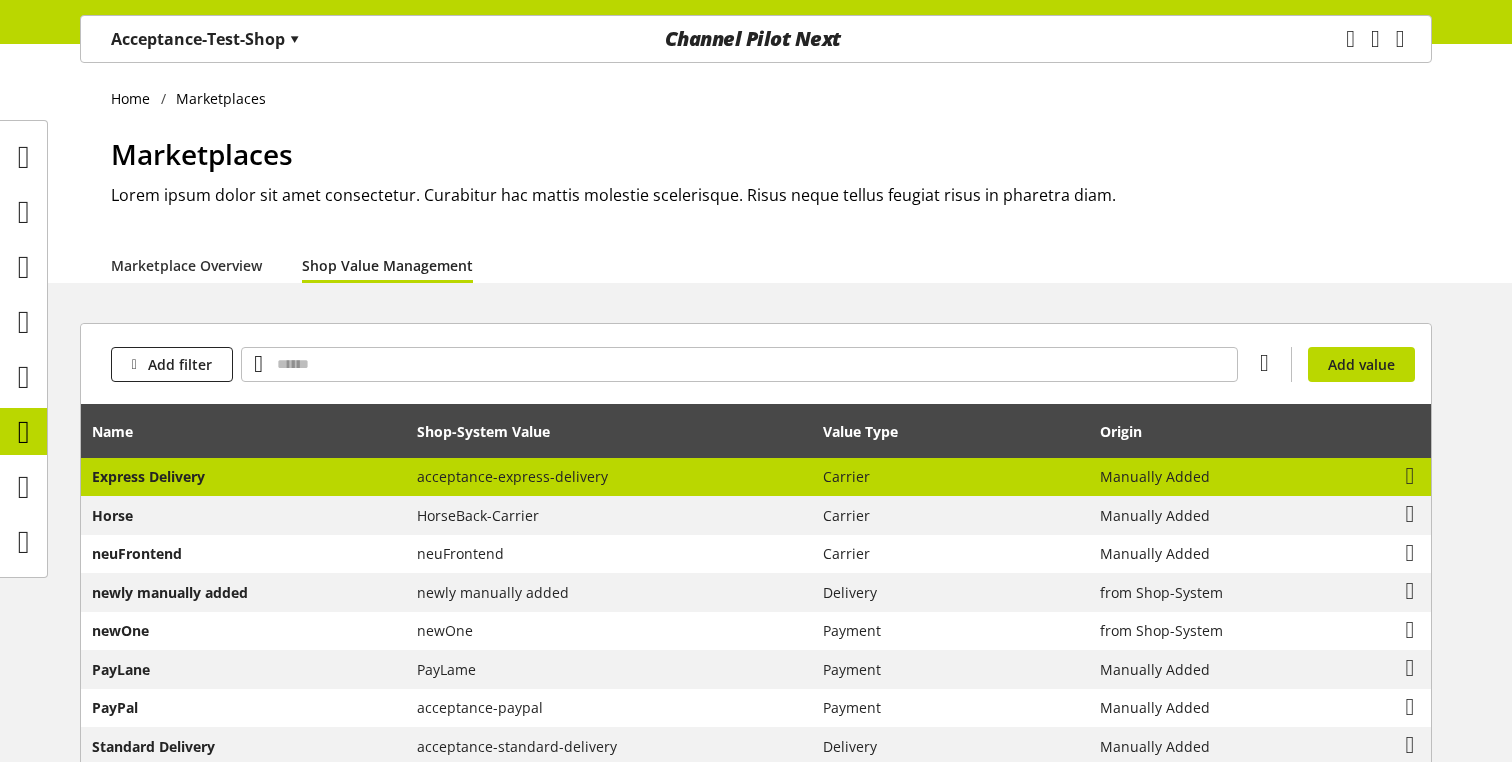 scroll, scrollTop: 274, scrollLeft: 0, axis: vertical 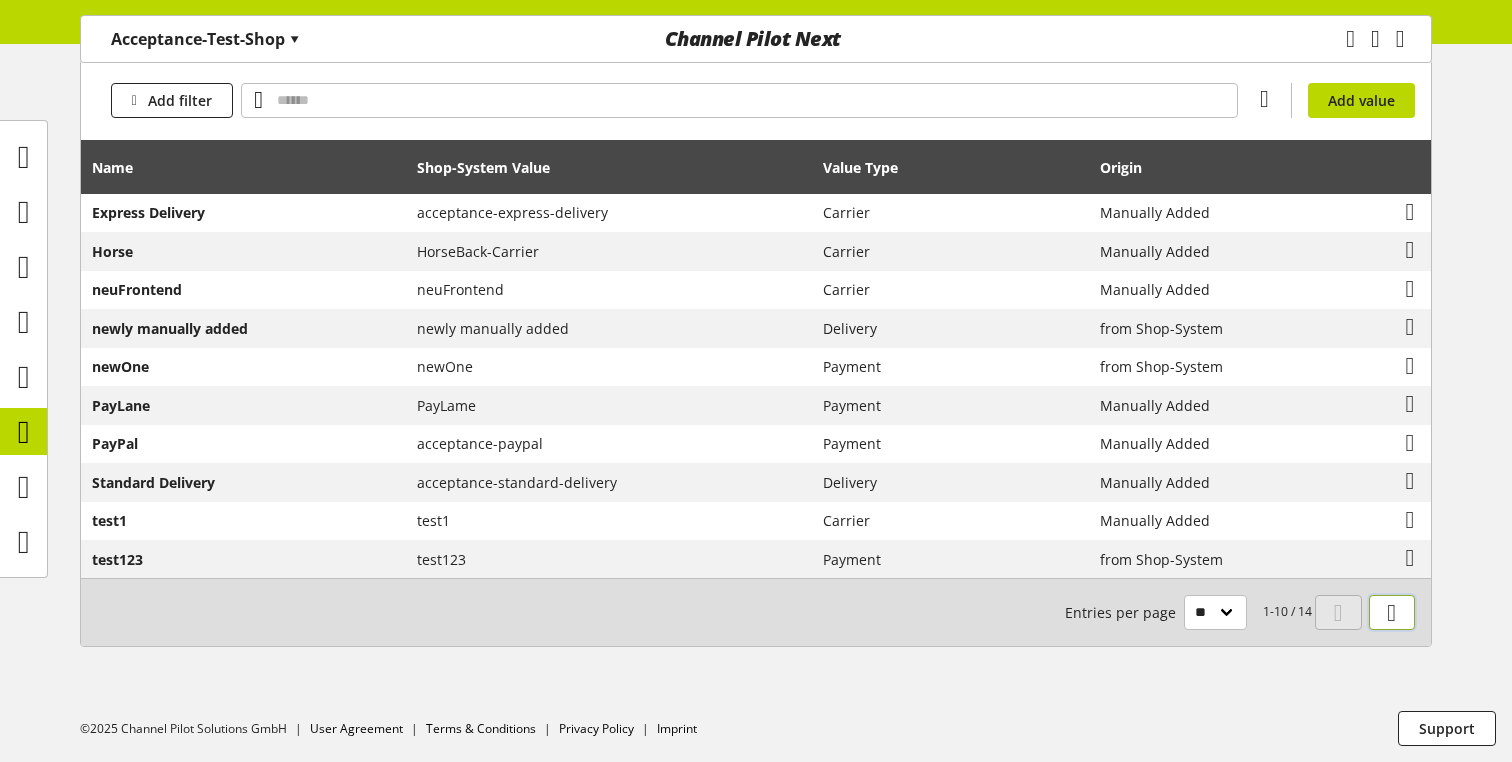 click at bounding box center (1391, 613) 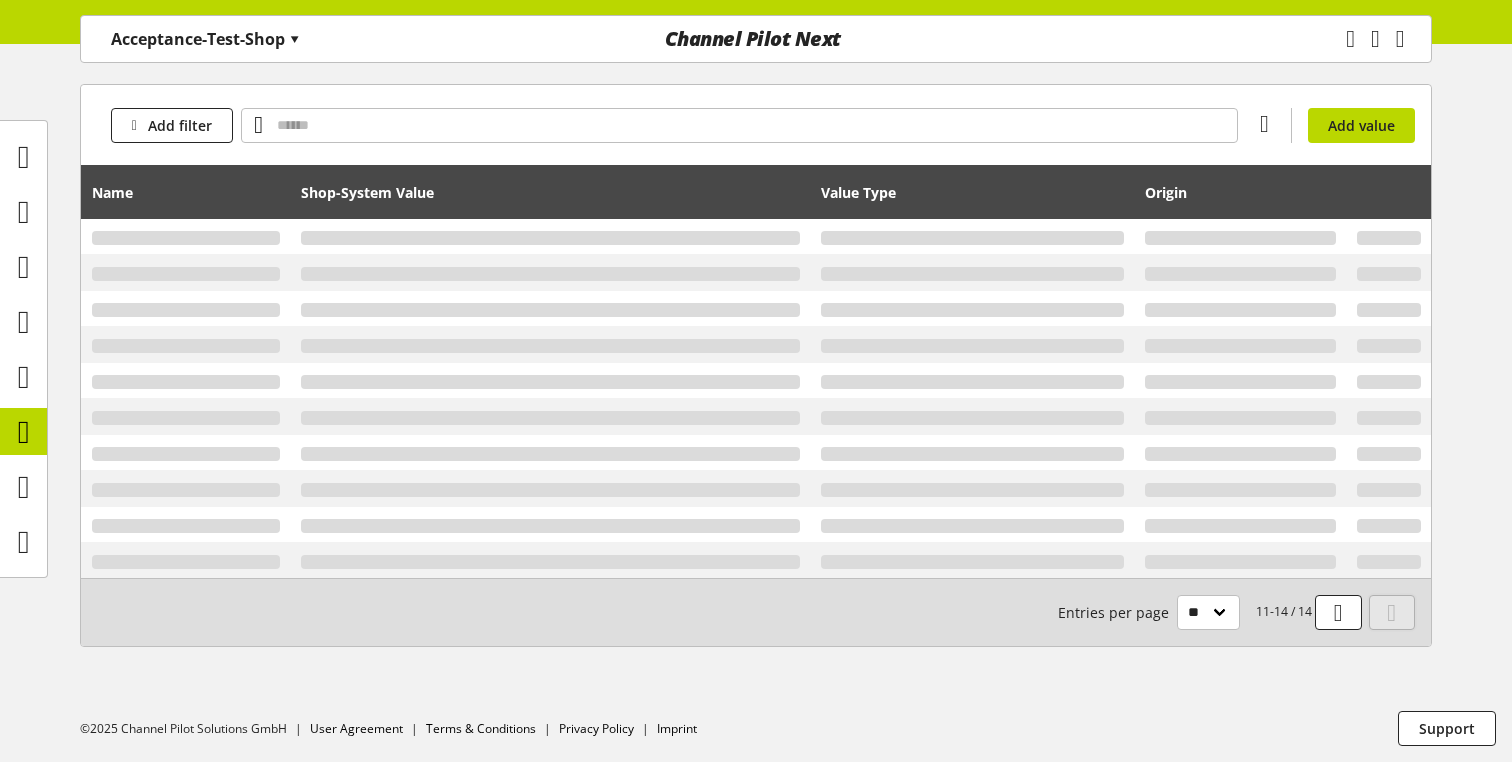 scroll, scrollTop: 37, scrollLeft: 0, axis: vertical 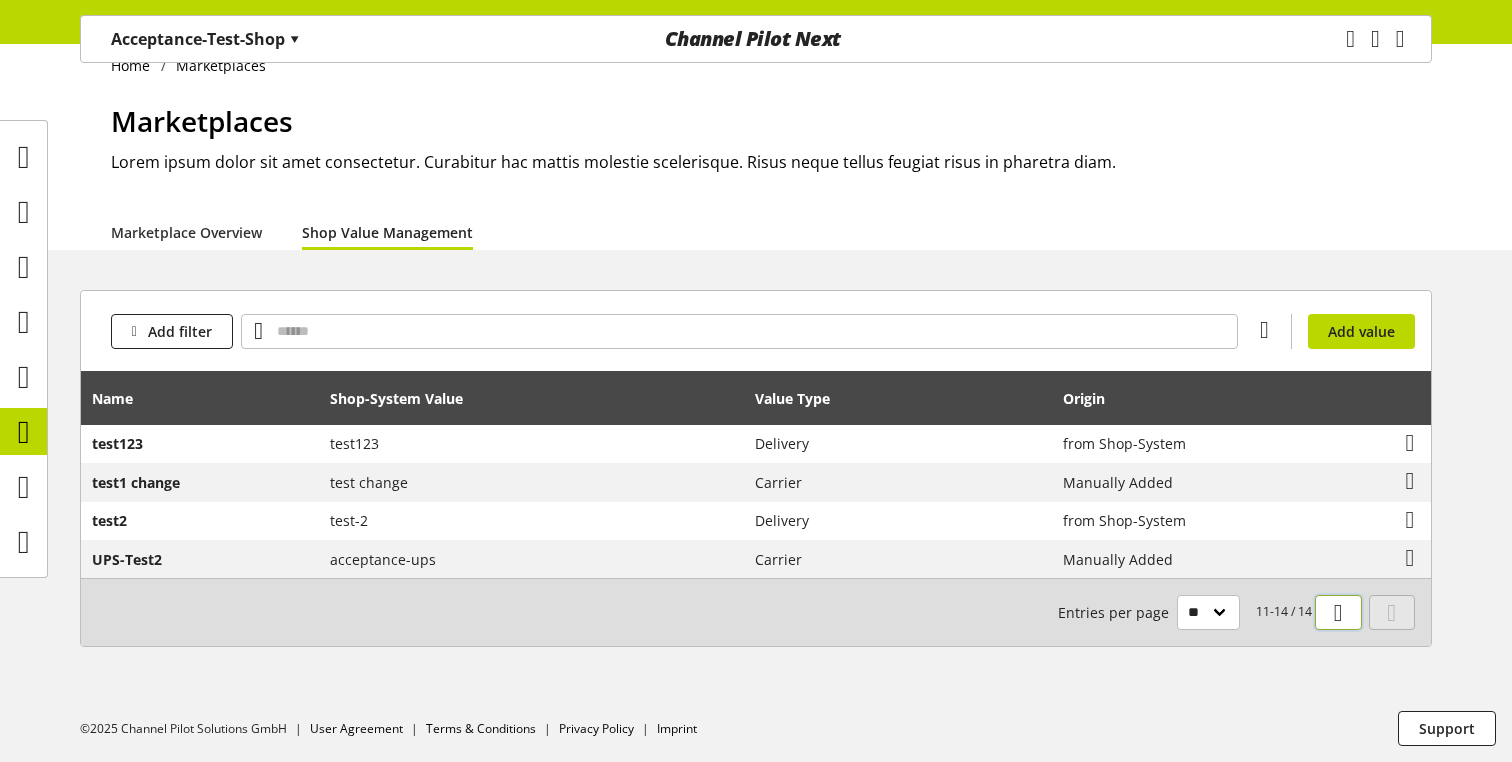 click at bounding box center [1338, 613] 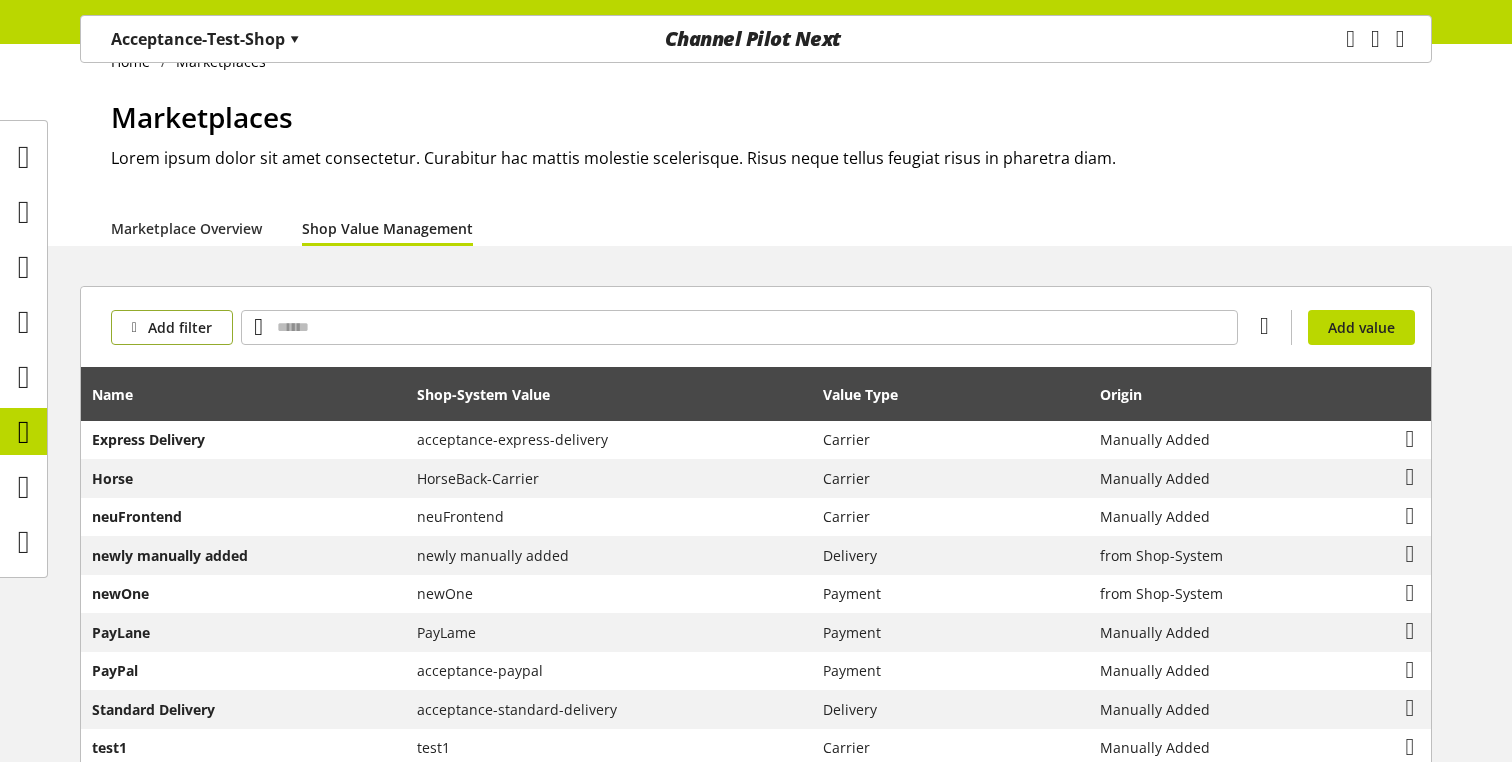 click on "Add filter" at bounding box center (180, 327) 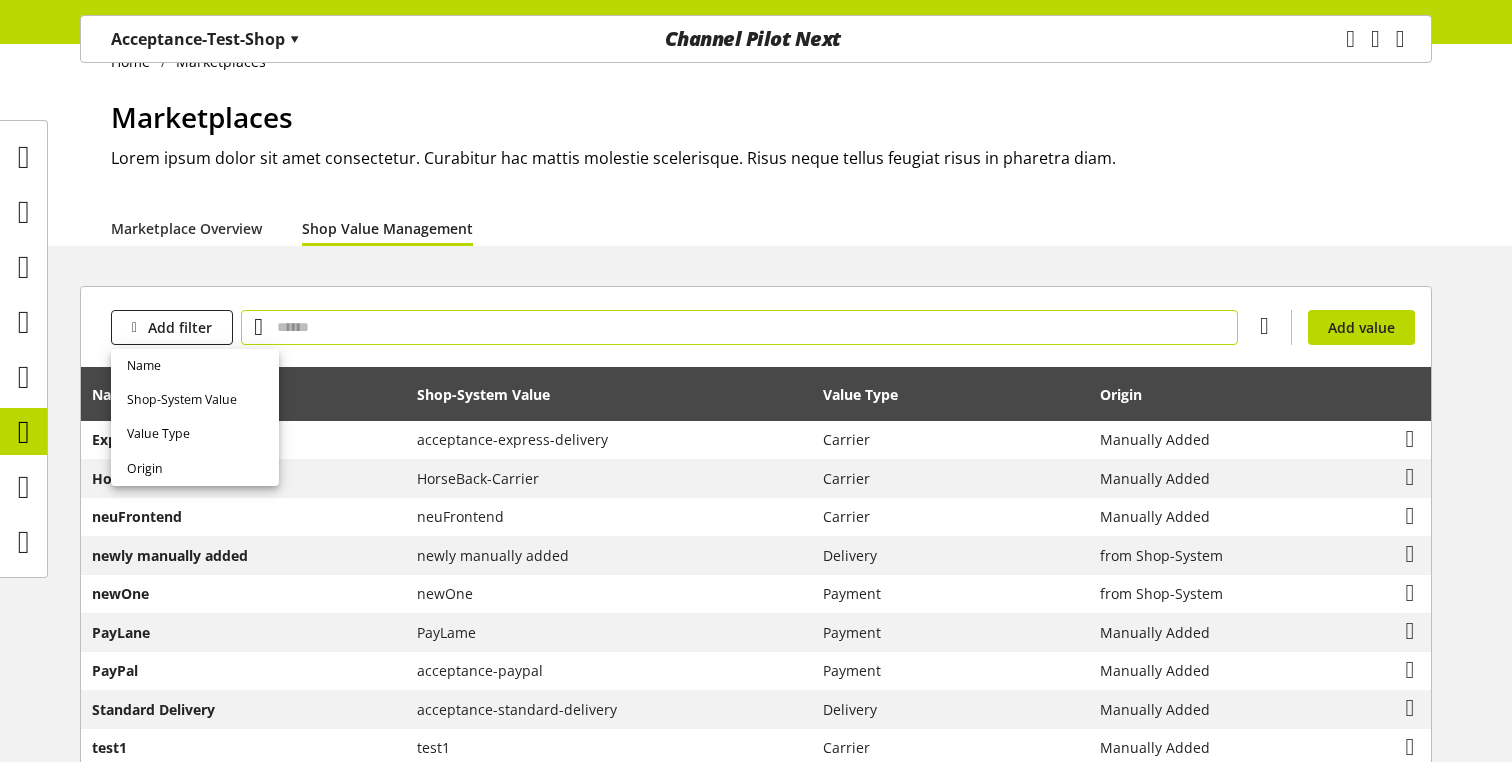 click at bounding box center (739, 327) 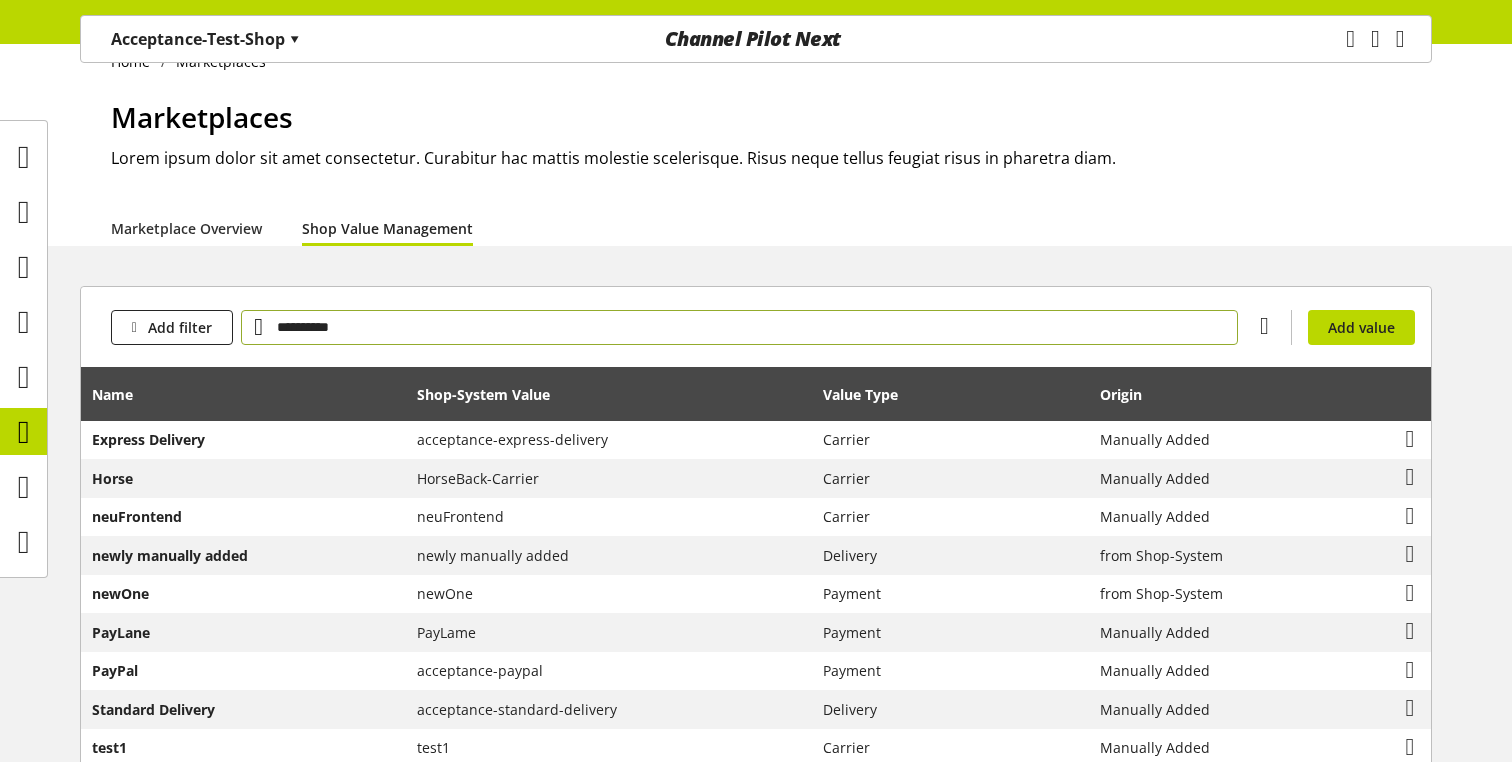 type on "**********" 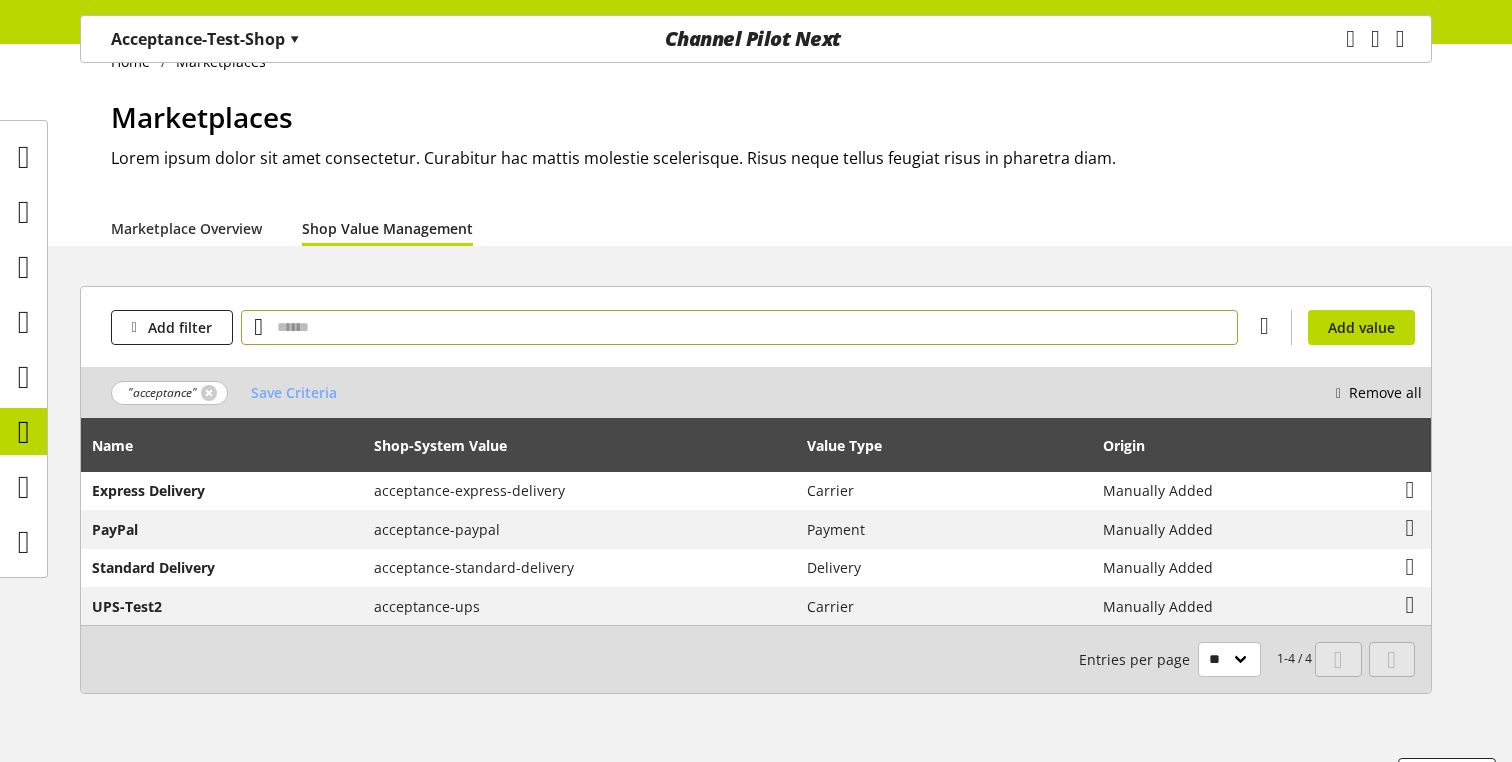 click at bounding box center (739, 327) 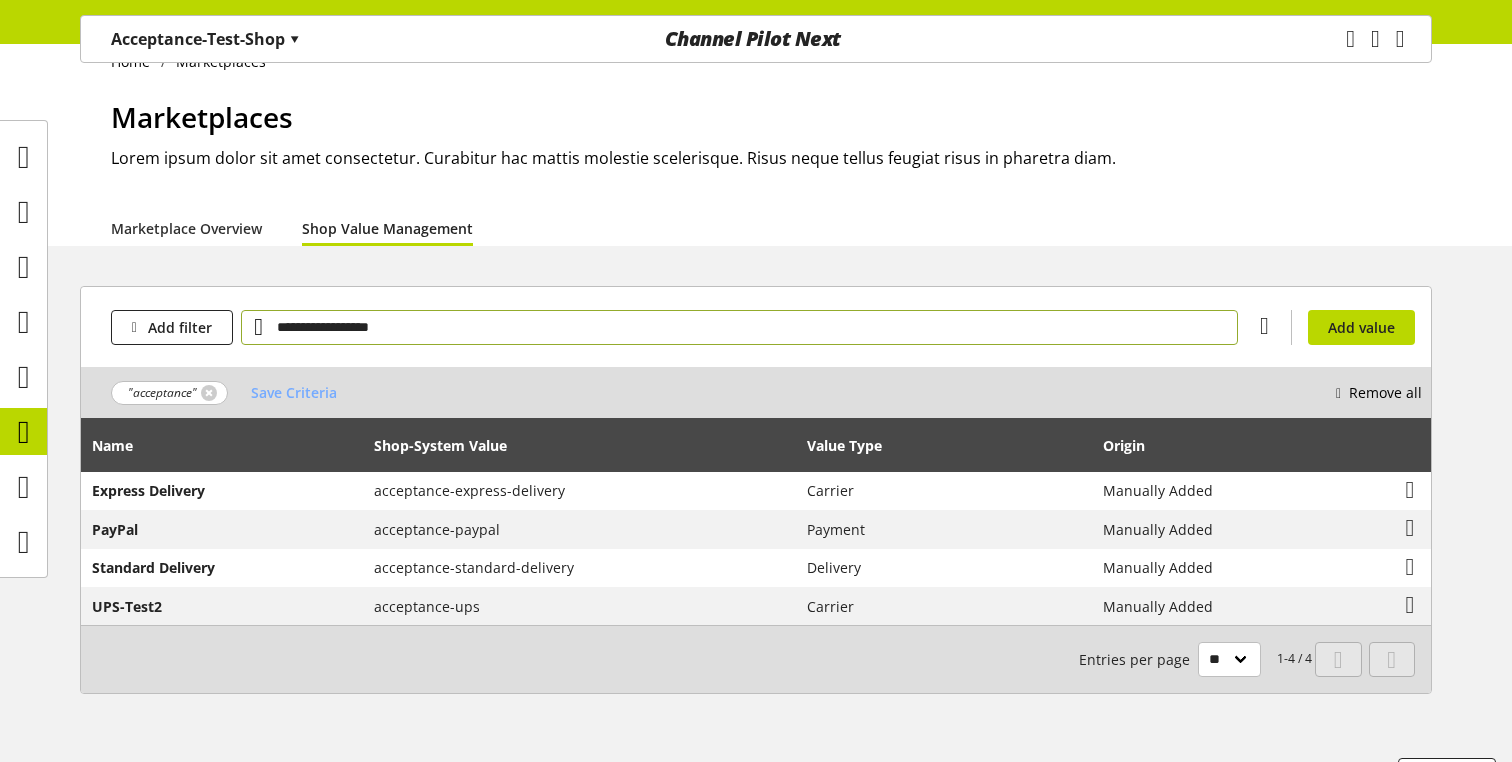 type on "**********" 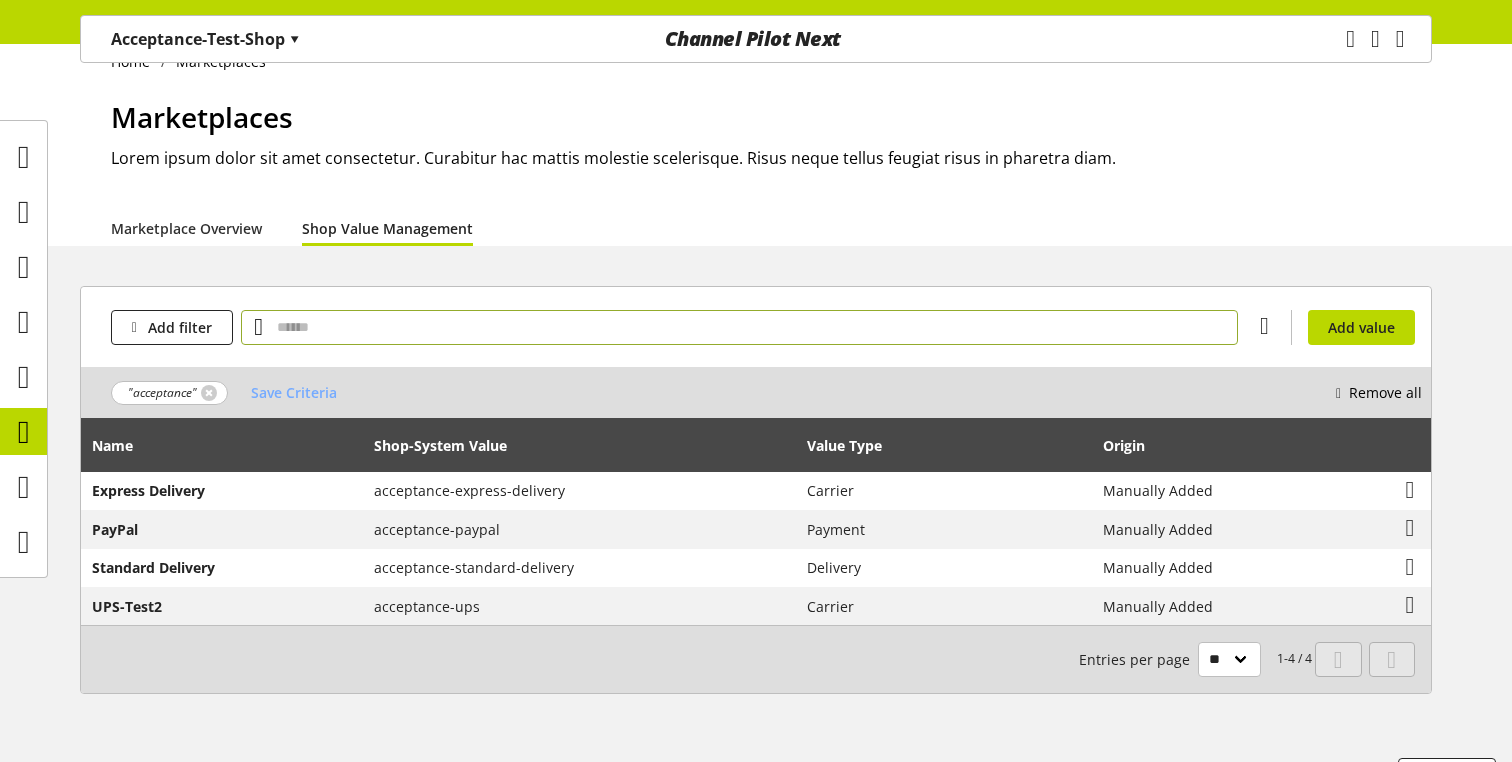 scroll, scrollTop: 0, scrollLeft: 0, axis: both 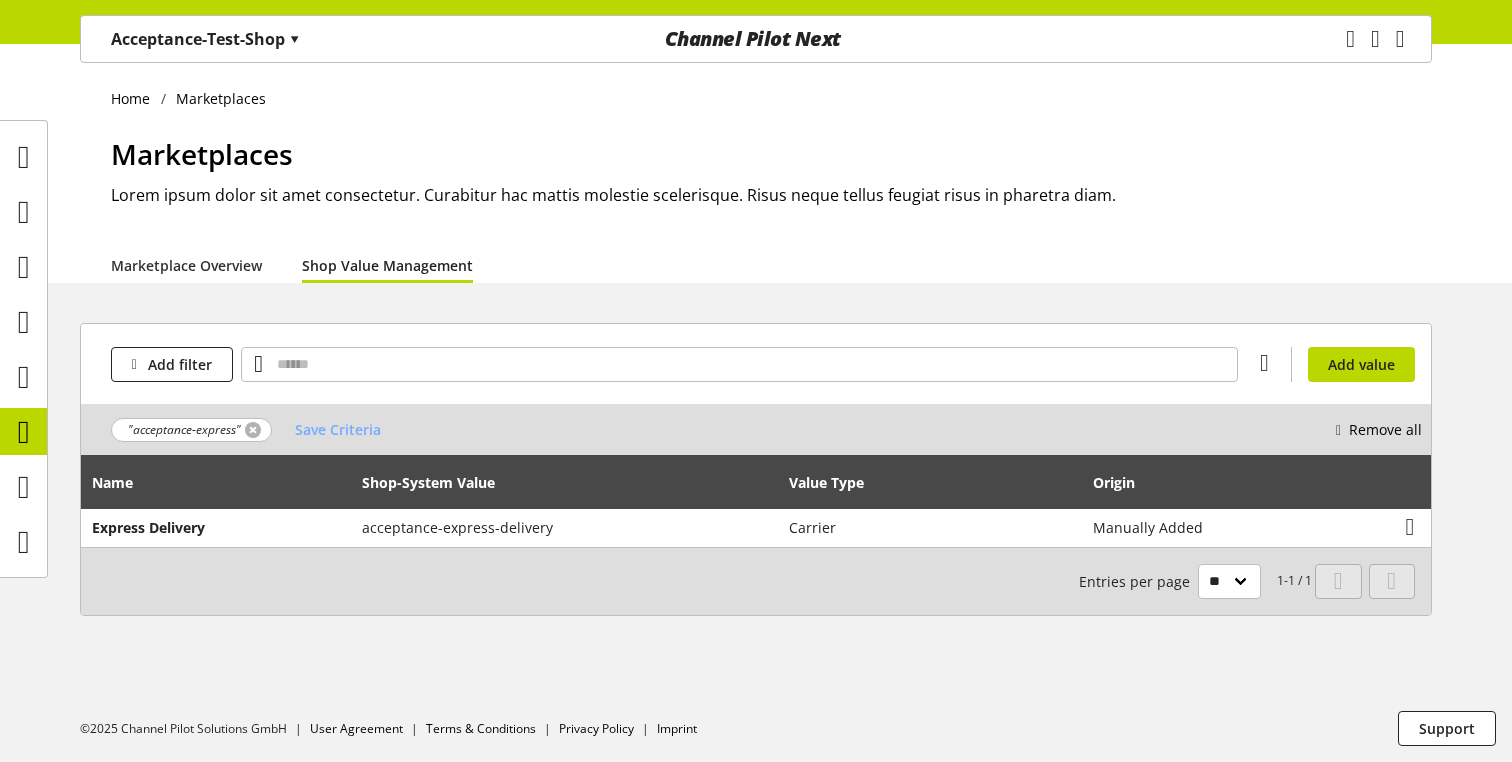 click at bounding box center [253, 430] 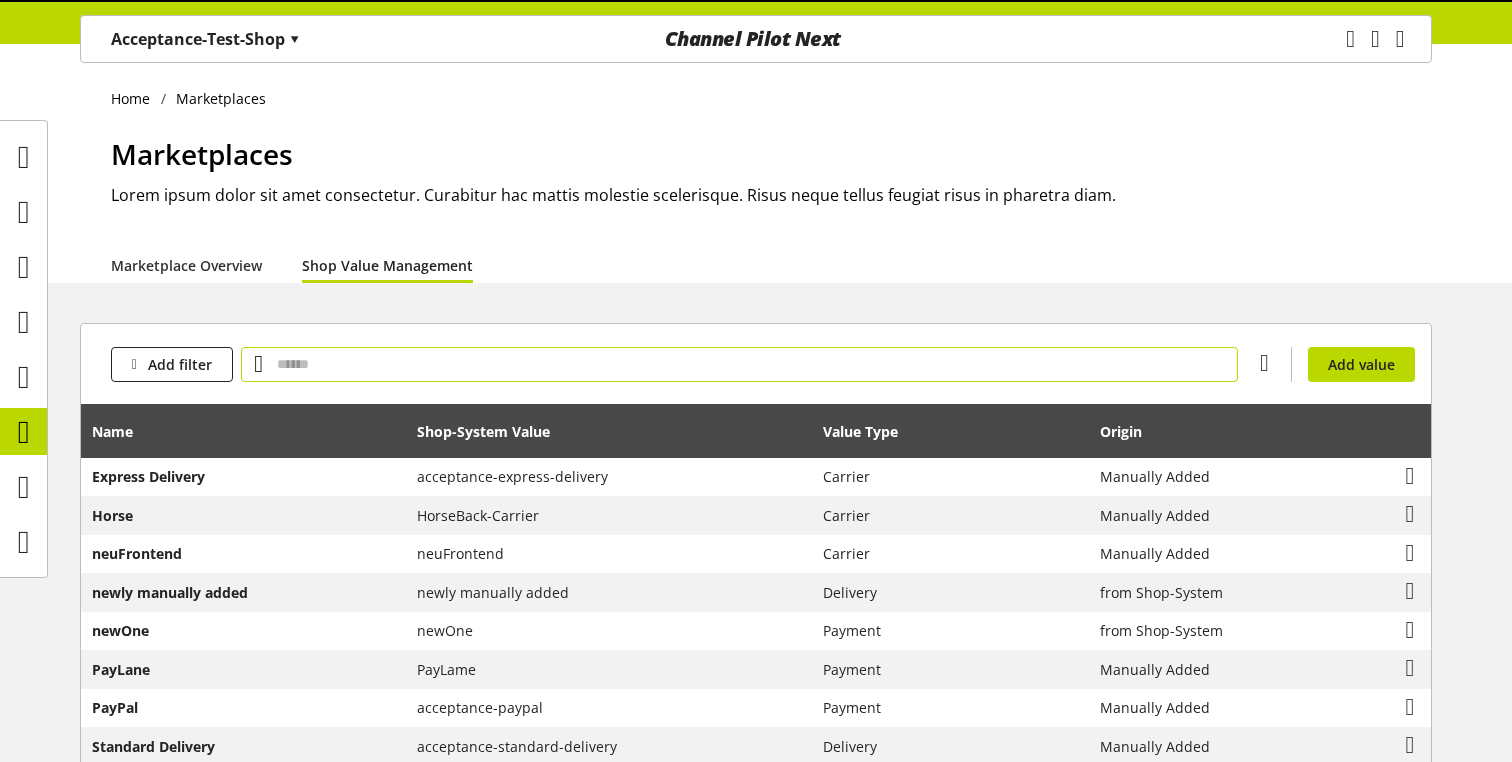 click at bounding box center (739, 364) 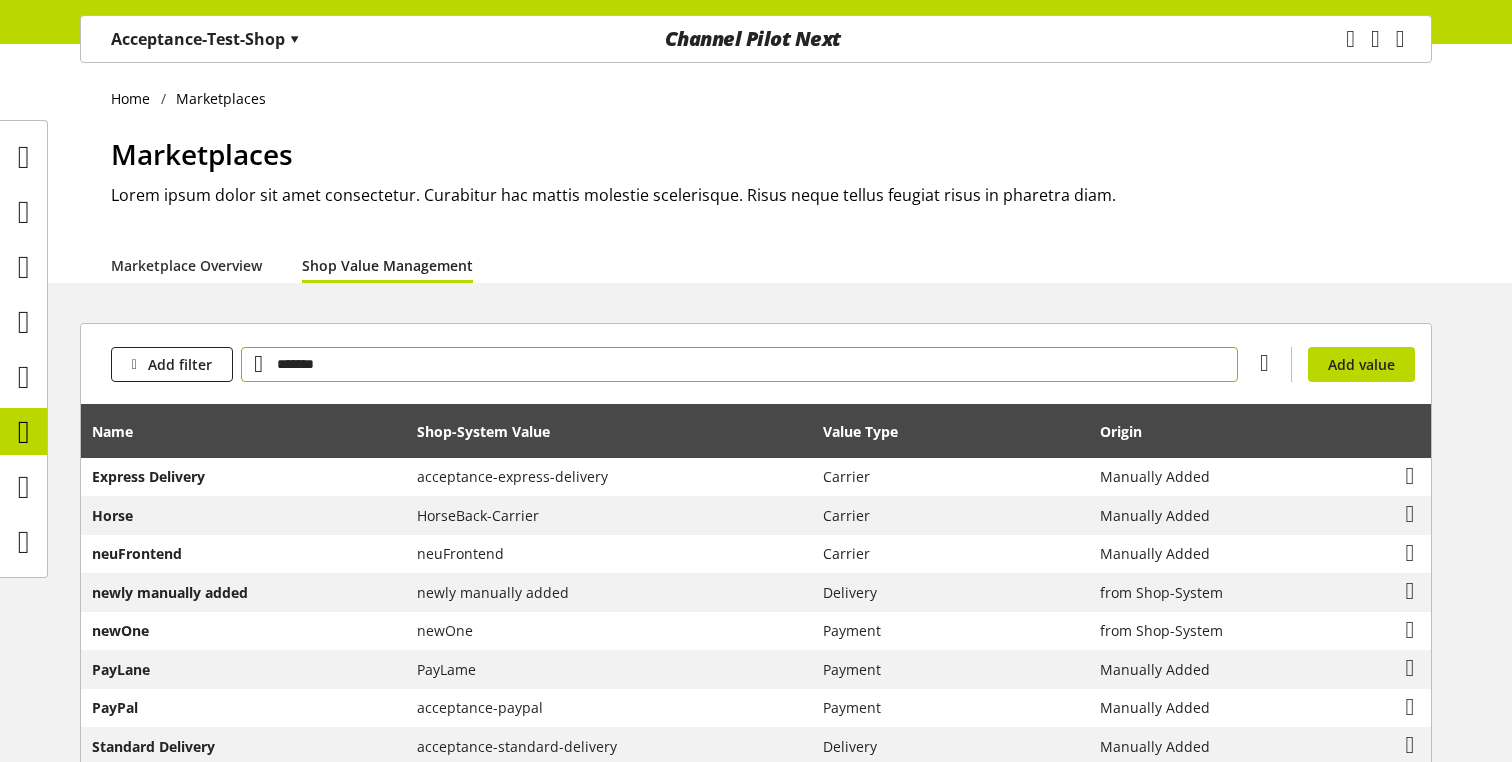 type on "*******" 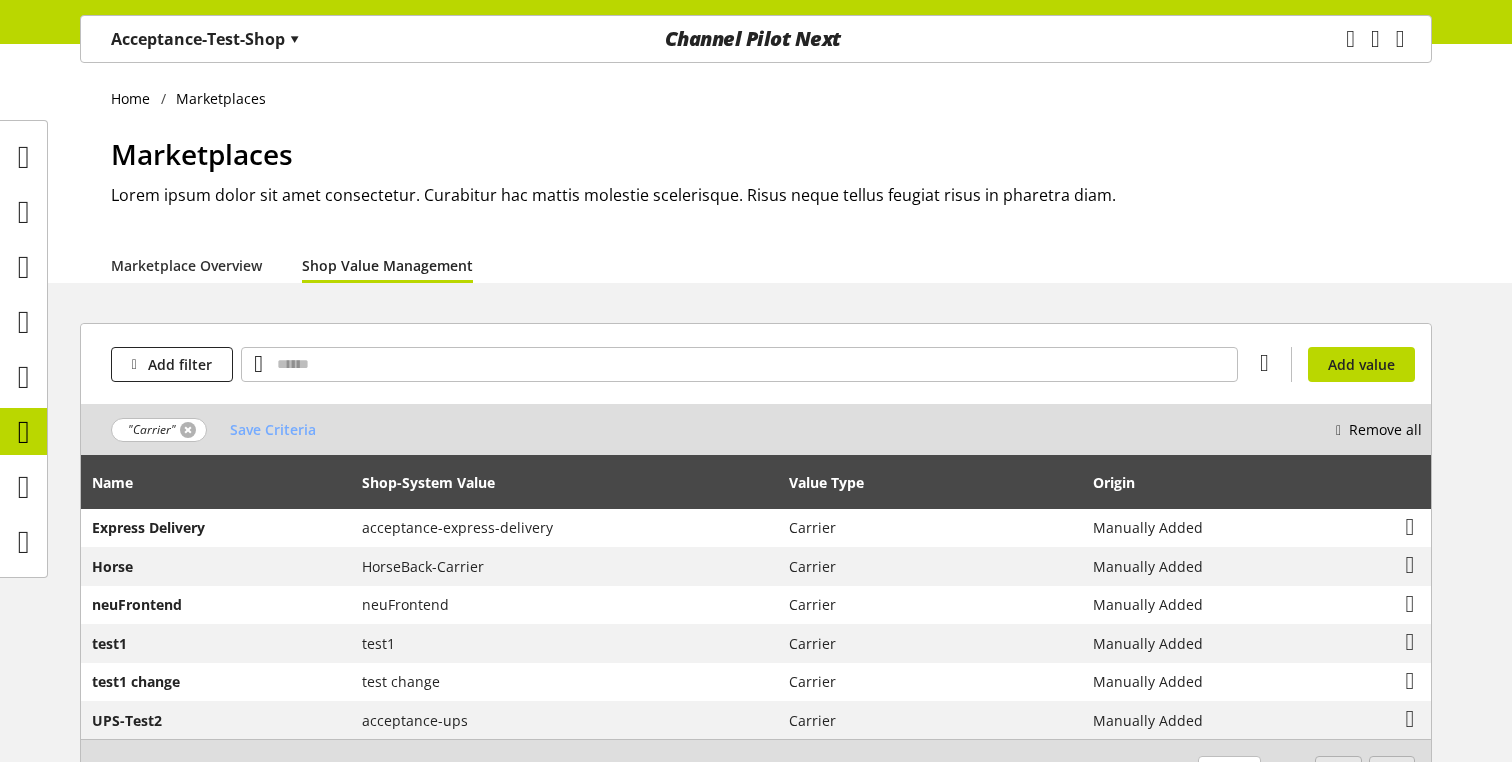 click at bounding box center [188, 430] 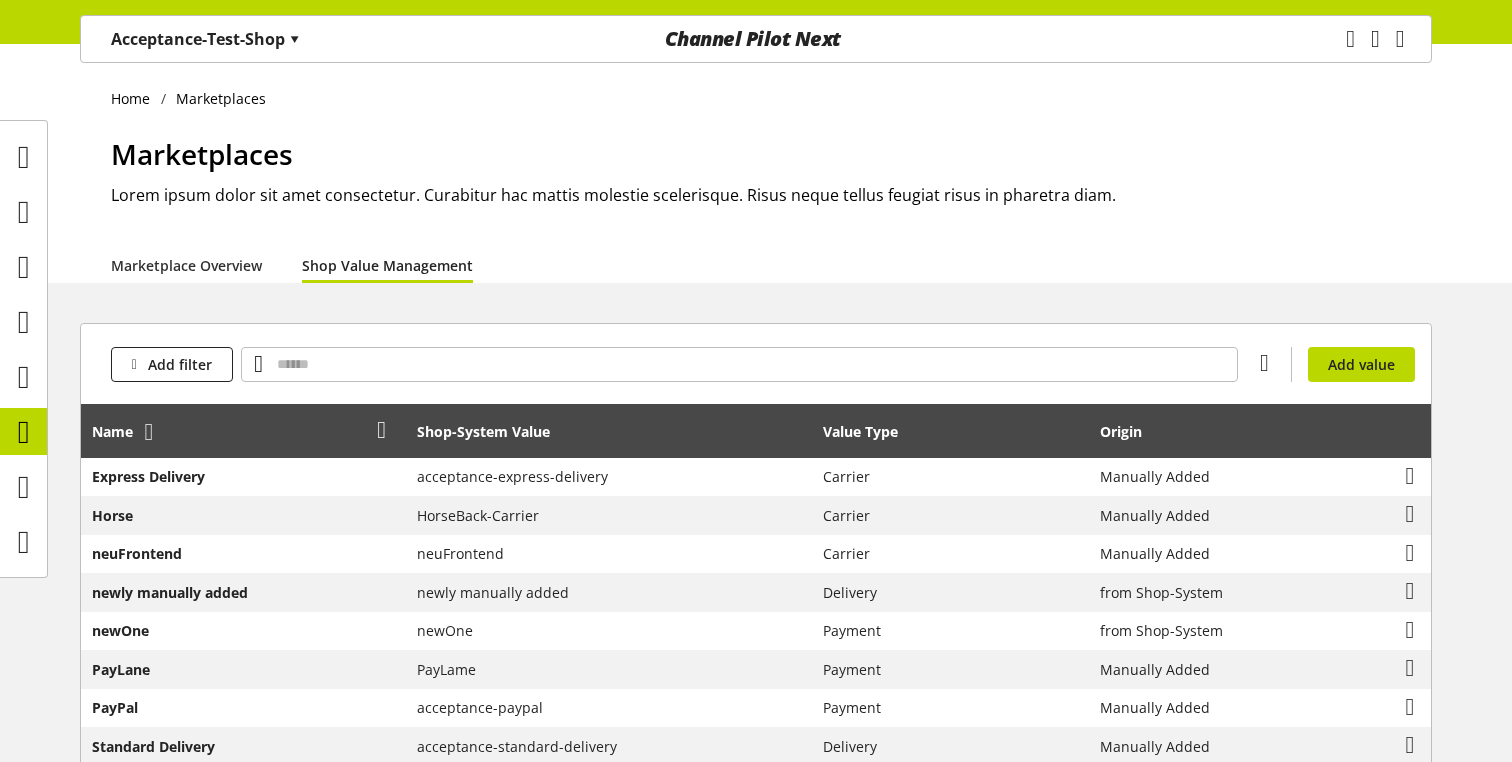 click at bounding box center [149, 432] 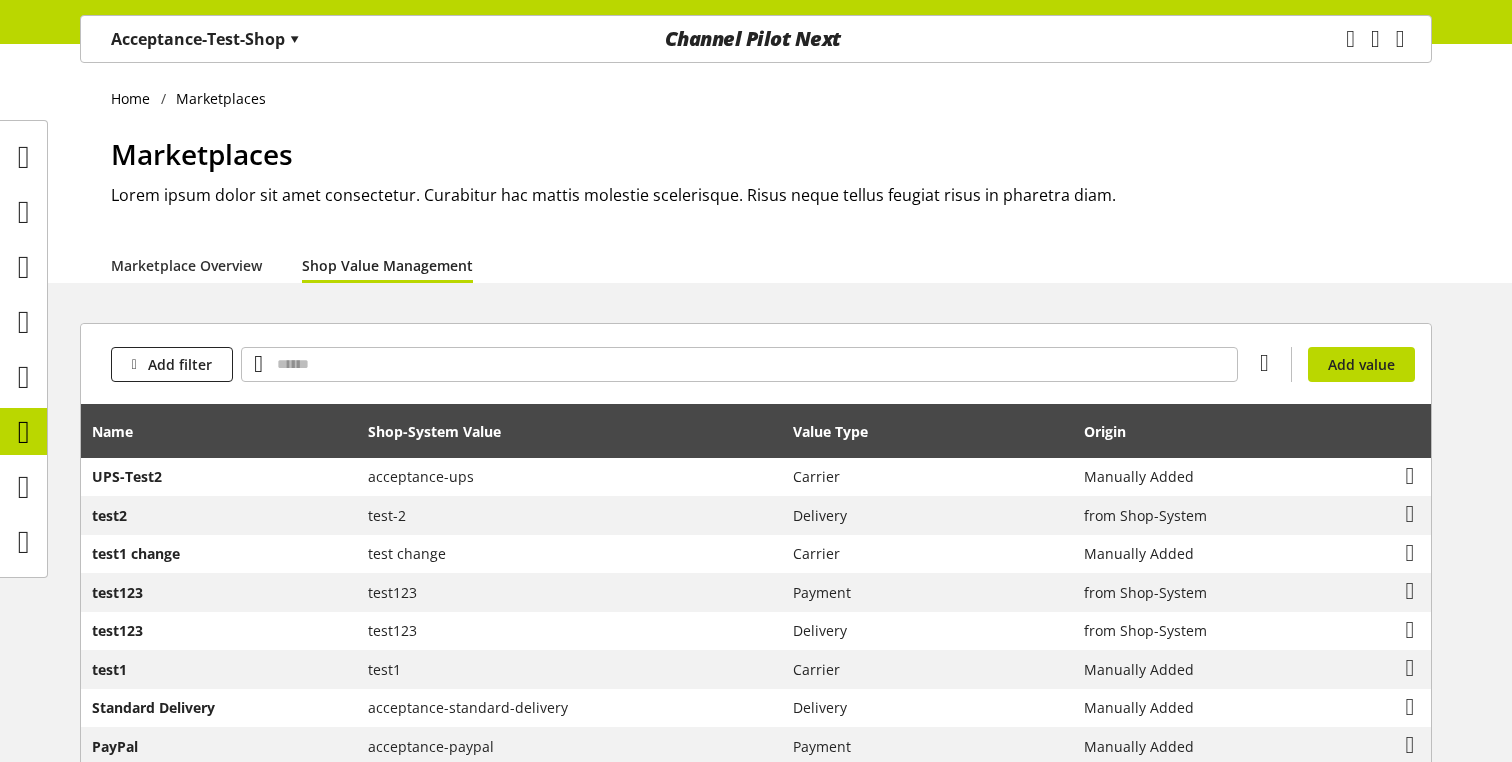 click at bounding box center (149, 432) 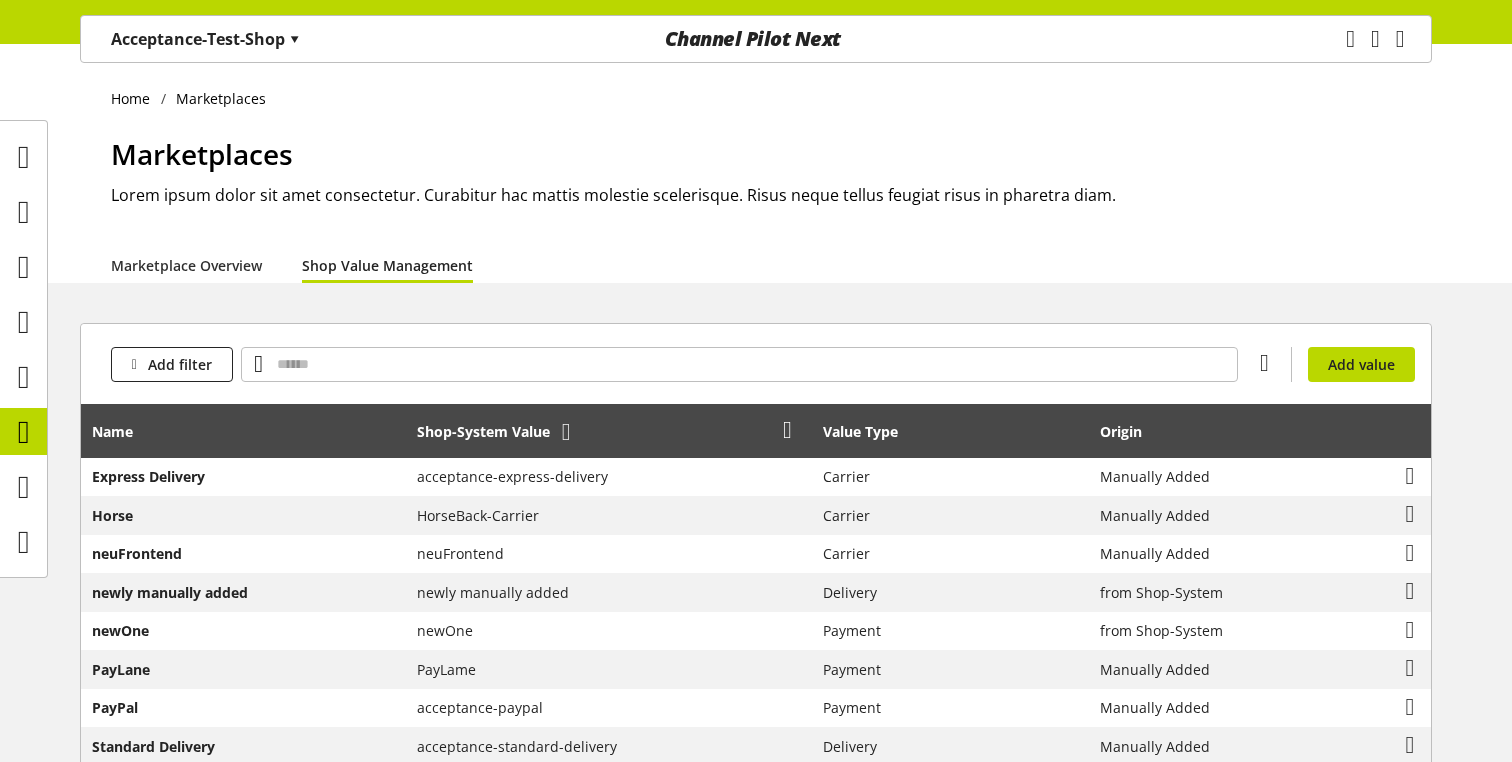 click at bounding box center (566, 432) 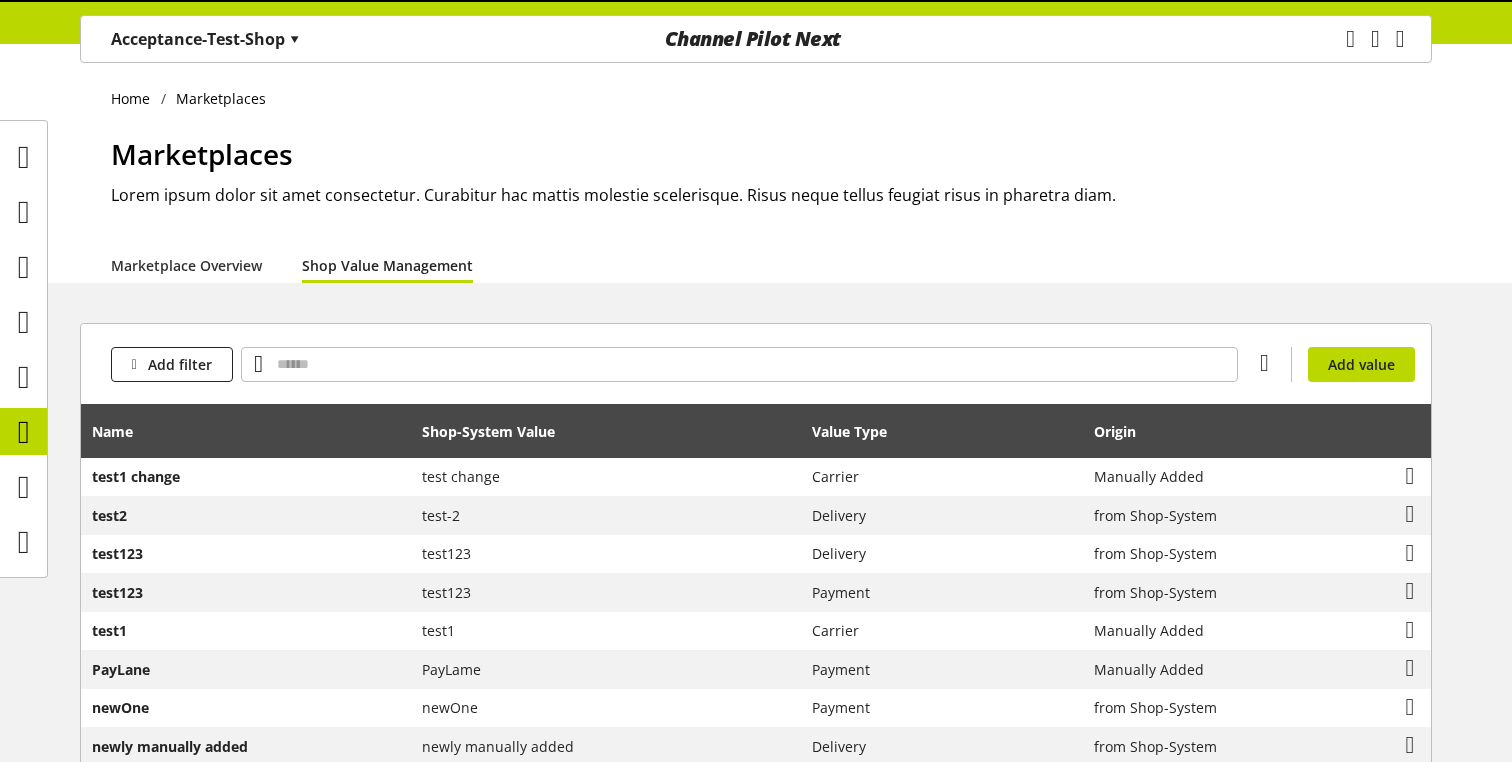 click on "Shop-System Value" at bounding box center (498, 431) 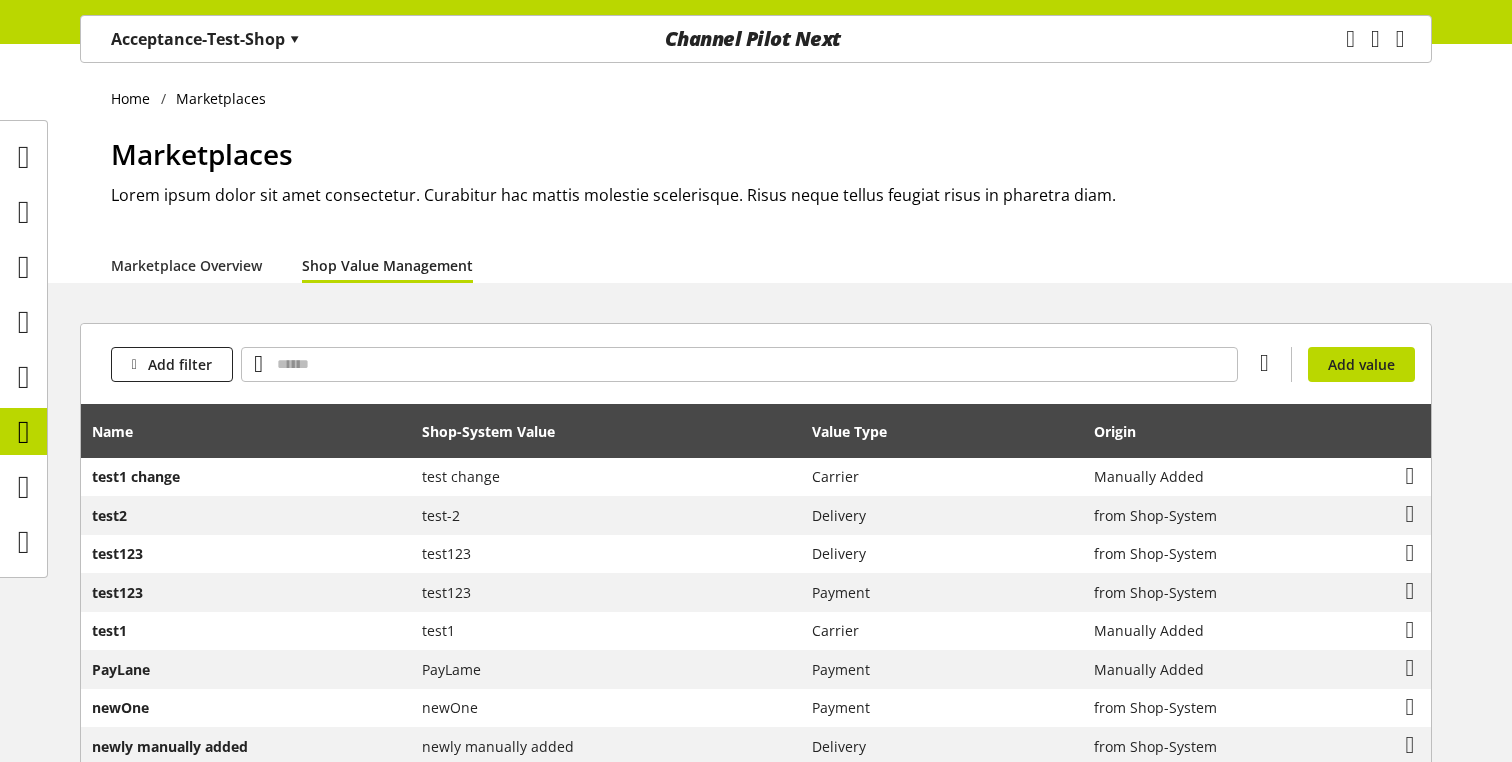 click on "Shop-System Value" at bounding box center [498, 431] 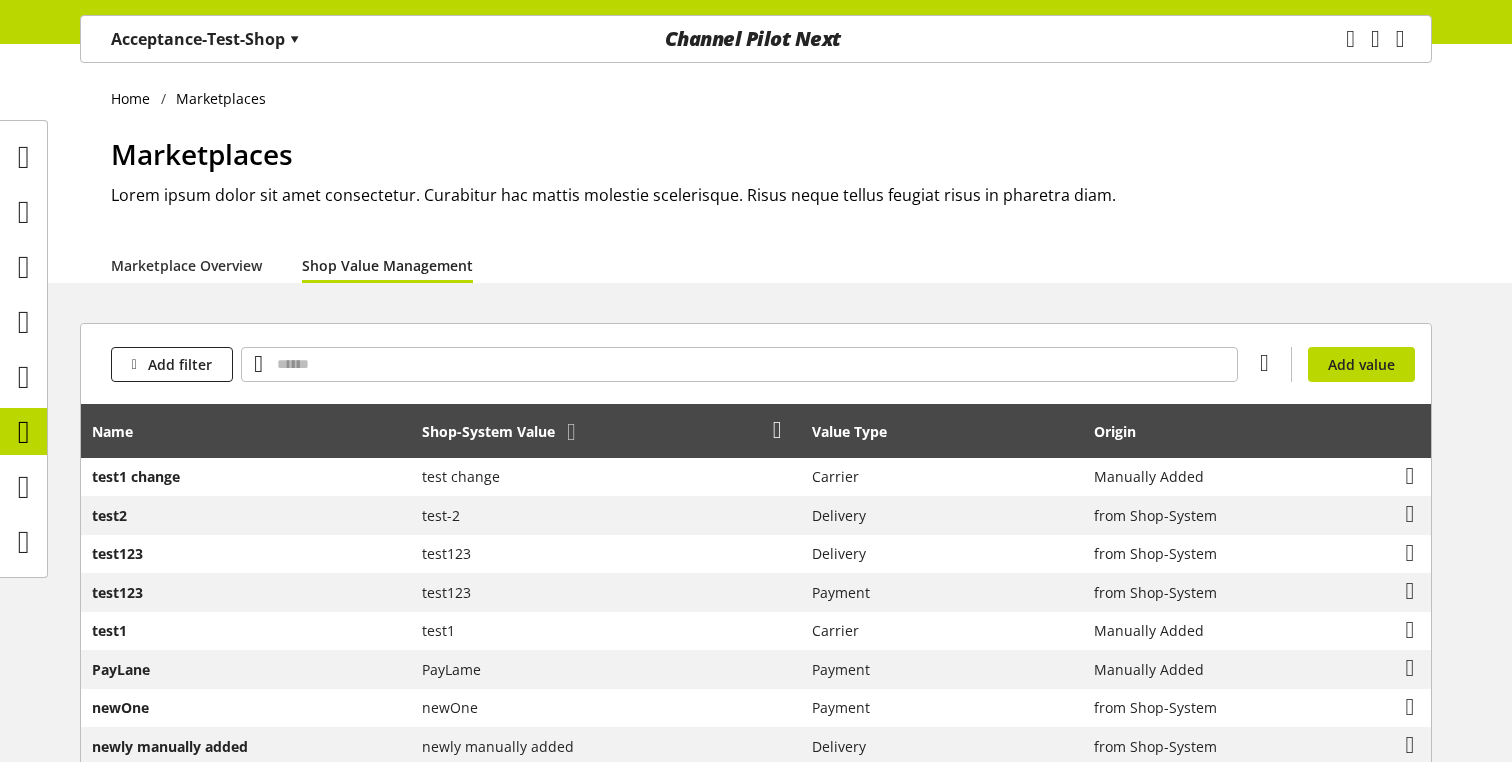 click on "Shop-System Value" at bounding box center (498, 431) 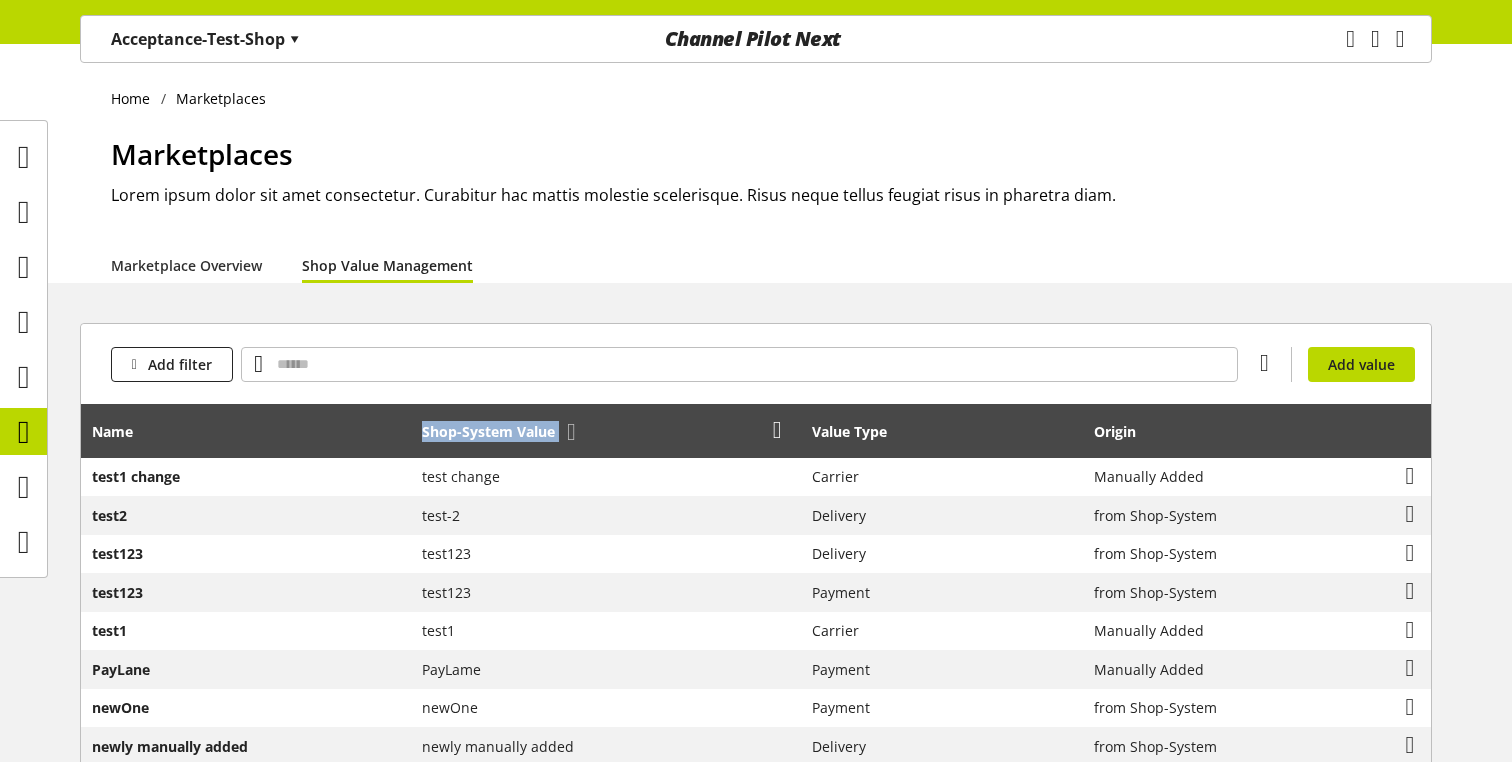 click on "Shop-System Value" at bounding box center [498, 431] 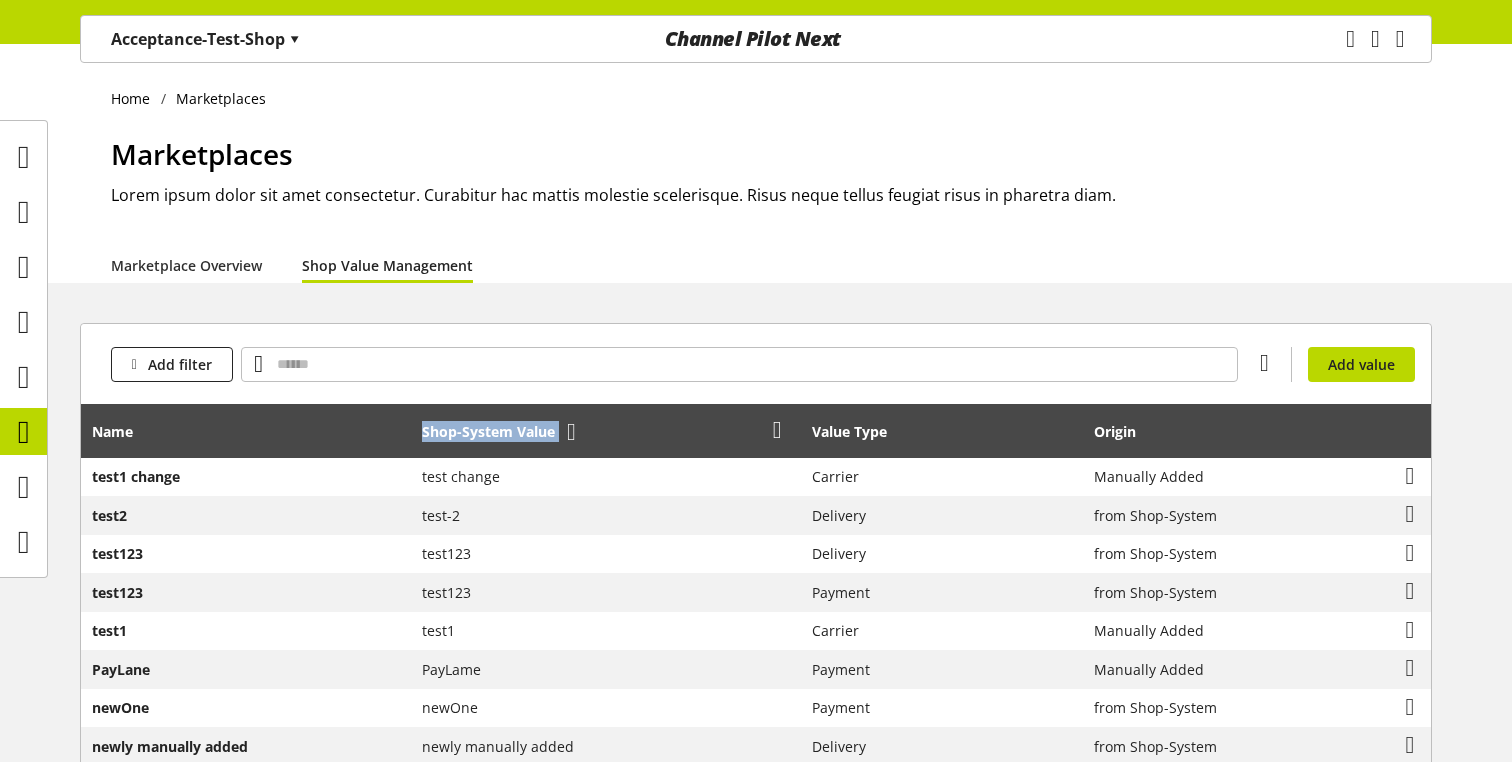 click at bounding box center (571, 432) 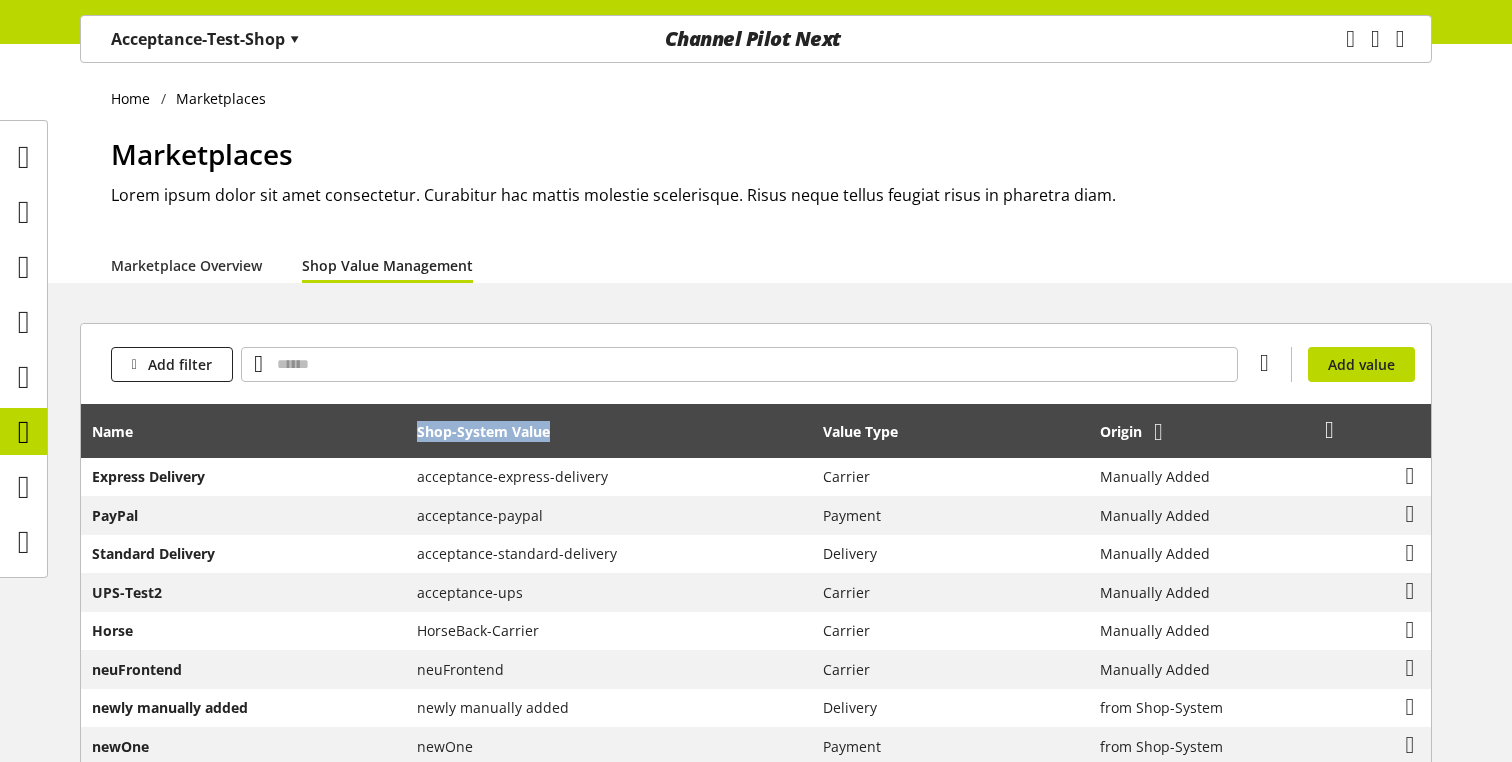 click at bounding box center (1158, 432) 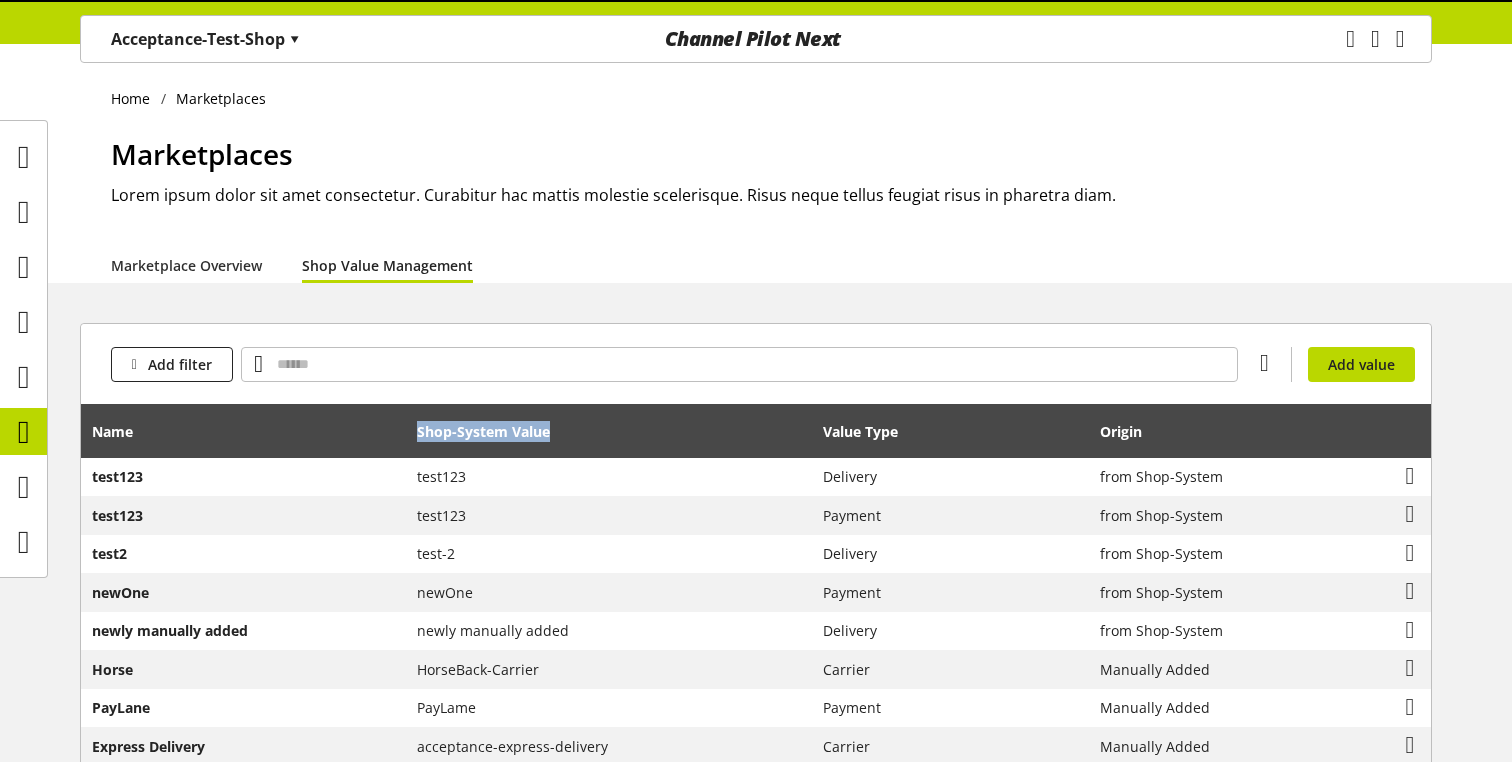 click at bounding box center [1158, 432] 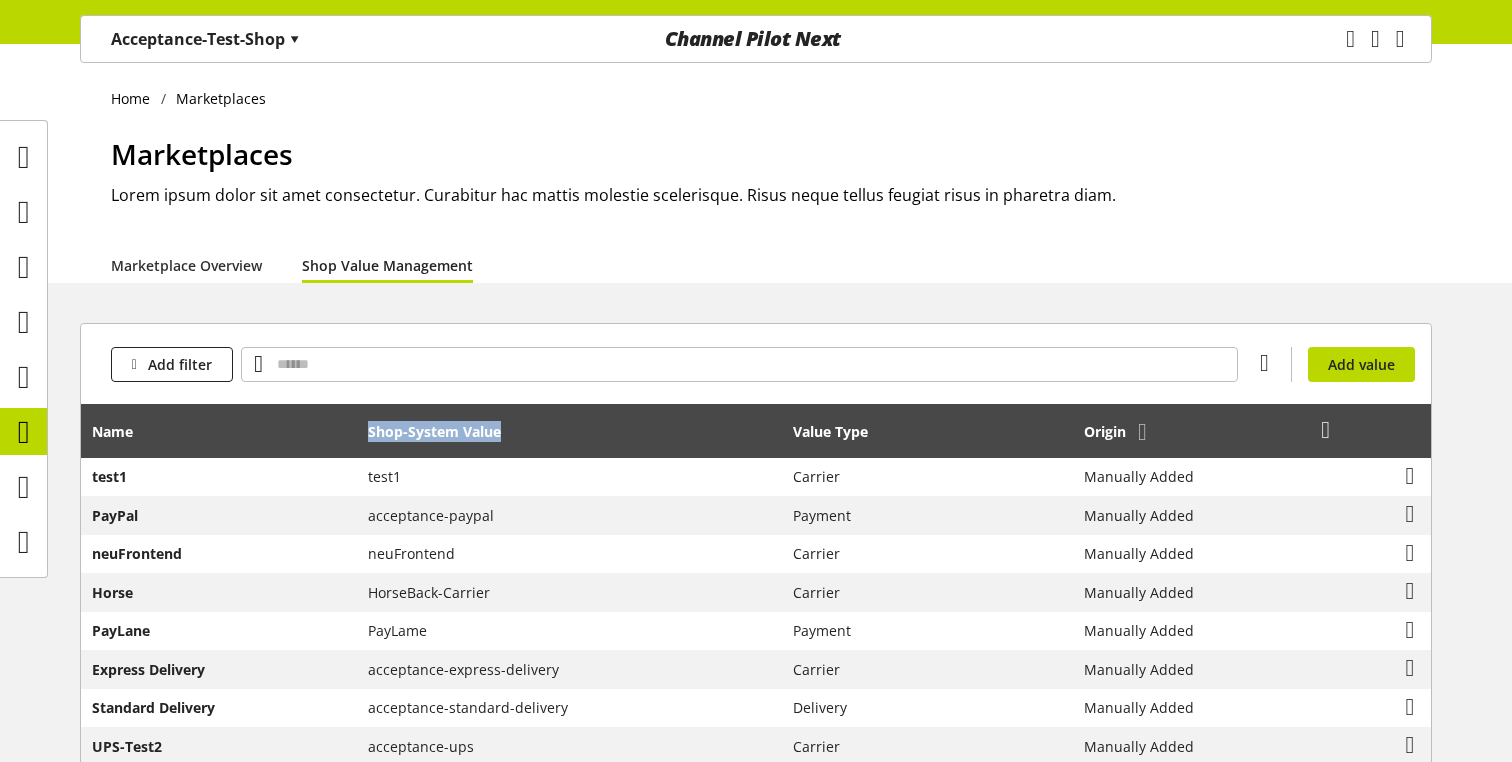click at bounding box center (1325, 430) 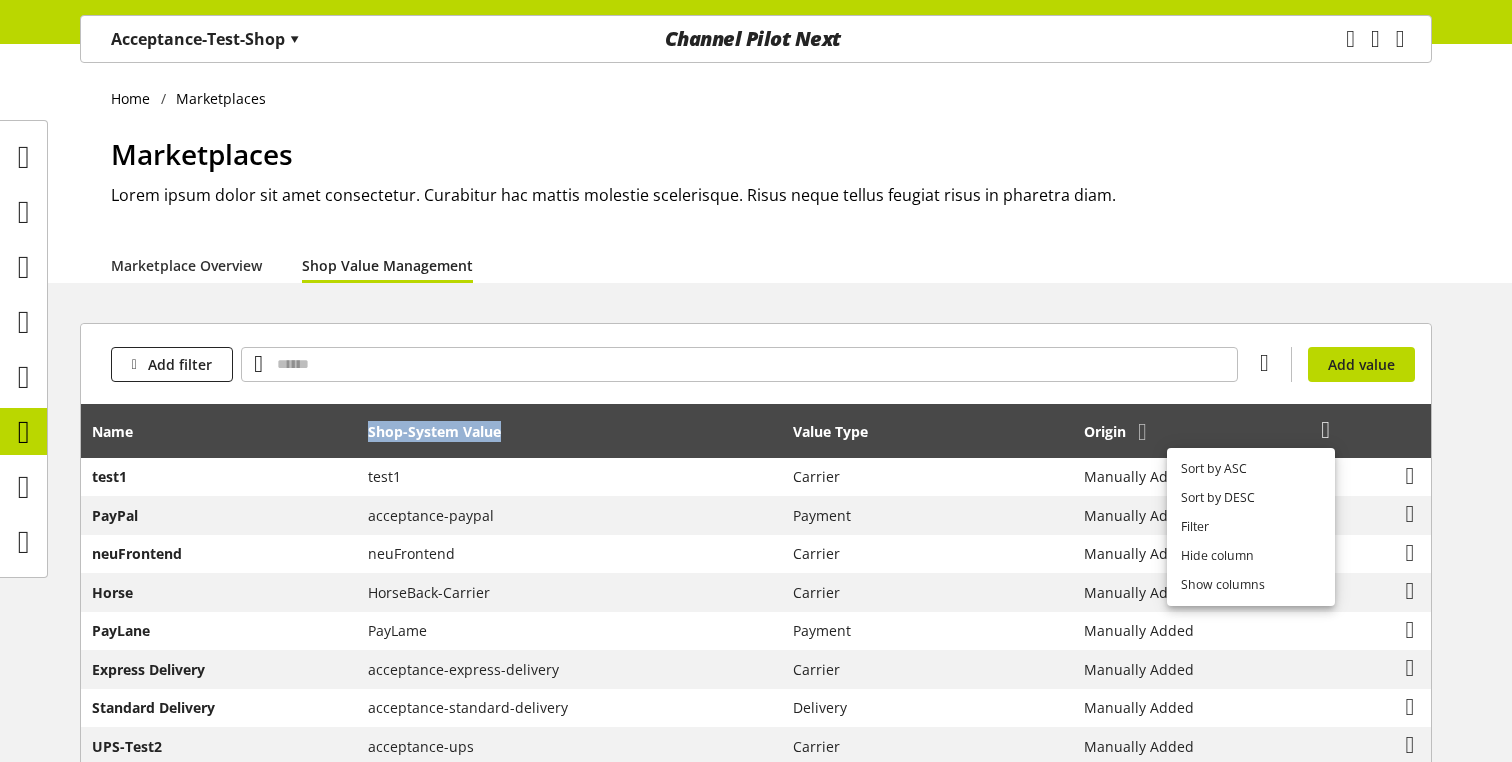click at bounding box center (1325, 430) 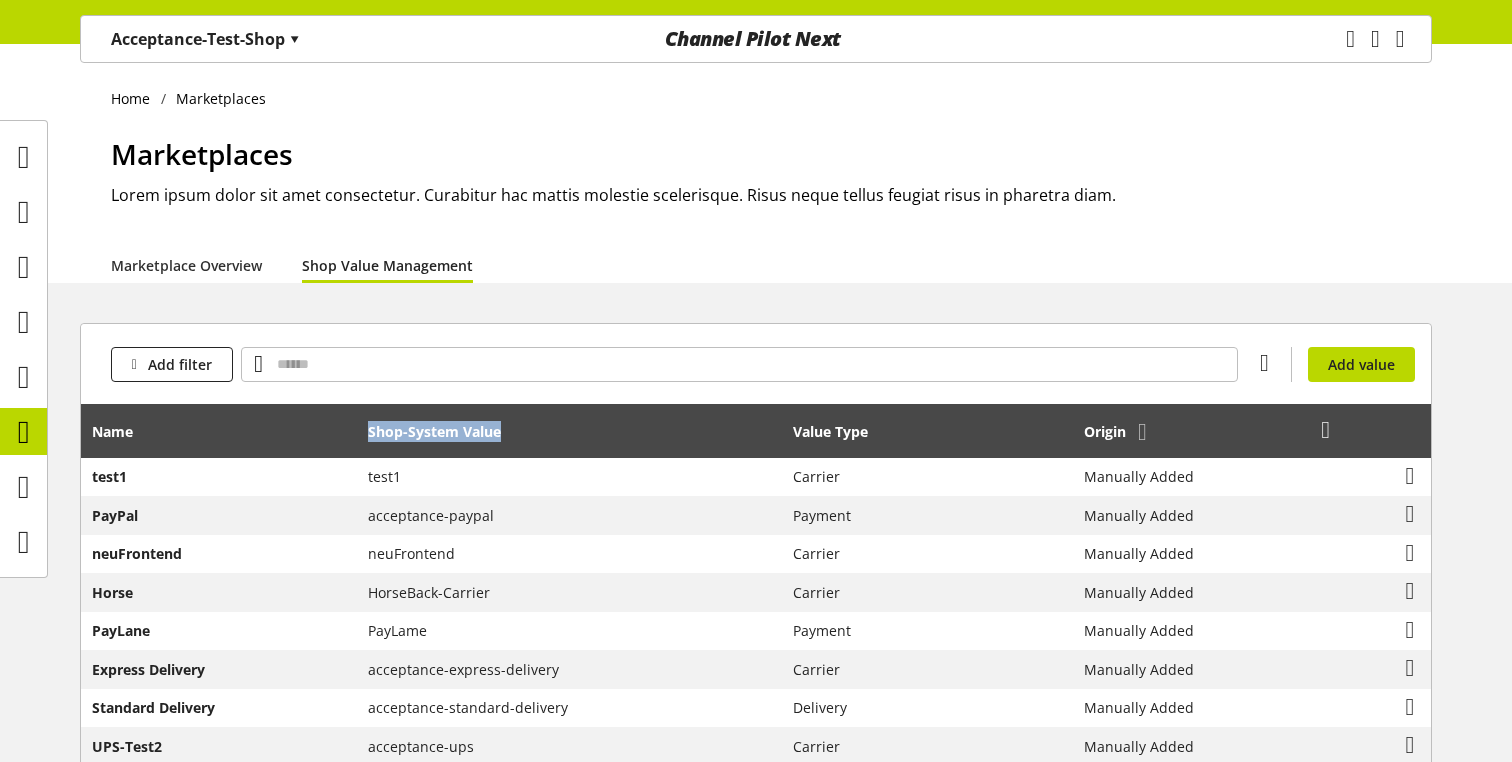 click at bounding box center (1325, 430) 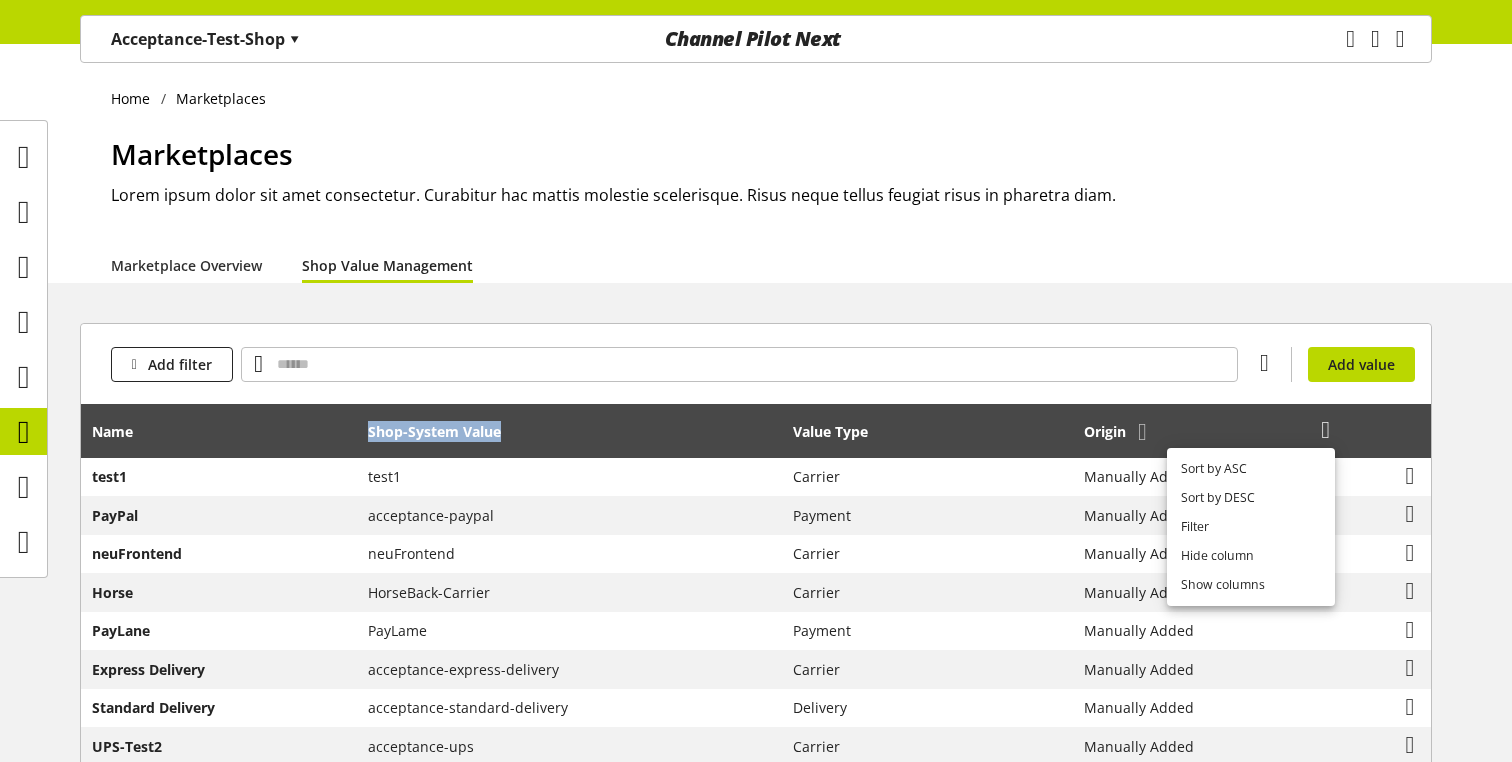 click at bounding box center (1325, 430) 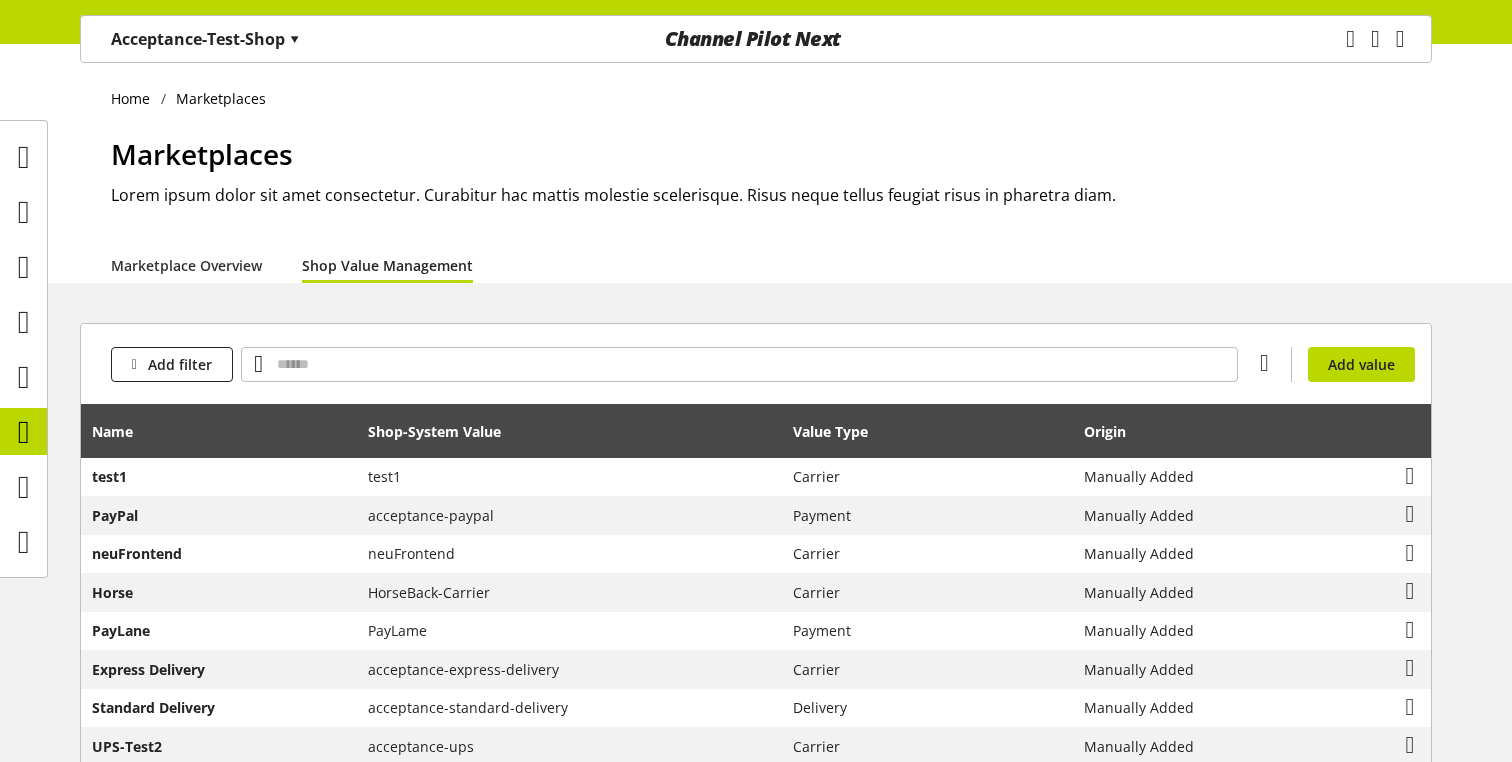 click on "Add filter" at bounding box center [176, 364] 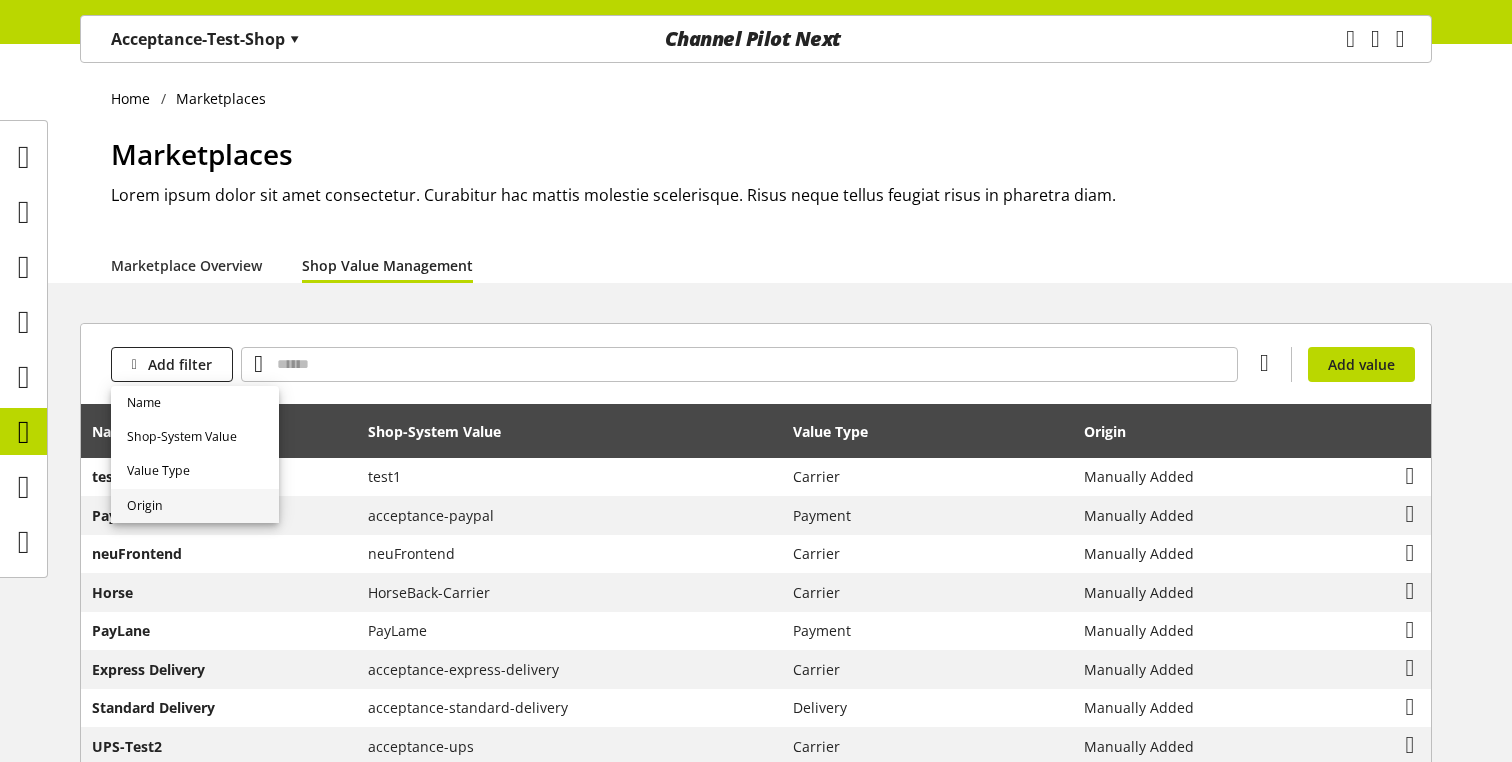 click on "Origin" at bounding box center (195, 506) 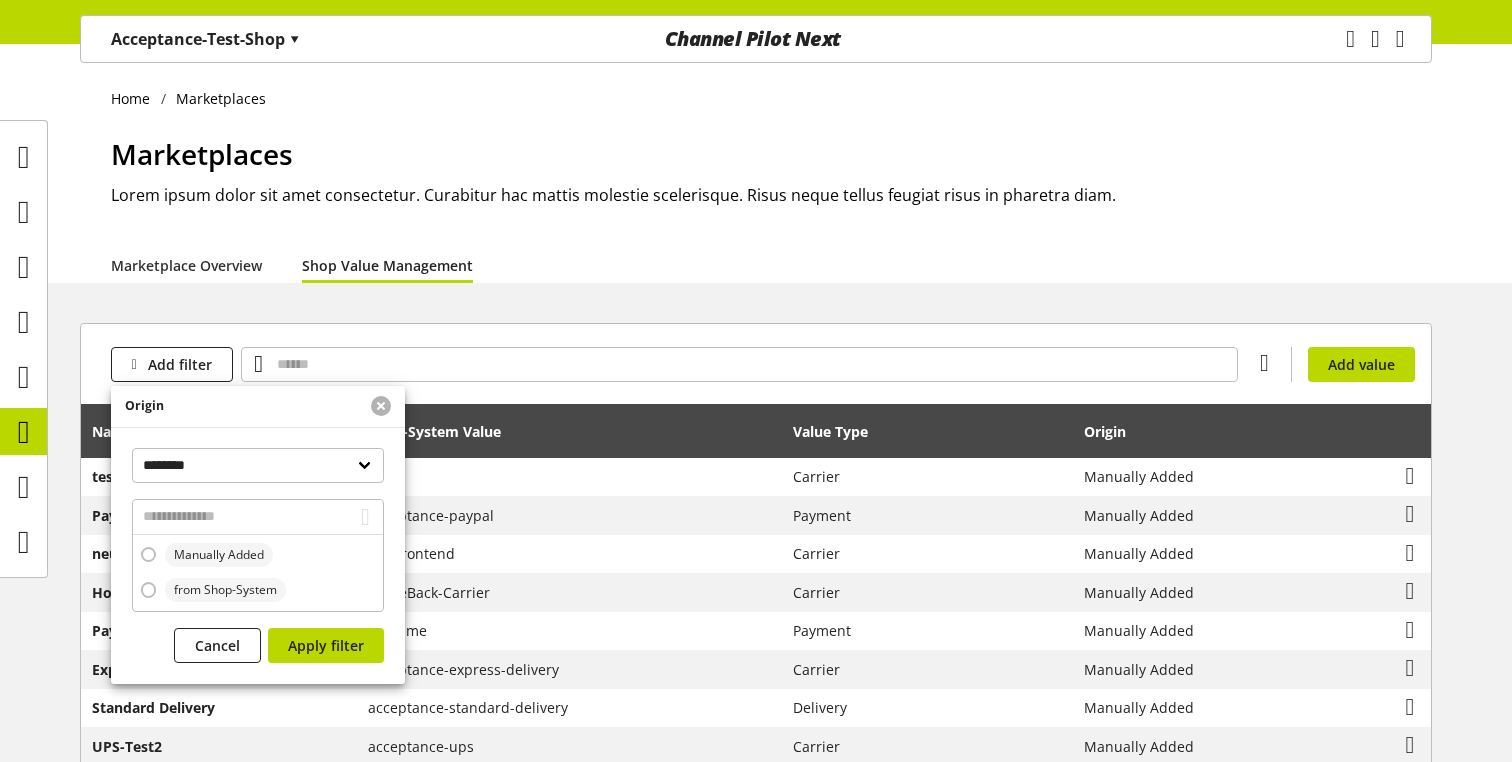 click at bounding box center (381, 406) 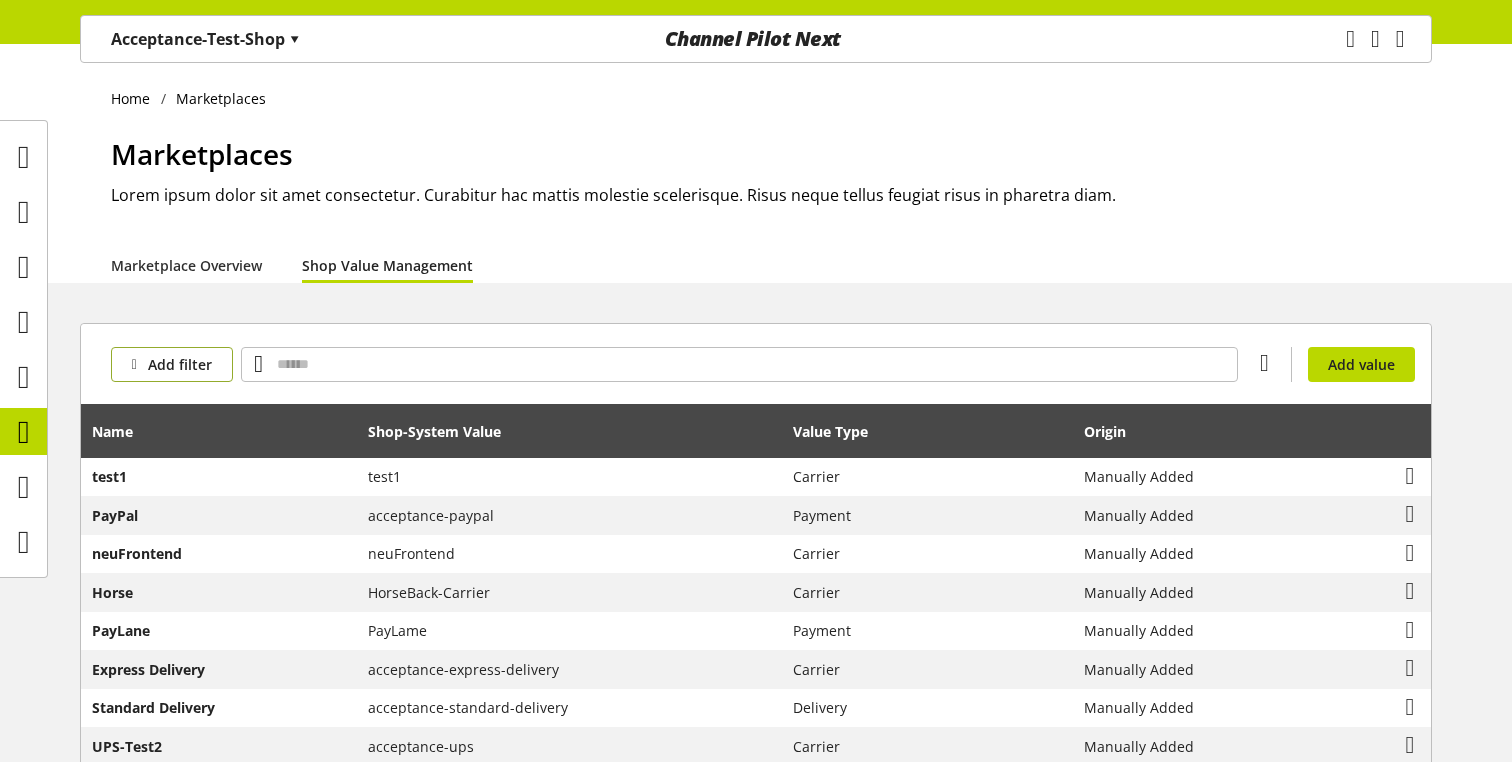 click on "Add filter" at bounding box center [180, 364] 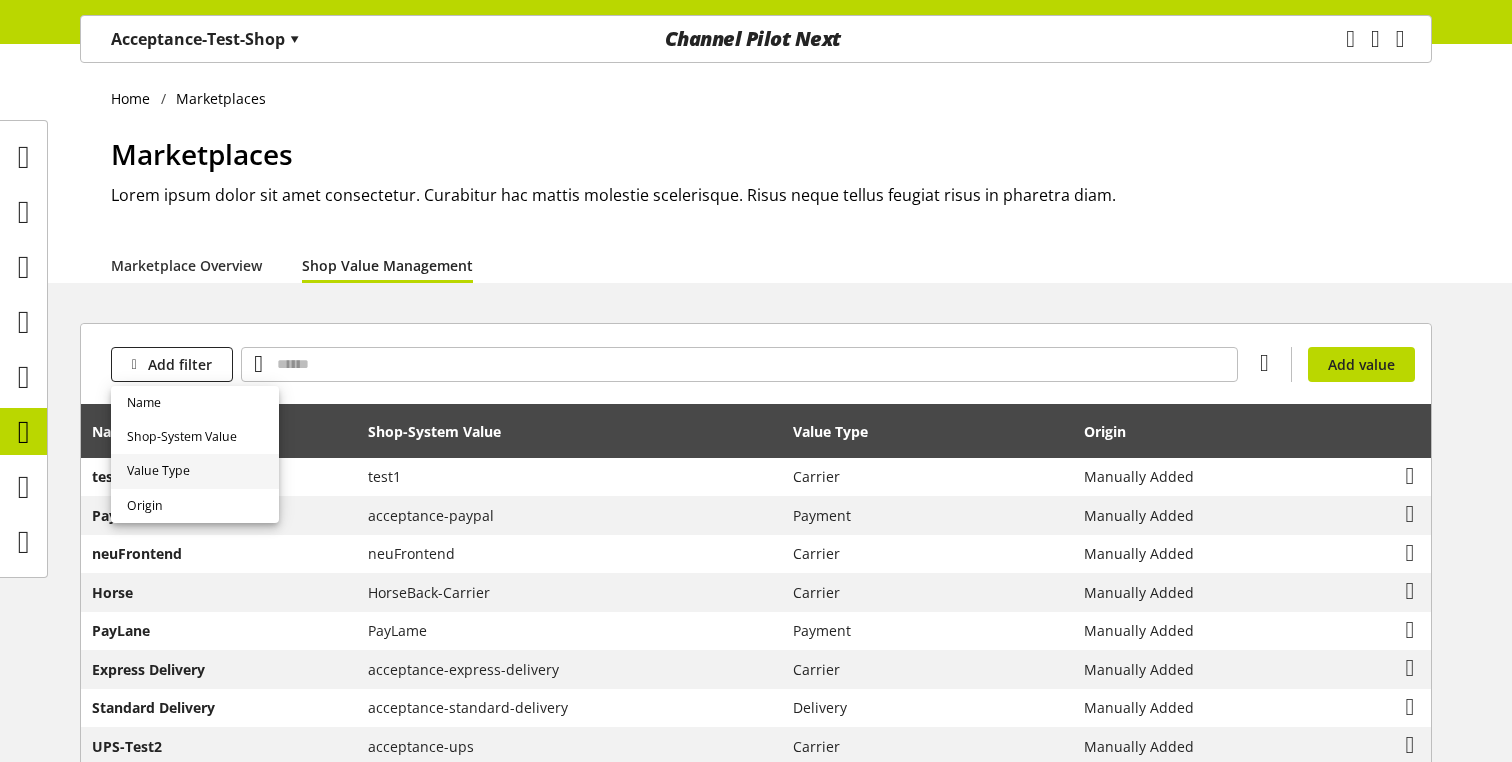 click on "Value Type" at bounding box center [195, 471] 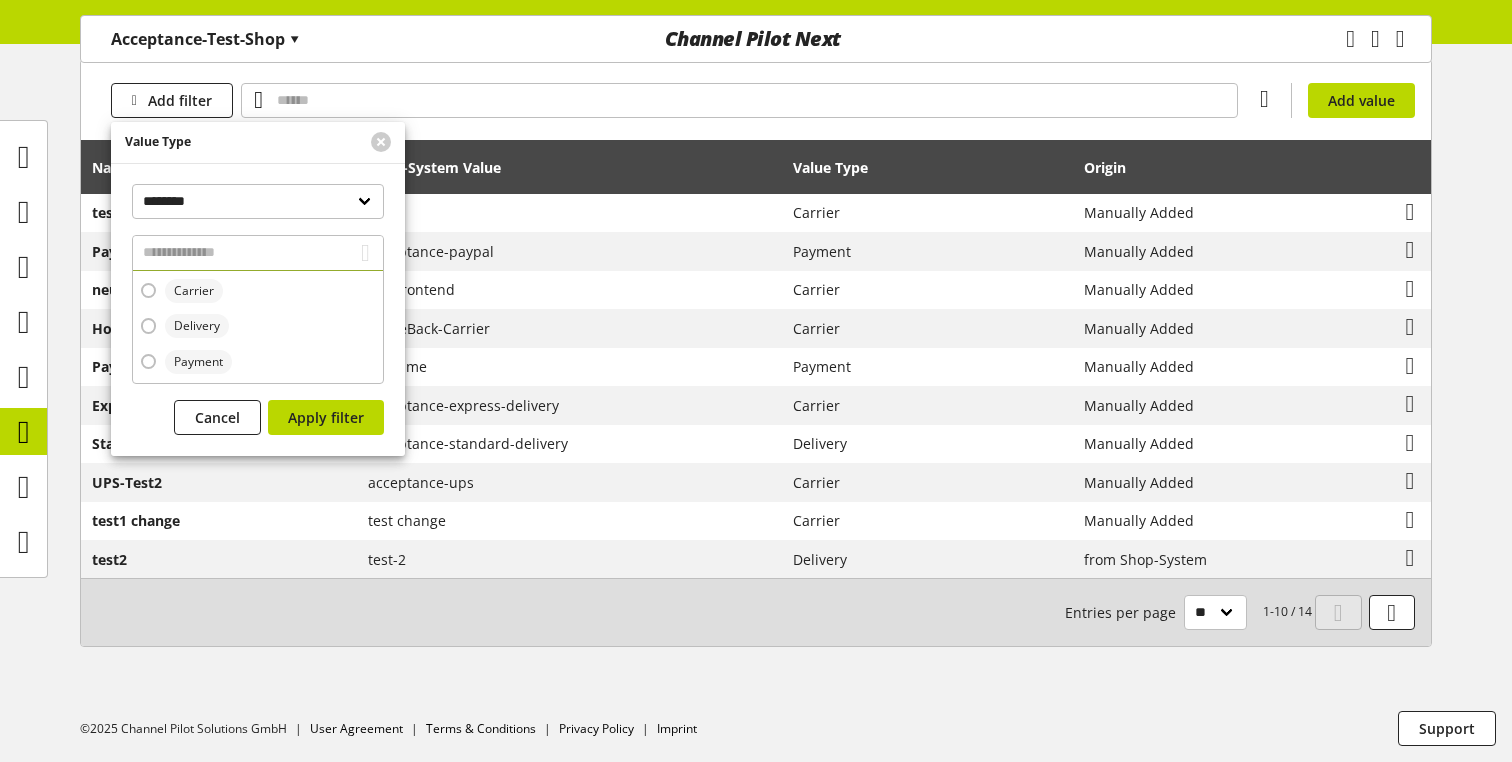 scroll, scrollTop: 156, scrollLeft: 0, axis: vertical 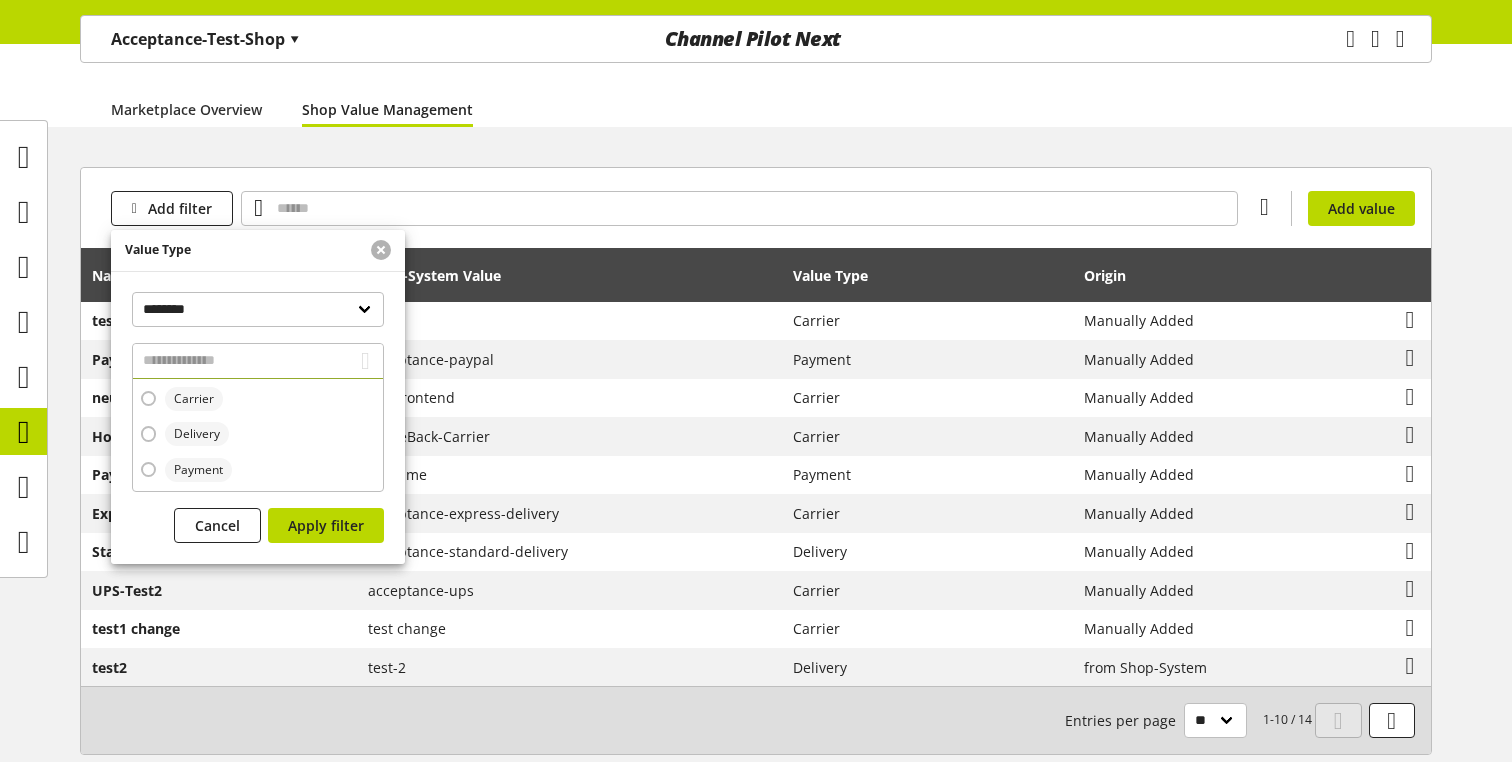 click at bounding box center [381, 250] 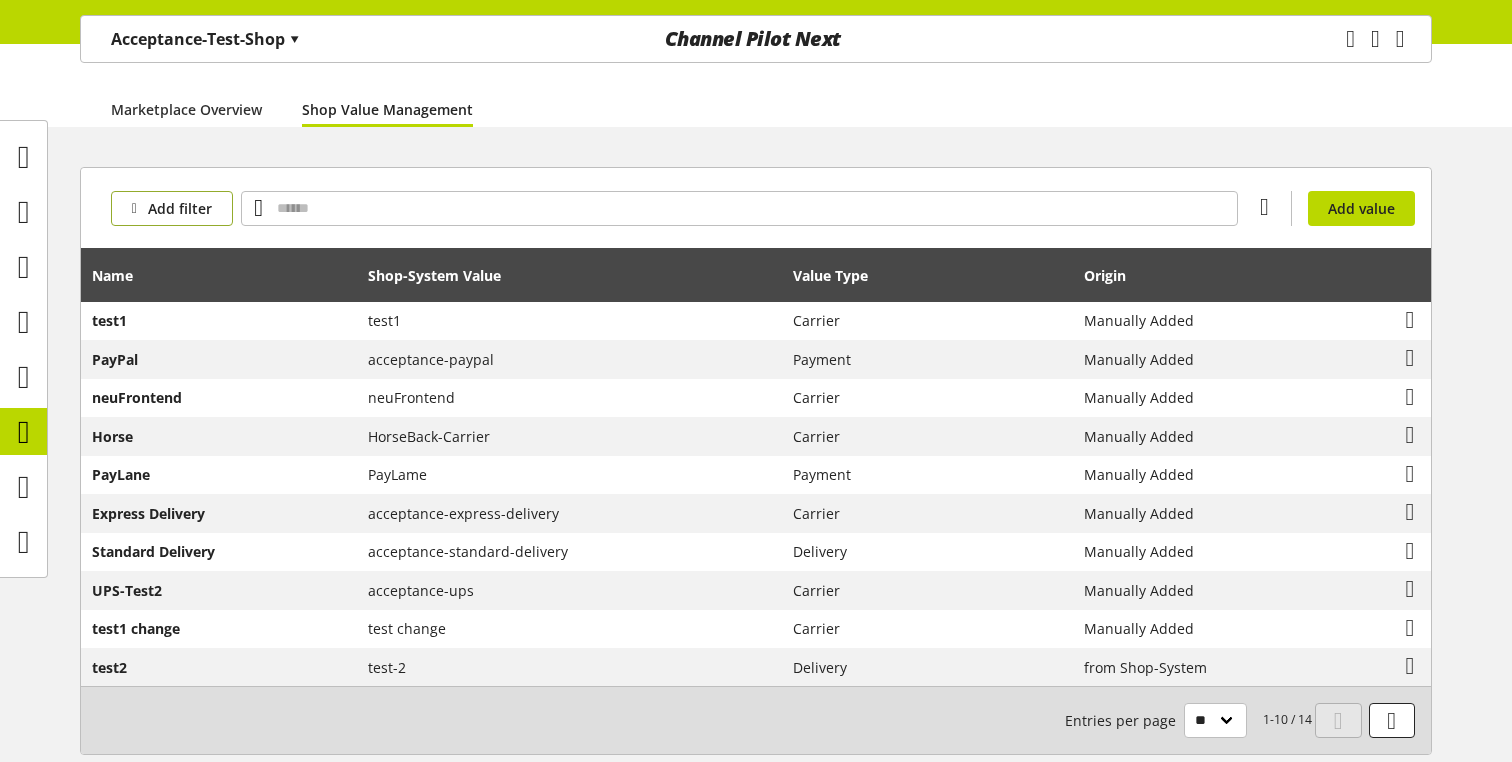 click on "Add filter" at bounding box center (180, 208) 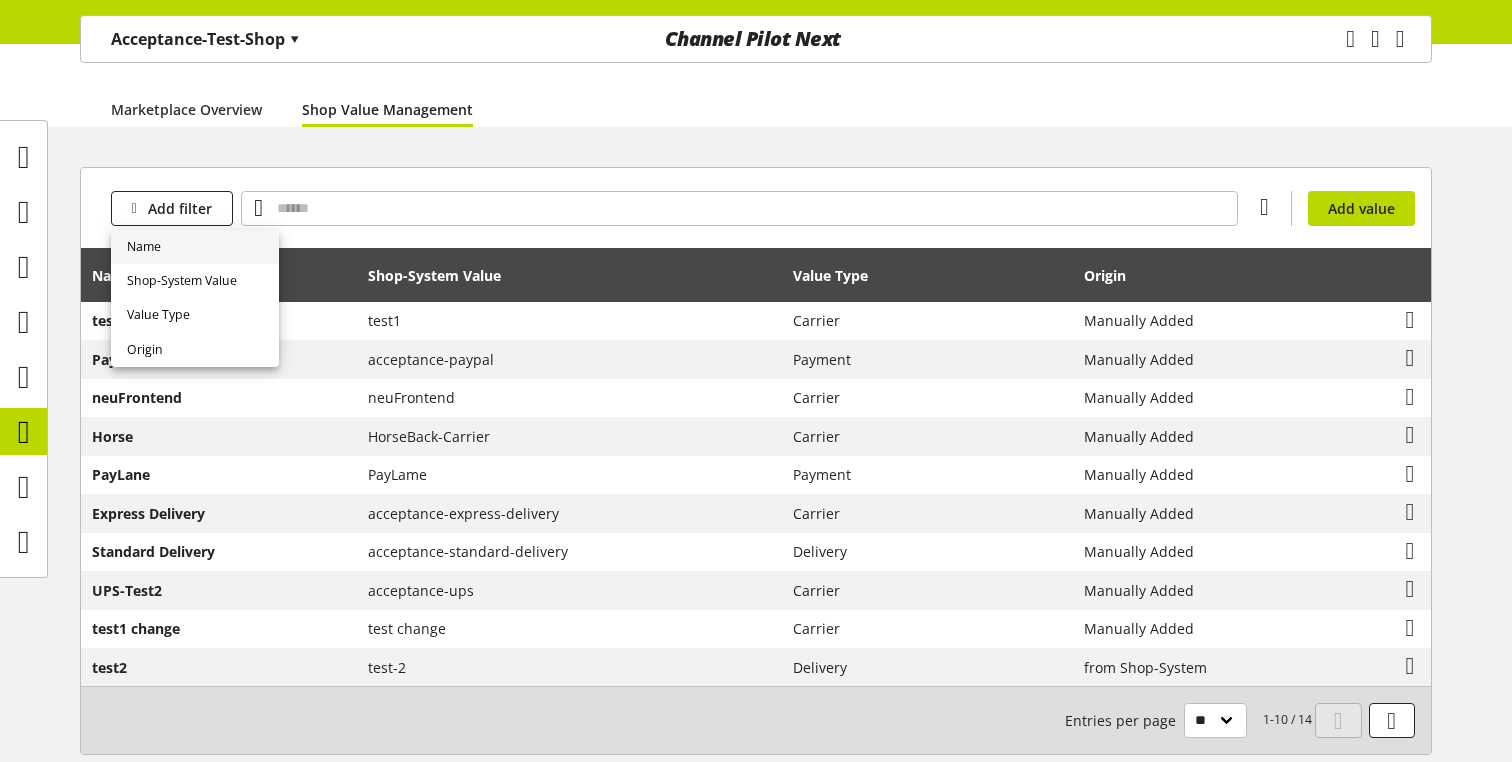 click on "Name" at bounding box center [195, 247] 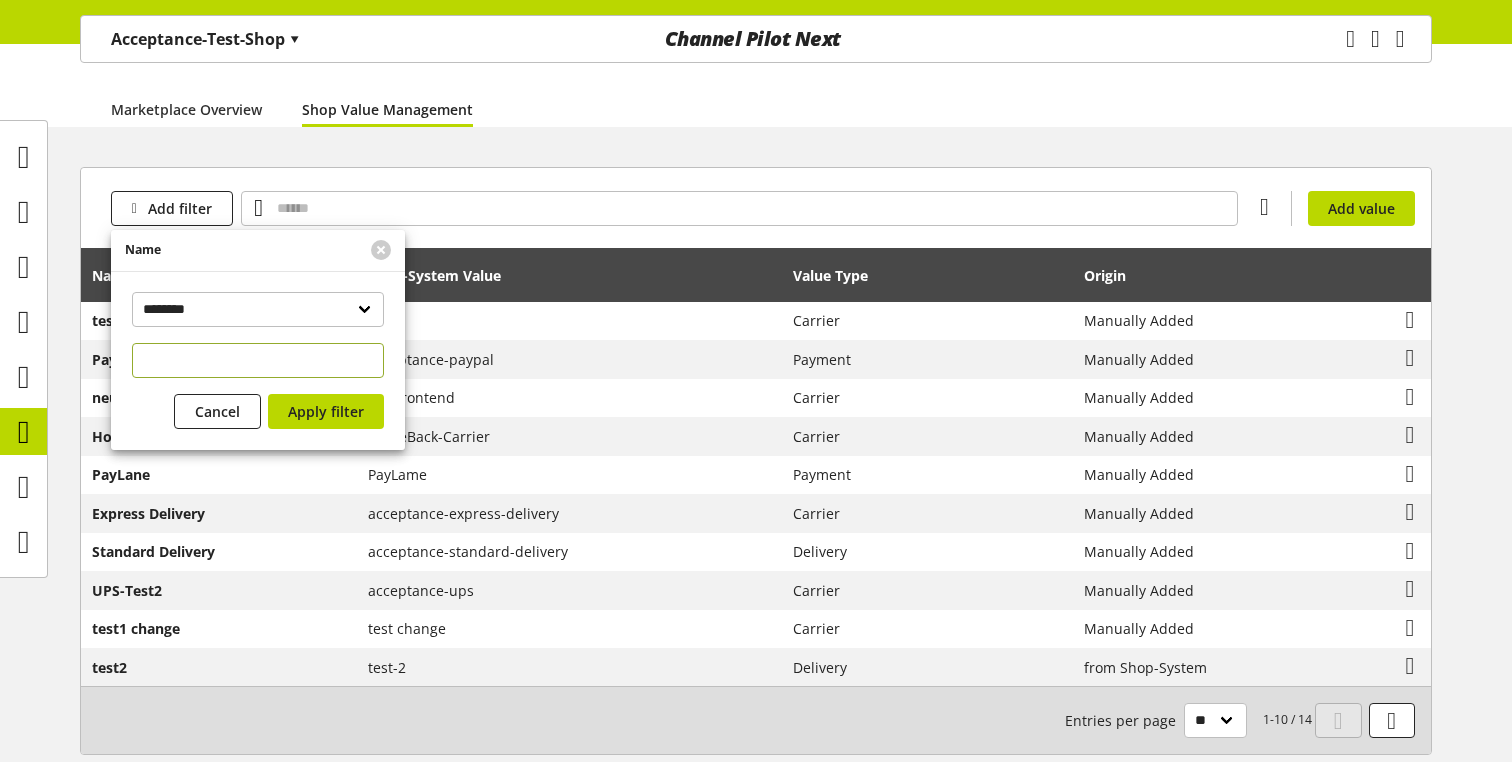 click at bounding box center (381, 250) 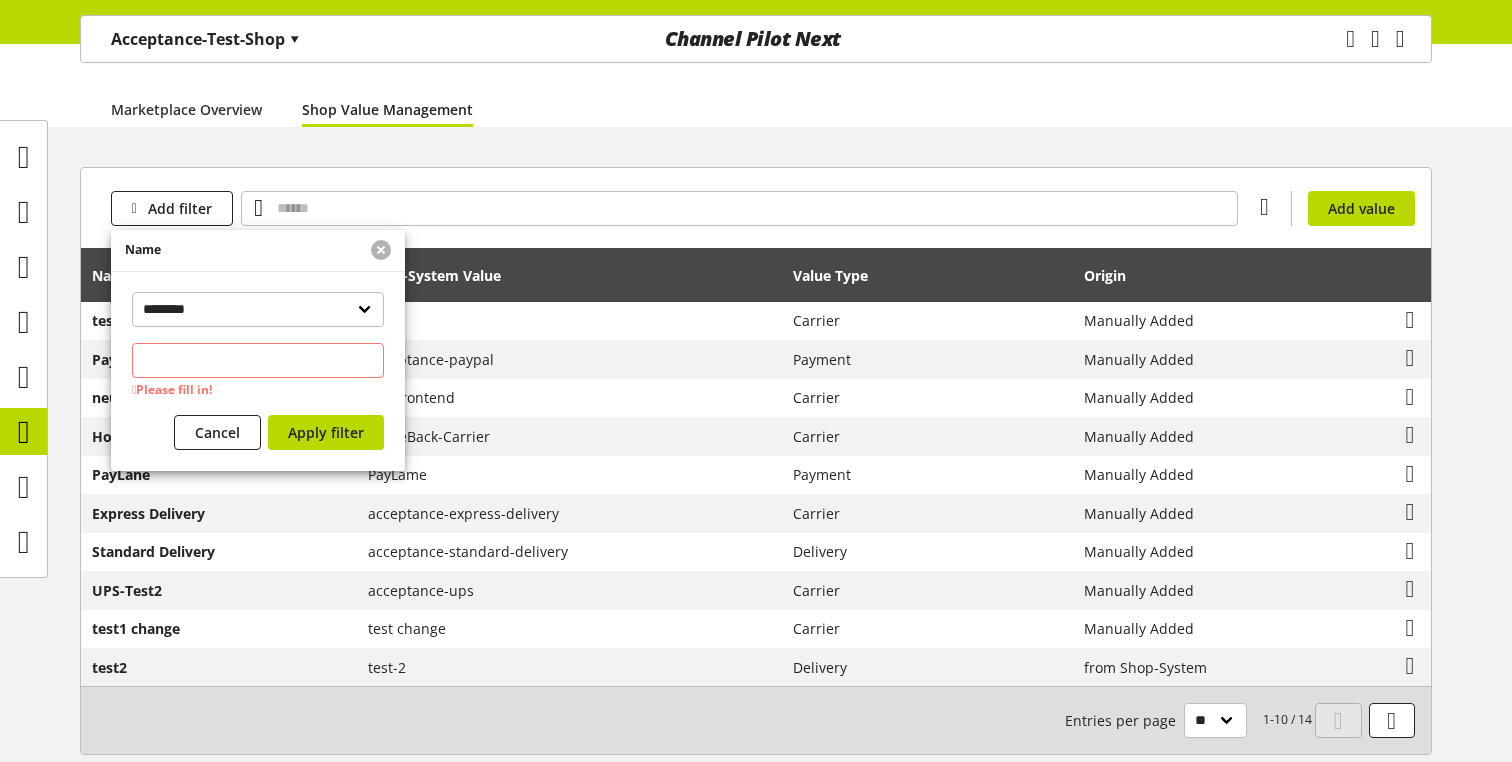 click at bounding box center (381, 250) 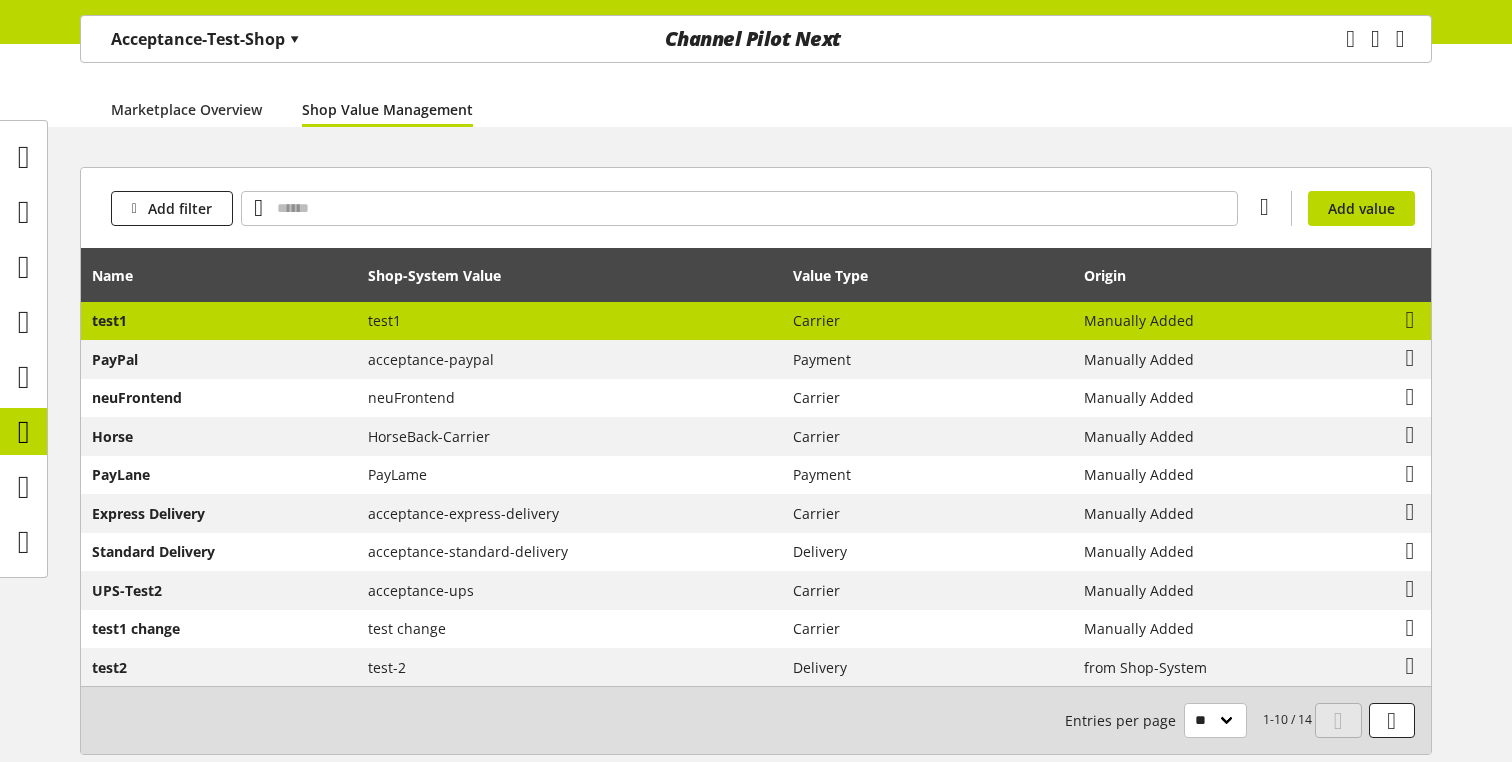 scroll, scrollTop: 158, scrollLeft: 0, axis: vertical 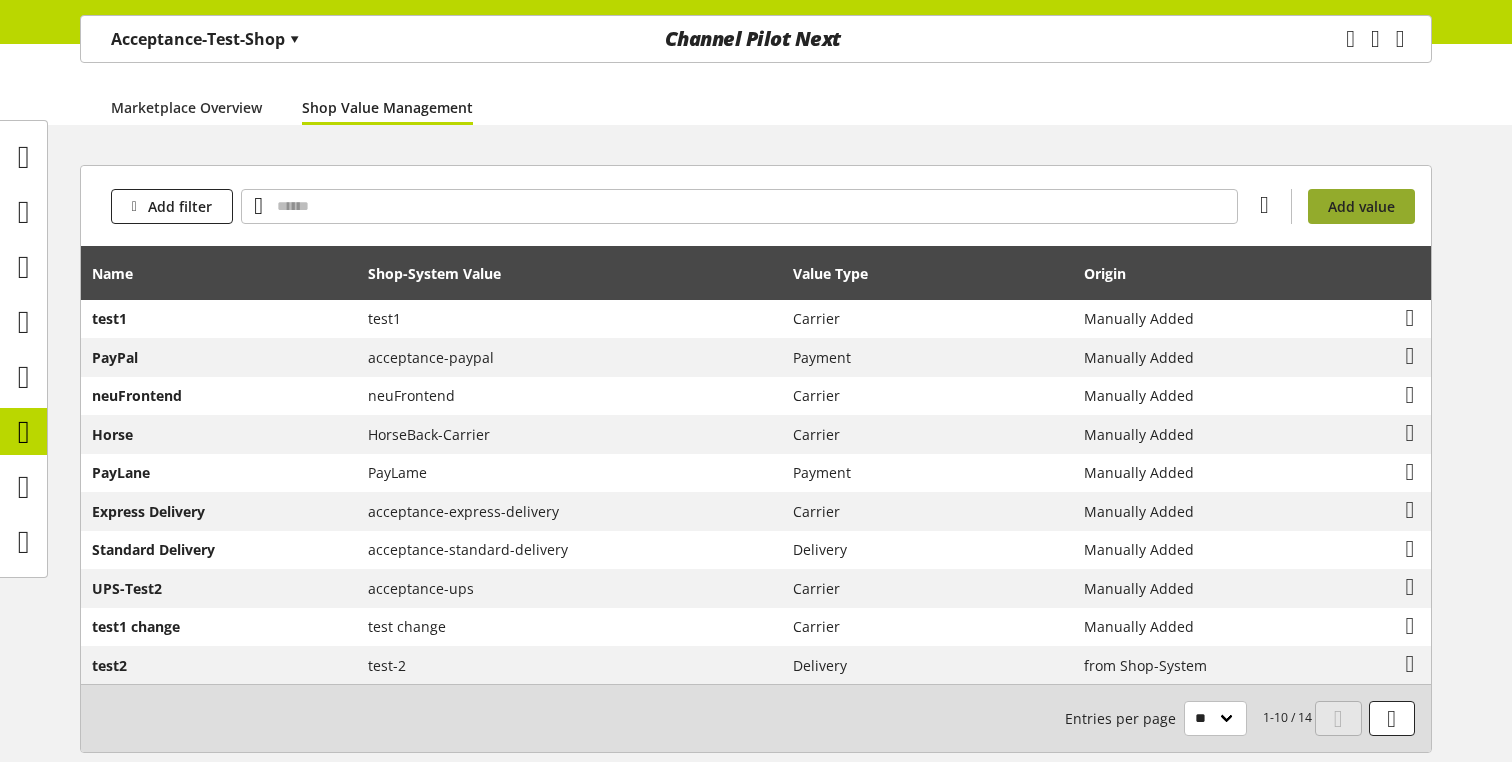 click on "Add value" at bounding box center [1361, 206] 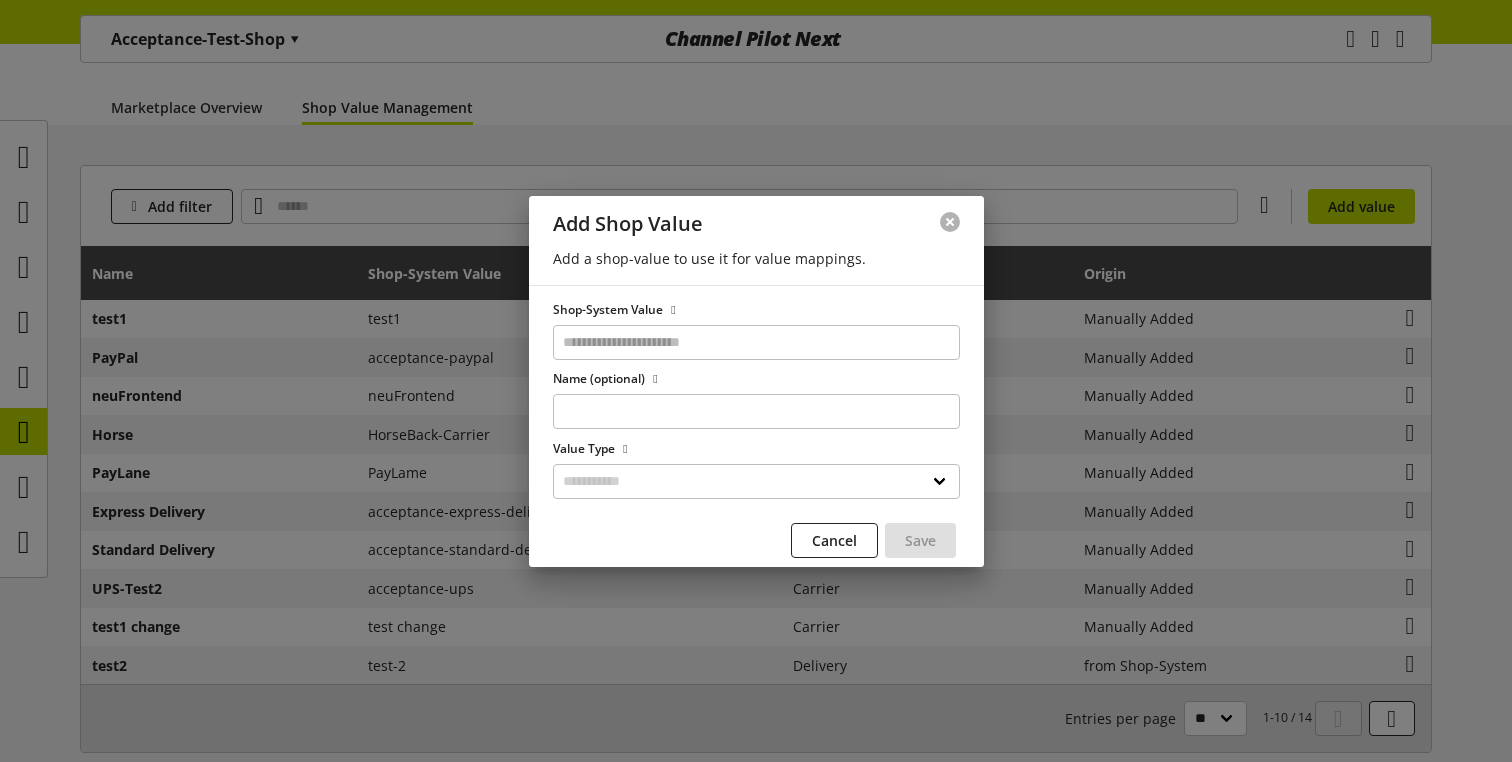 click at bounding box center [950, 222] 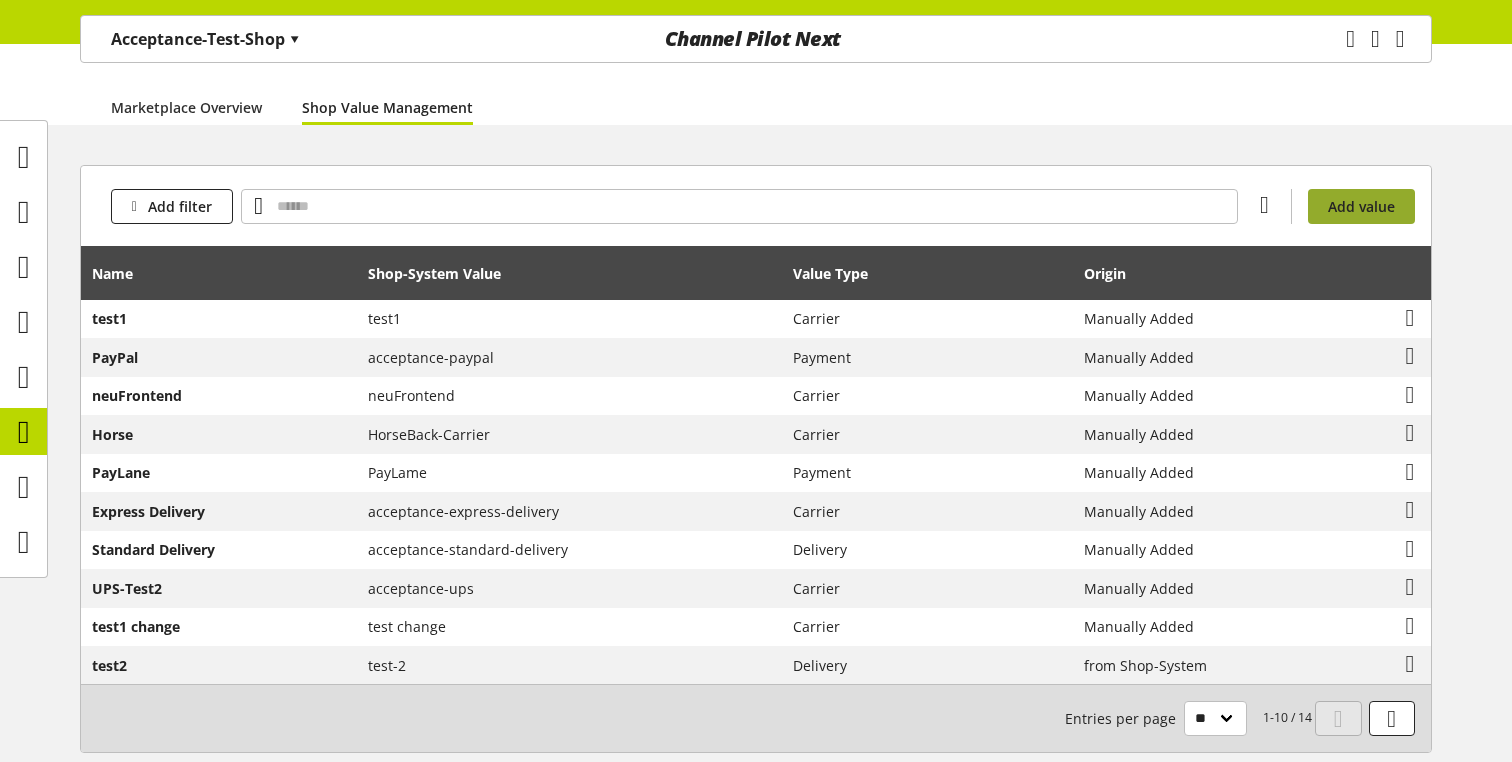 click on "Add value" at bounding box center (1361, 206) 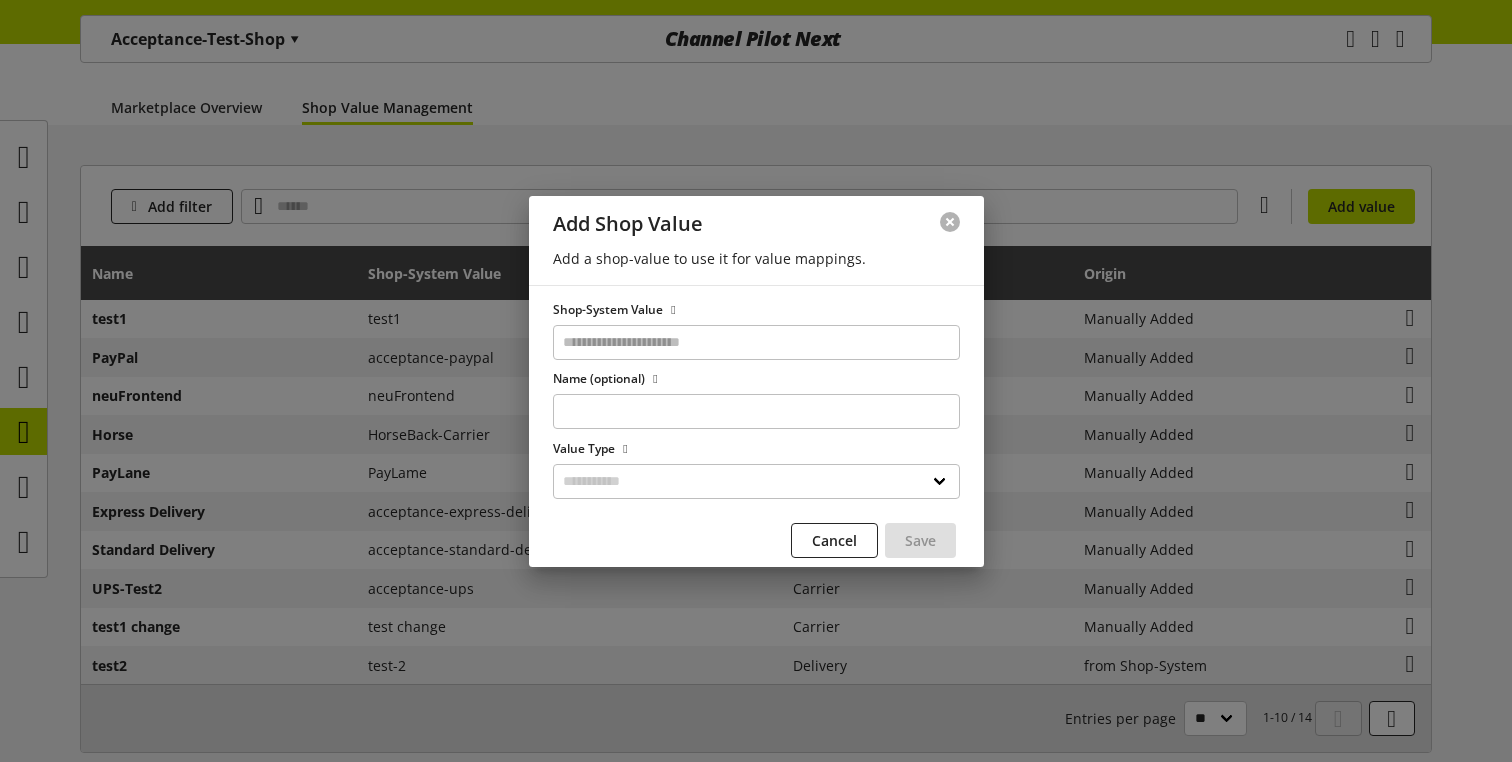 click at bounding box center [950, 222] 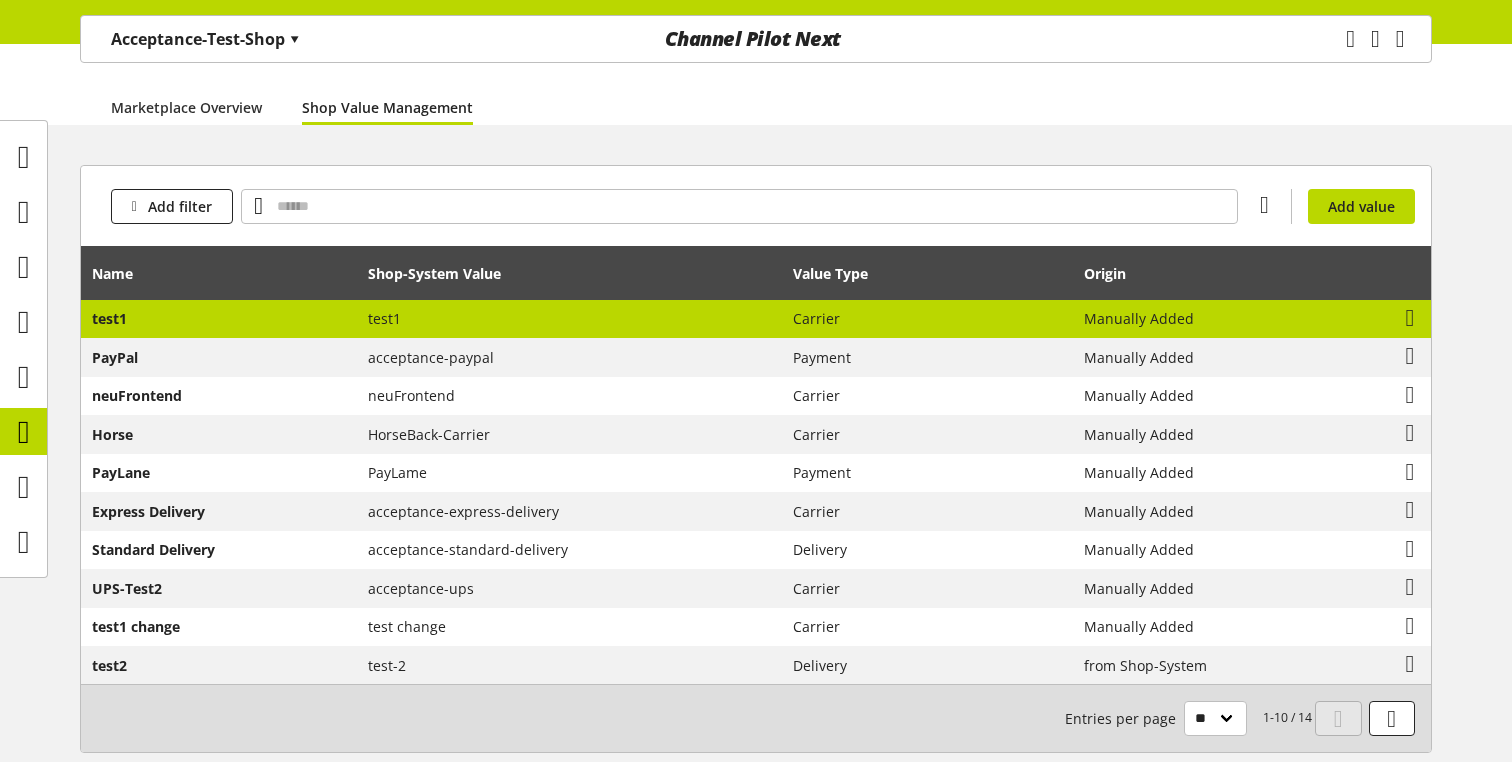 click on "Manually Added" at bounding box center [1211, 319] 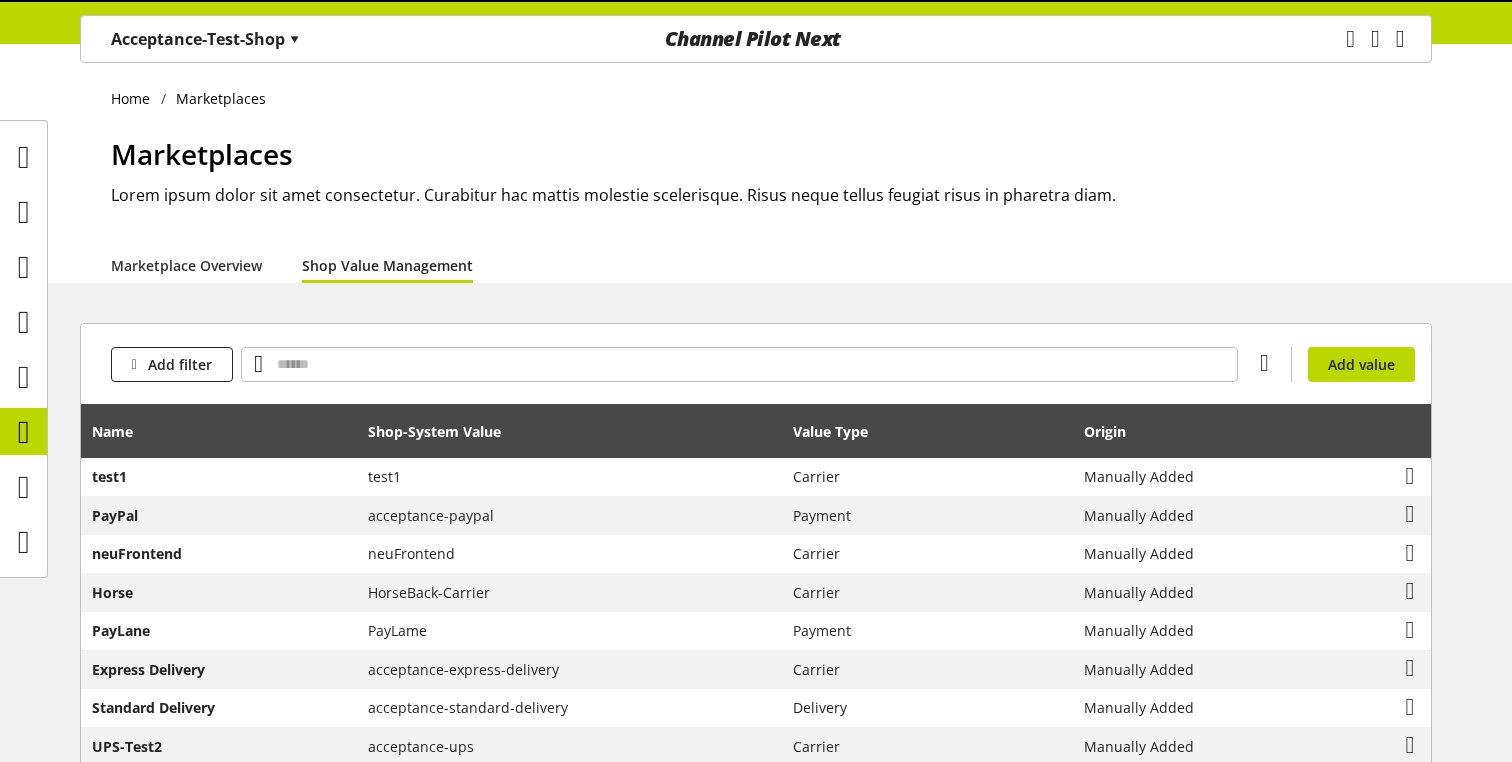 scroll, scrollTop: 158, scrollLeft: 0, axis: vertical 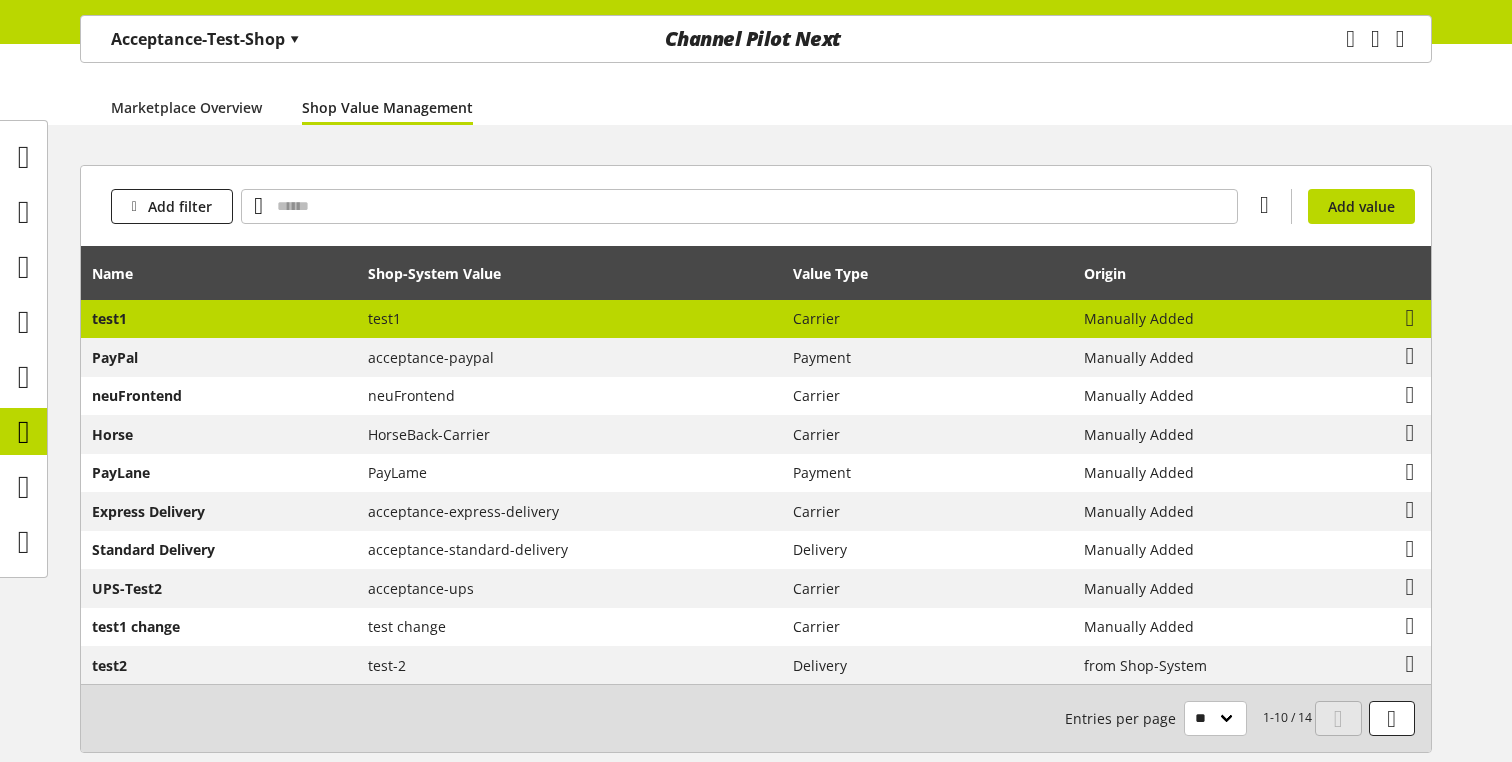 click on "test1" at bounding box center [570, 319] 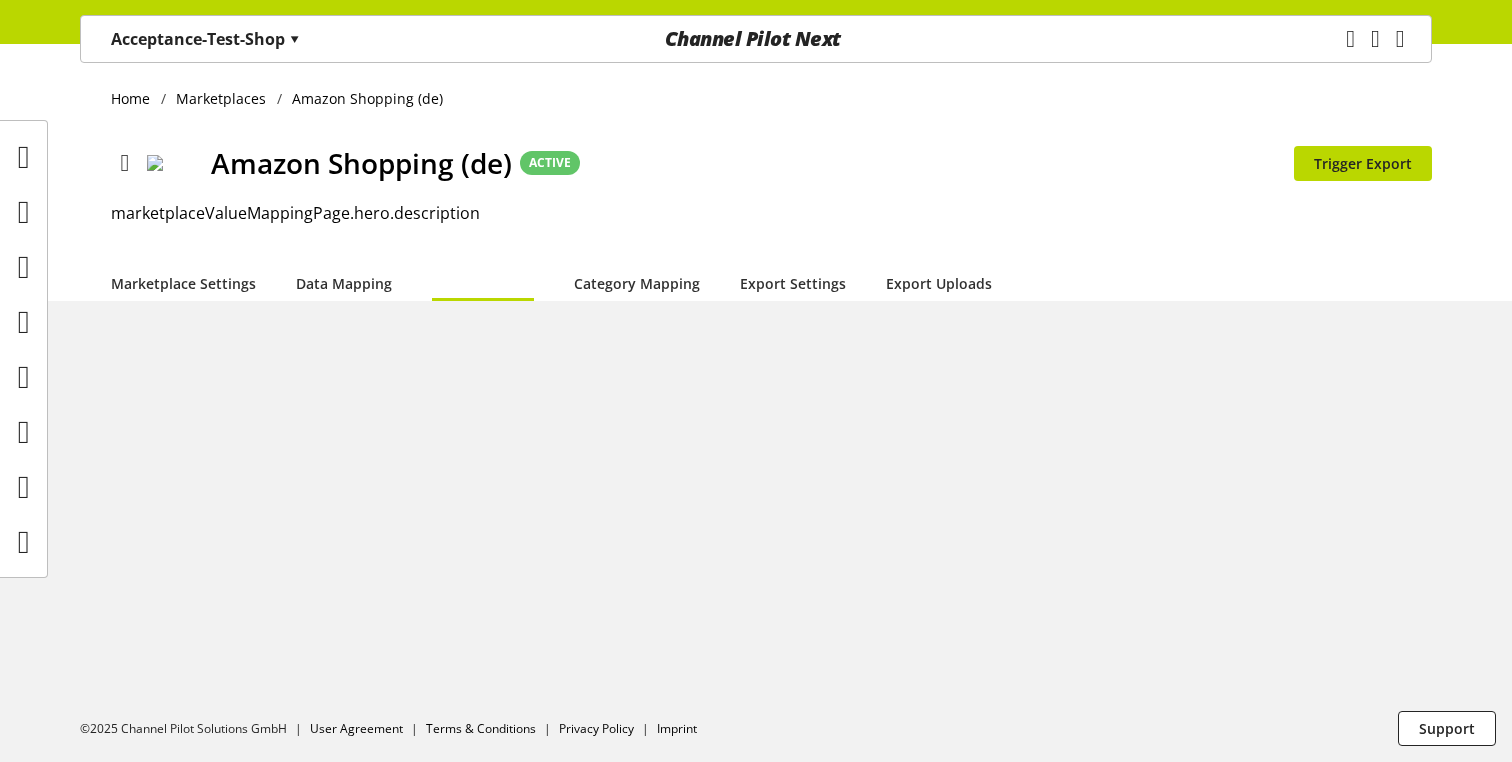 scroll, scrollTop: 0, scrollLeft: 0, axis: both 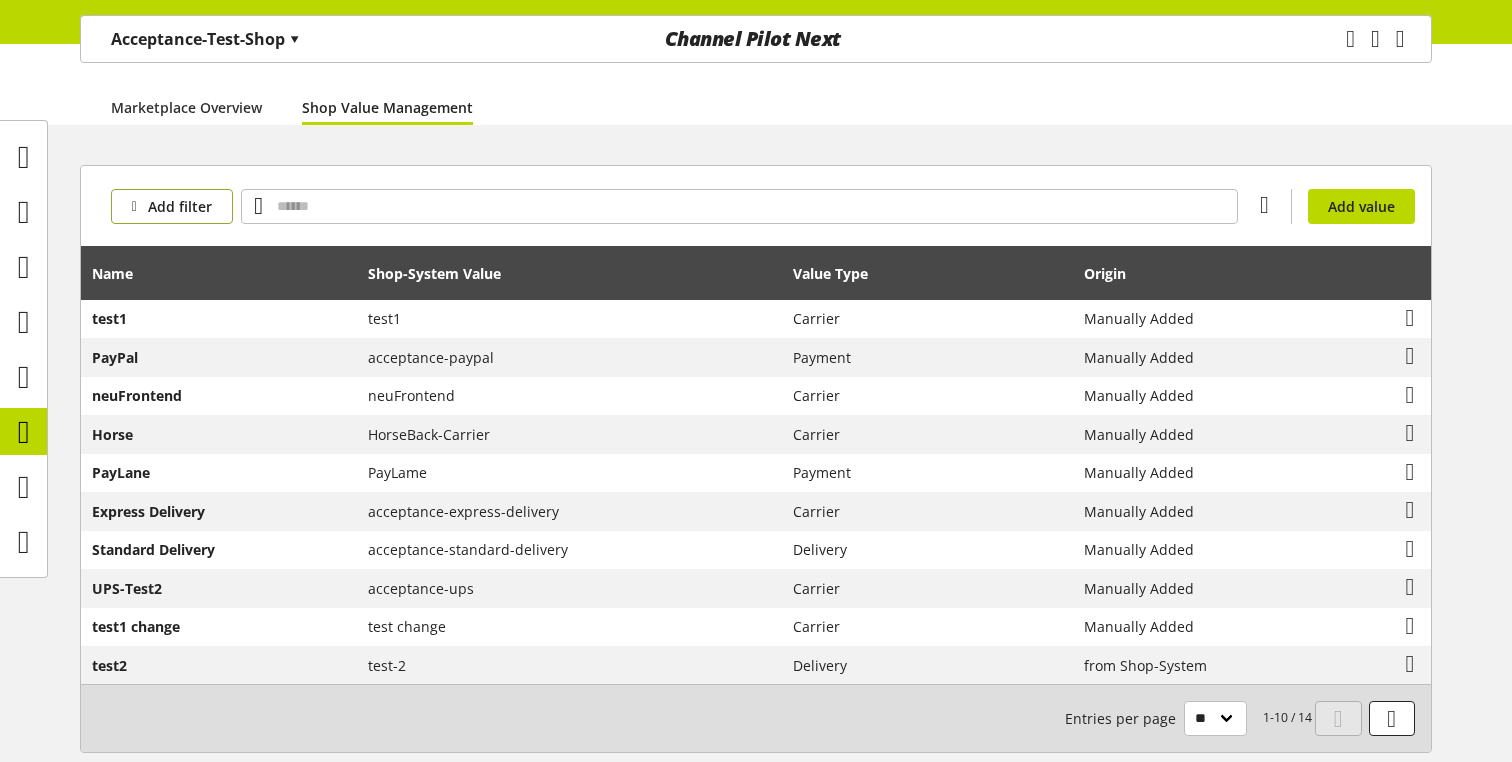 click on "Add filter" at bounding box center (180, 206) 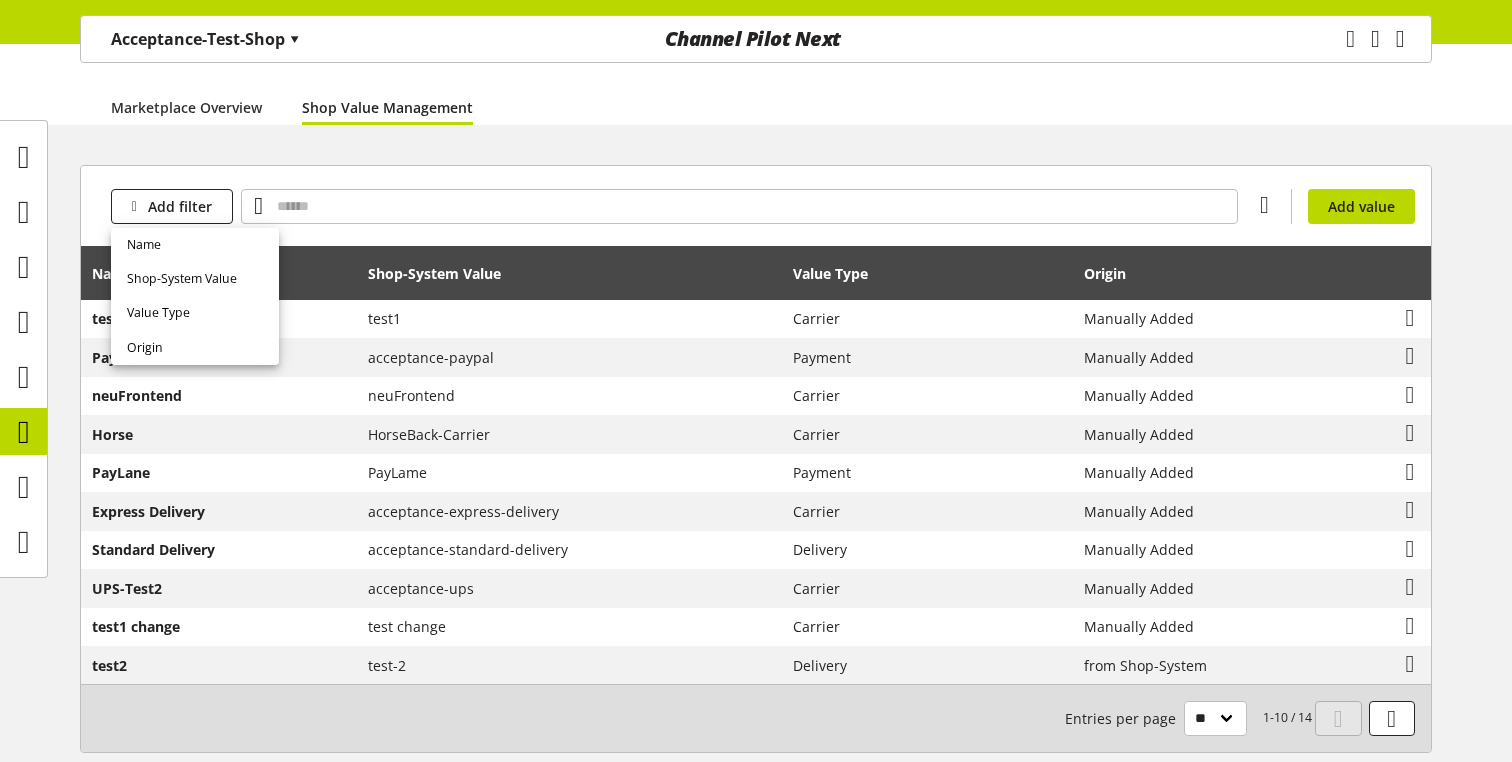 click on "Add filter You don't have permission to create a value. Add value" at bounding box center [756, 206] 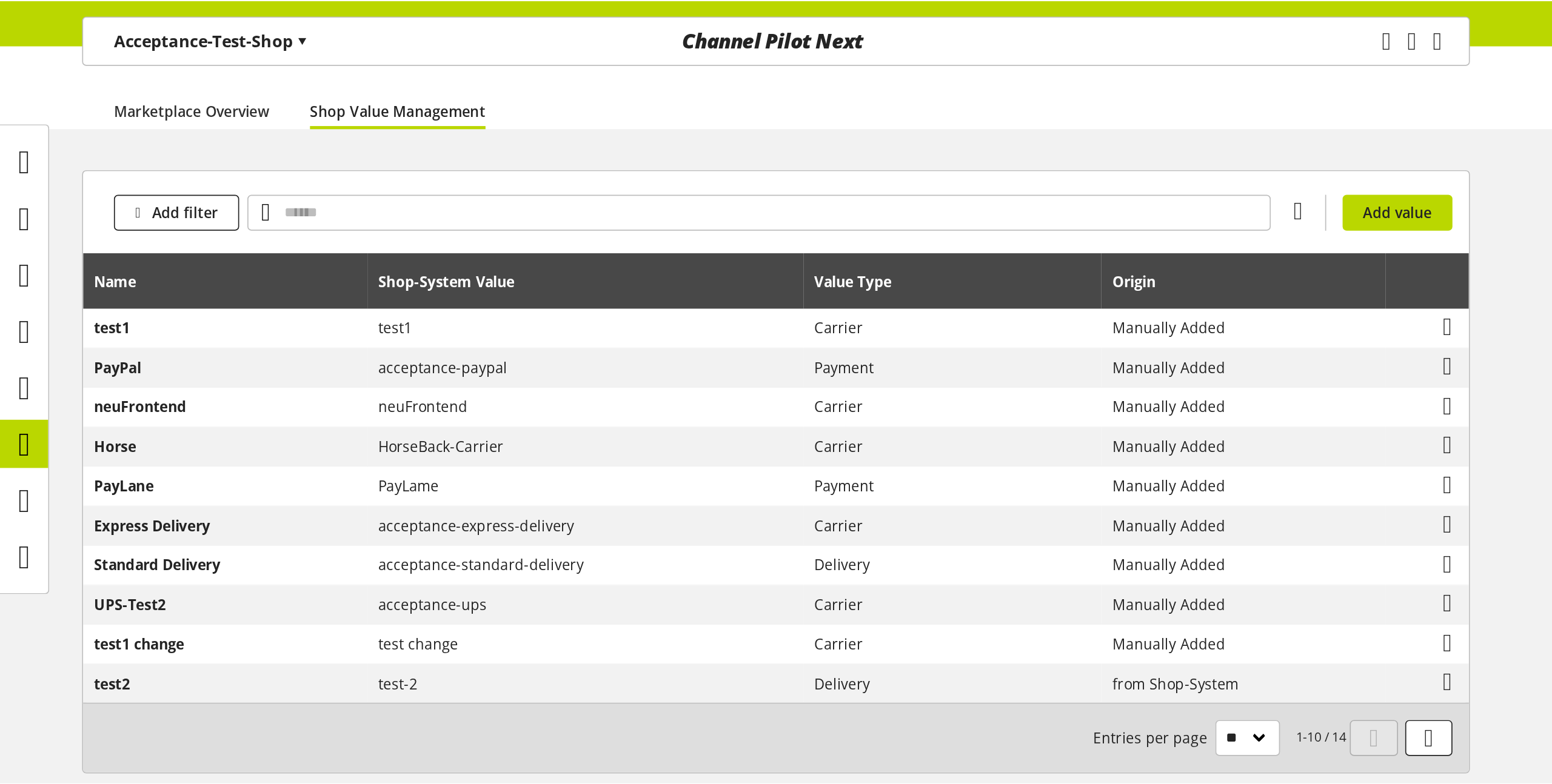scroll, scrollTop: 0, scrollLeft: 0, axis: both 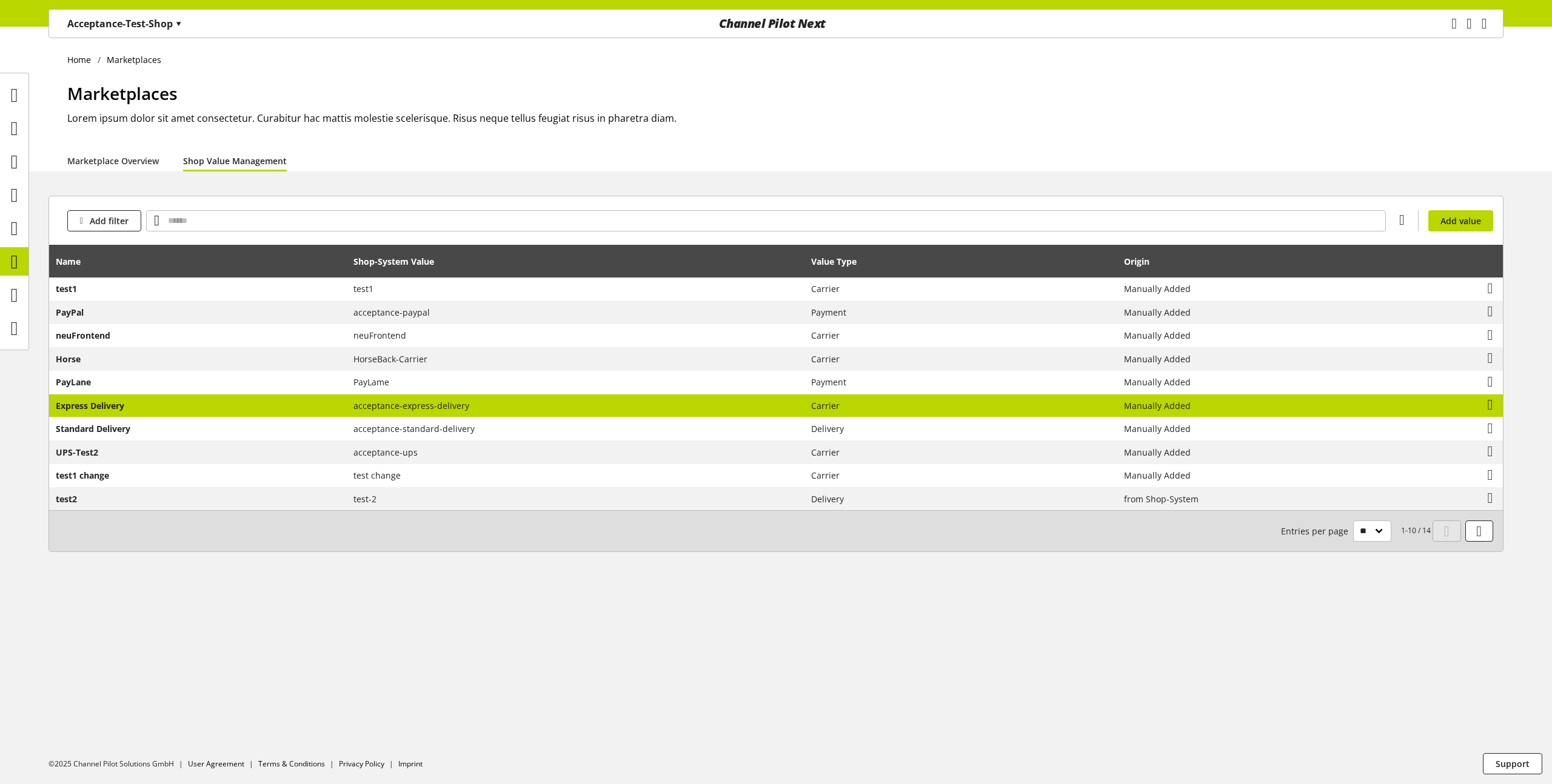 click on "acceptance-express-delivery" at bounding box center (411, 405) 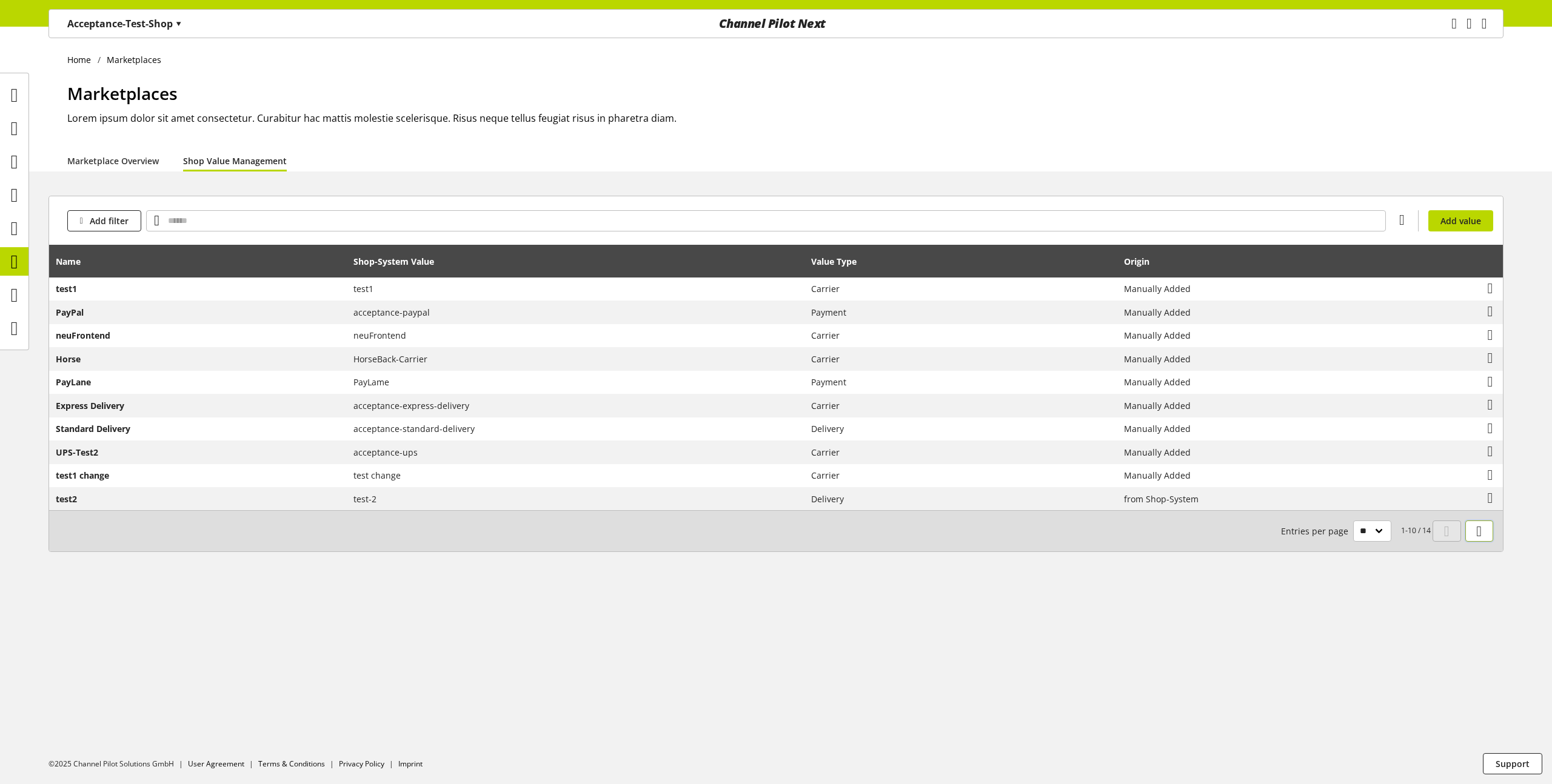 click at bounding box center [1479, 531] 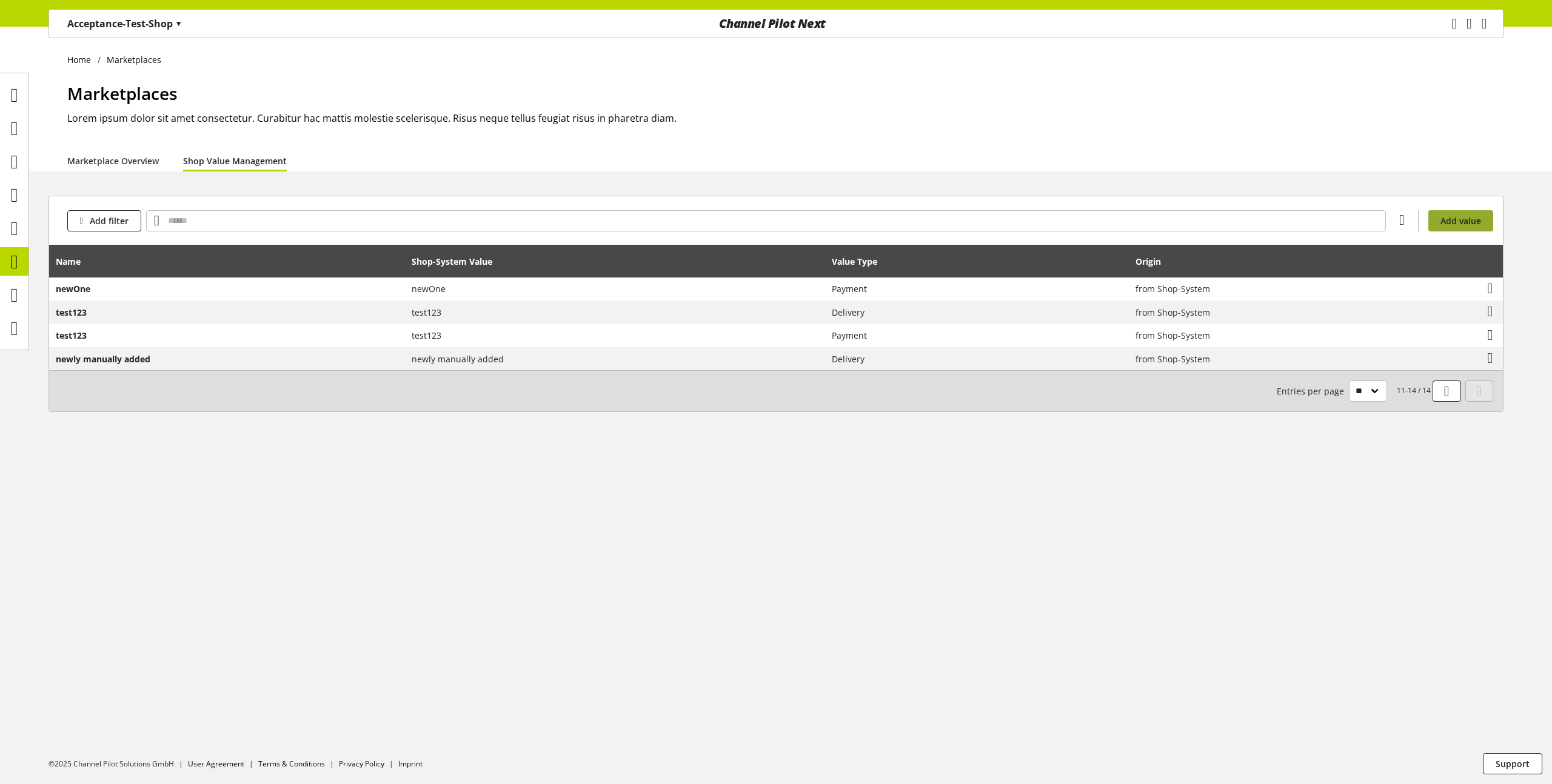 click on "Add value" at bounding box center (1460, 221) 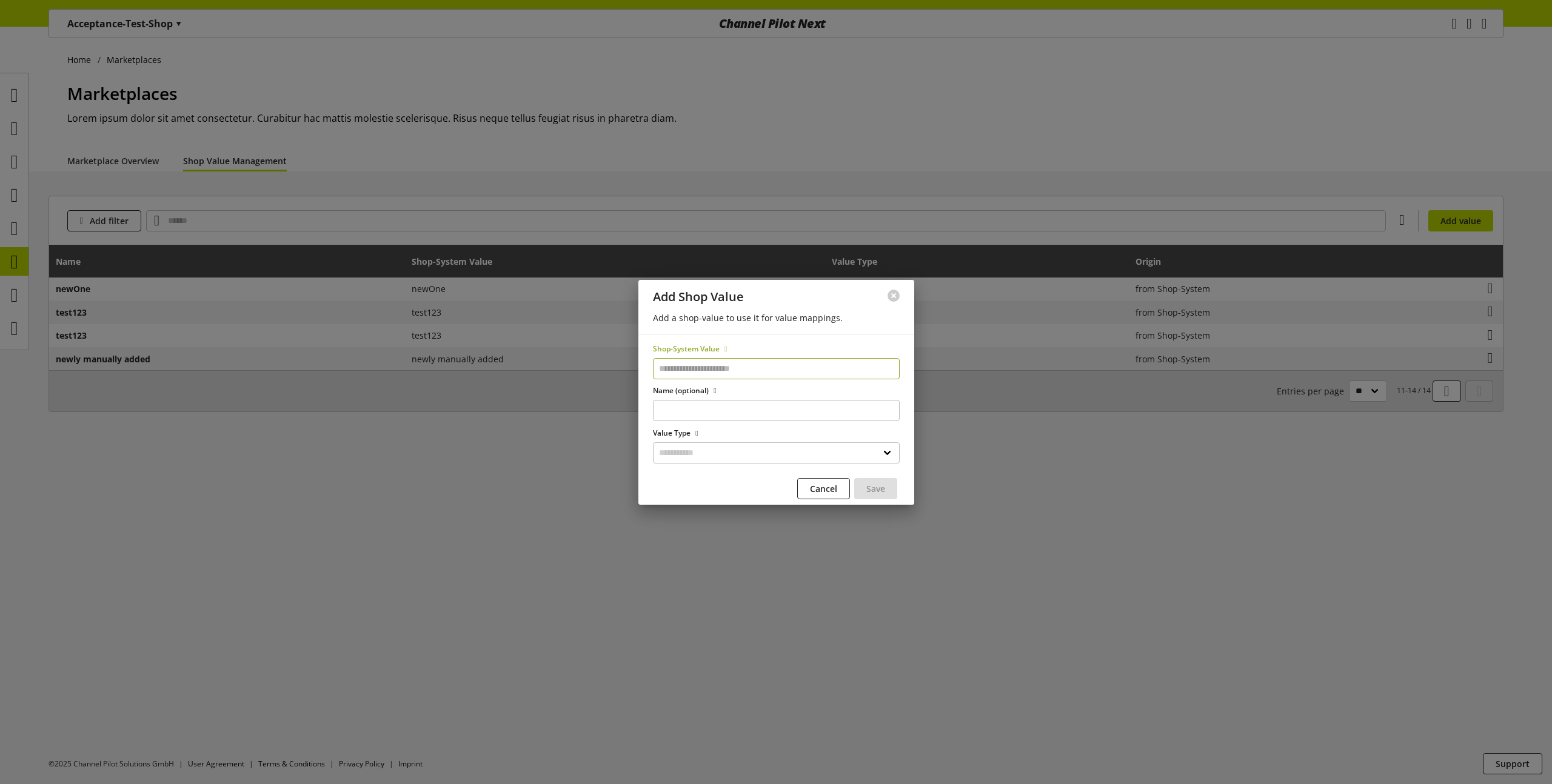 click at bounding box center (776, 368) 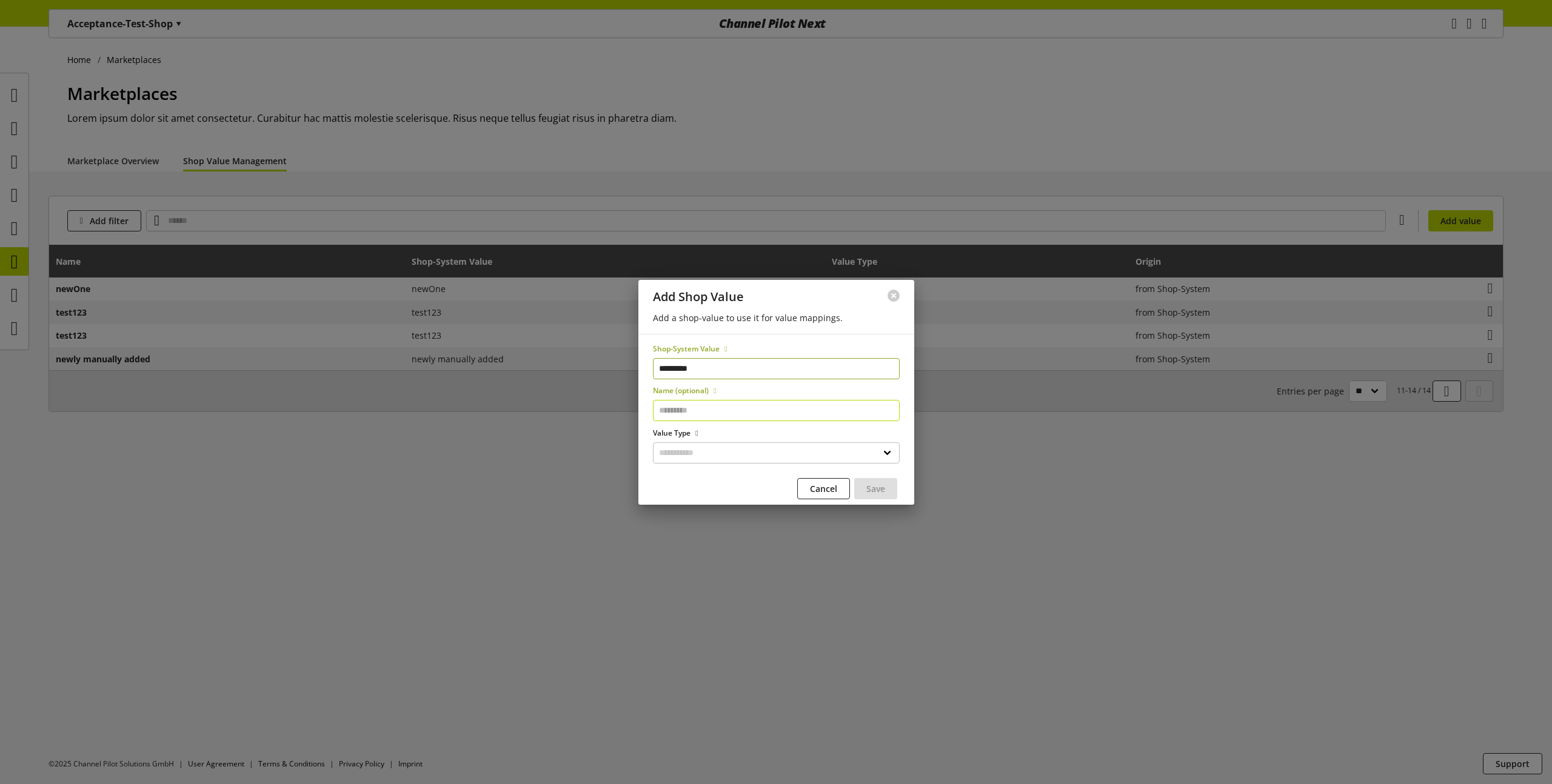 type on "**********" 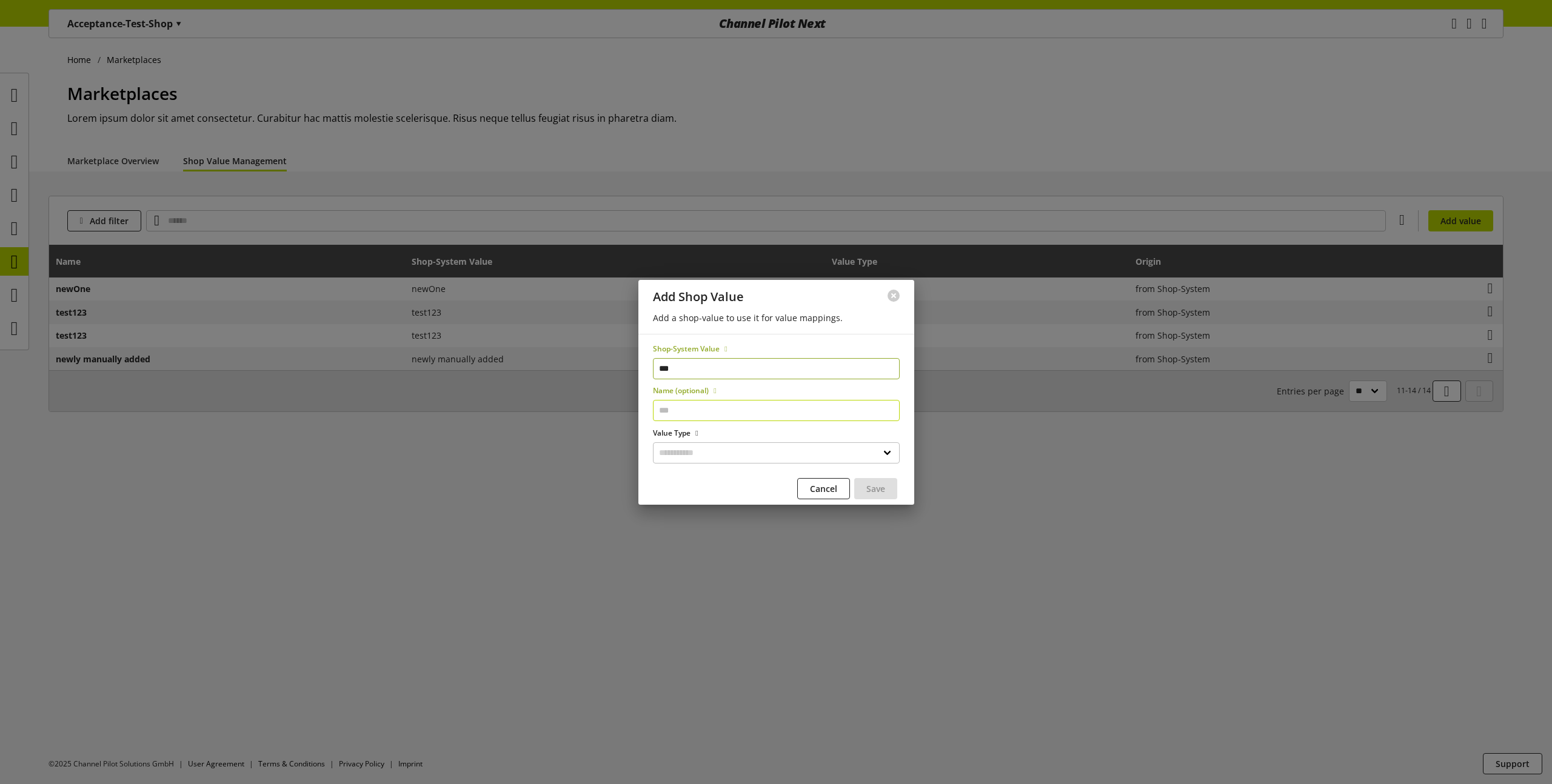 type on "***" 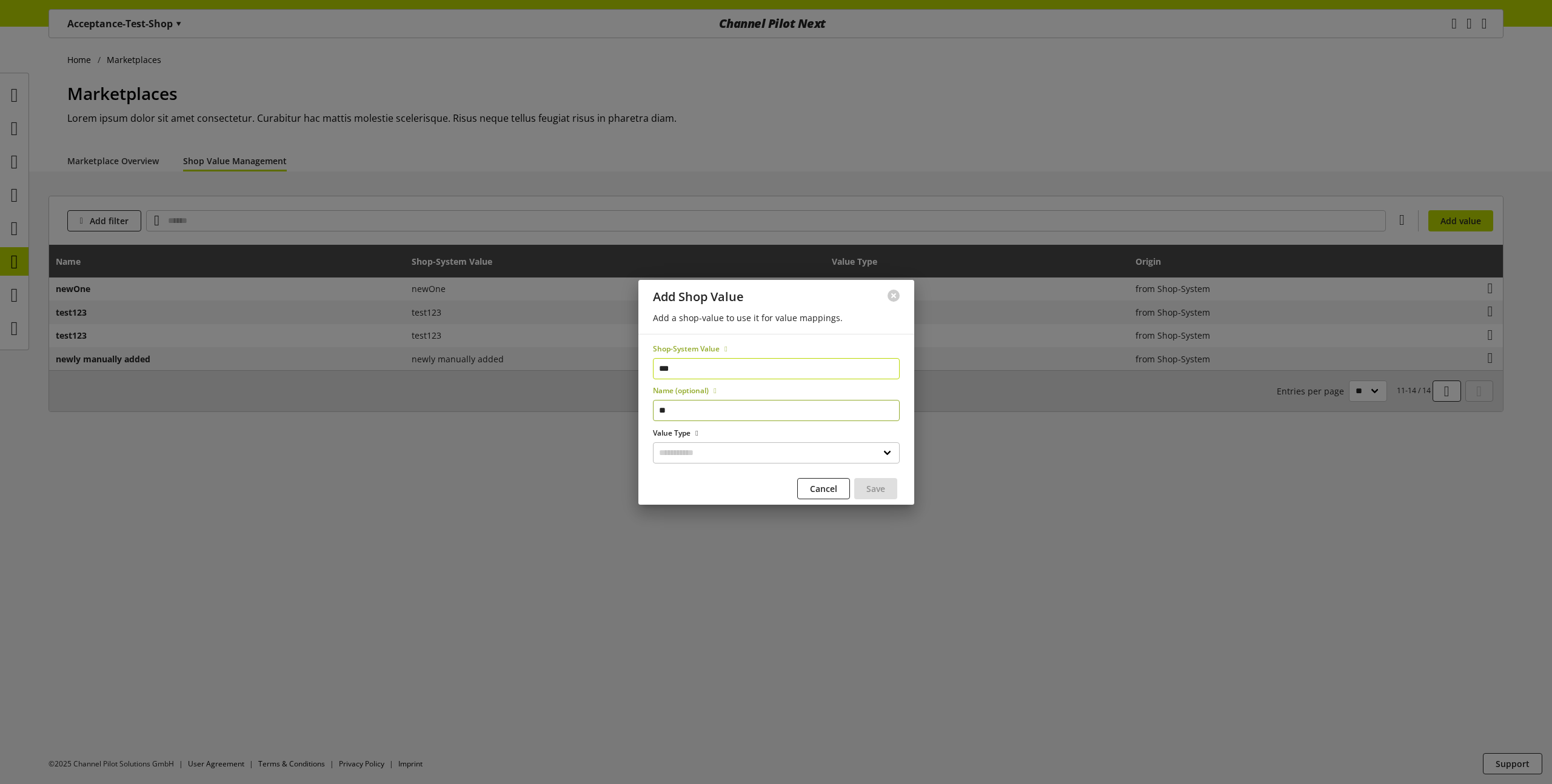 type on "**" 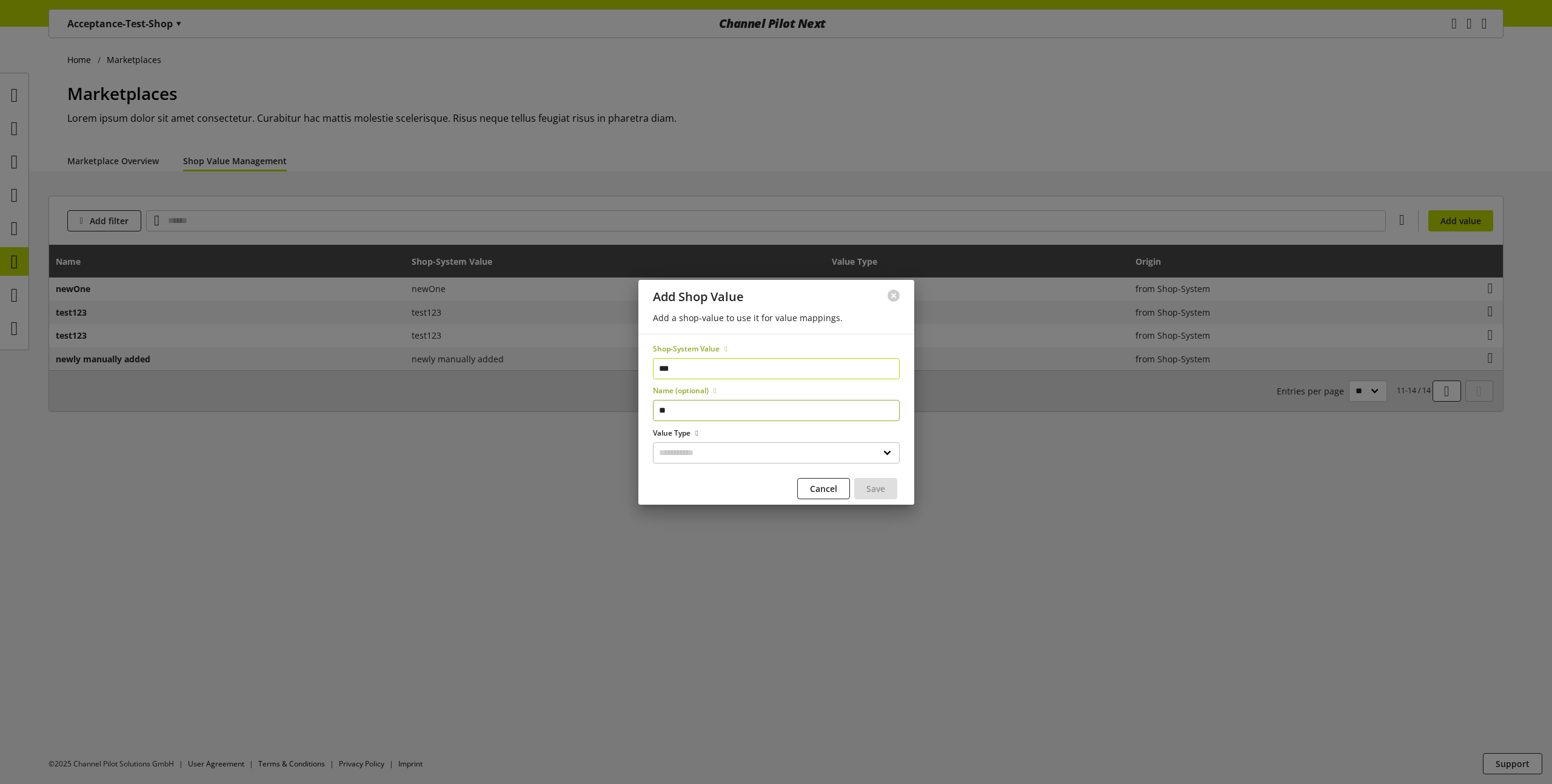 click on "***" at bounding box center (776, 368) 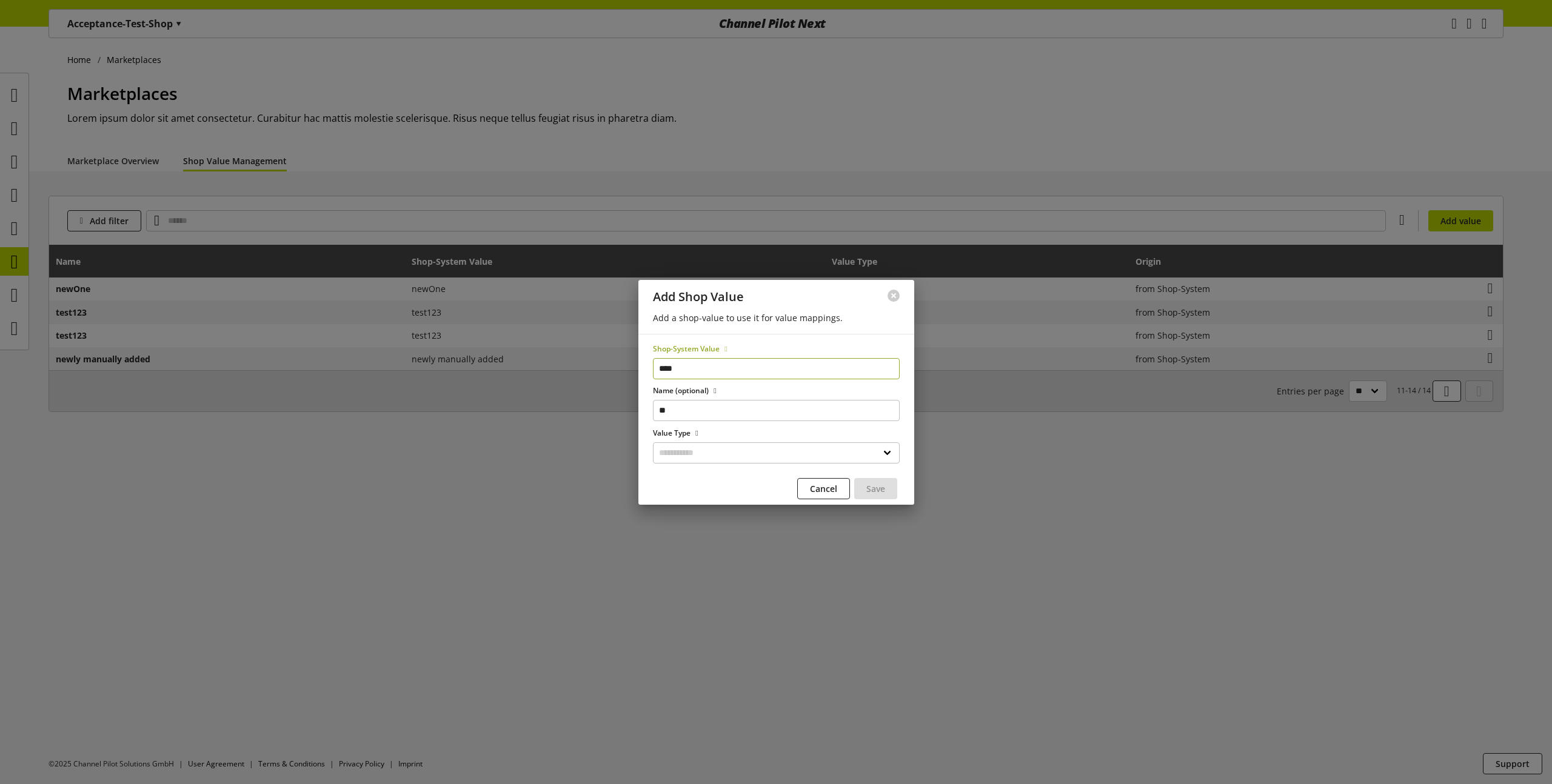 click on "****" at bounding box center [776, 368] 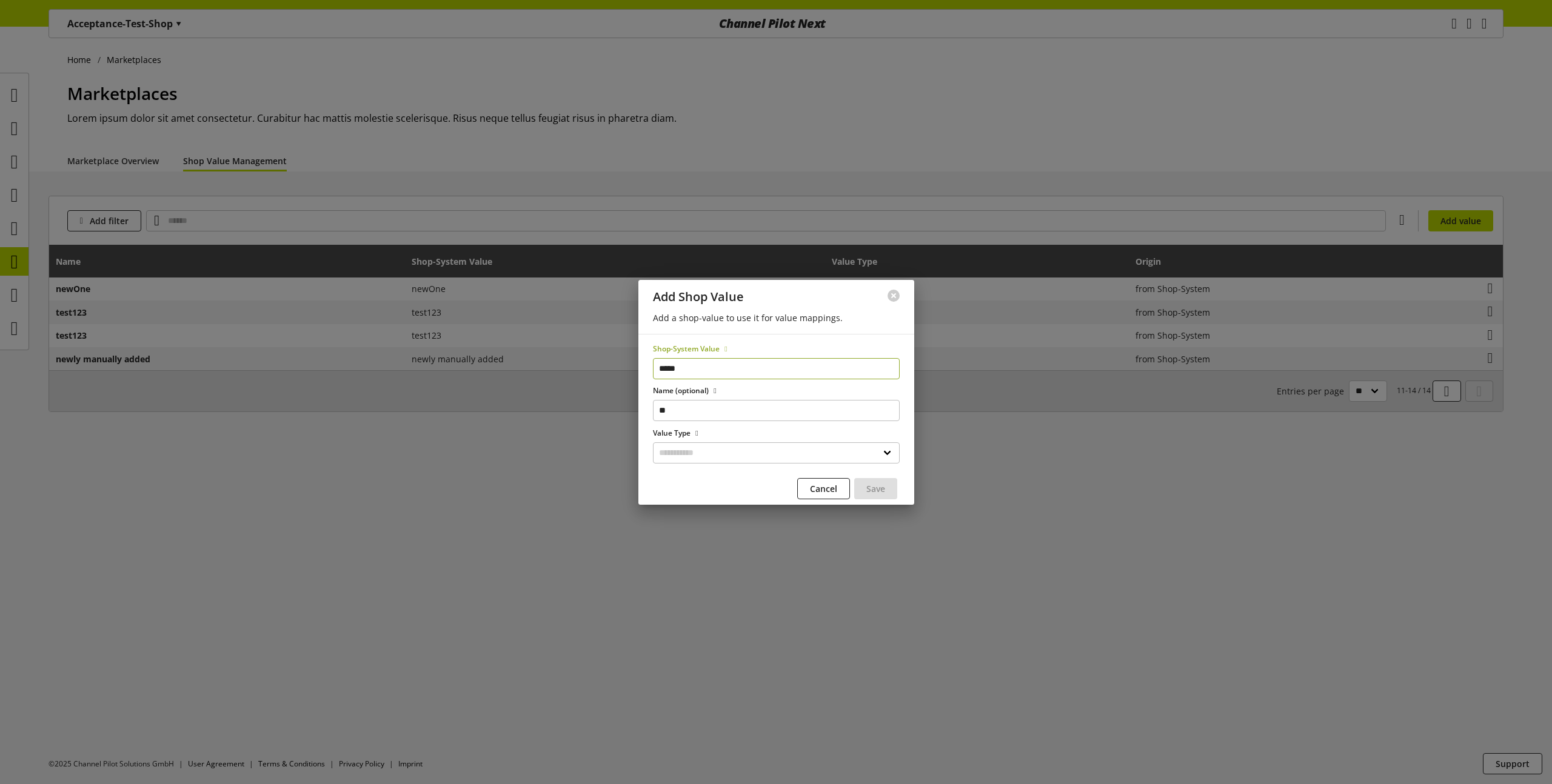 type on "*****" 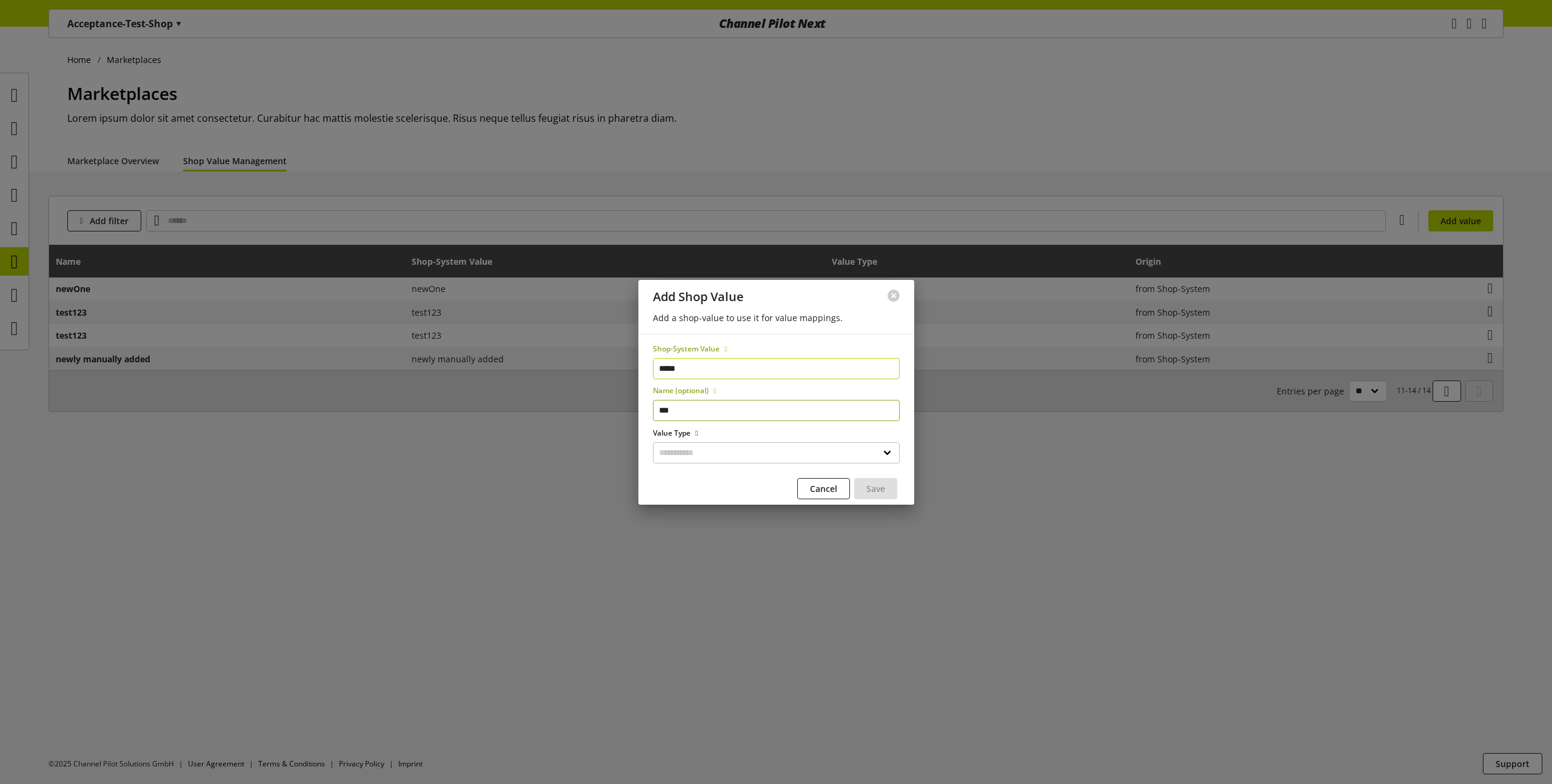 type on "***" 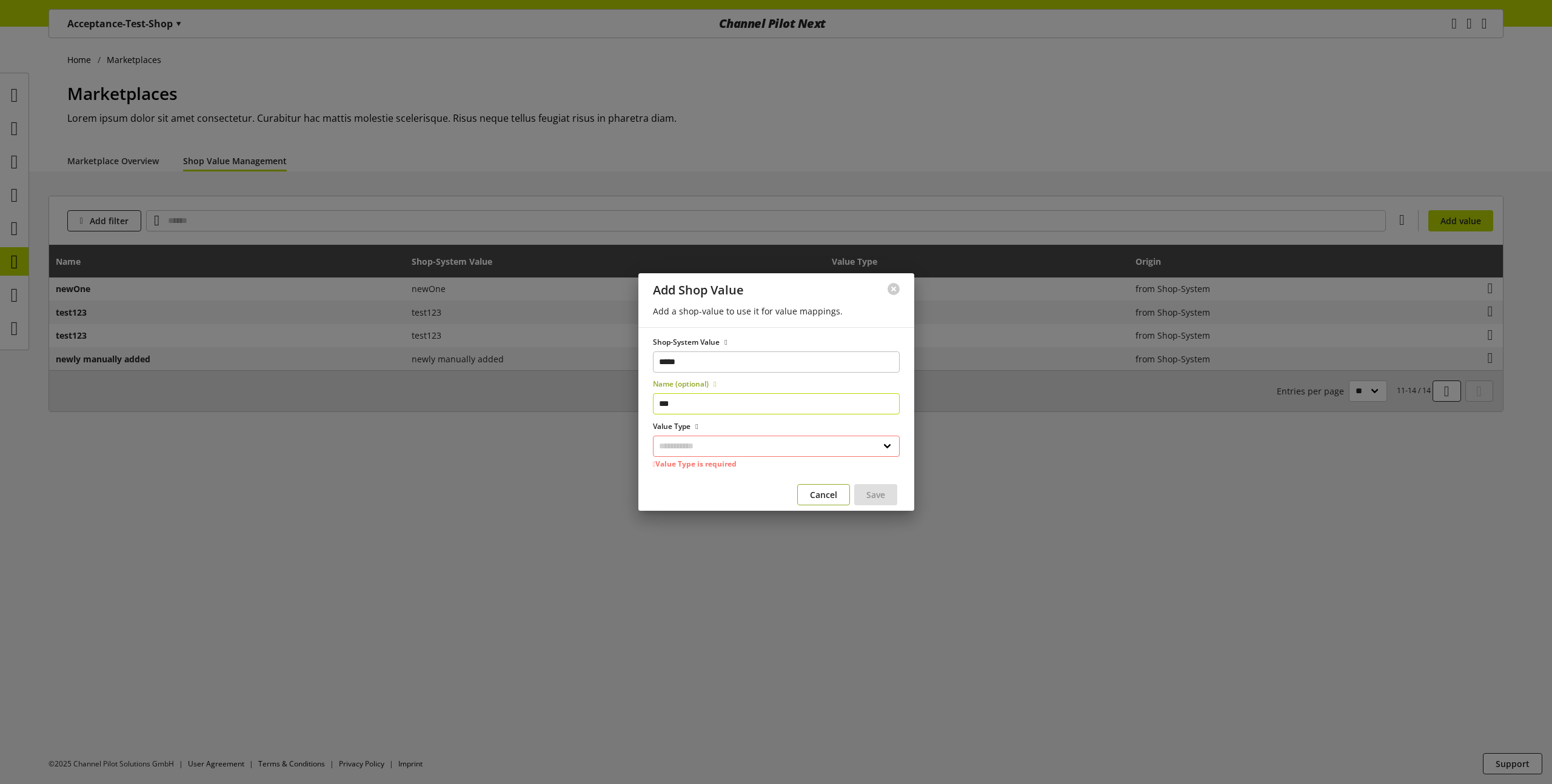 type 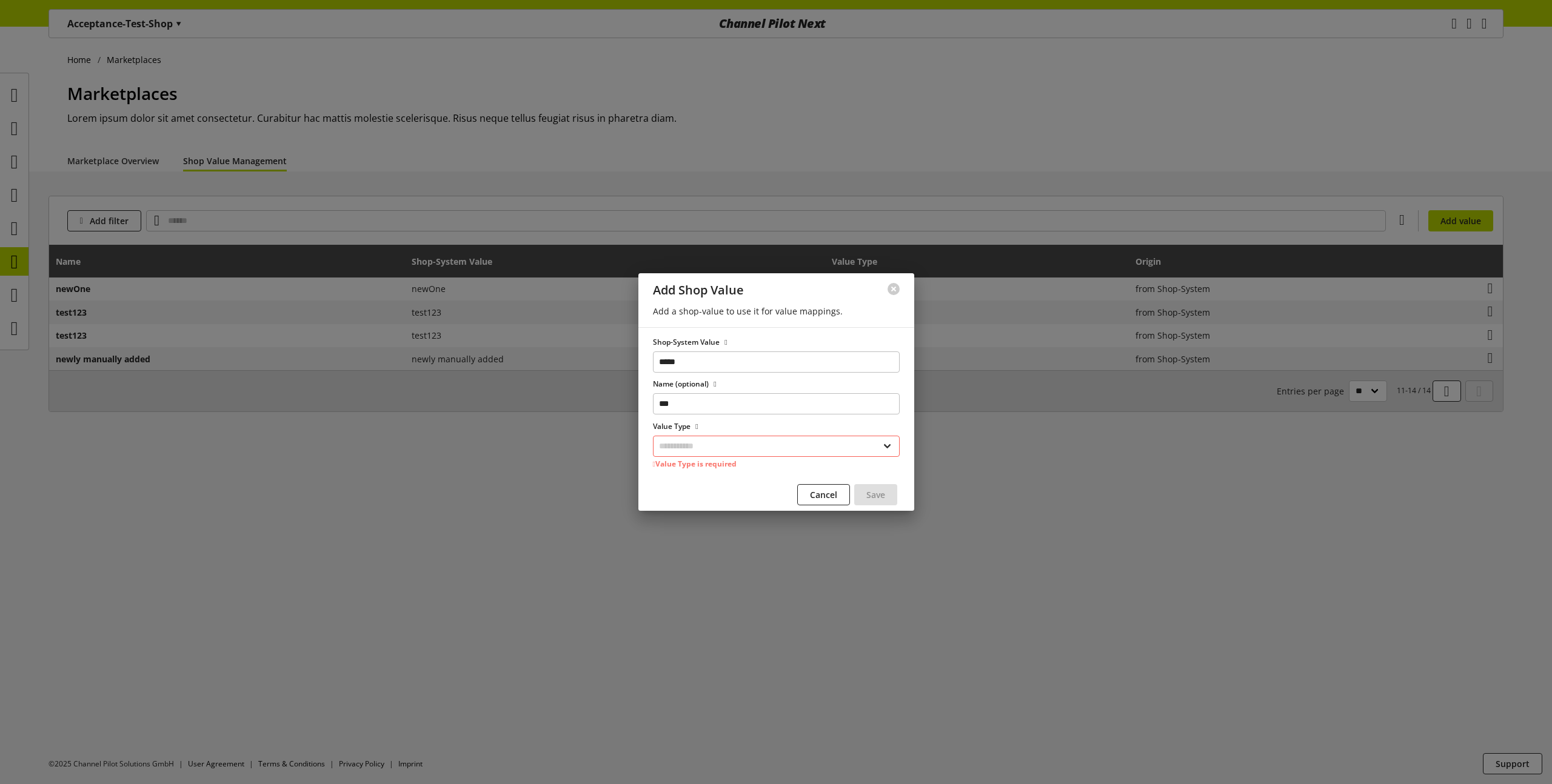 click on "**********" at bounding box center (776, 446) 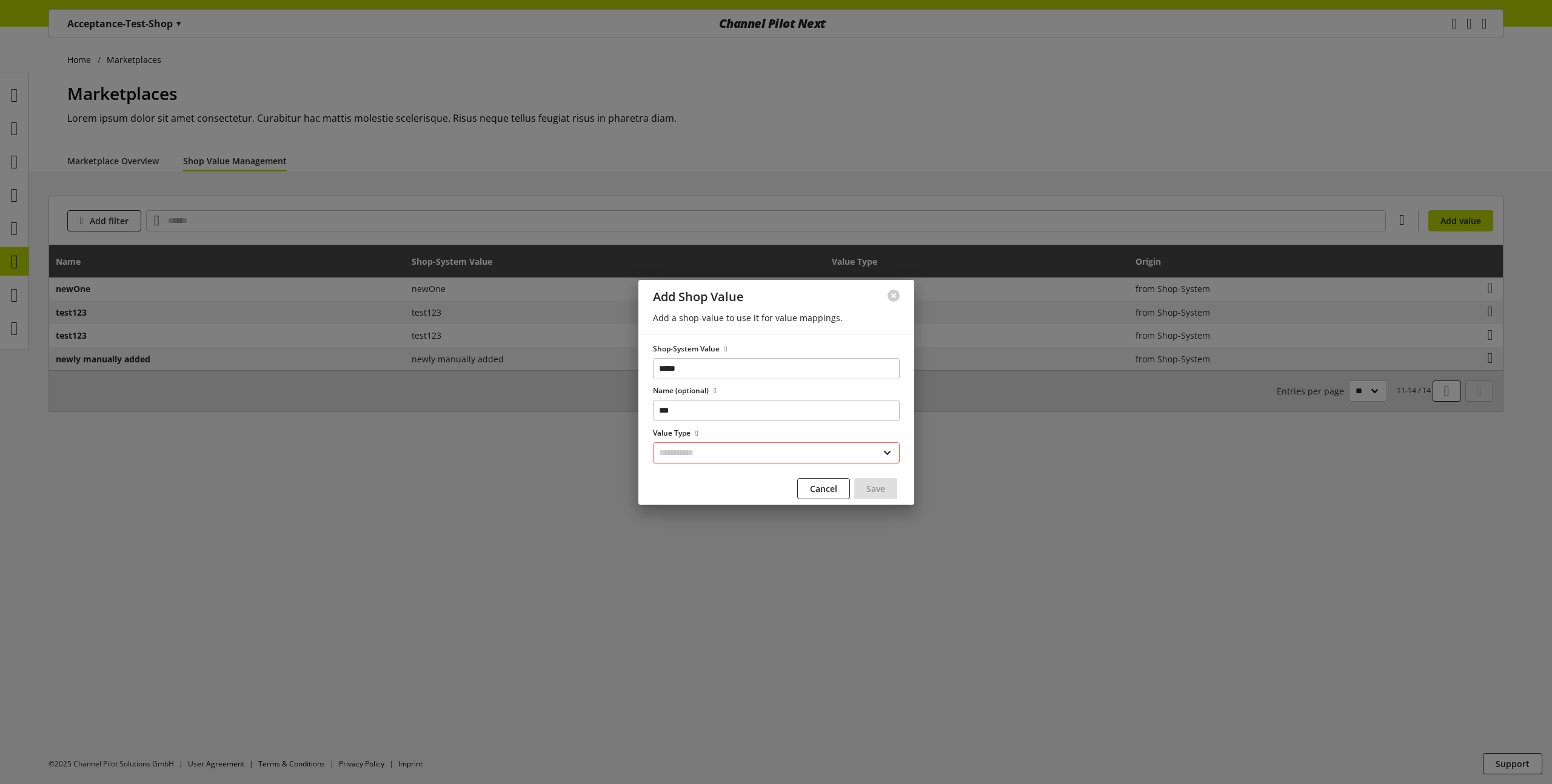 select on "*******" 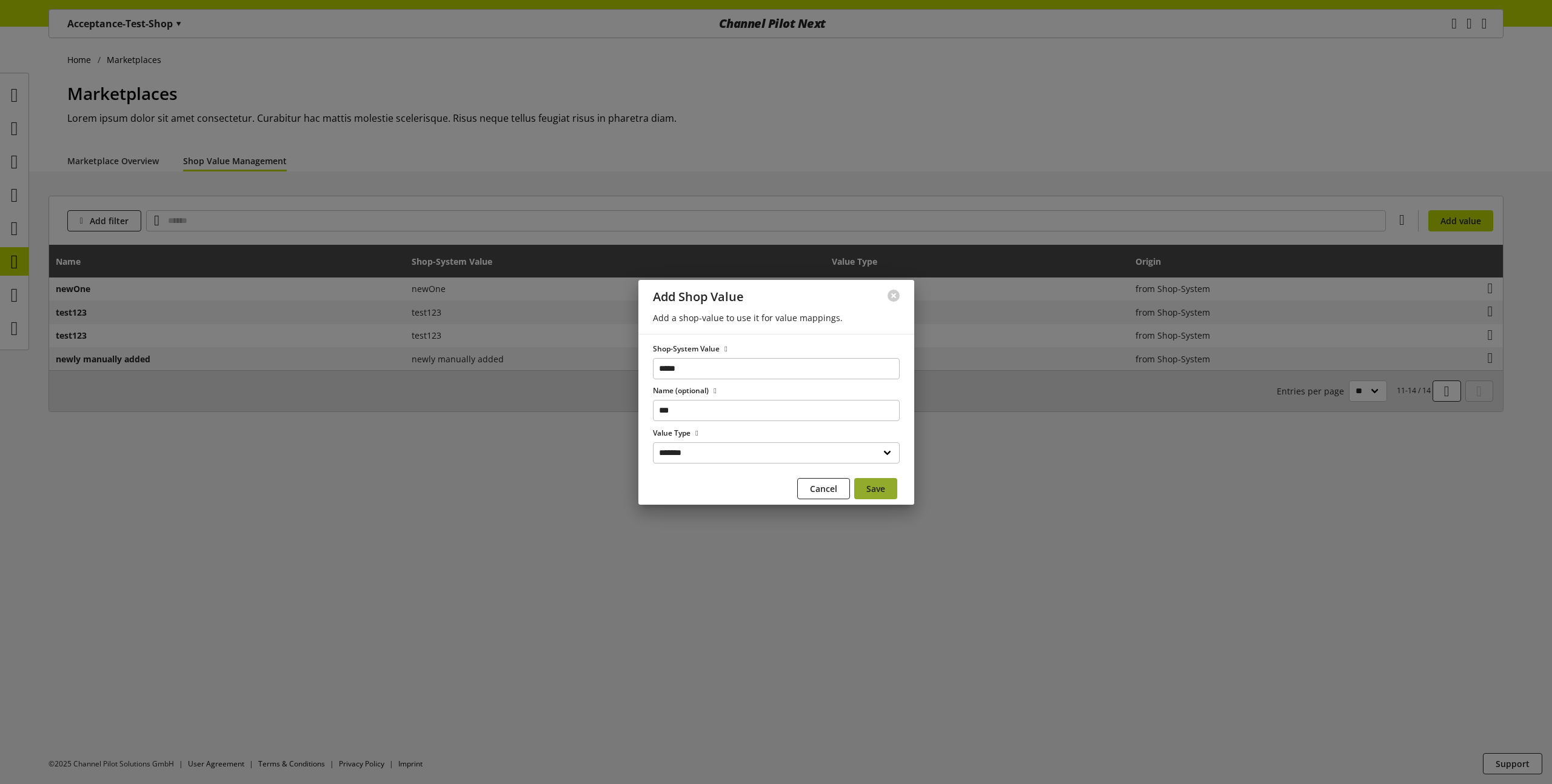 click on "Save" at bounding box center (875, 488) 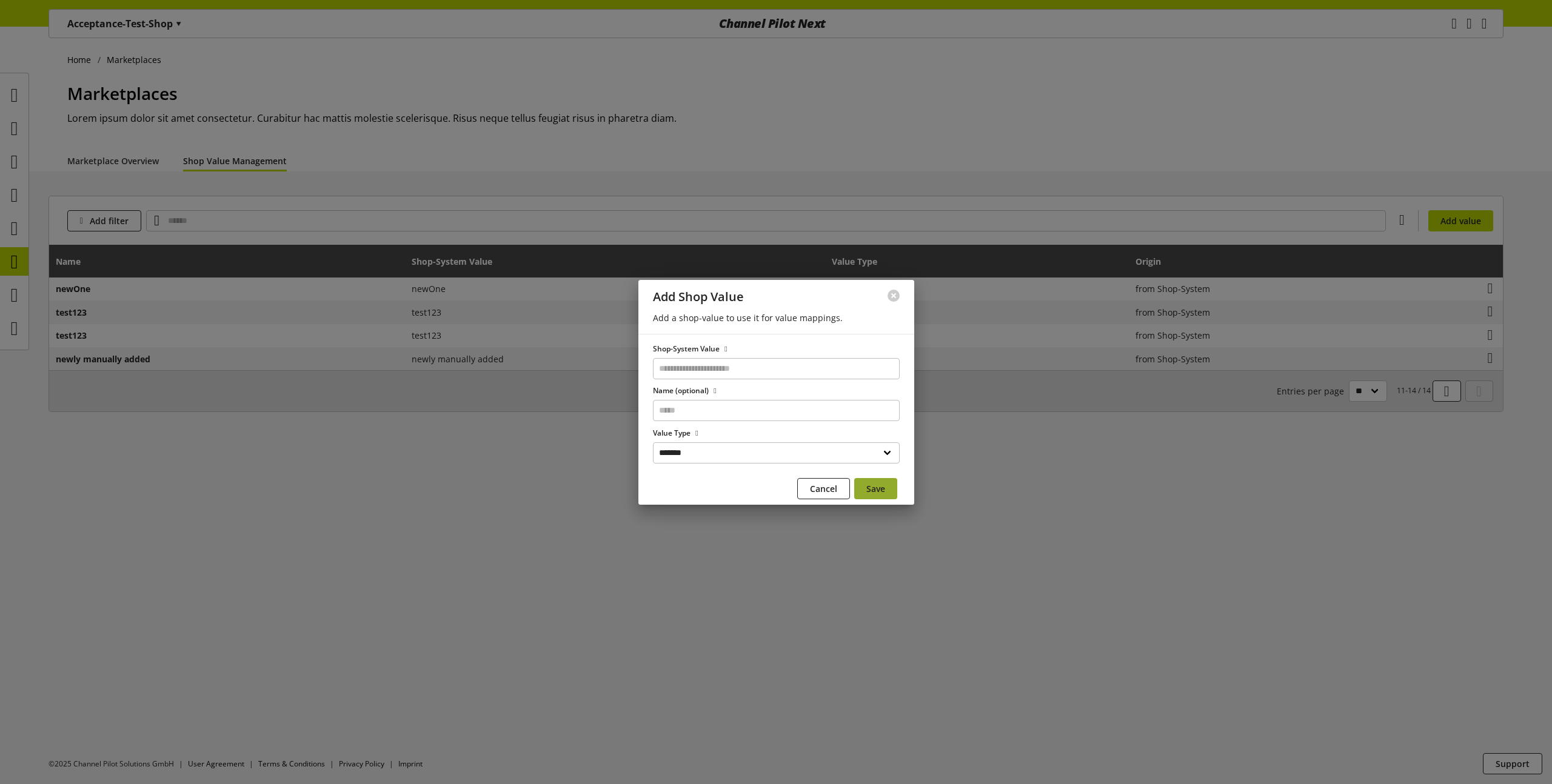 select 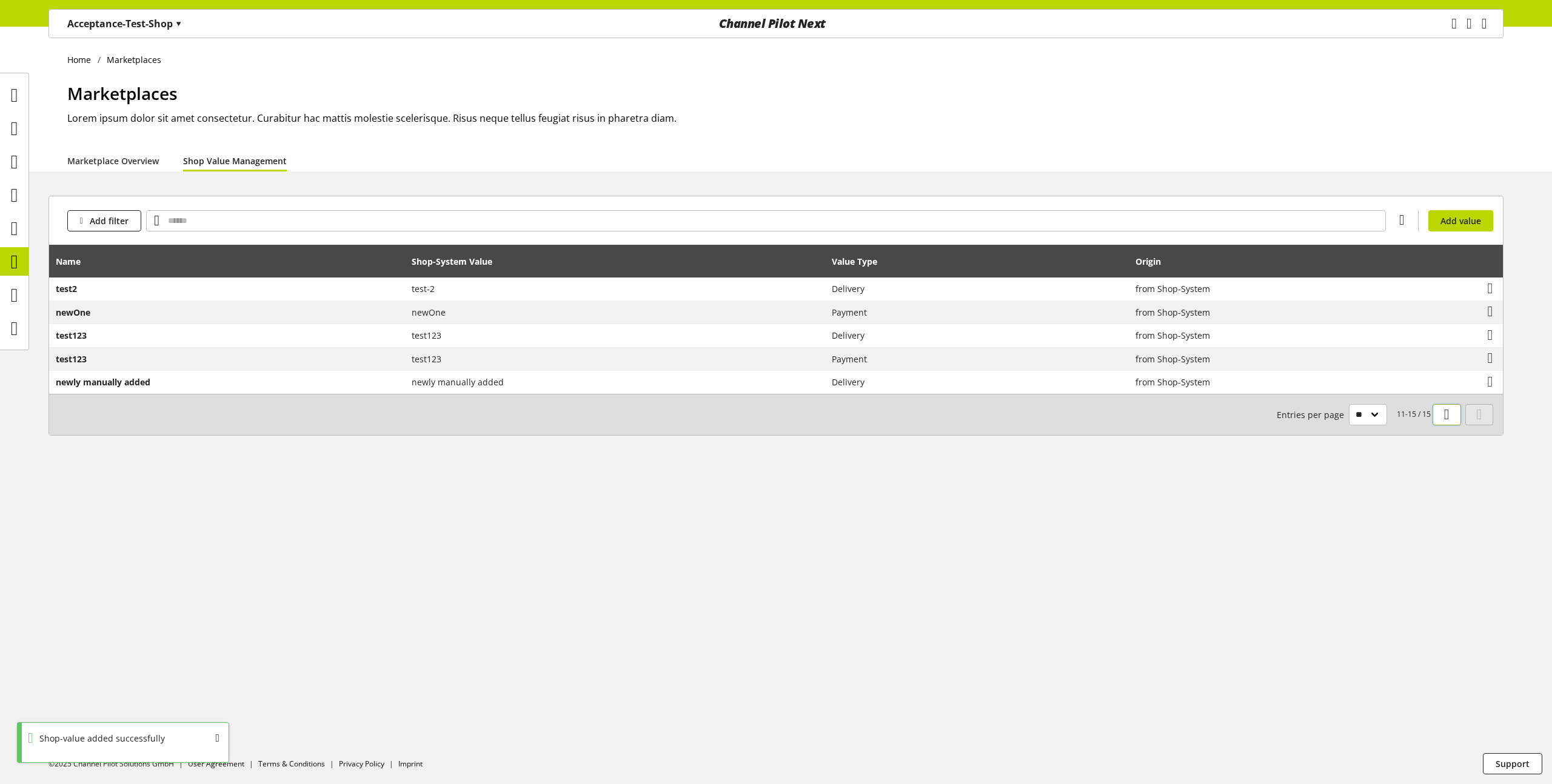 click at bounding box center [1447, 414] 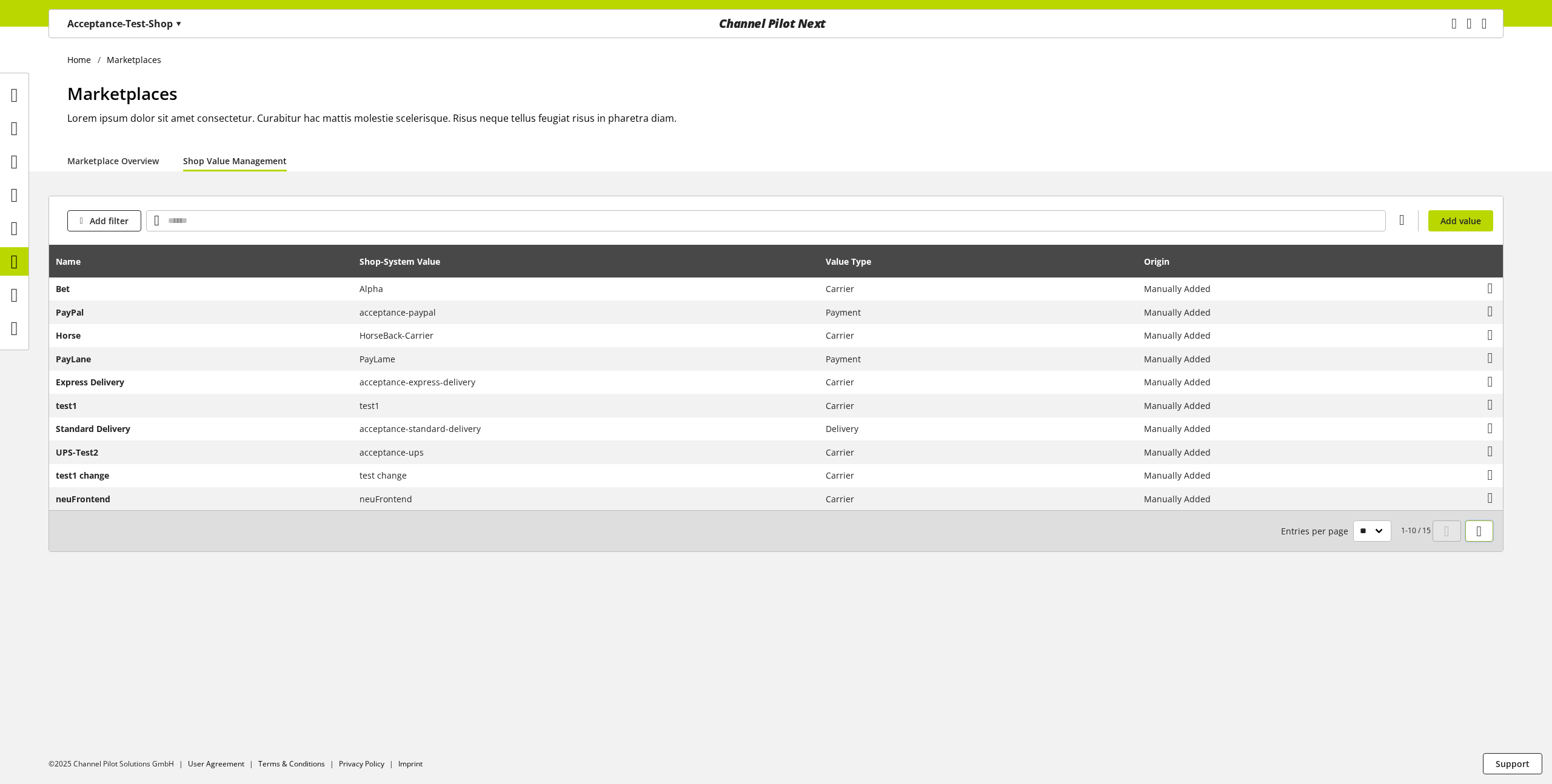 click at bounding box center (1479, 531) 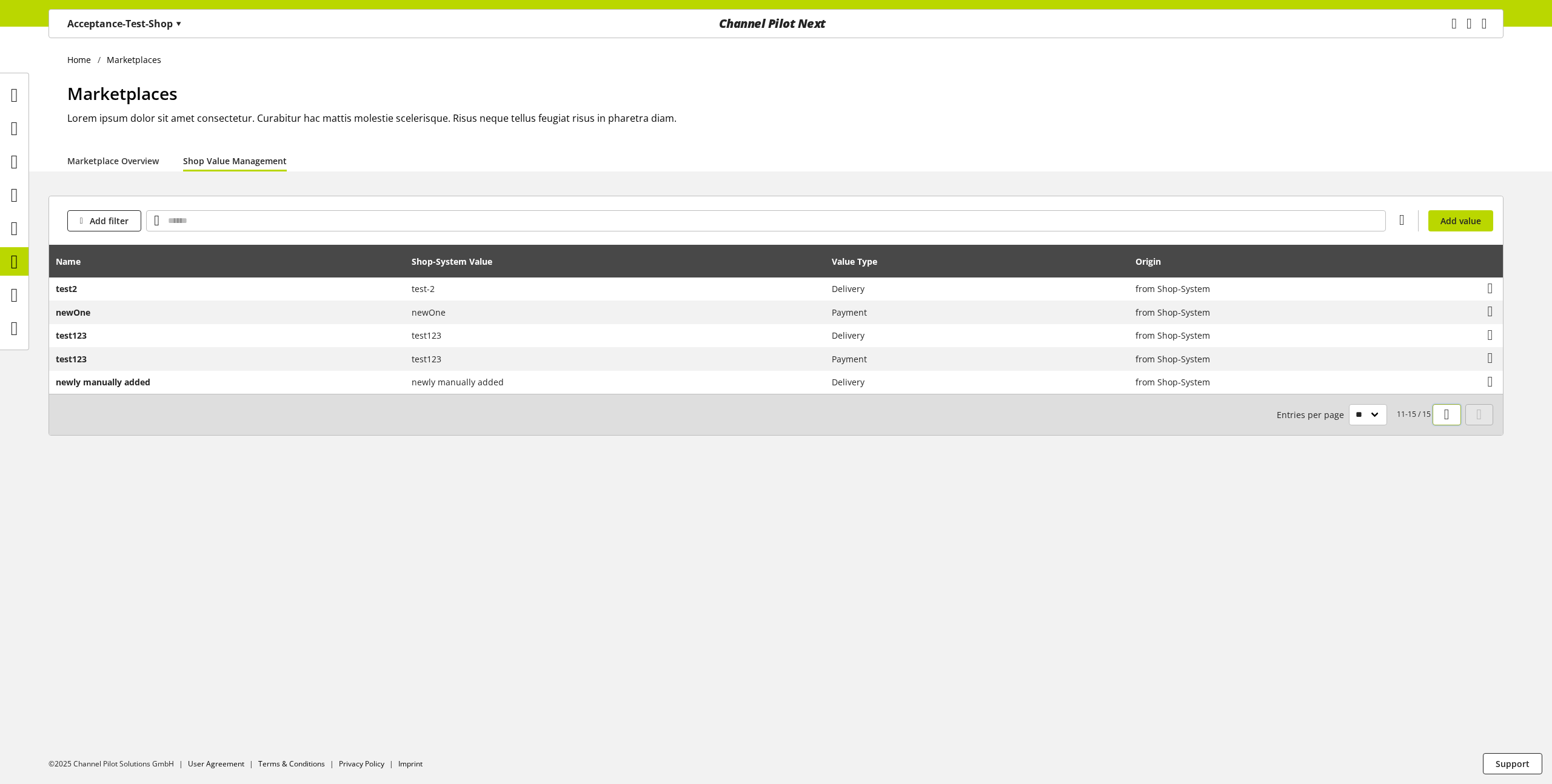 click at bounding box center [1447, 414] 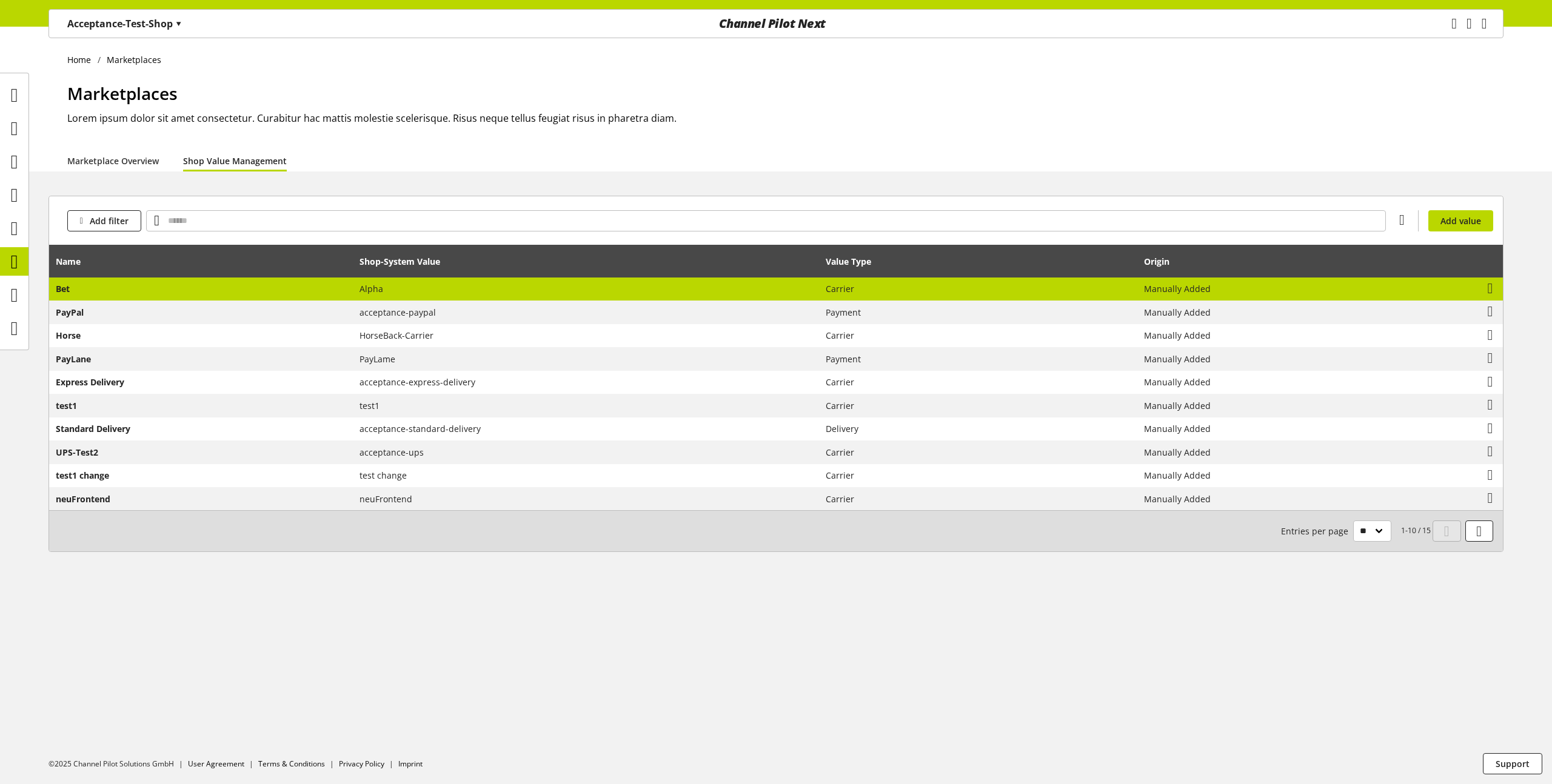 click on "Alpha" at bounding box center (586, 289) 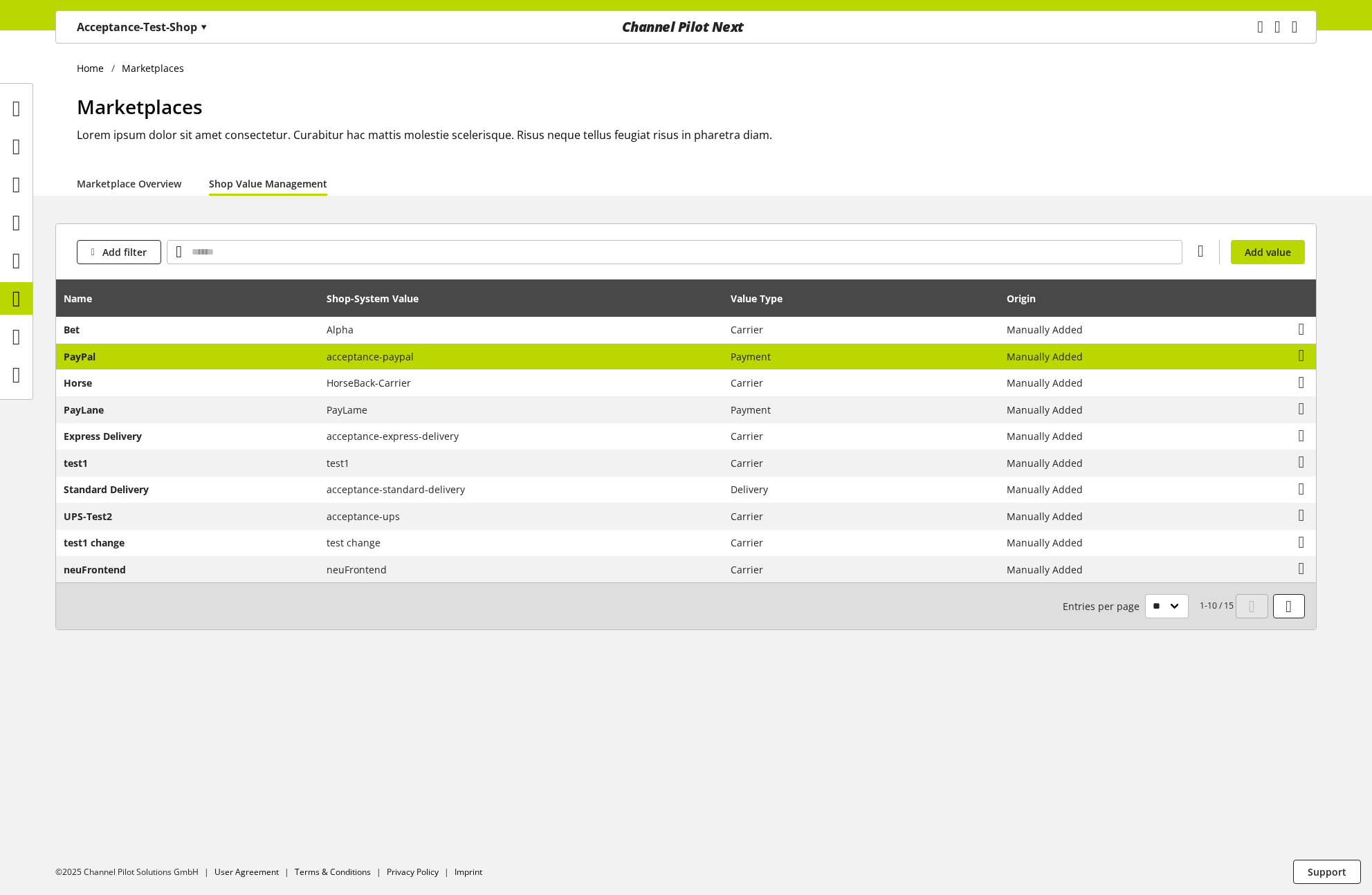 click on "Payment" at bounding box center (861, 357) 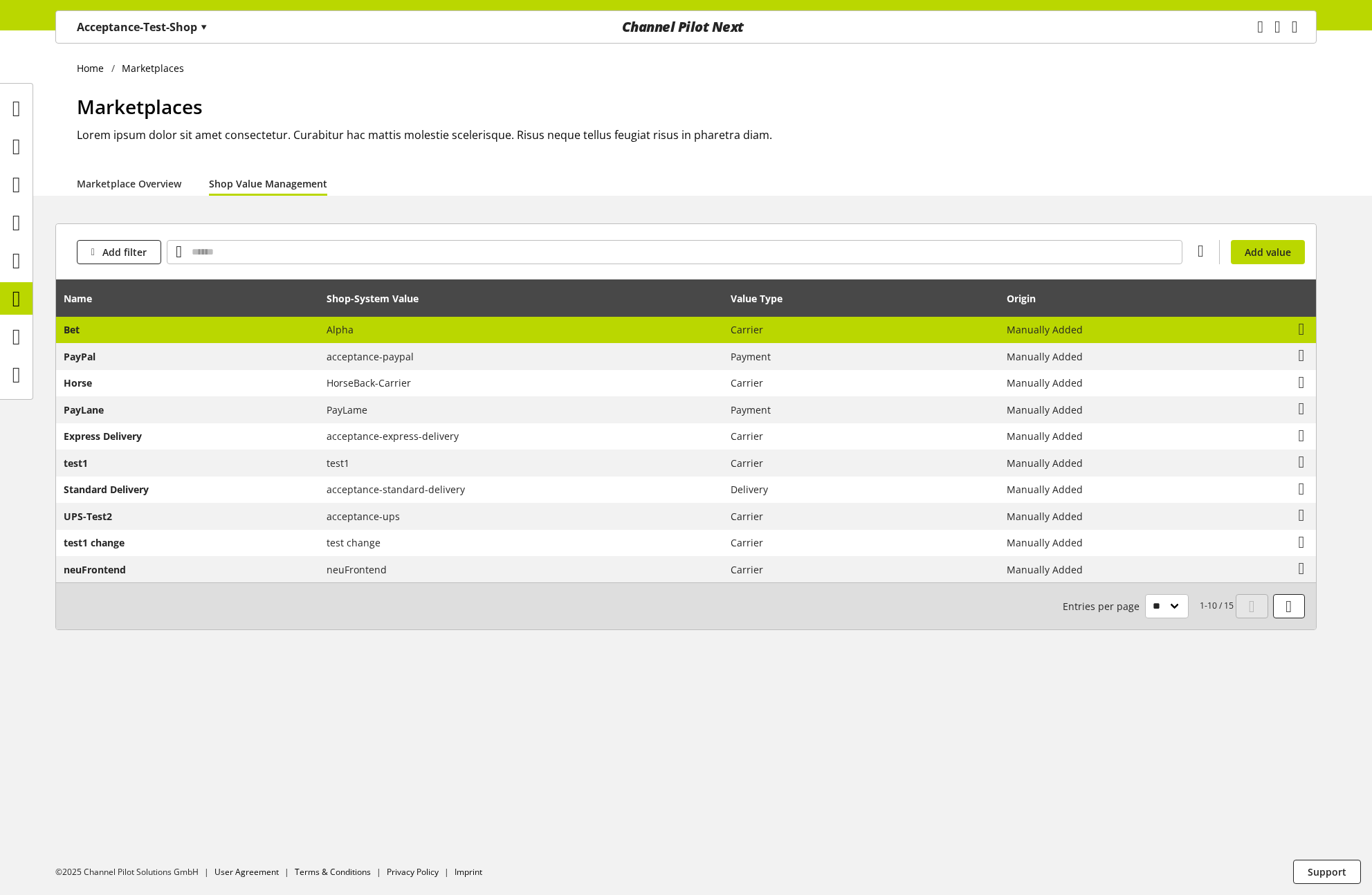 click on "Carrier" at bounding box center [861, 330] 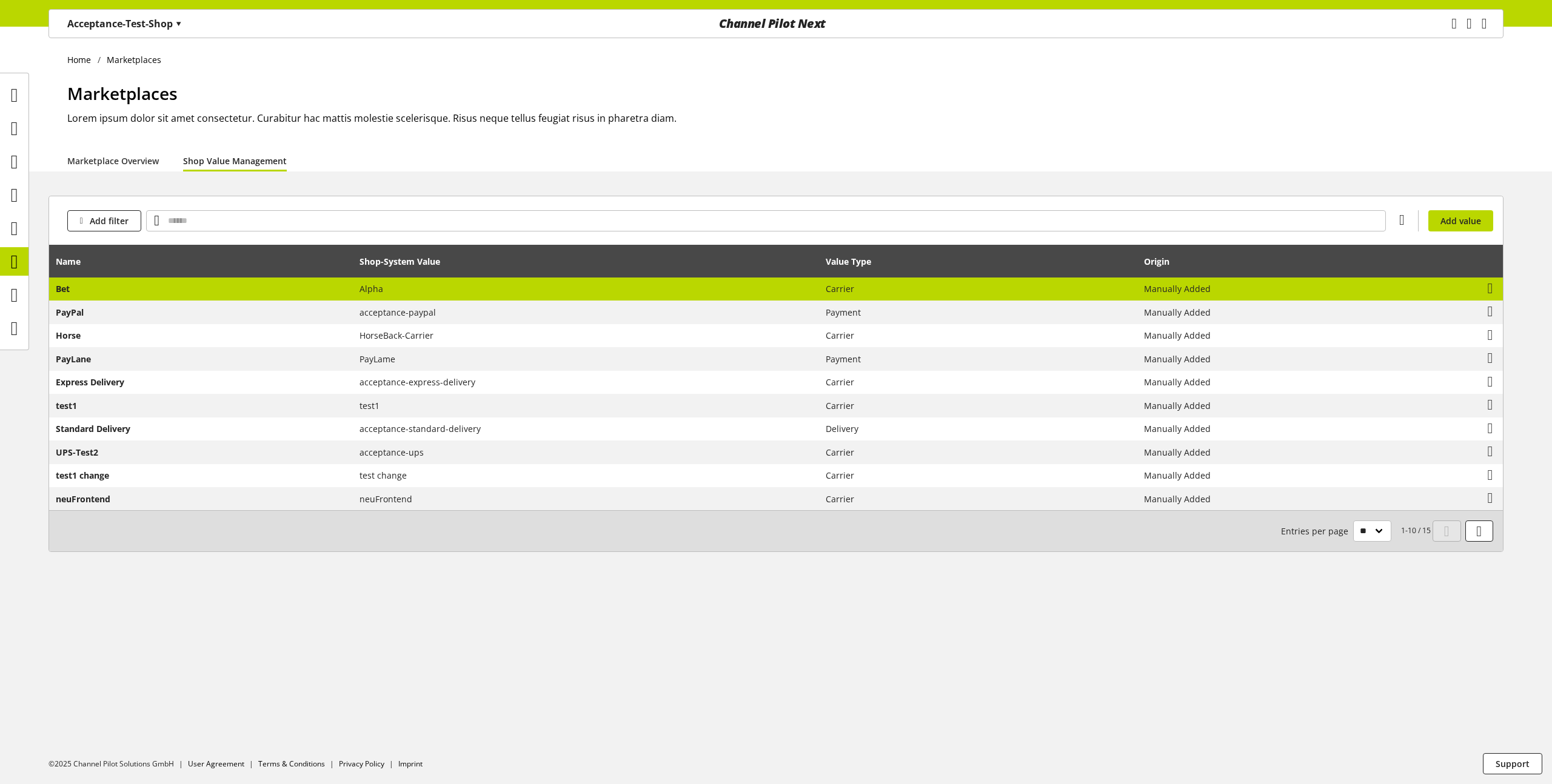 click at bounding box center (1459, 289) 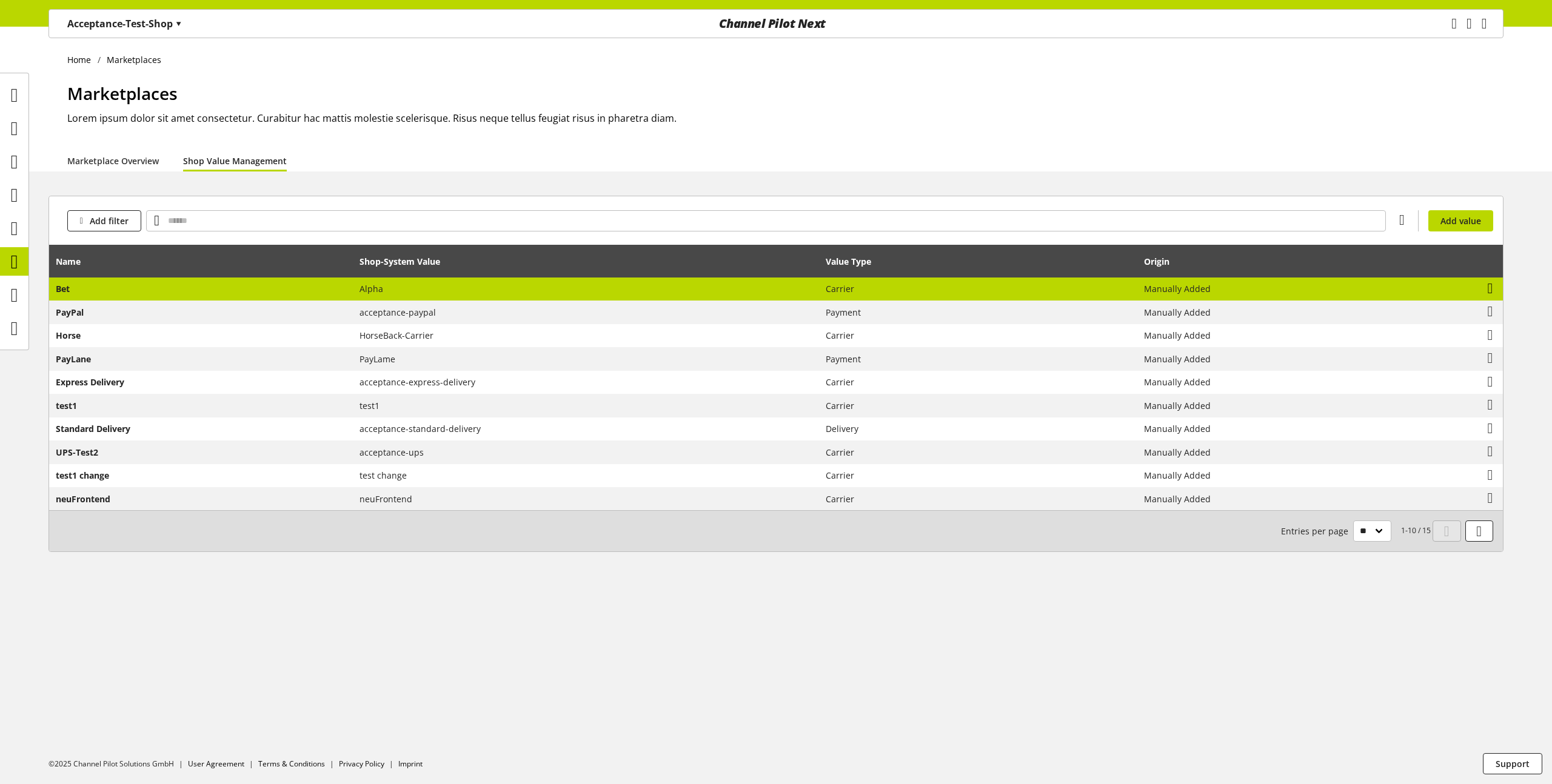click at bounding box center [1490, 288] 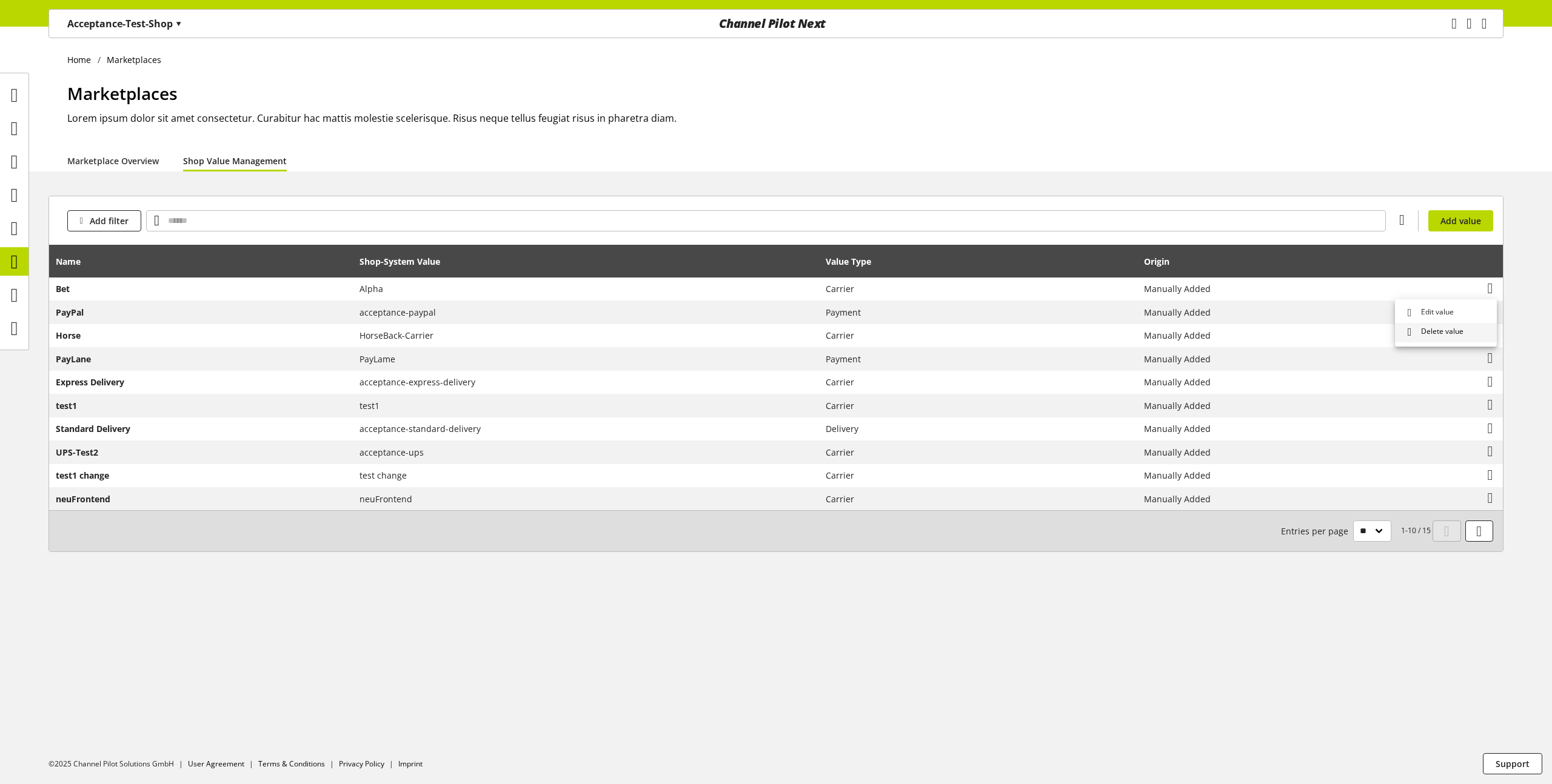 click on "Delete value" at bounding box center (1440, 332) 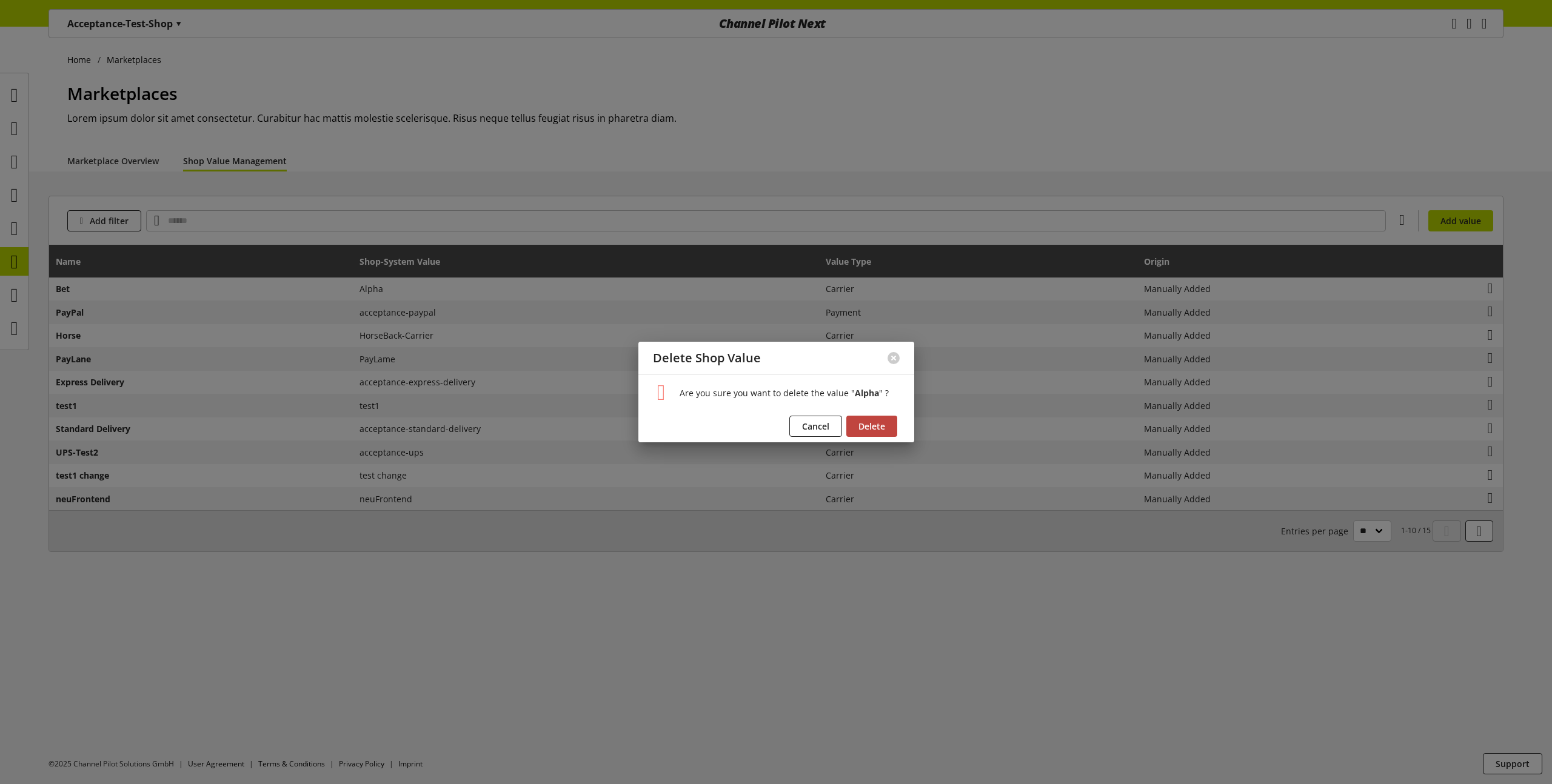 click on "Delete" at bounding box center [872, 426] 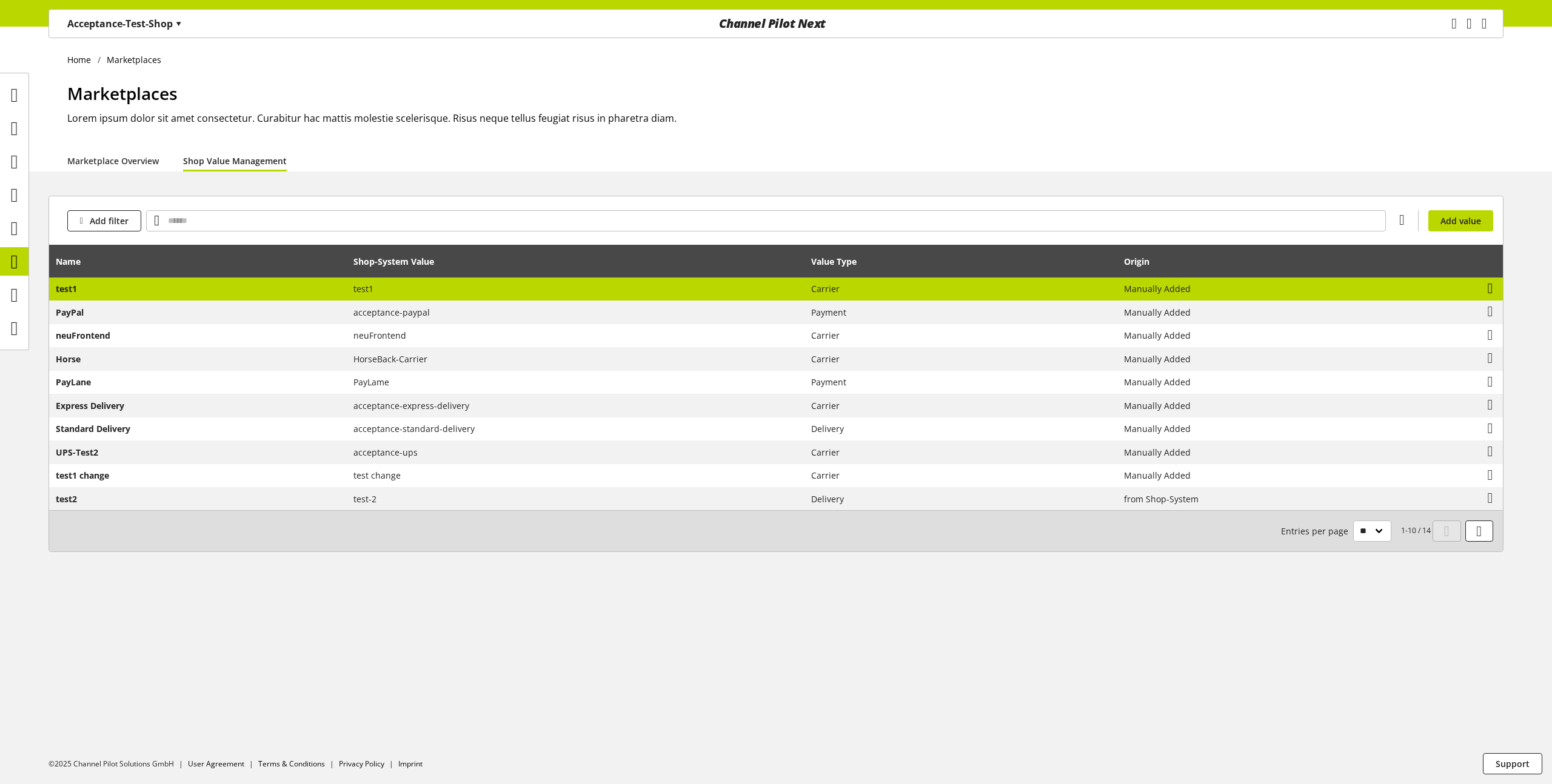 click at bounding box center [1490, 288] 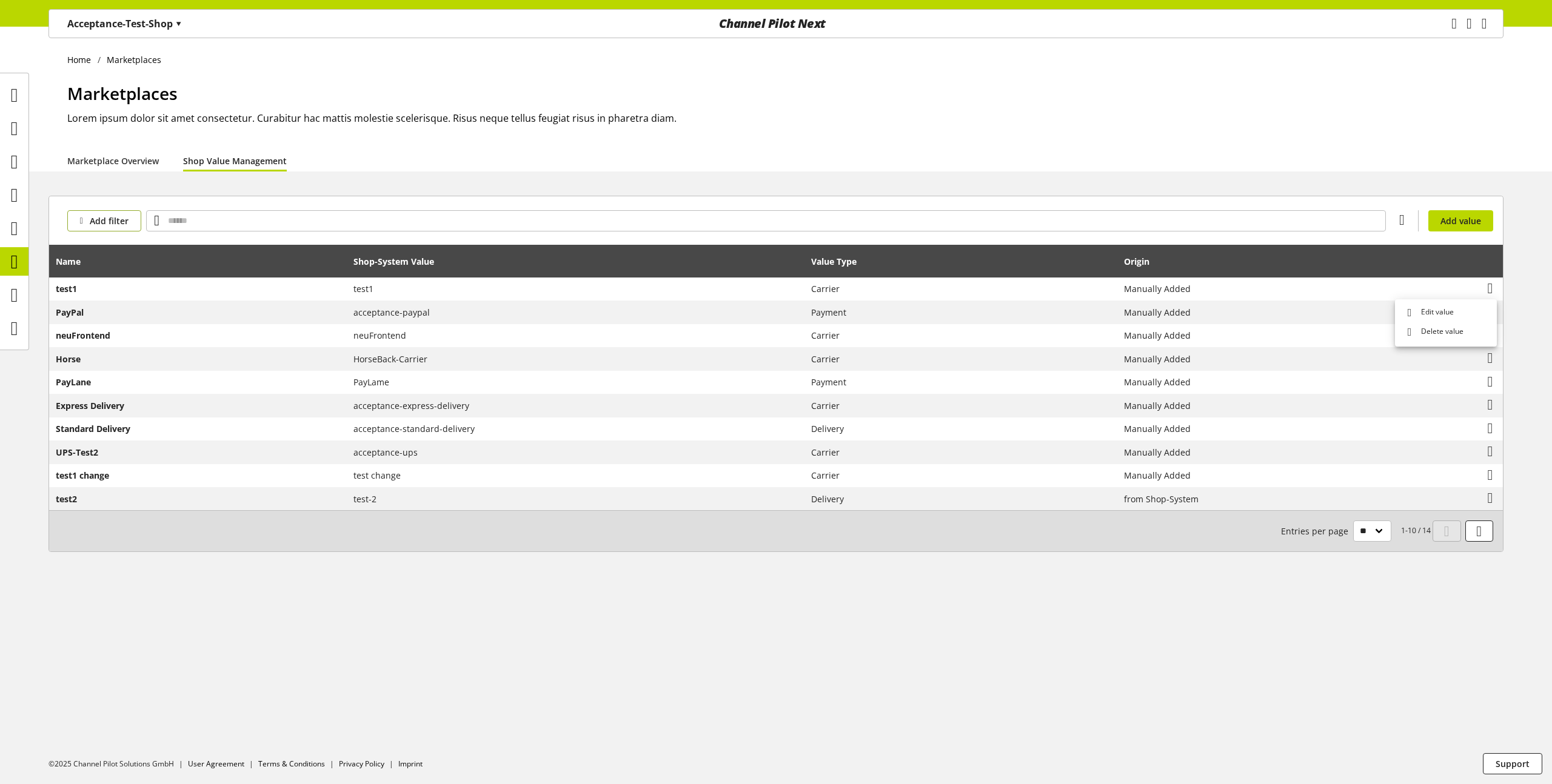 click at bounding box center [81, 221] 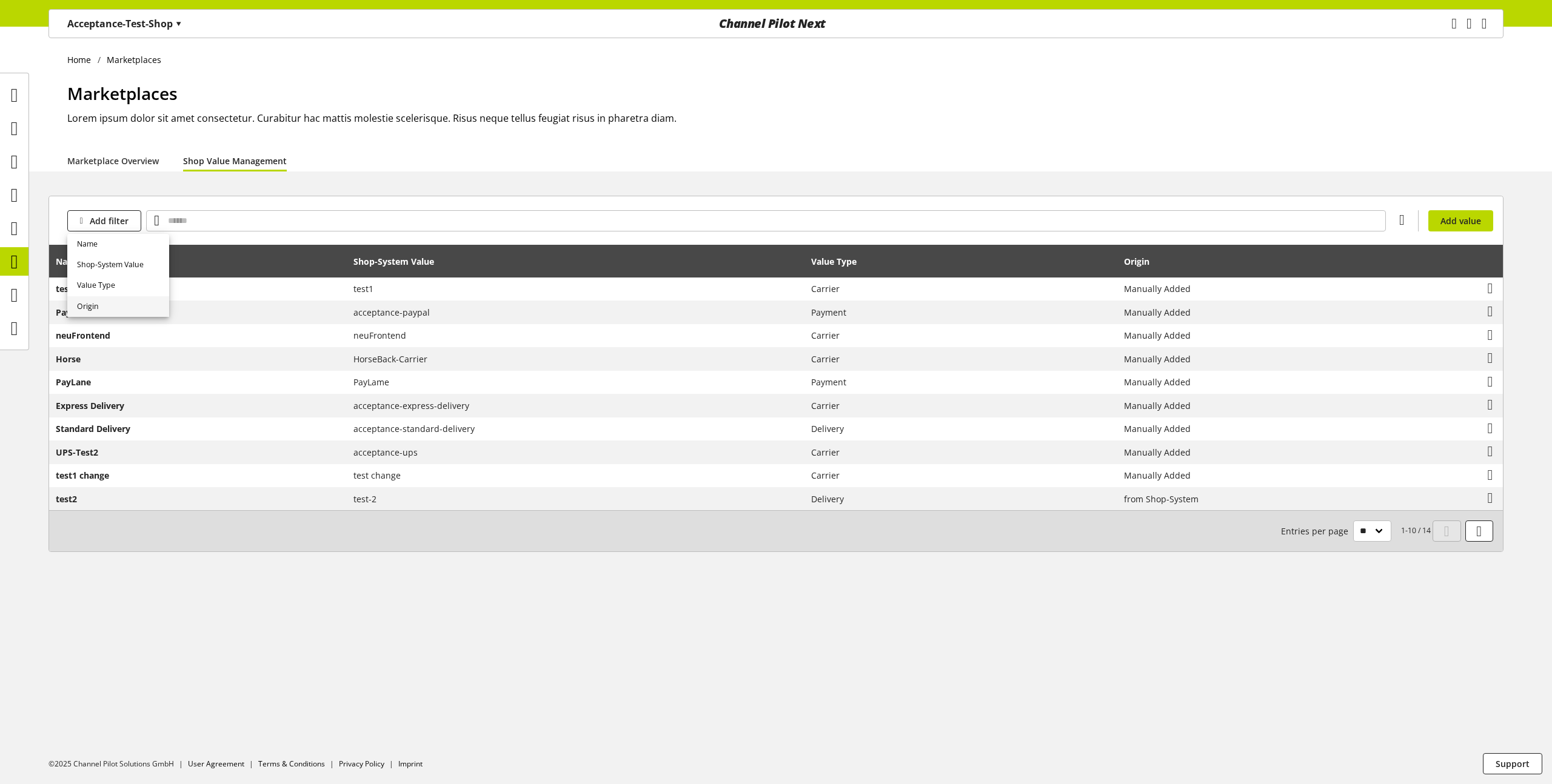 click on "Origin" at bounding box center (88, 307) 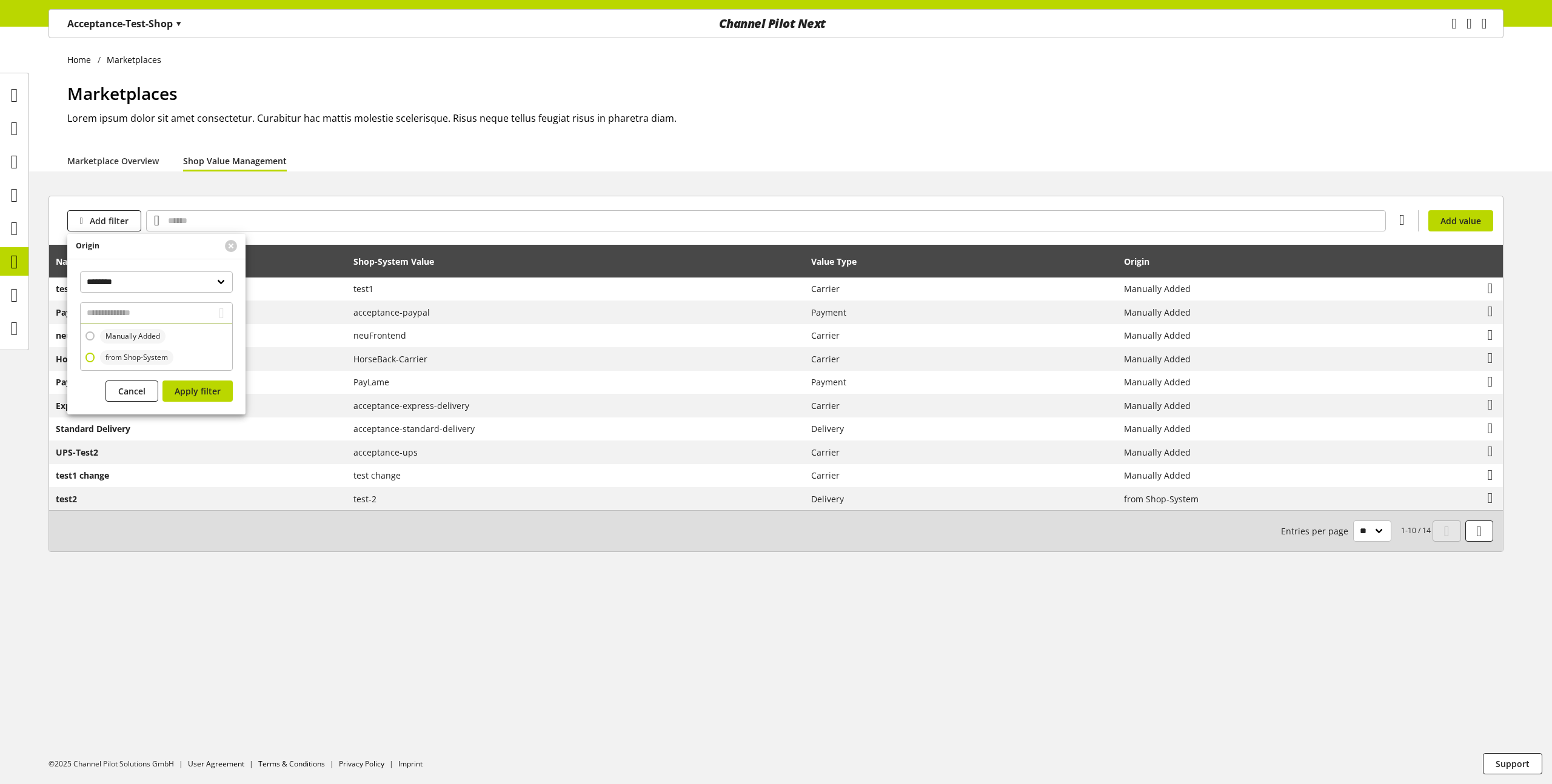 click on "from Shop-System" at bounding box center (136, 357) 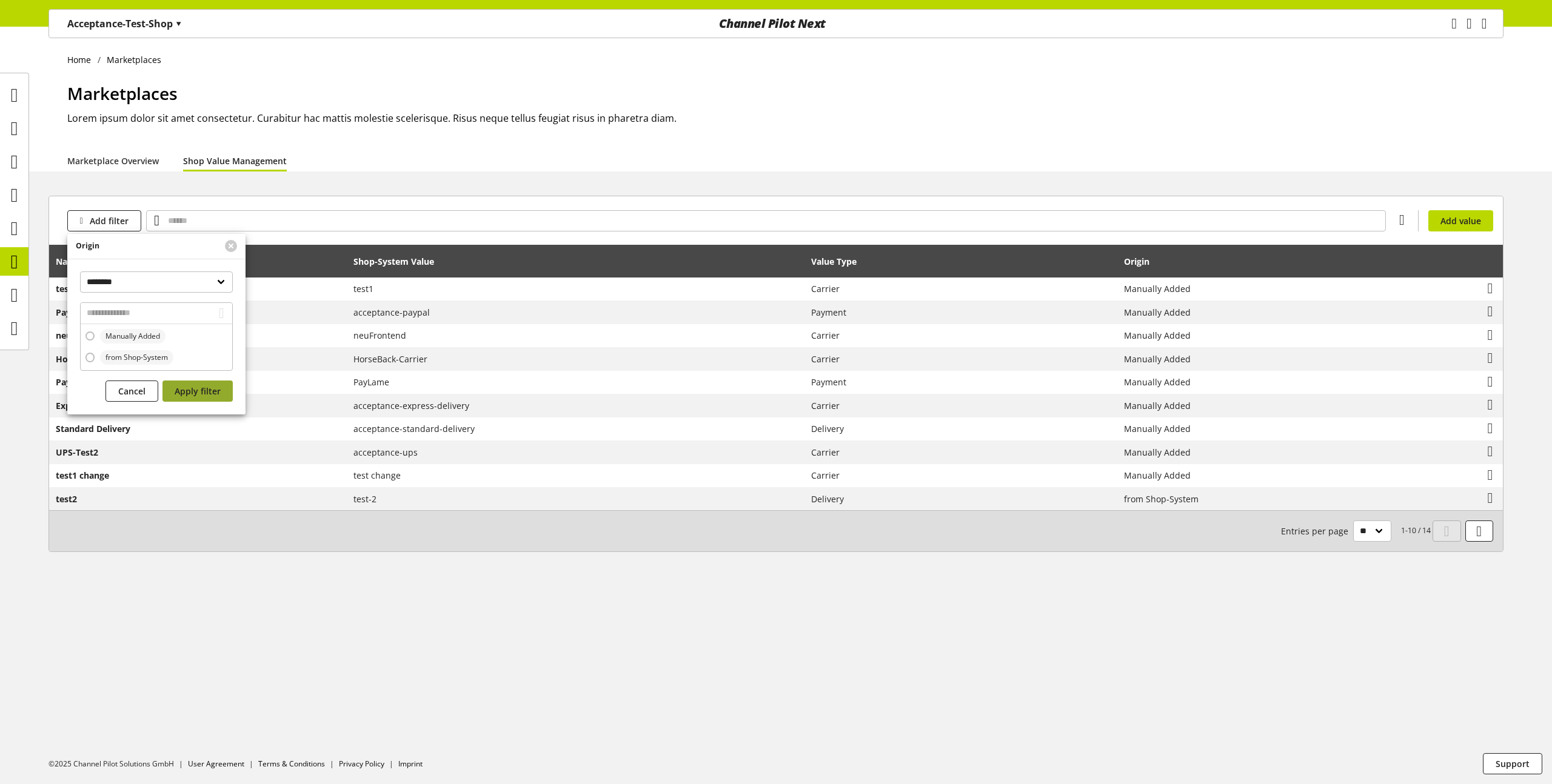 click on "Apply filter" at bounding box center (198, 391) 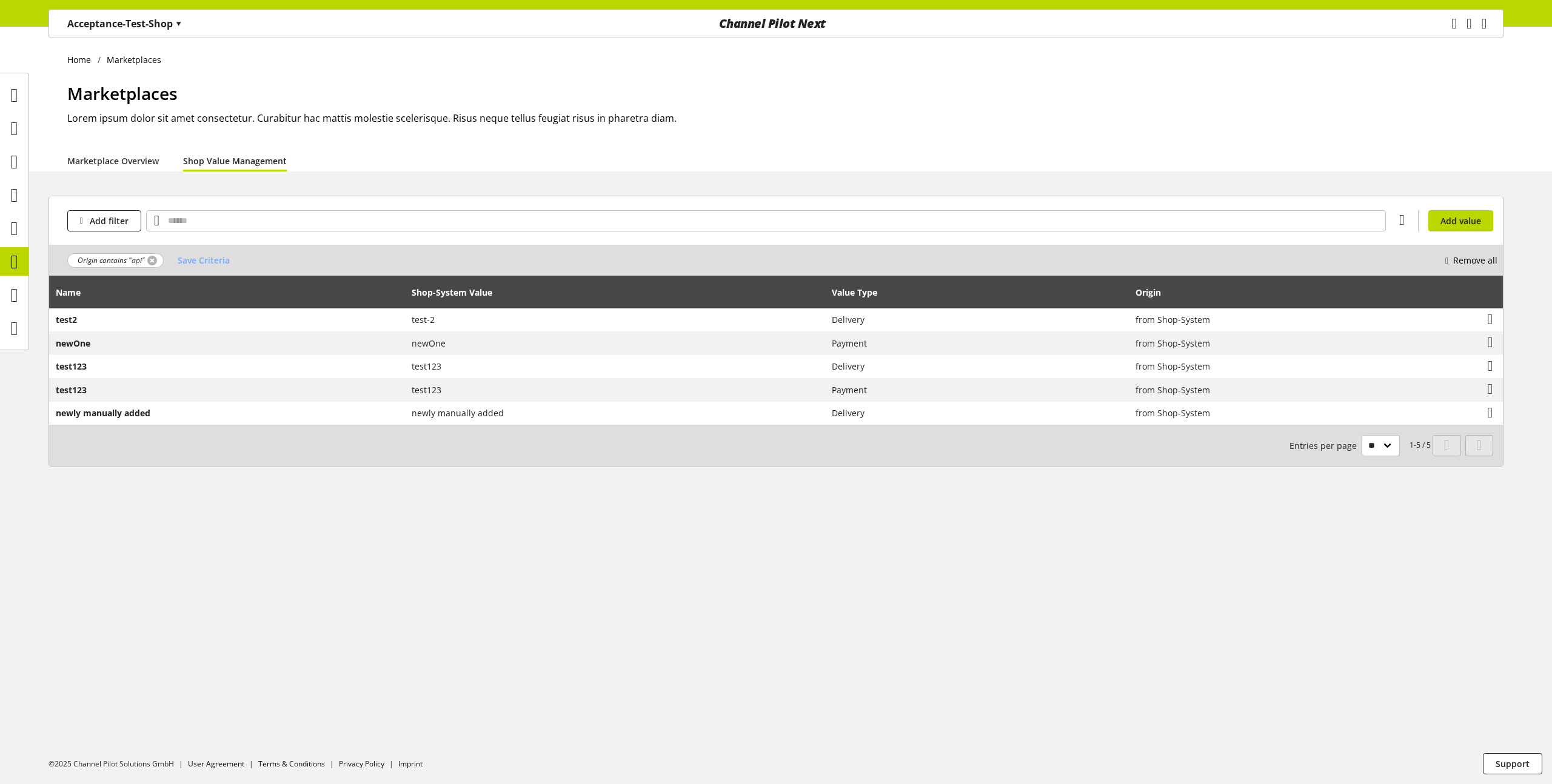 click at bounding box center [152, 261] 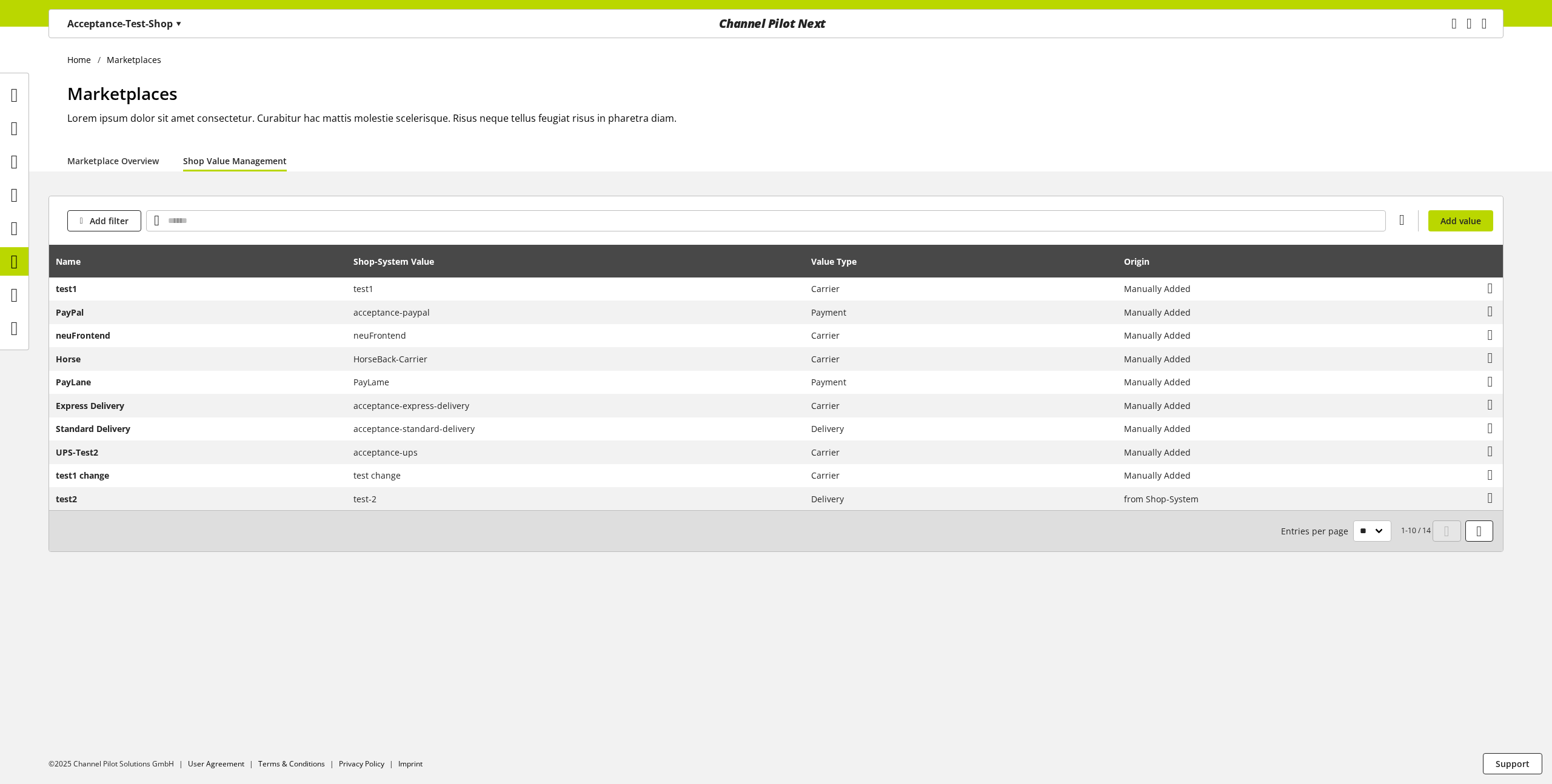 click on "Home Marketplaces Marketplaces Lorem ipsum dolor sit amet consectetur. Curabitur hac mattis molestie scelerisque. Risus neque tellus feugiat risus in pharetra diam. Marketplace Overview Shop Value Management Add filter You don't have permission to create a value. Add value Name Shop-System Value Value Type Origin    test1 test1 Carrier Manually Added PayPal acceptance-paypal Payment Manually Added neuFrontend neuFrontend Carrier Manually Added Horse HorseBack-Carrier Carrier Manually Added PayLane PayLame Payment Manually Added Express Delivery acceptance-express-delivery Carrier Manually Added Standard Delivery acceptance-standard-delivery Delivery Manually Added UPS-Test2 acceptance-ups Carrier Manually Added test1 change test change Carrier Manually Added test2 test-2 Delivery from Shop-System  1-10 / 14  Entries per page ** ** ** ***" at bounding box center [776, 405] 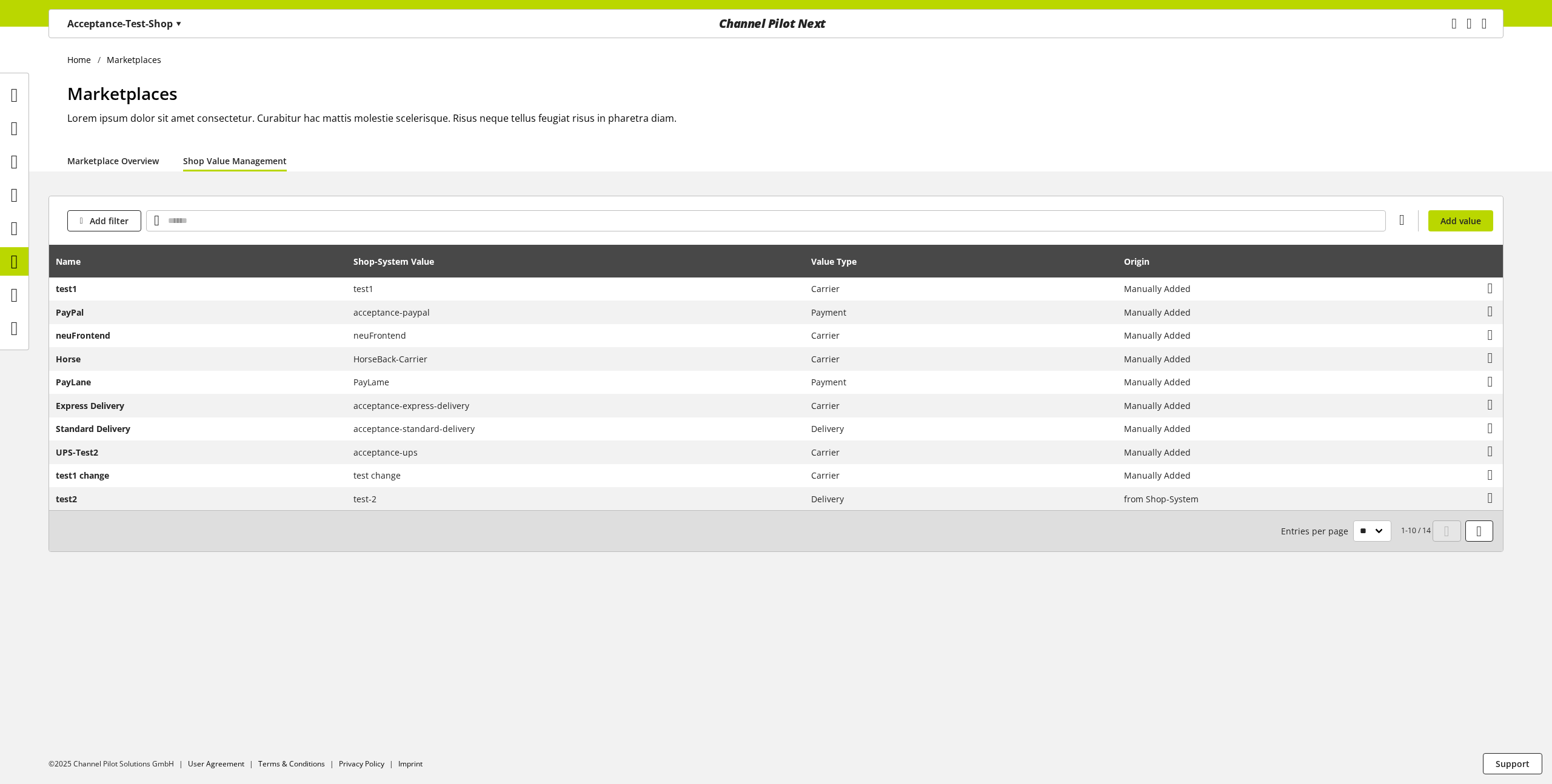 click on "Marketplace Overview" at bounding box center [113, 161] 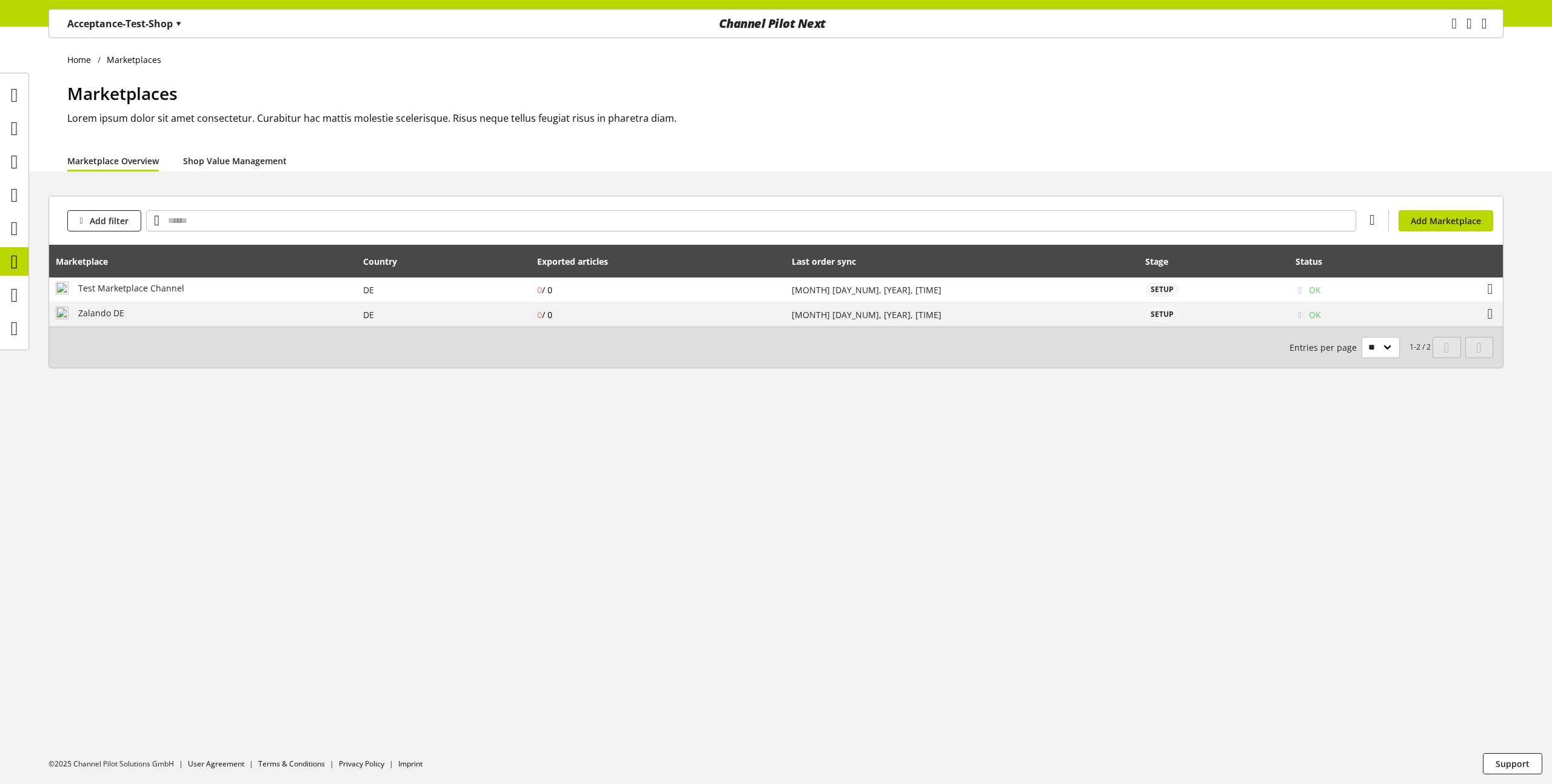 click on "Shop Value Management" at bounding box center (235, 161) 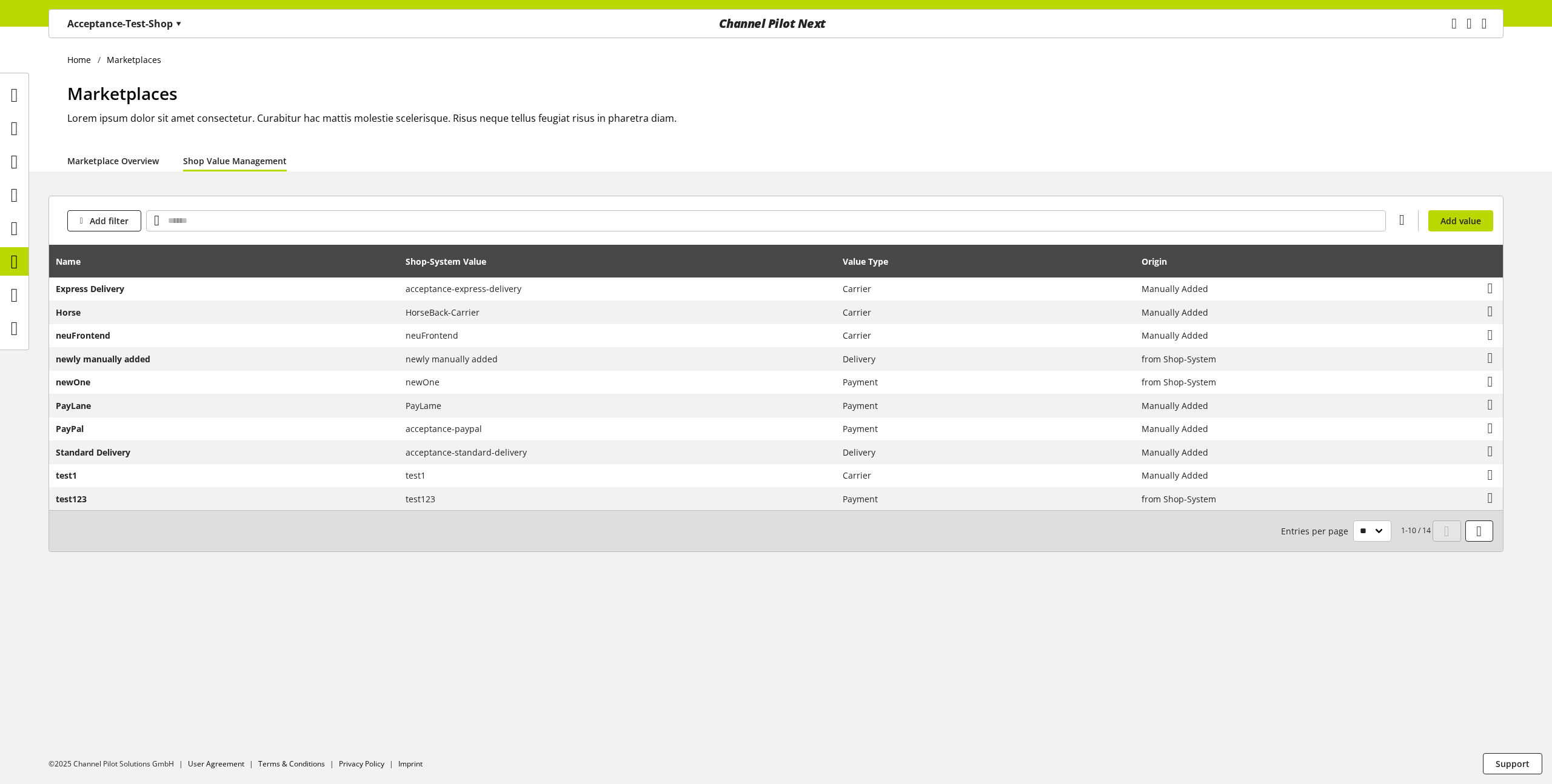 click on "Marketplace Overview" at bounding box center [113, 161] 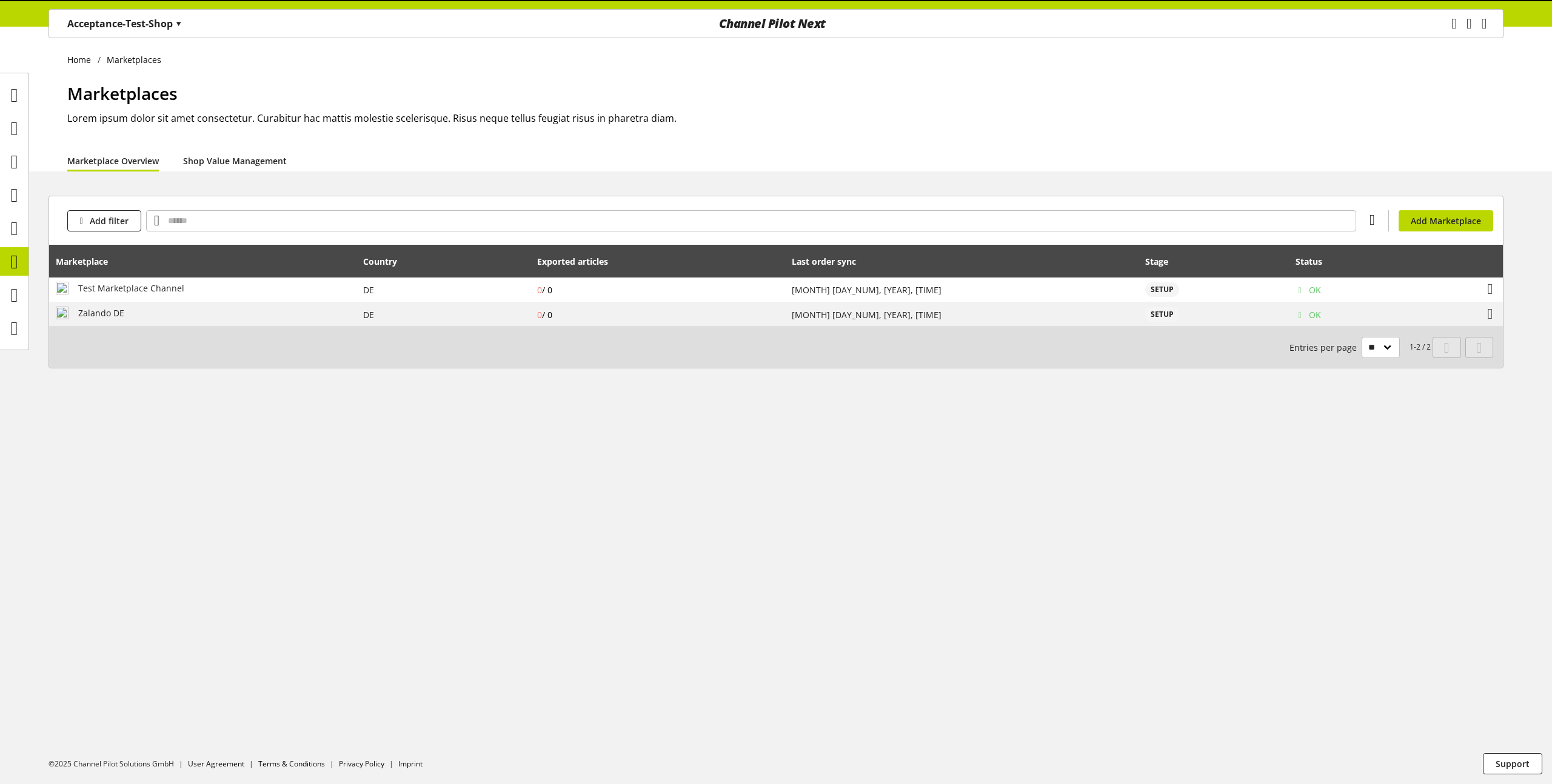 click on "Shop Value Management" at bounding box center (235, 161) 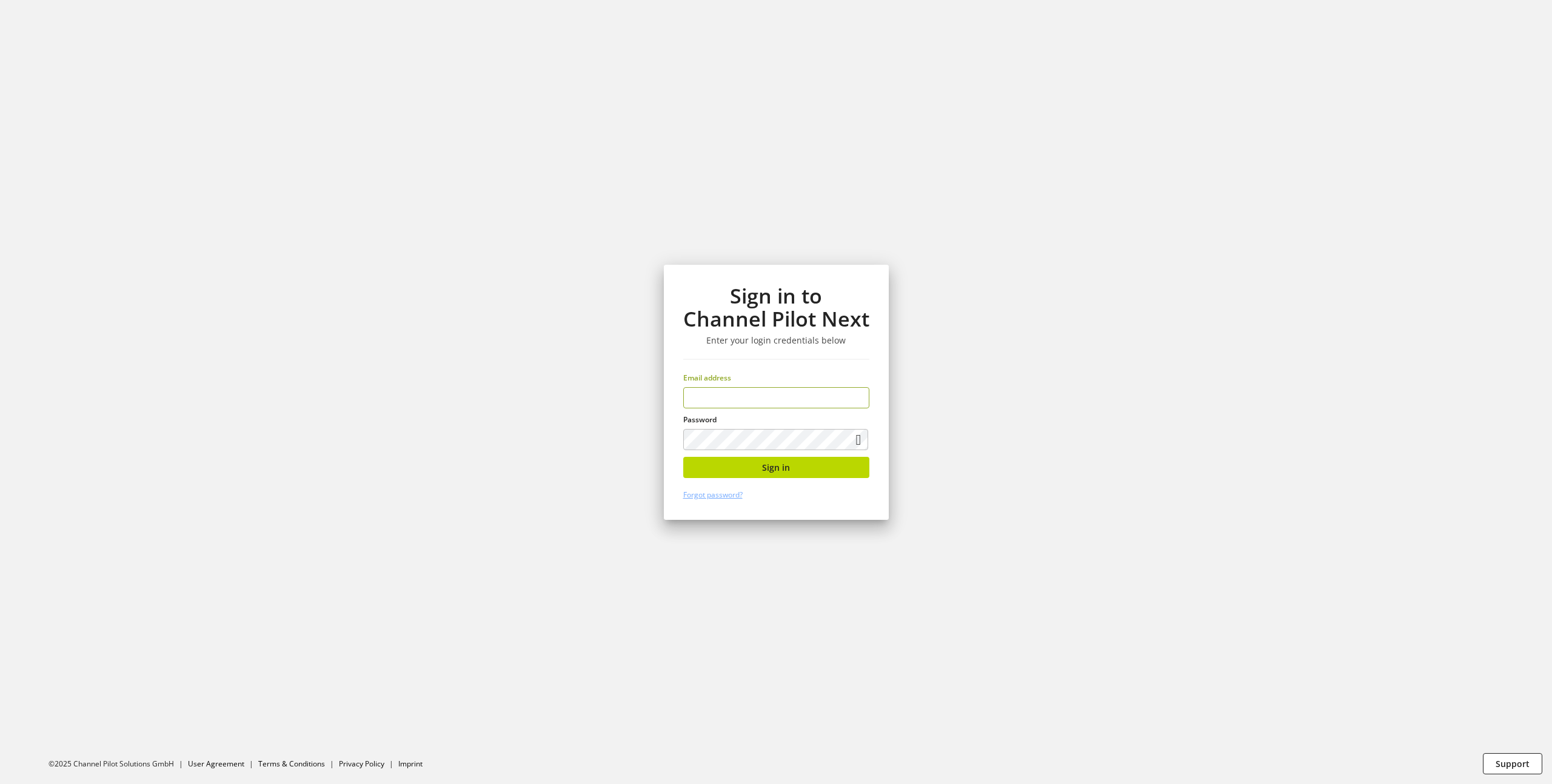 scroll, scrollTop: 0, scrollLeft: 0, axis: both 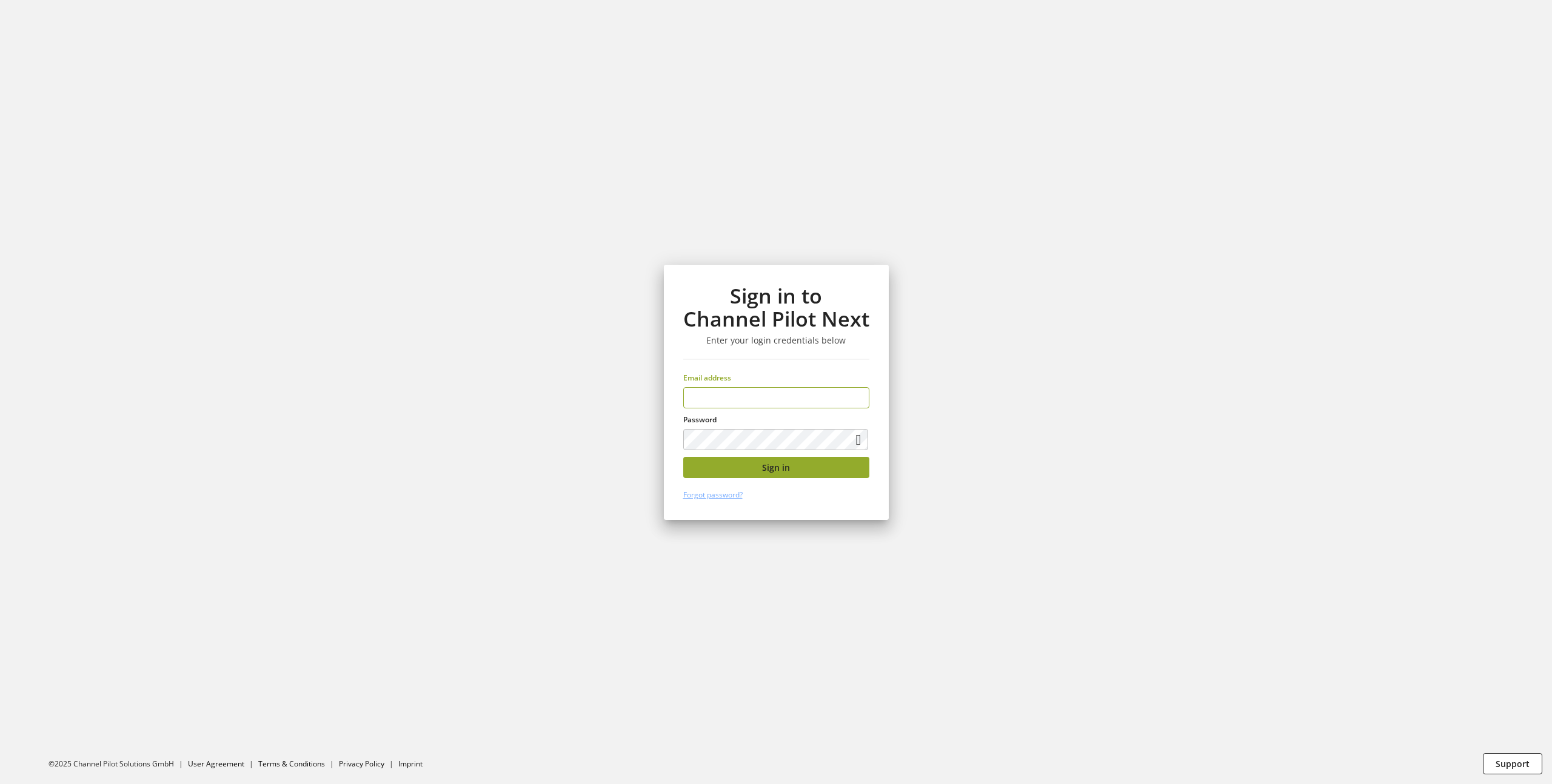 type on "**********" 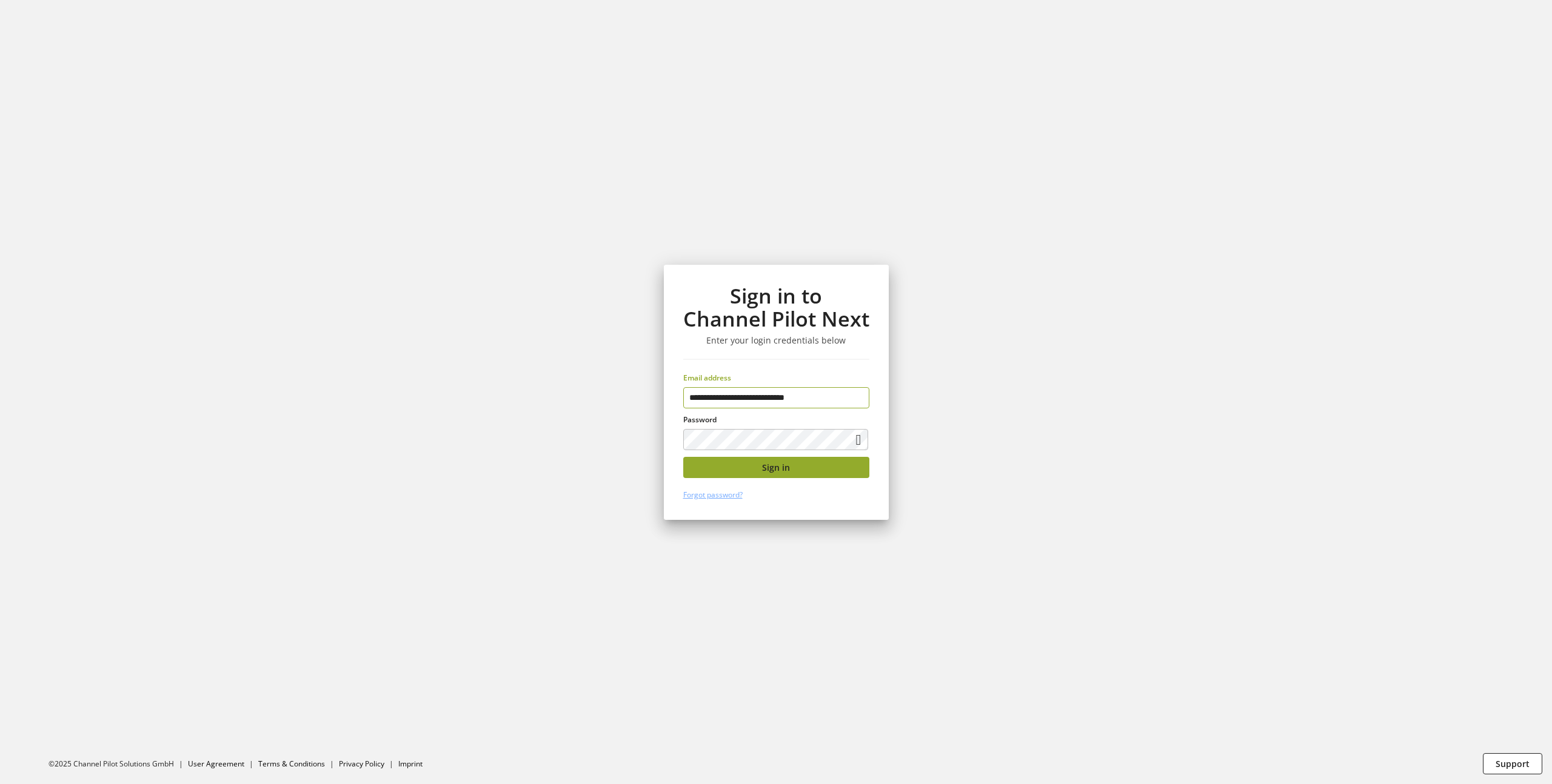 click on "Sign in" at bounding box center (776, 467) 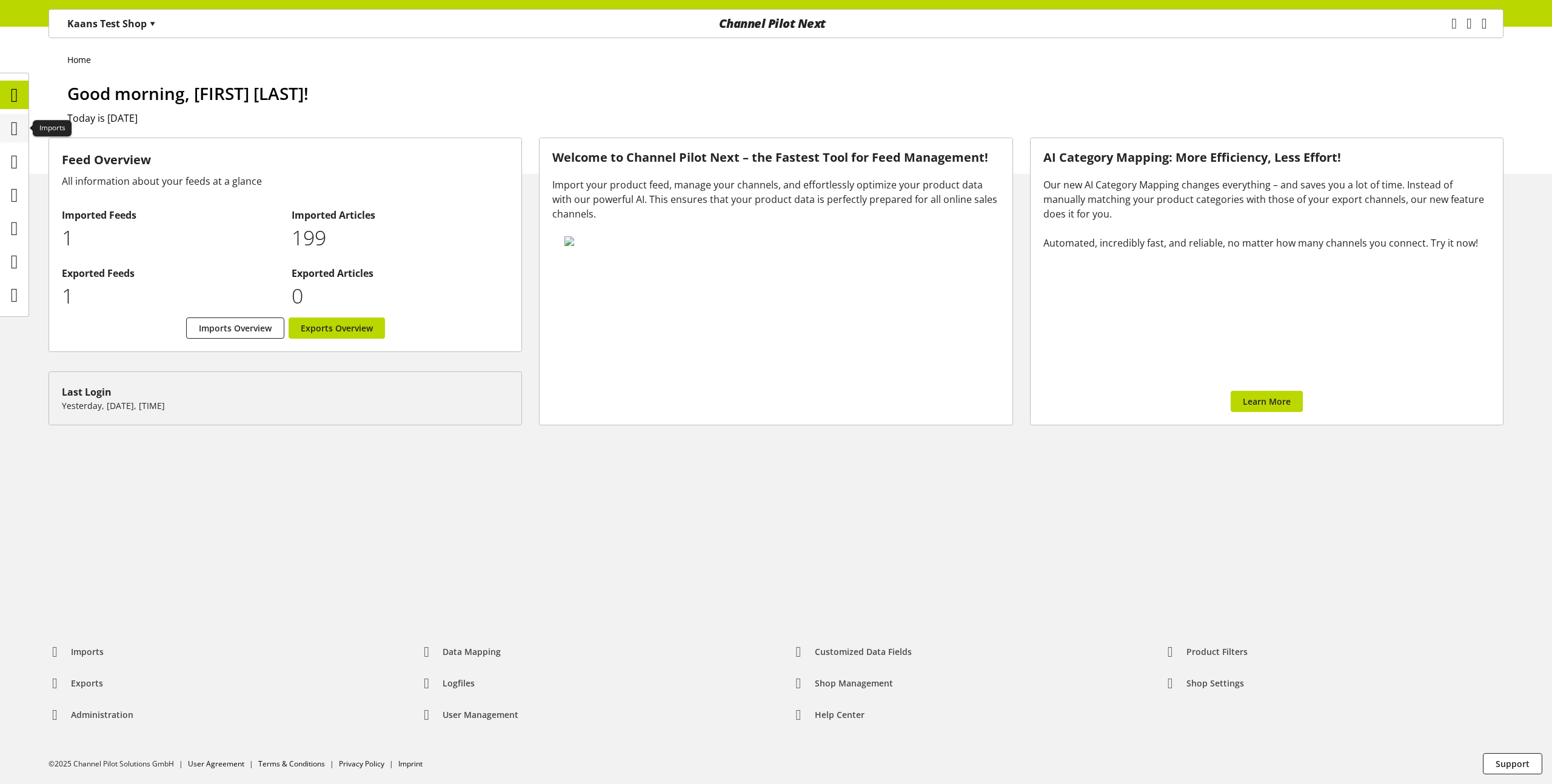 click at bounding box center [15, 128] 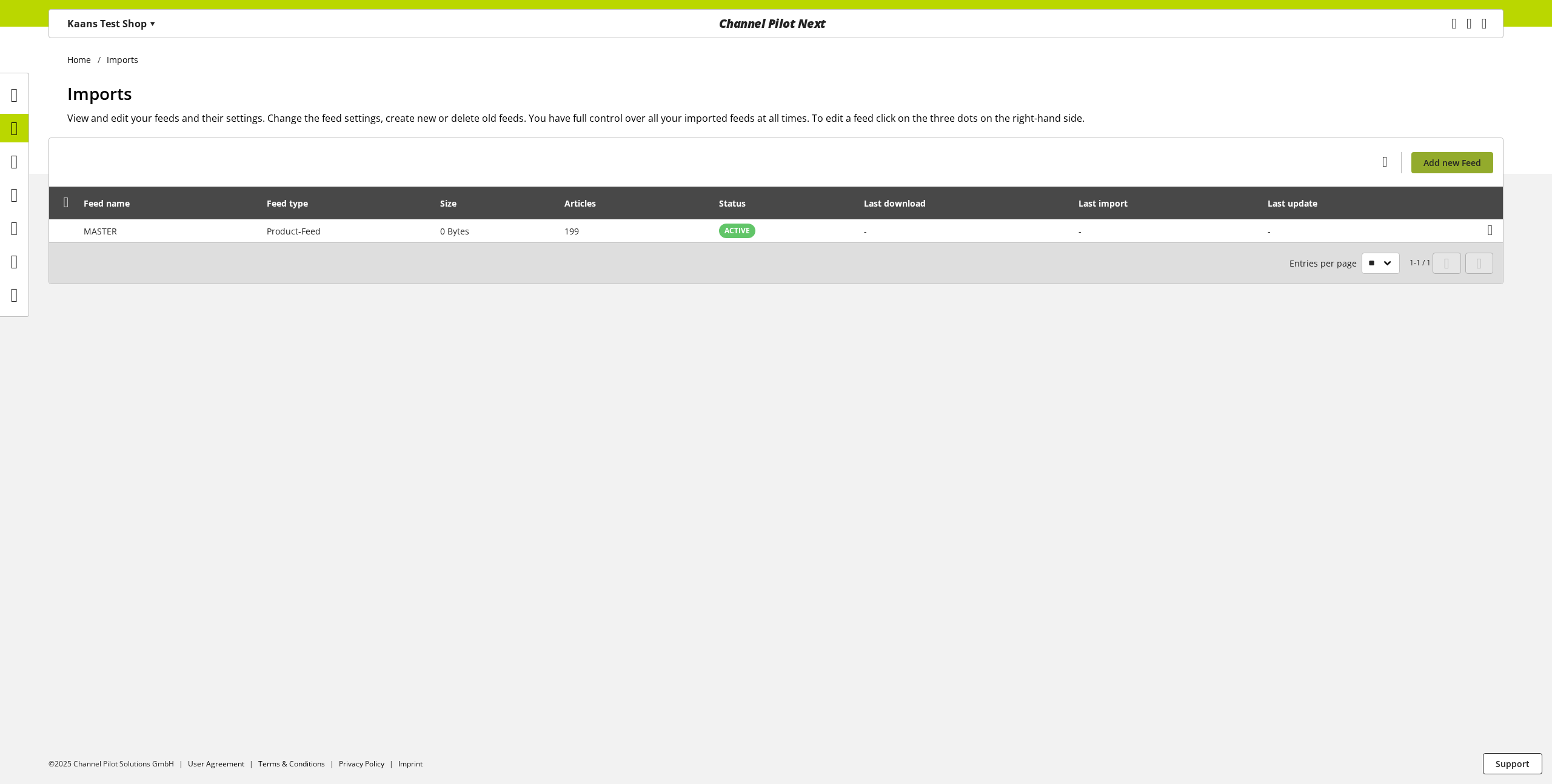 click on "Add new Feed" at bounding box center [1452, 162] 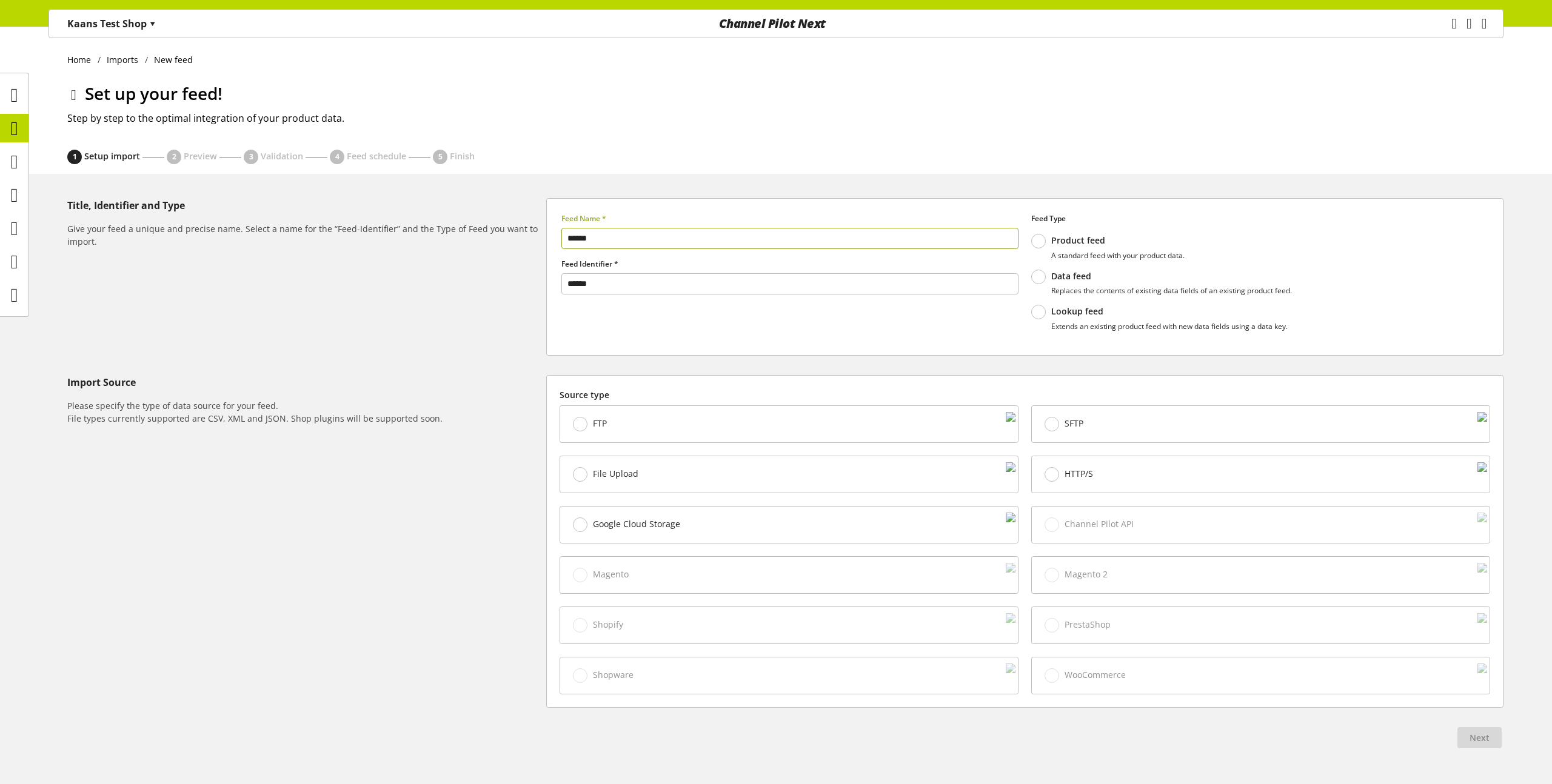 type on "******" 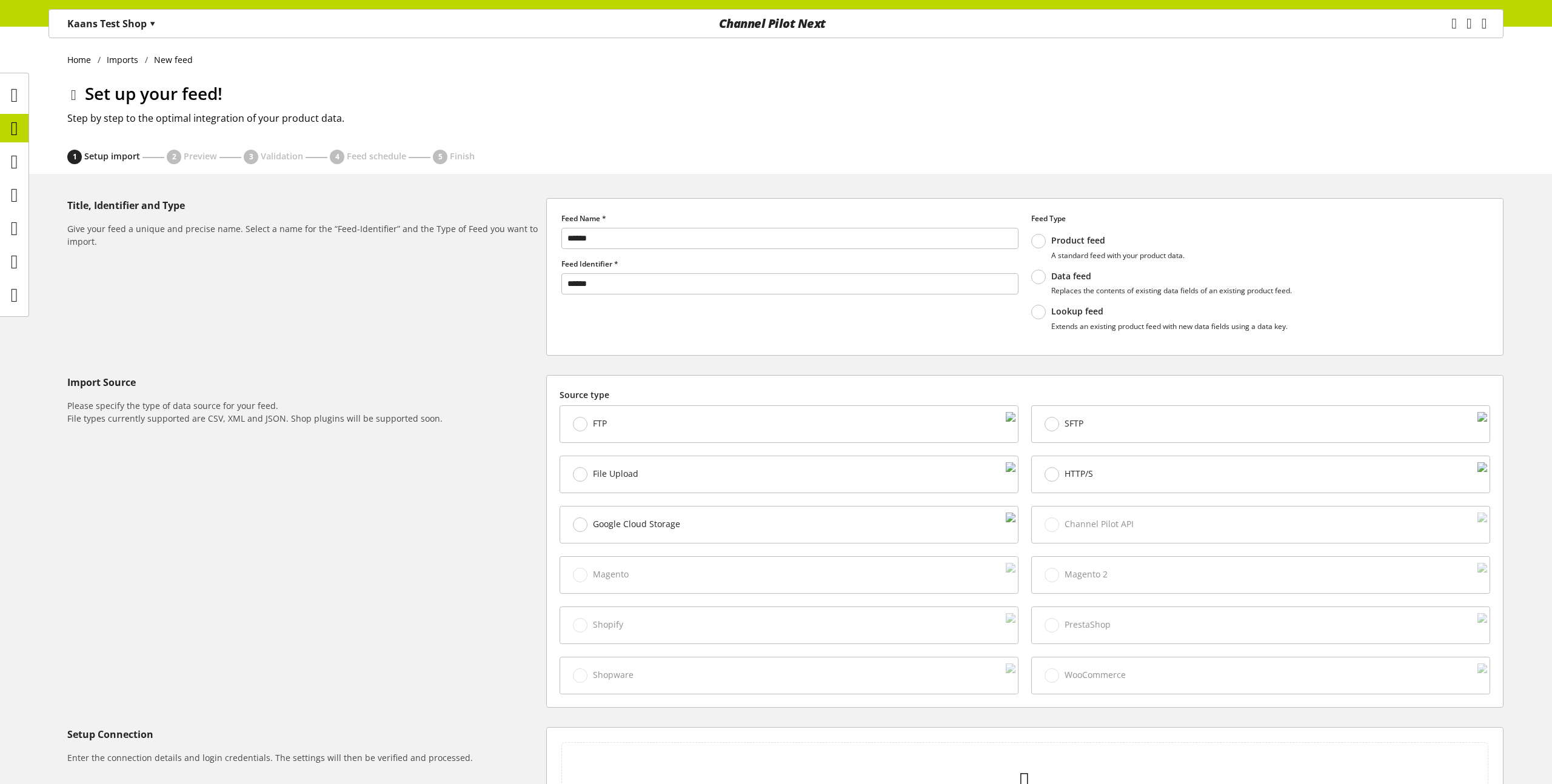 scroll, scrollTop: 224, scrollLeft: 0, axis: vertical 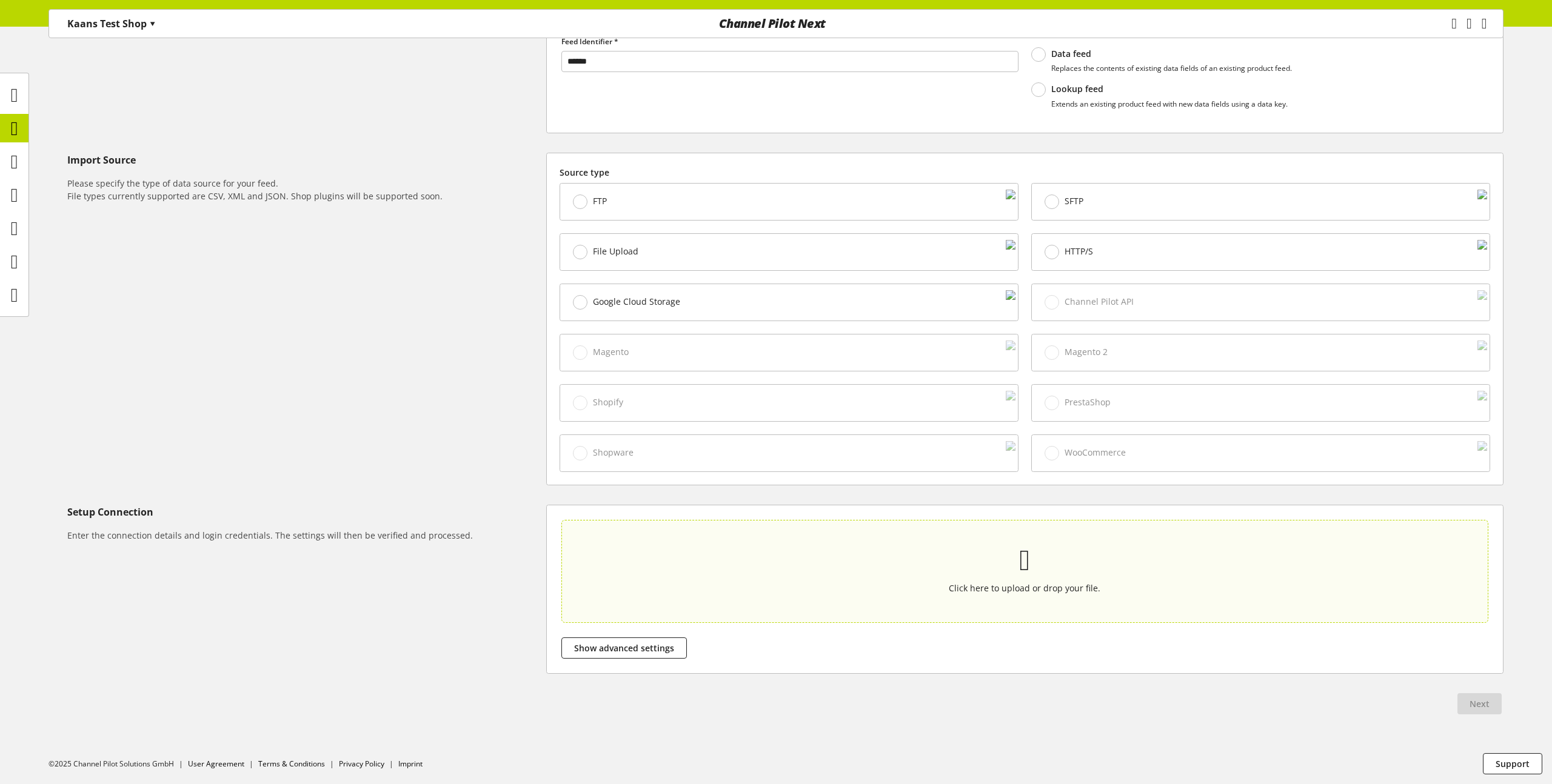 click on "Click here to upload or drop your file." at bounding box center (1025, 588) 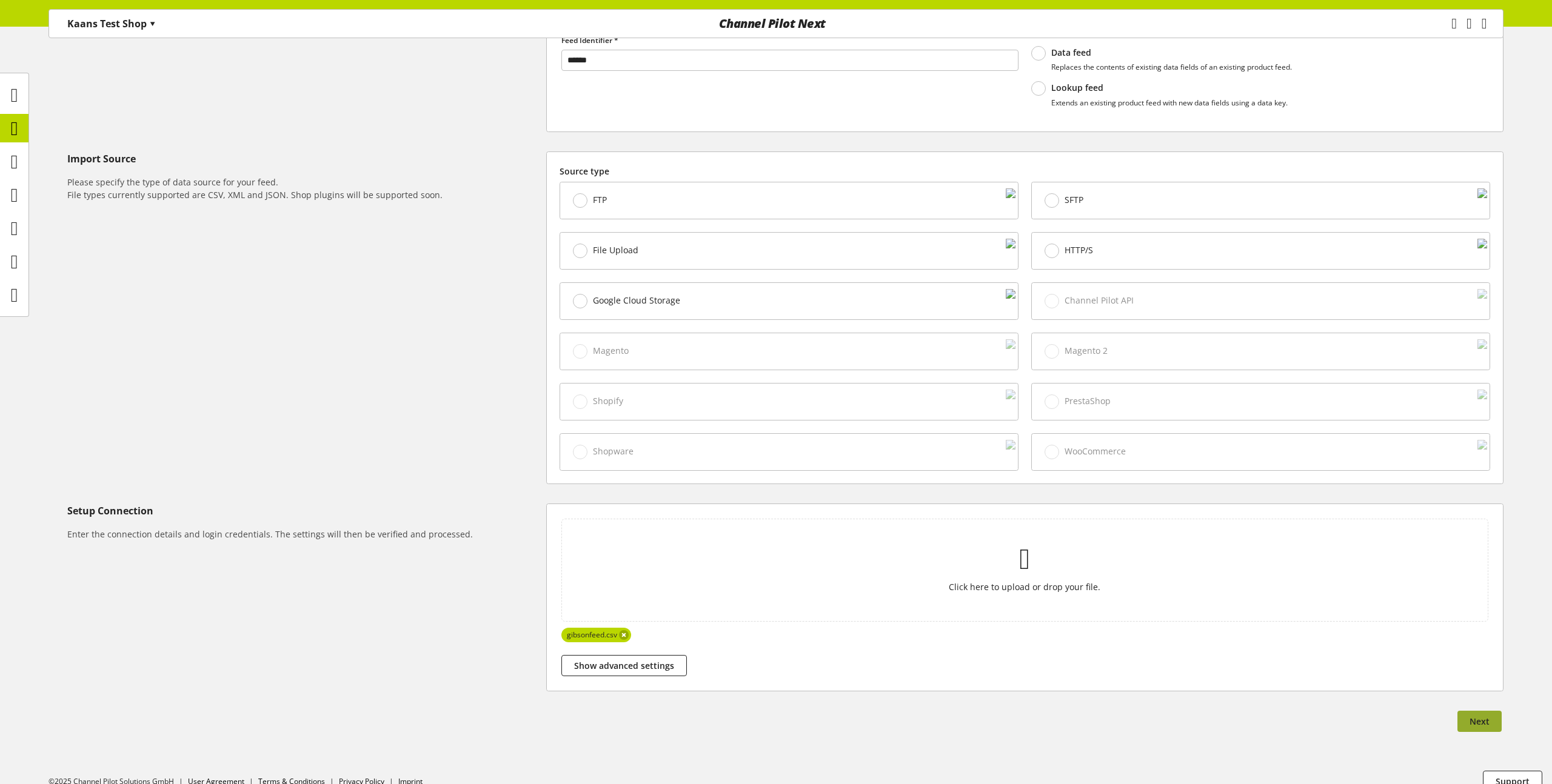 click on "Next" at bounding box center [1479, 721] 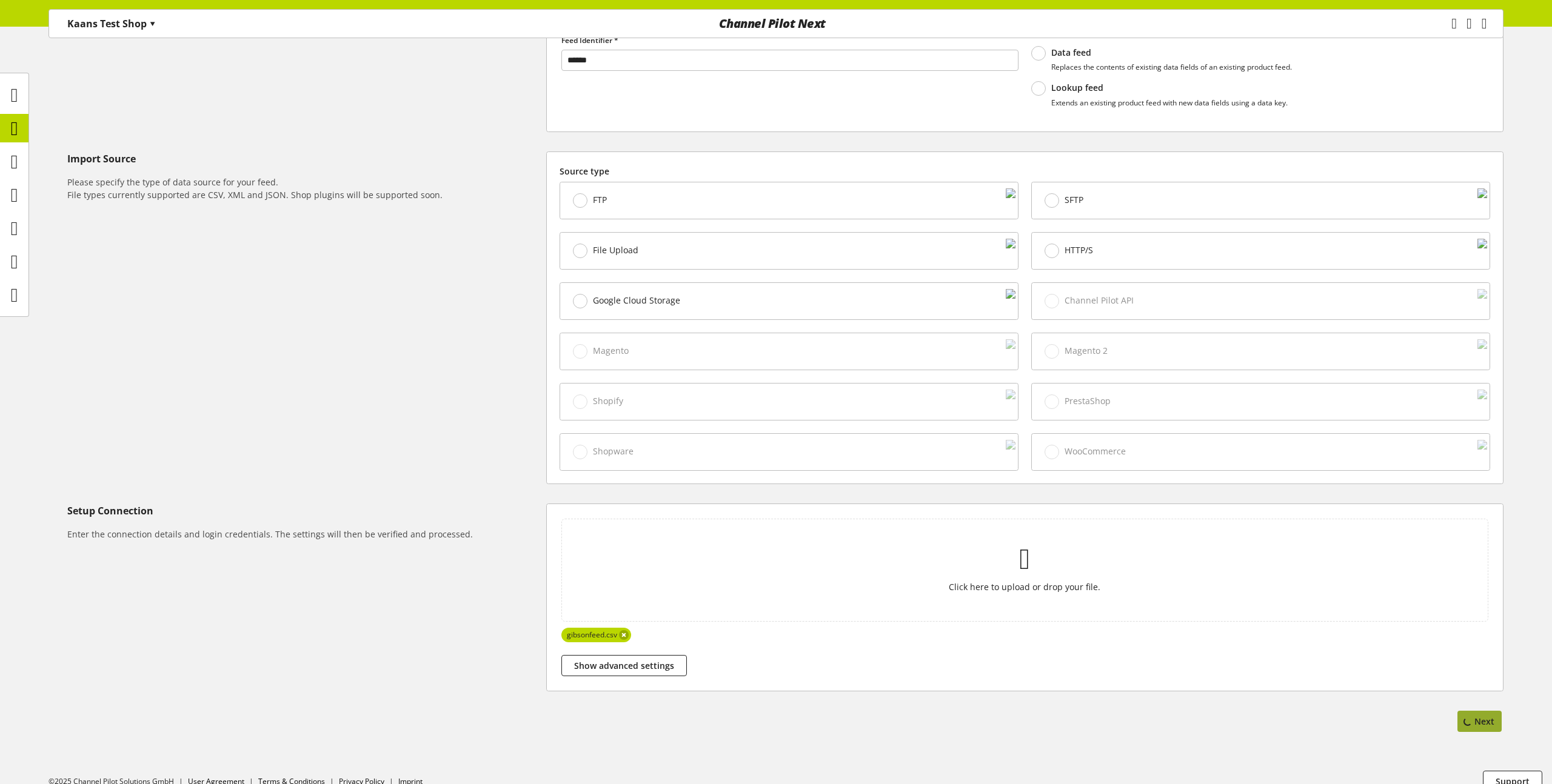 select on "*" 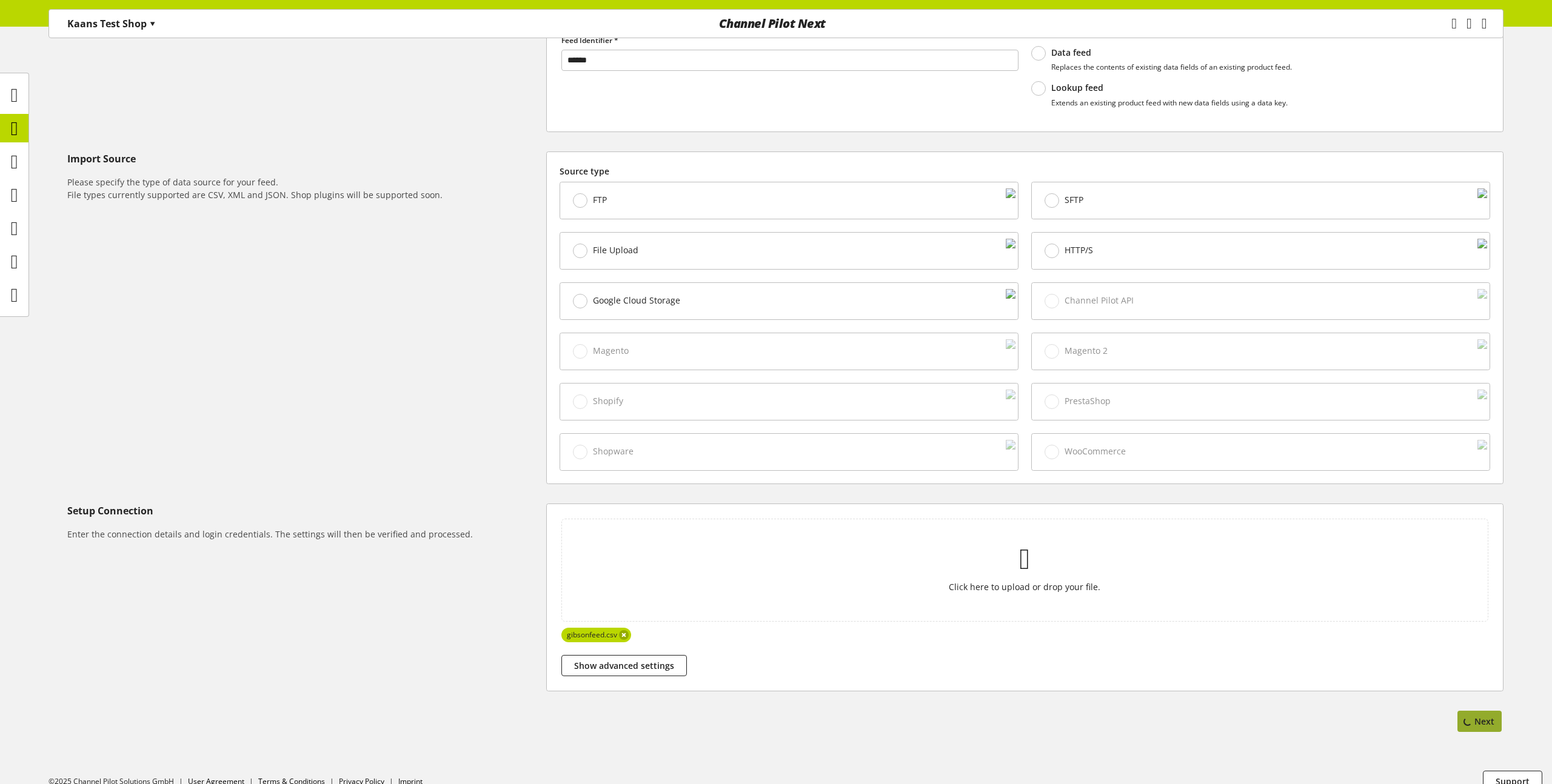 select on "*" 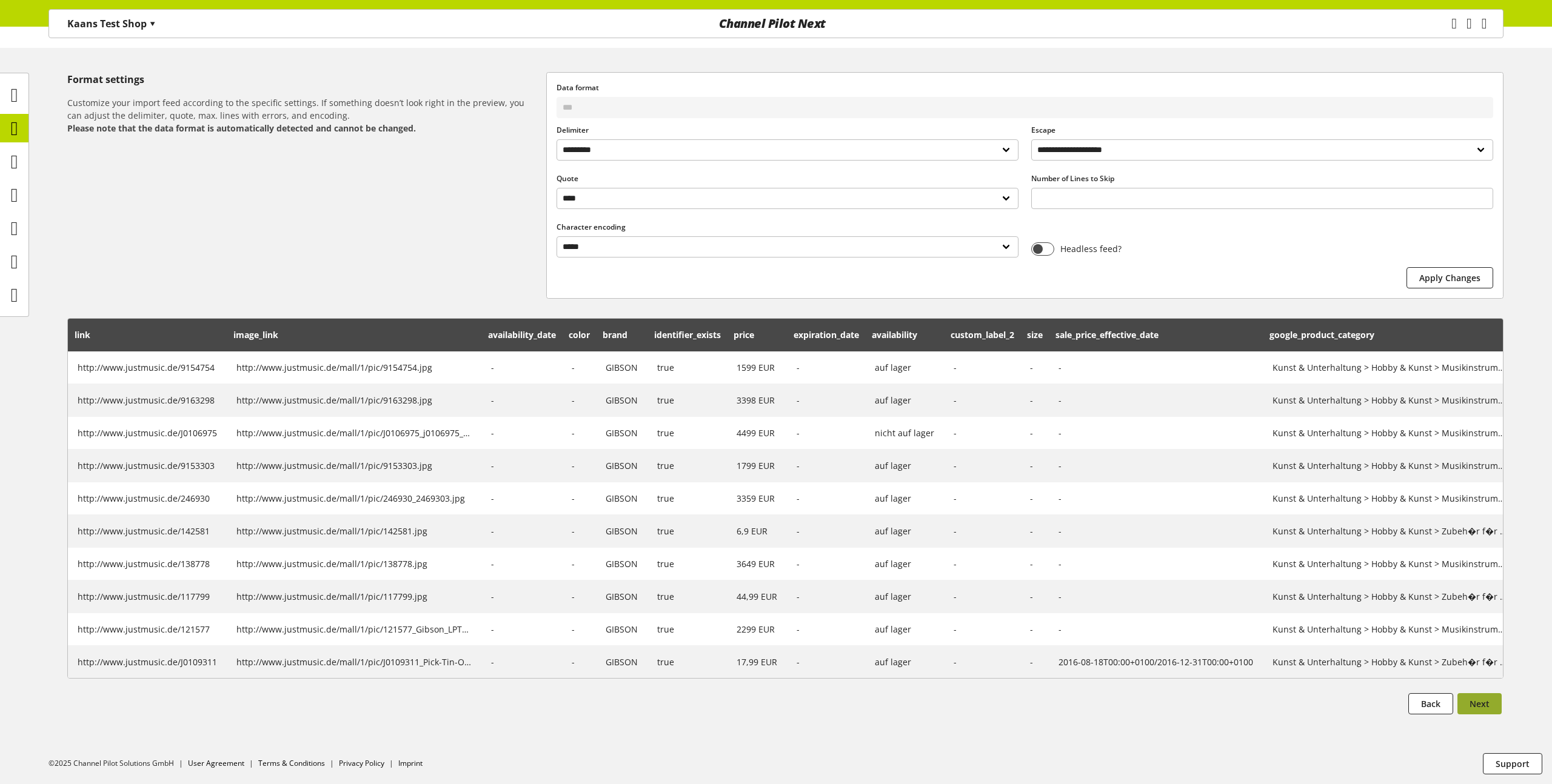 scroll, scrollTop: 0, scrollLeft: 0, axis: both 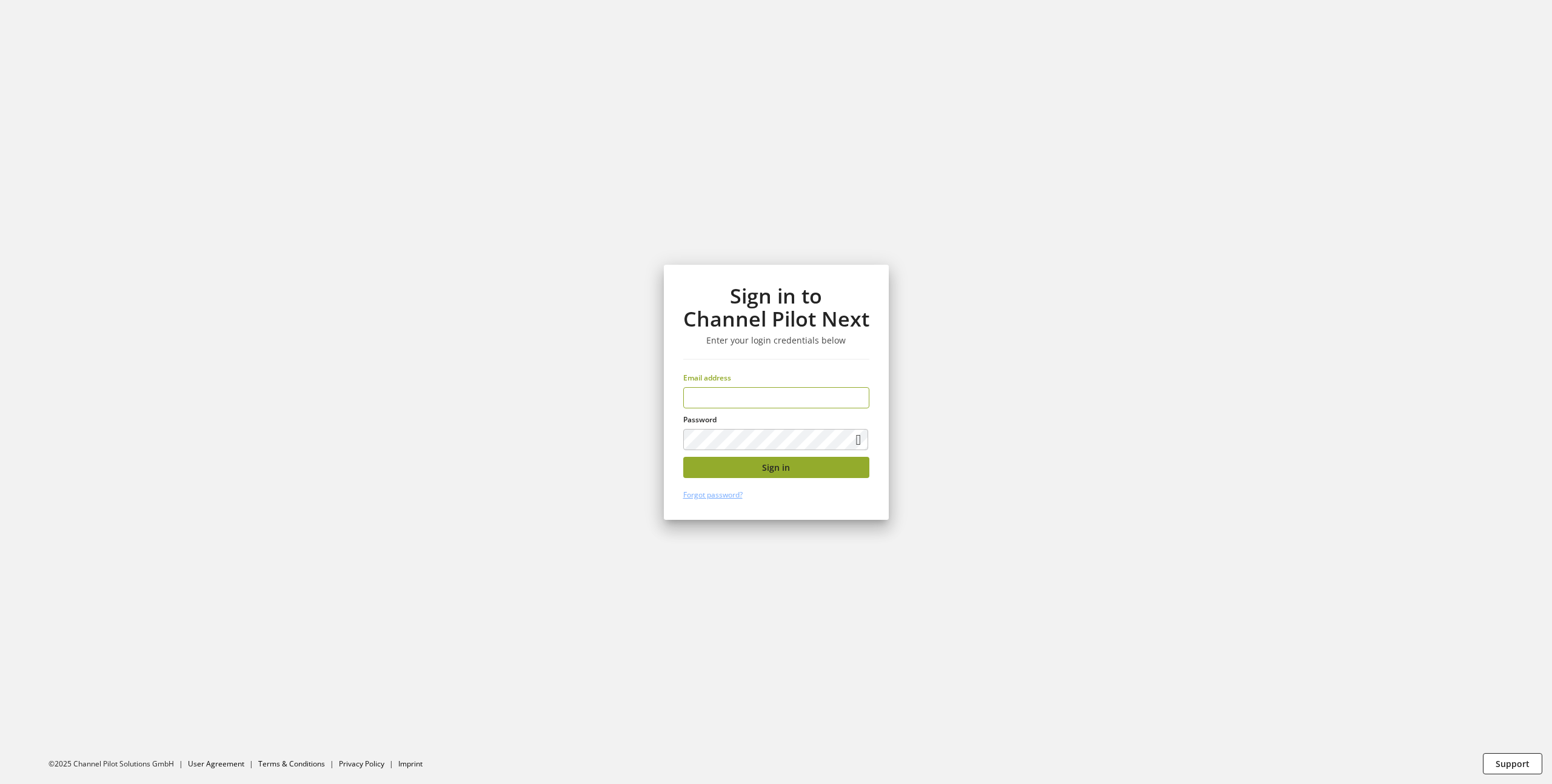 type on "**********" 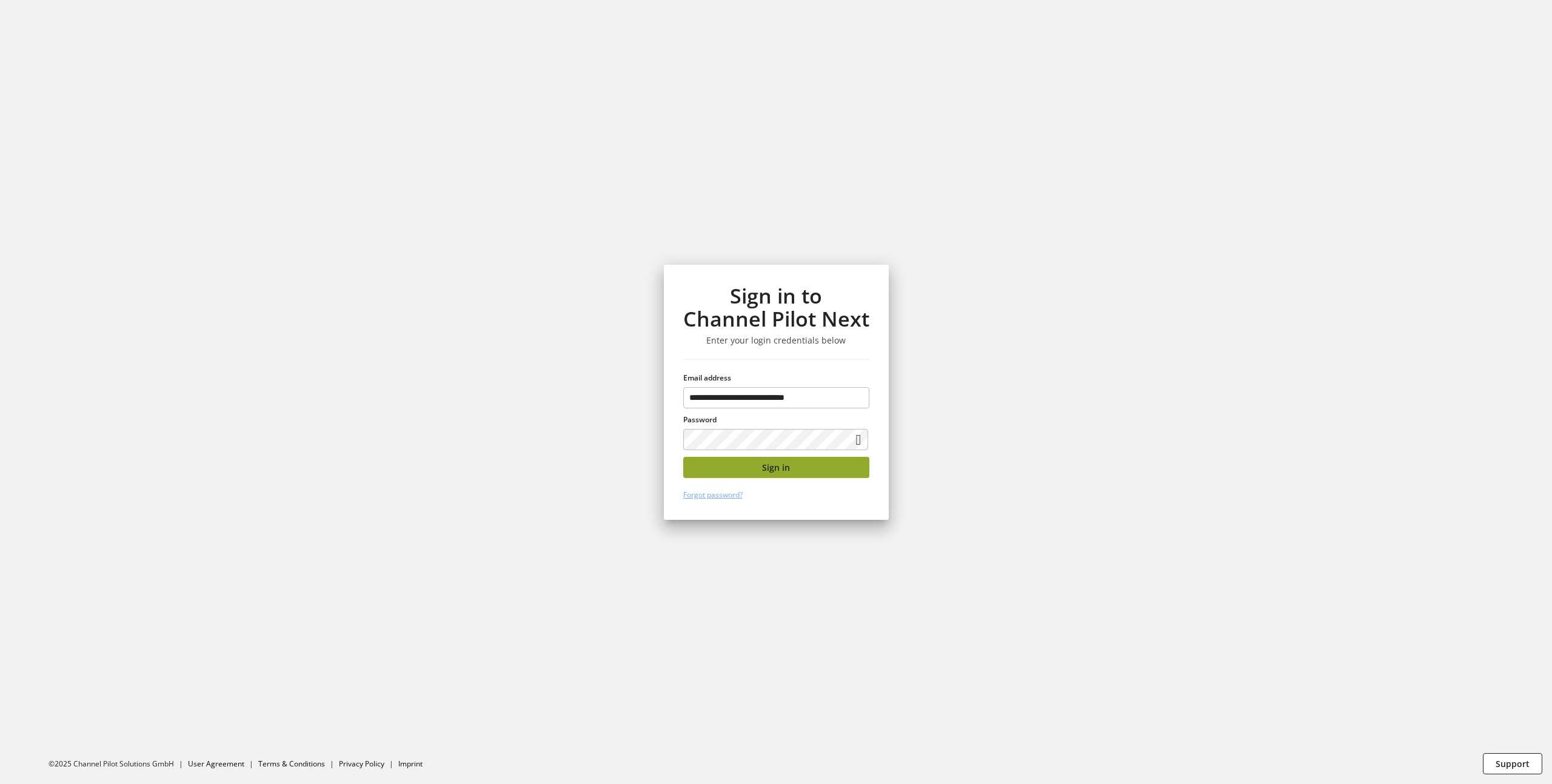 click on "Sign in" at bounding box center (776, 467) 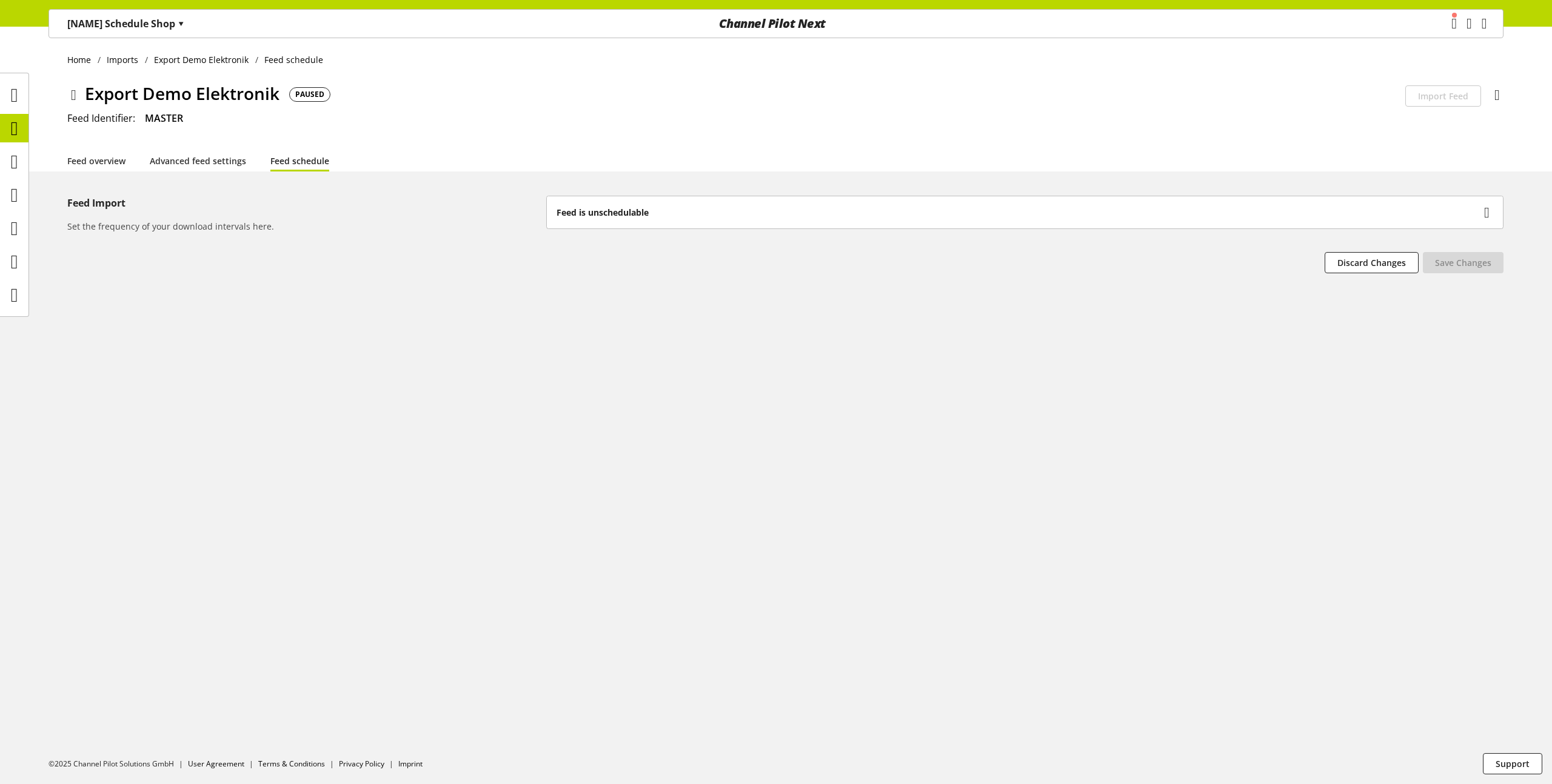 click on "Feed is unschedulable" at bounding box center [603, 212] 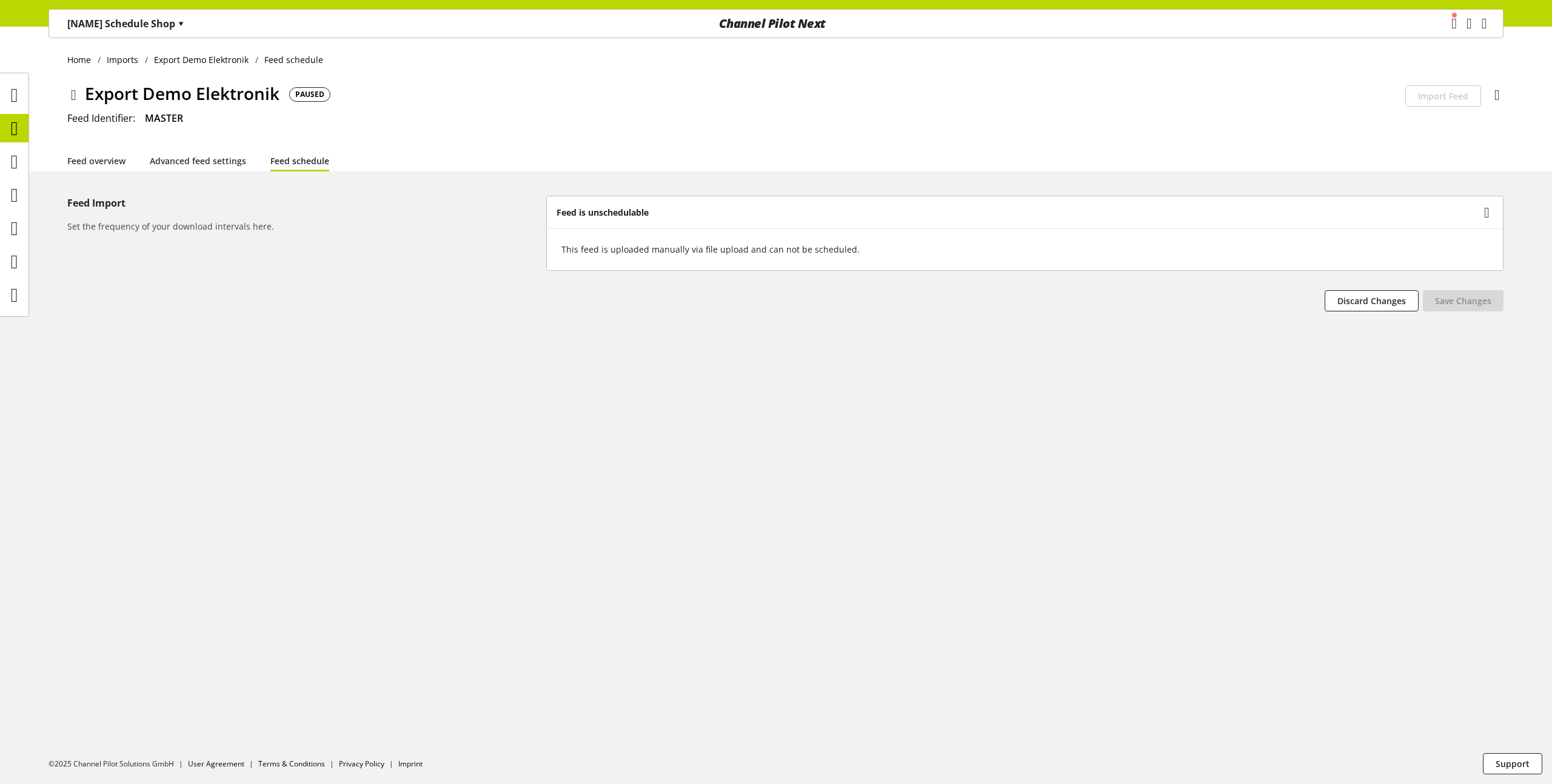 click on "Feed is unschedulable" at bounding box center (1025, 212) 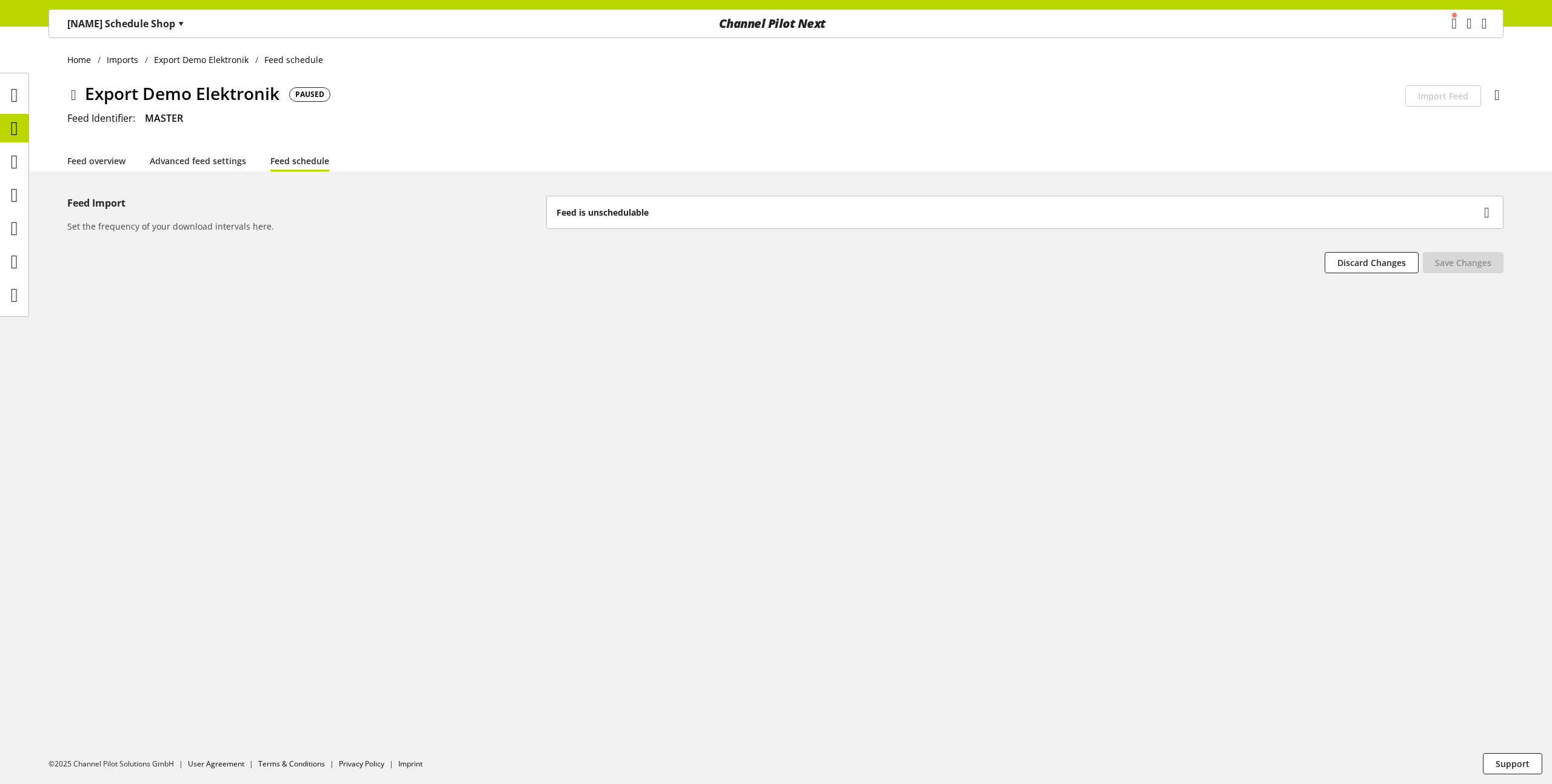 click on "Feed is unschedulable" at bounding box center [603, 212] 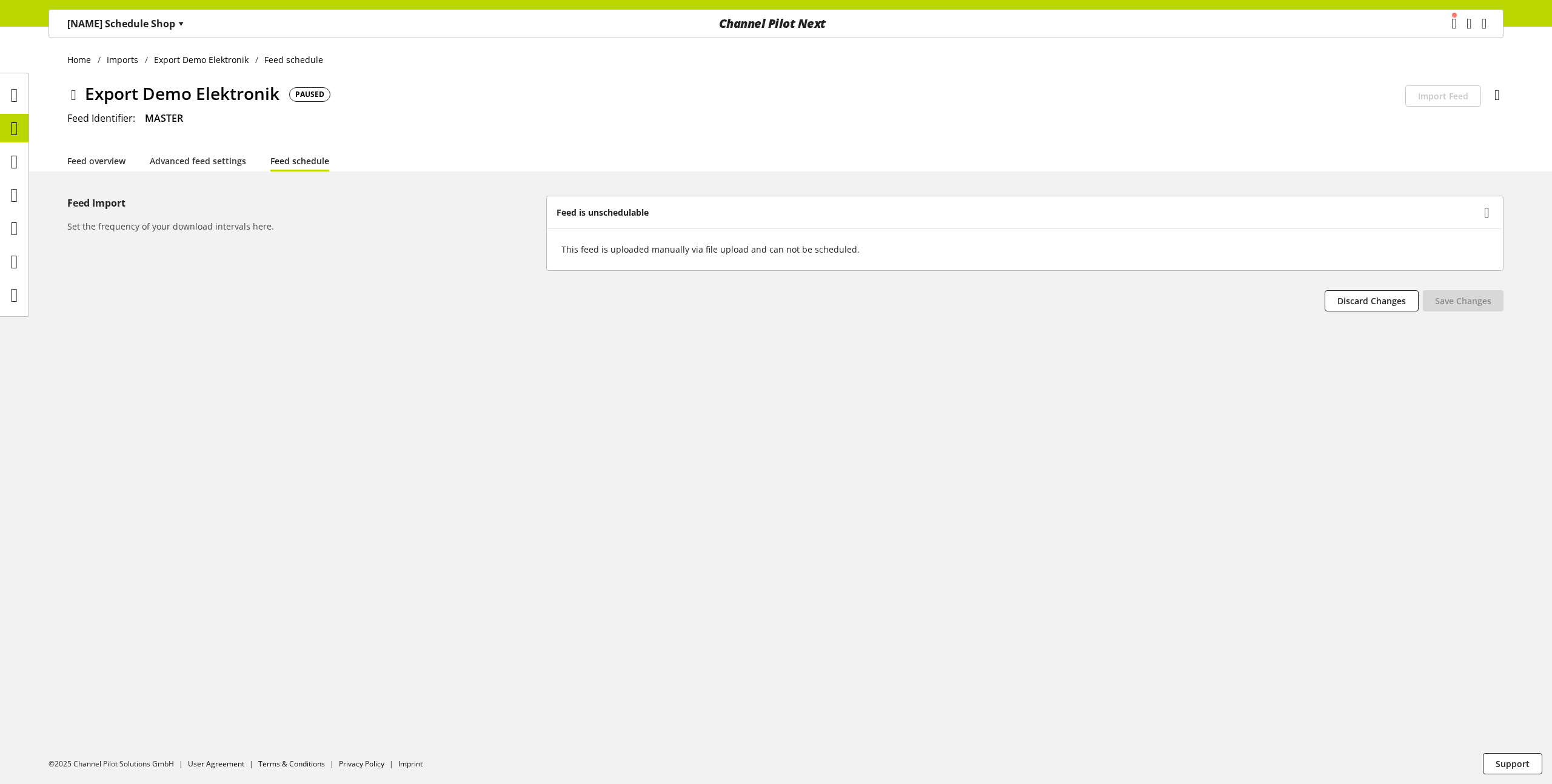 click on "Discard Changes You didn't make any changes Save Changes" at bounding box center [1025, 303] 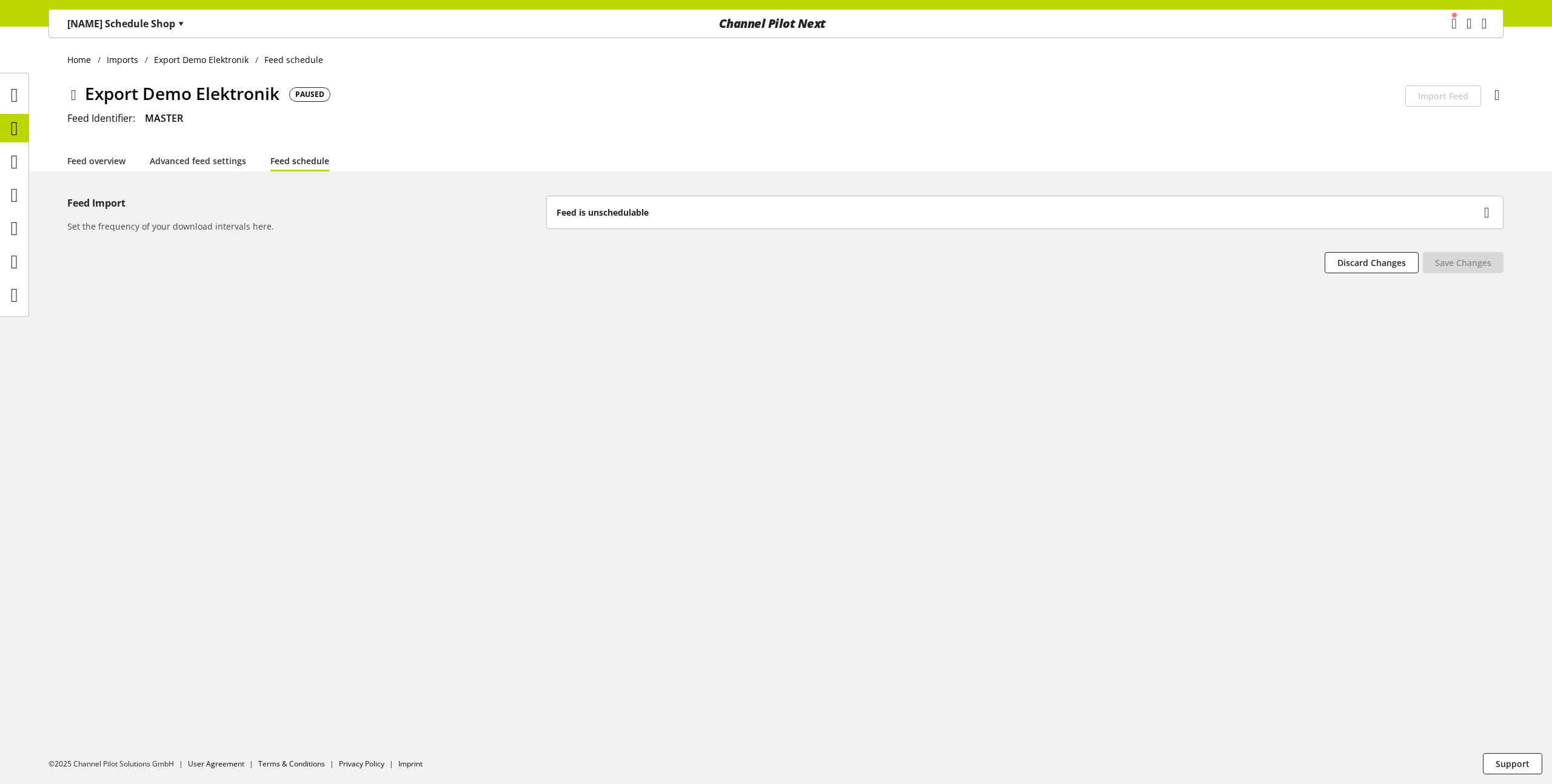 click on "Feed Import Set the frequency of your download intervals here. Feed is unschedulable This feed is uploaded manually via file upload and can not be scheduled. Discard Changes You didn't make any changes Save Changes" at bounding box center [776, 259] 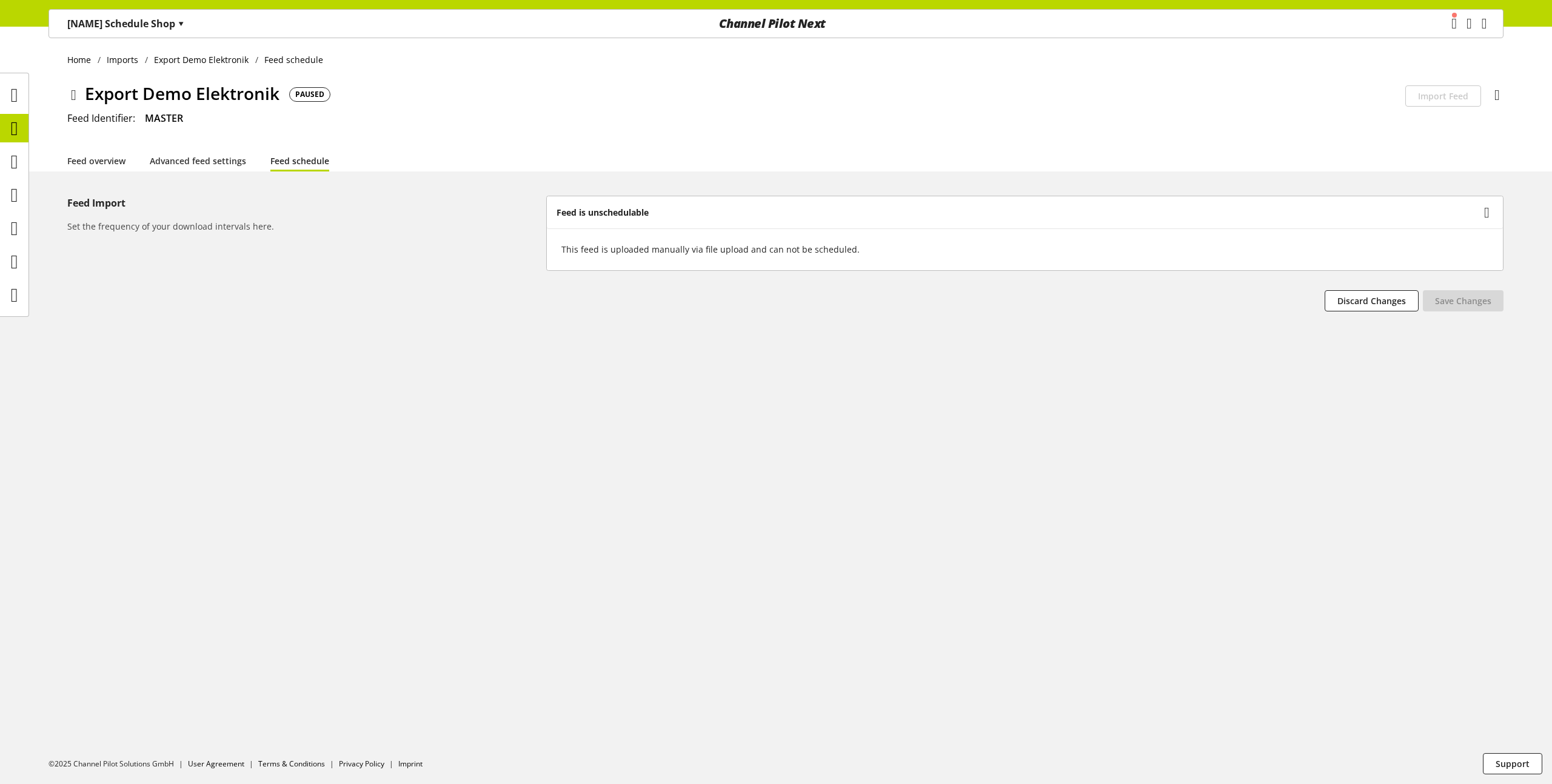 click on "This feed is uploaded manually via file upload and can not be scheduled." at bounding box center [1025, 249] 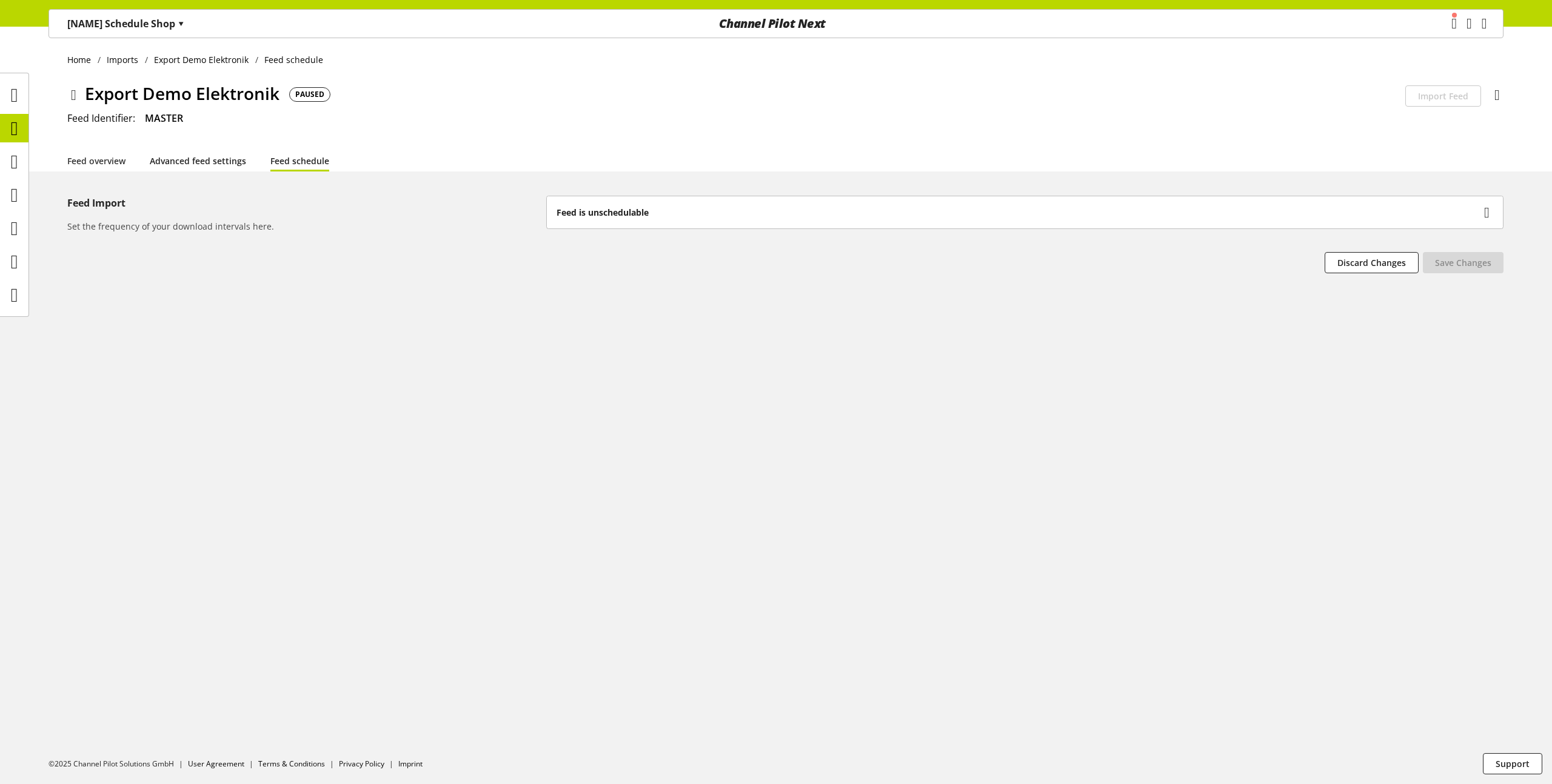 click on "Advanced feed settings" at bounding box center [198, 161] 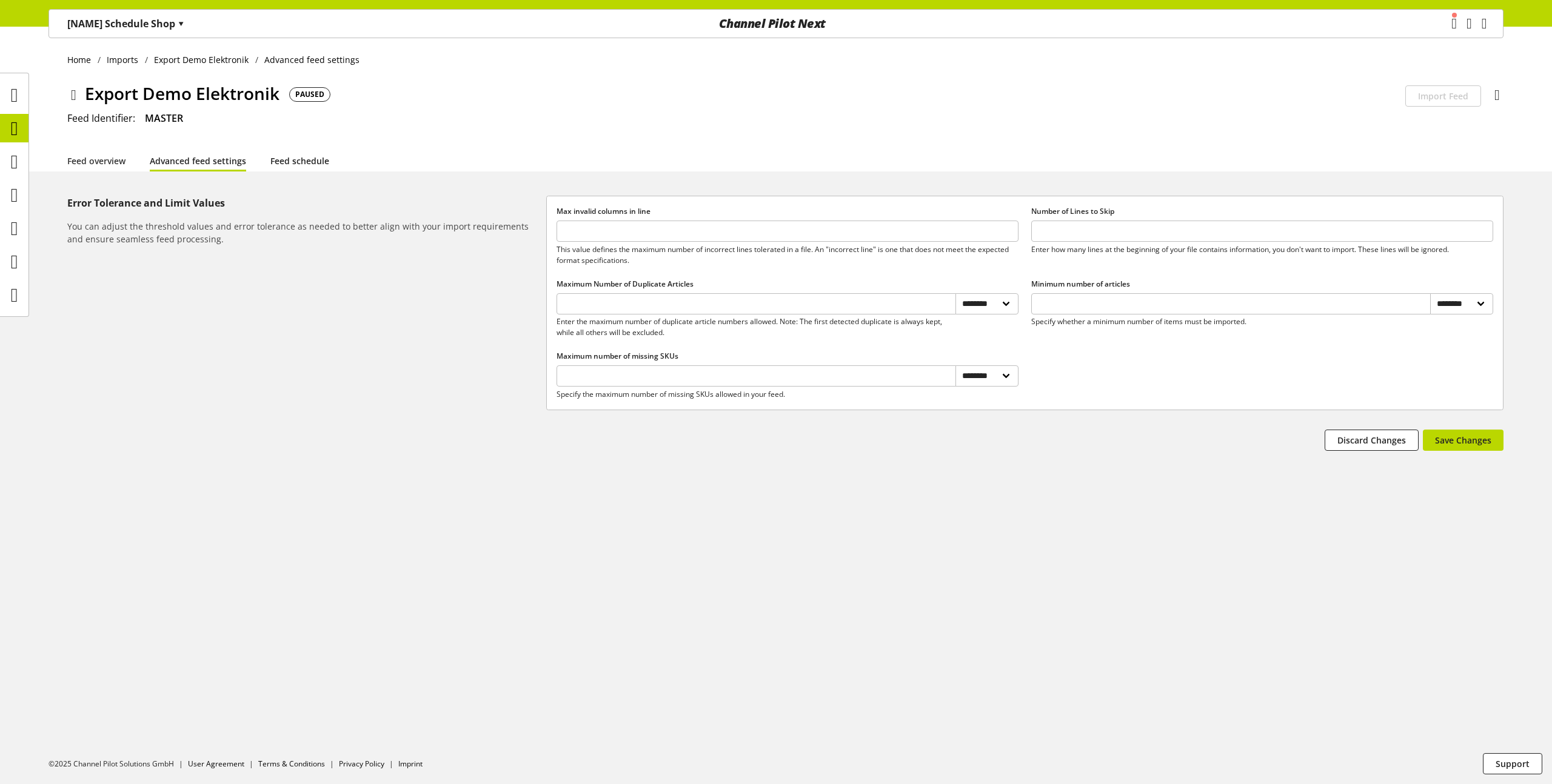 click on "Feed schedule" at bounding box center (299, 161) 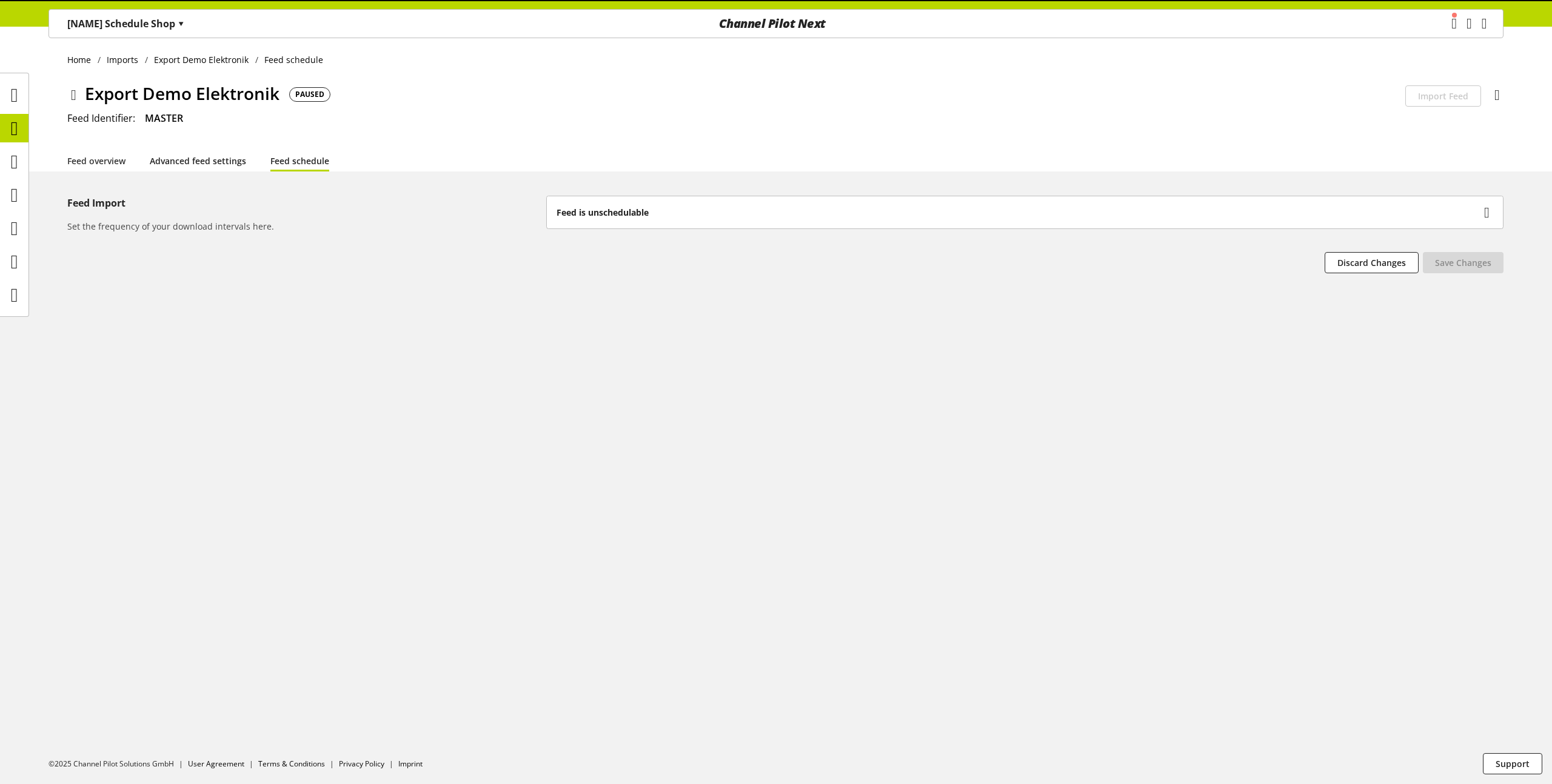 click on "Advanced feed settings" at bounding box center [198, 161] 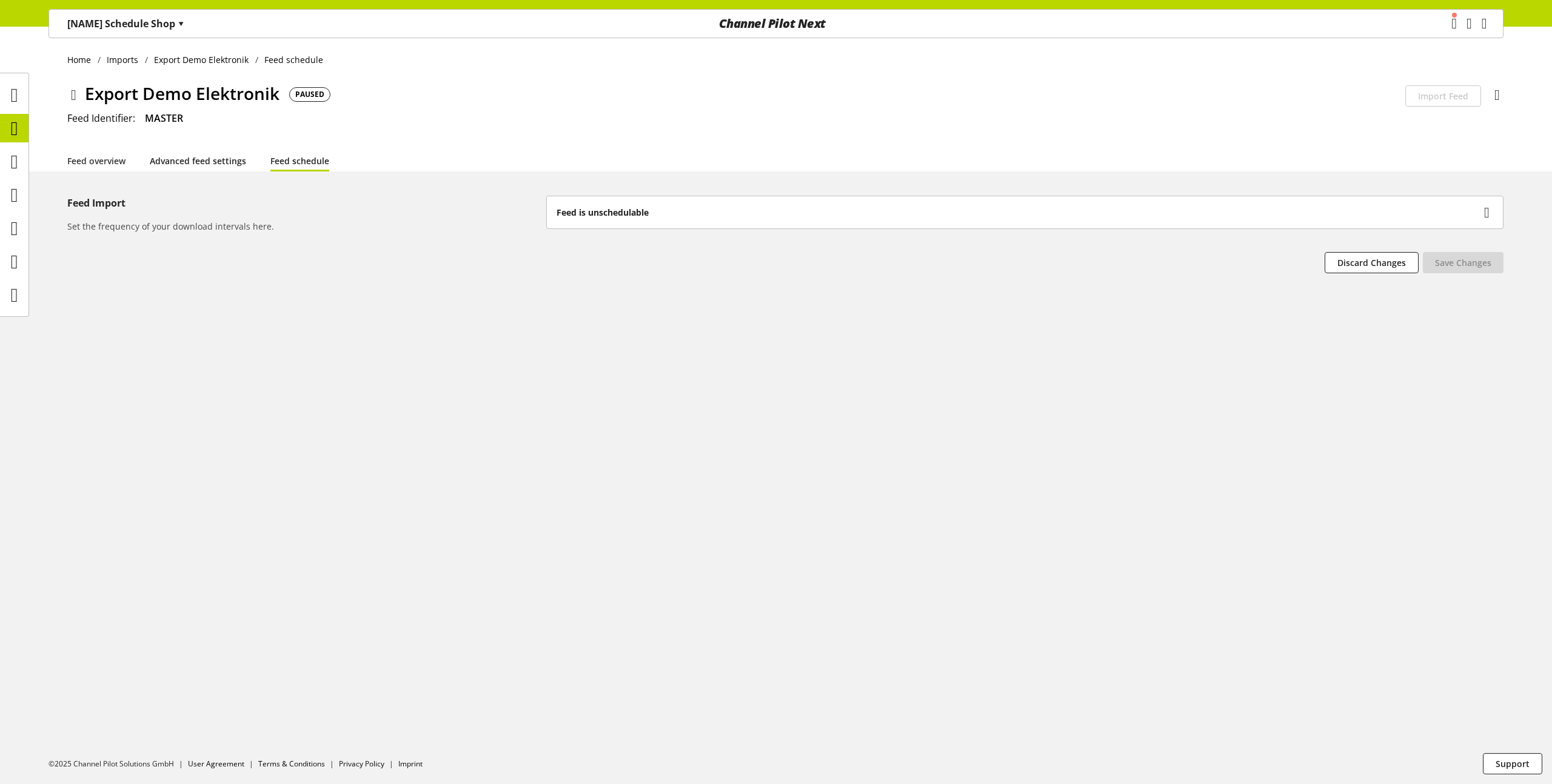 select on "********" 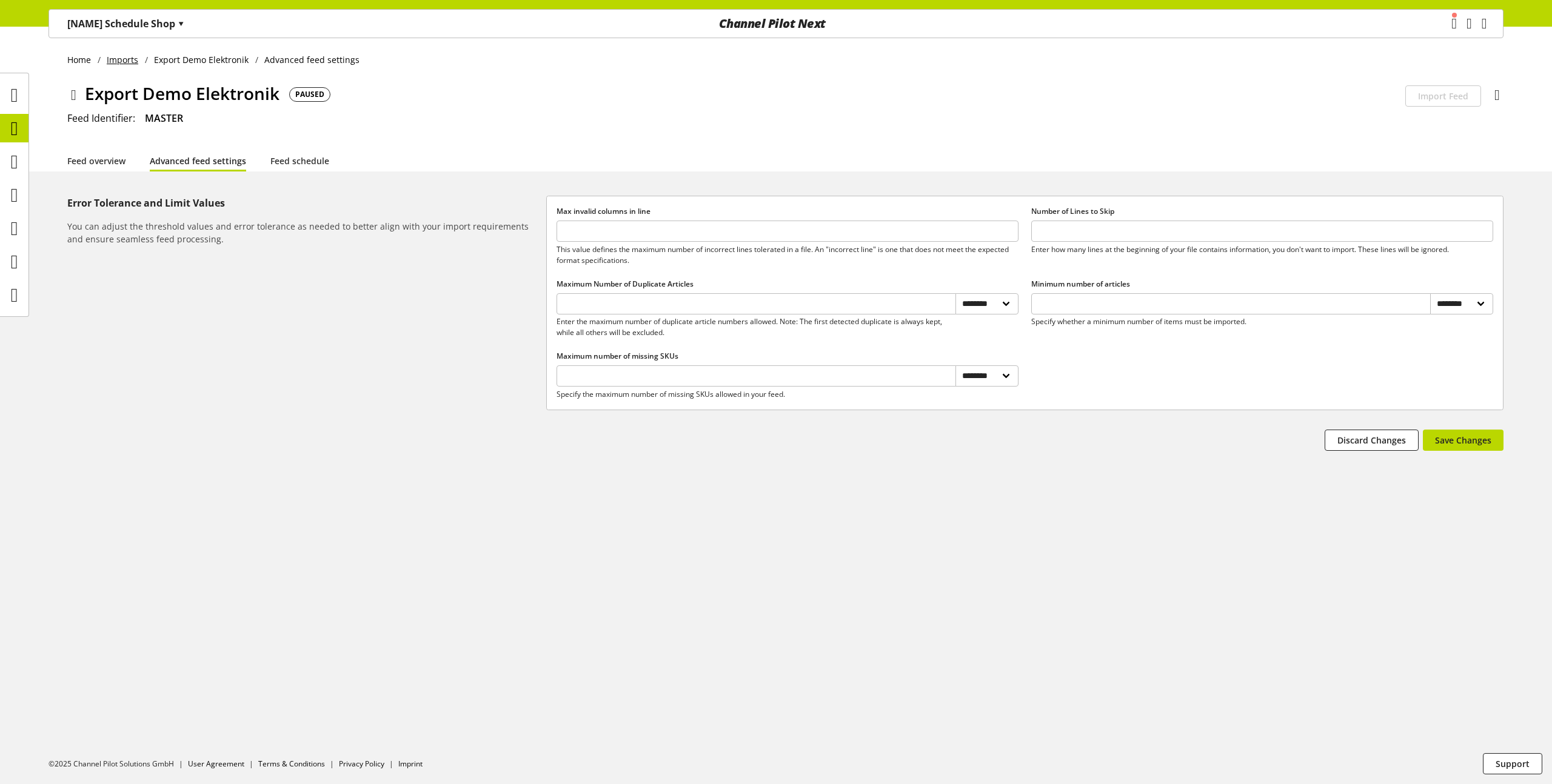 click on "Imports" at bounding box center [122, 59] 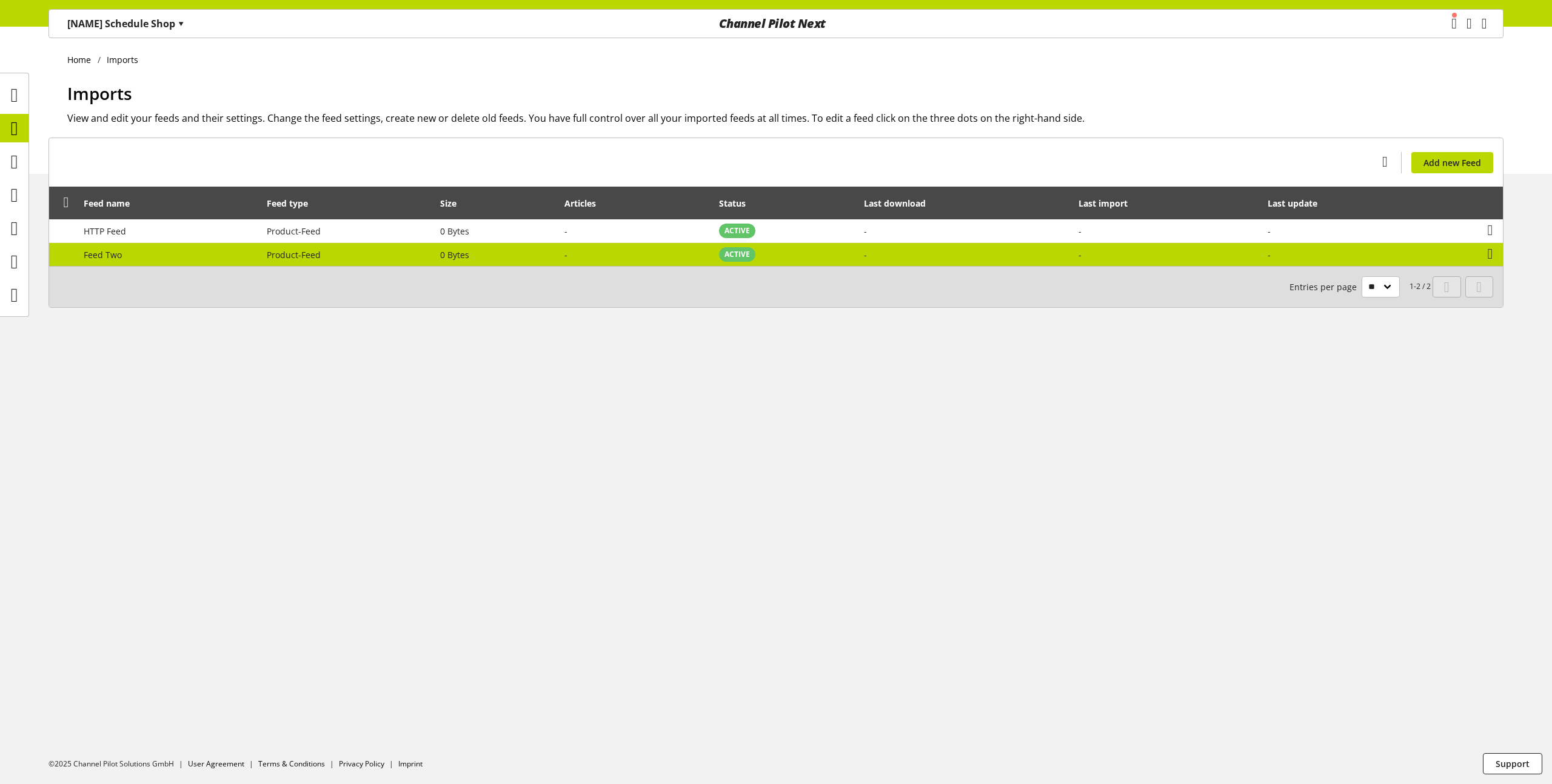 click on "Feed Two" at bounding box center (102, 254) 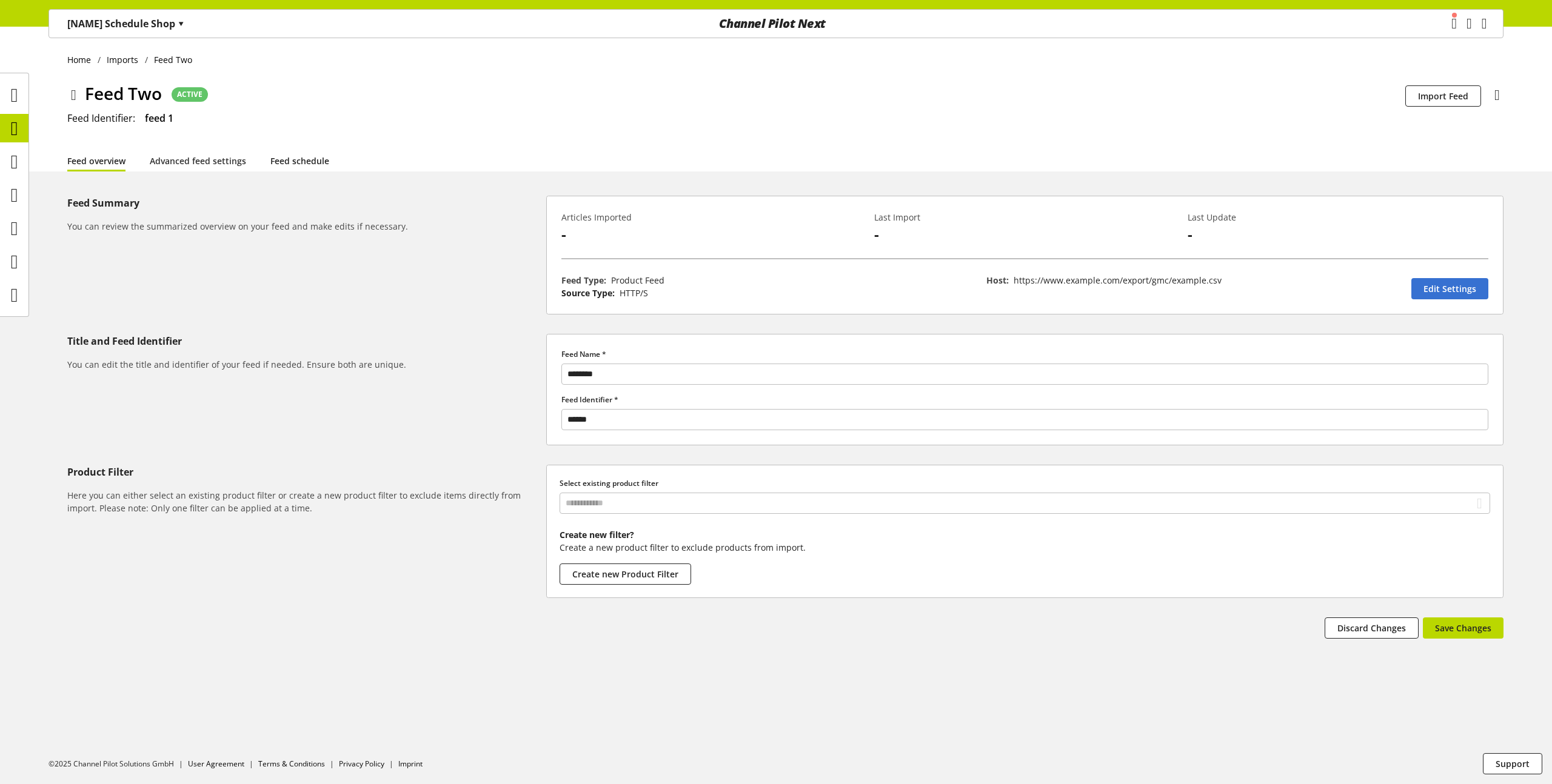 click on "Feed schedule" at bounding box center (299, 161) 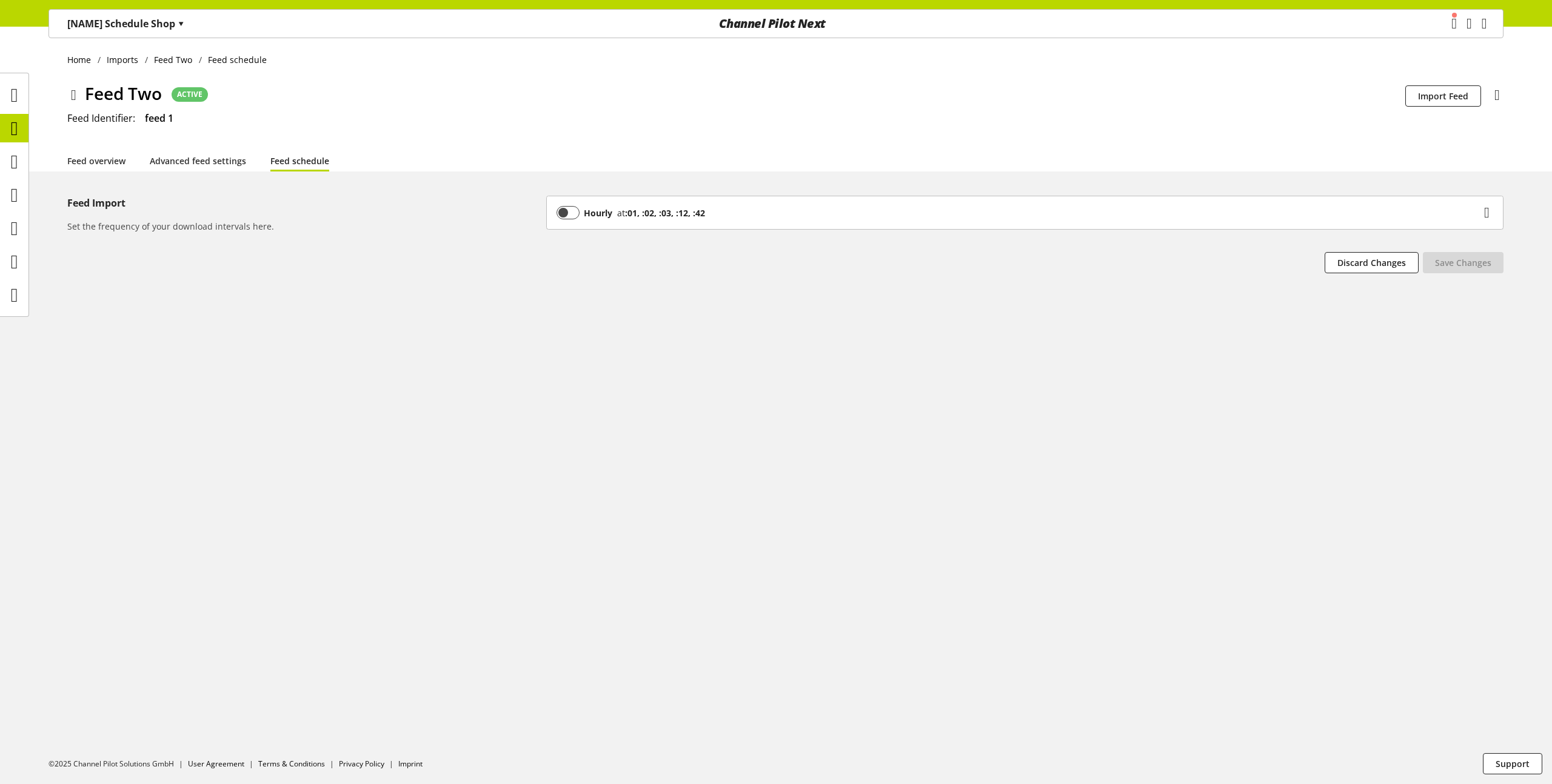 click on "Hourly at   :01, :02, :03, :12, :42" at bounding box center (1025, 213) 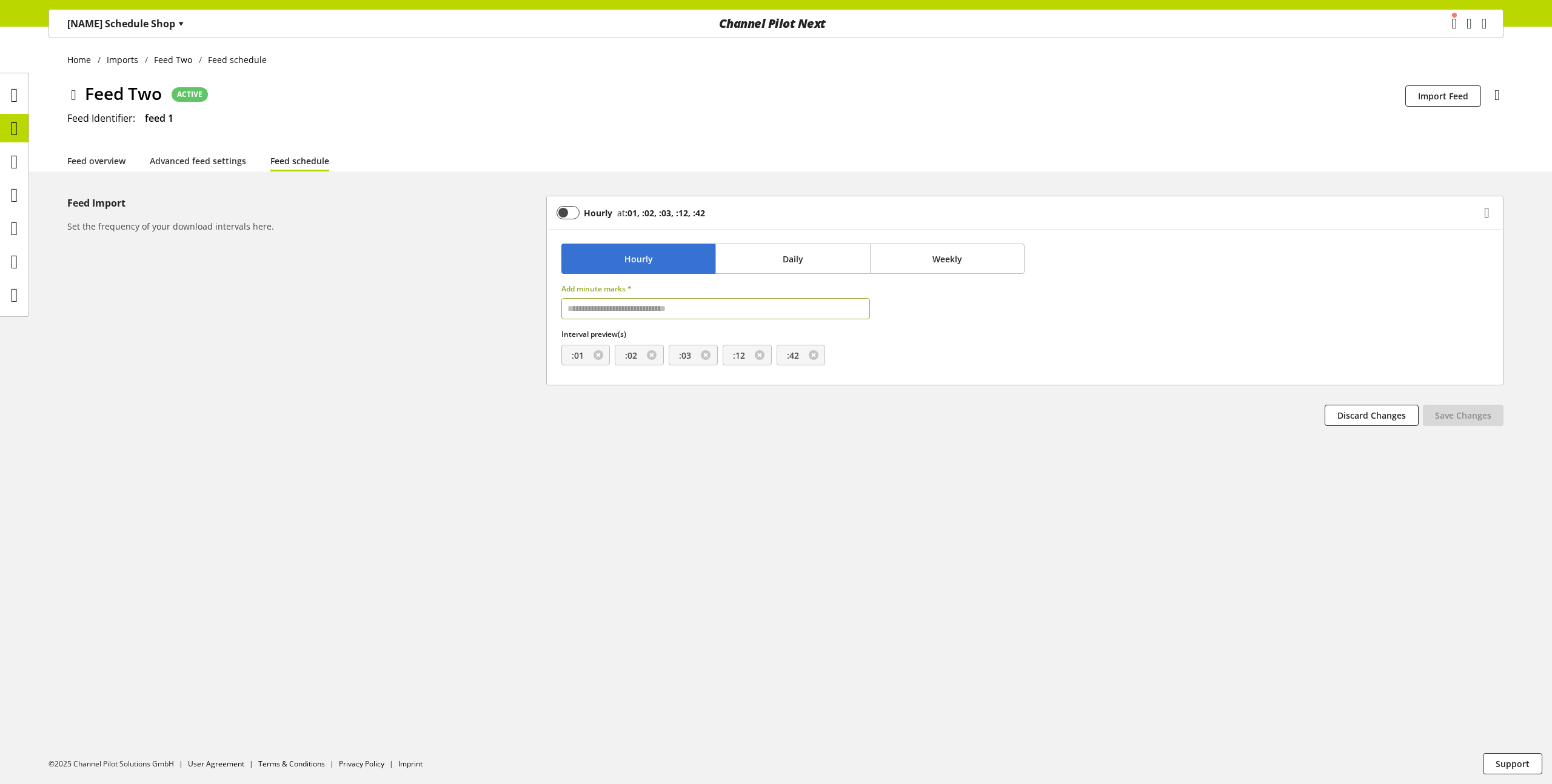 click at bounding box center (716, 308) 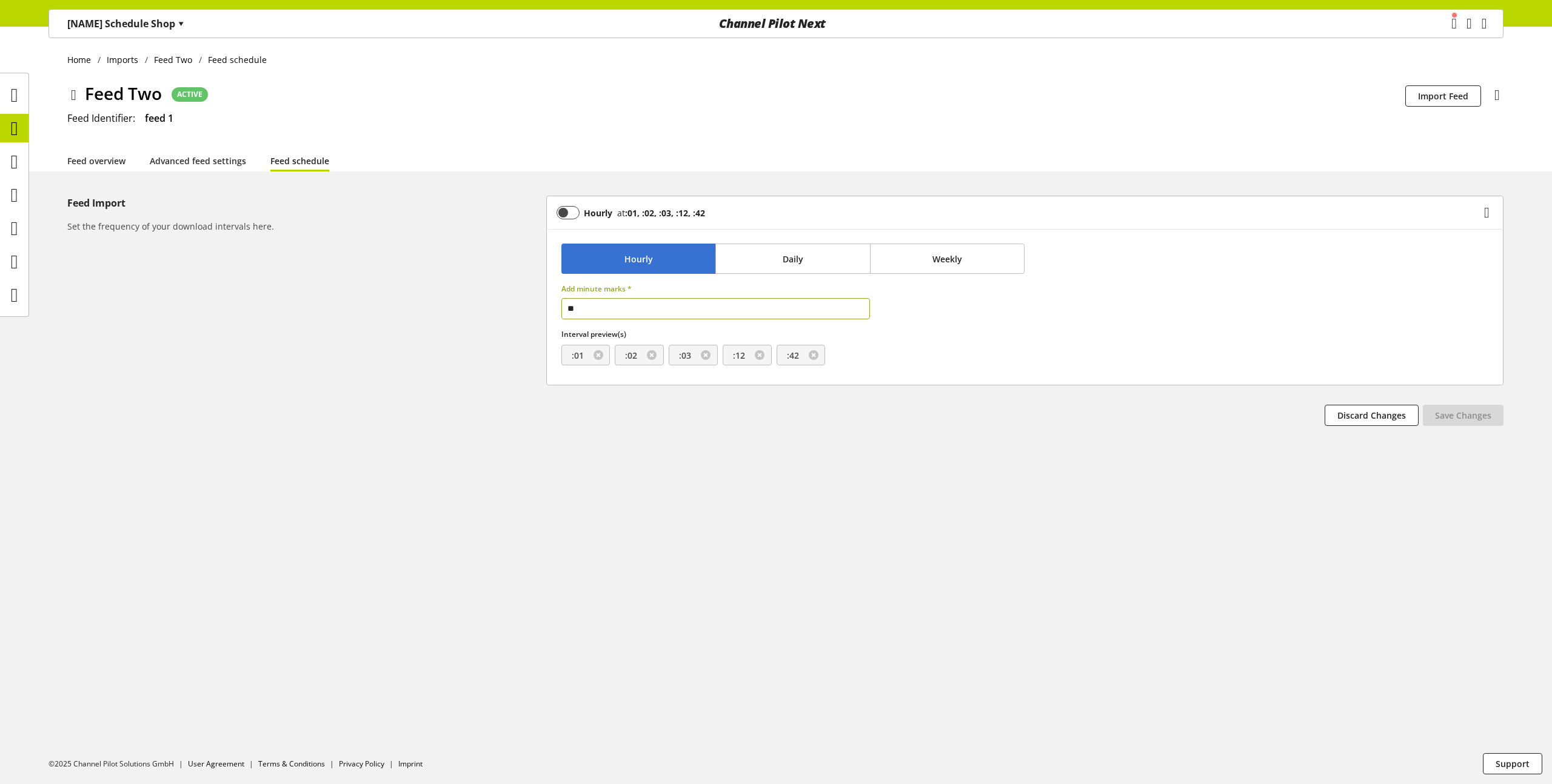 type on "***" 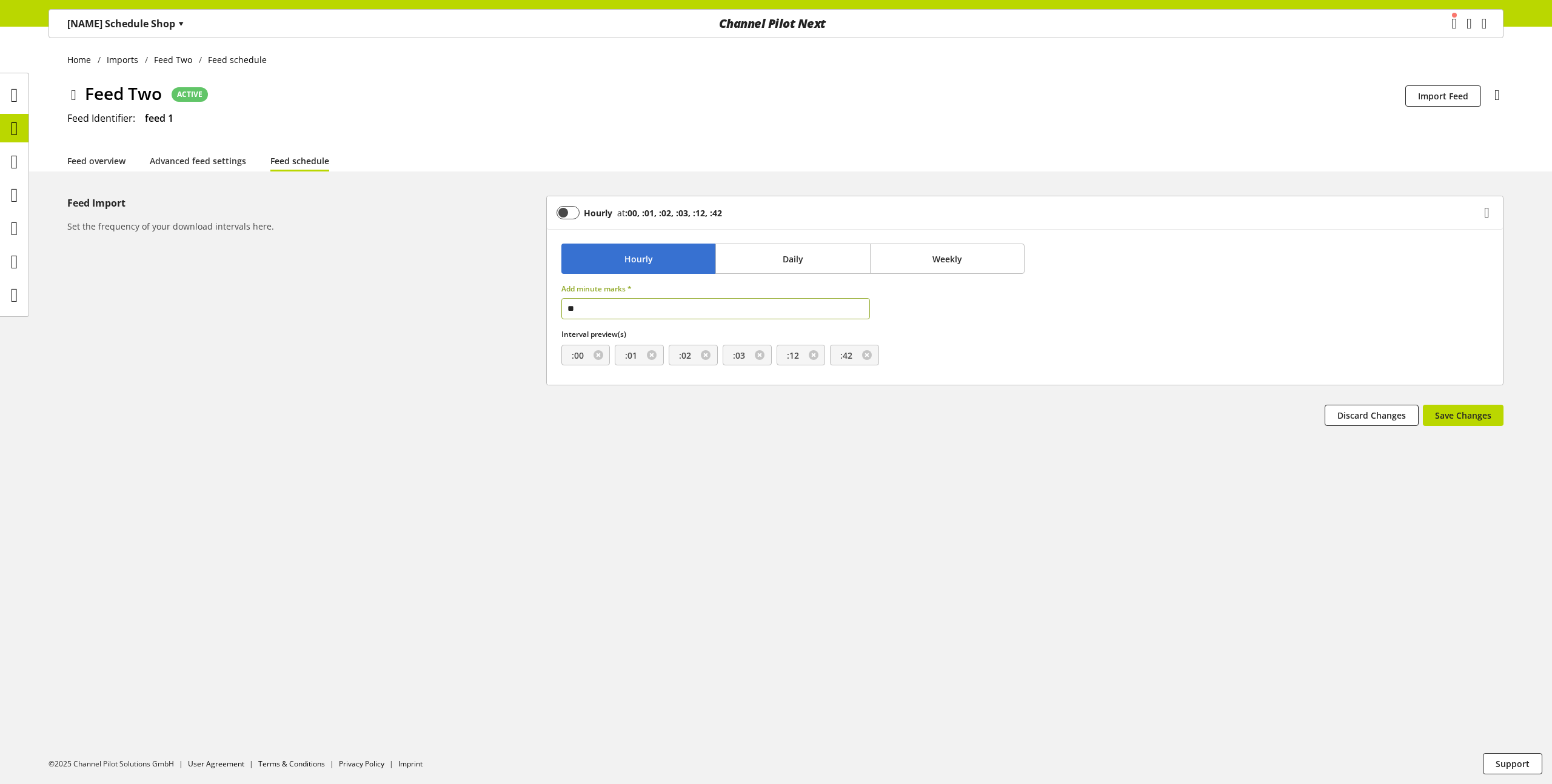 type on "*" 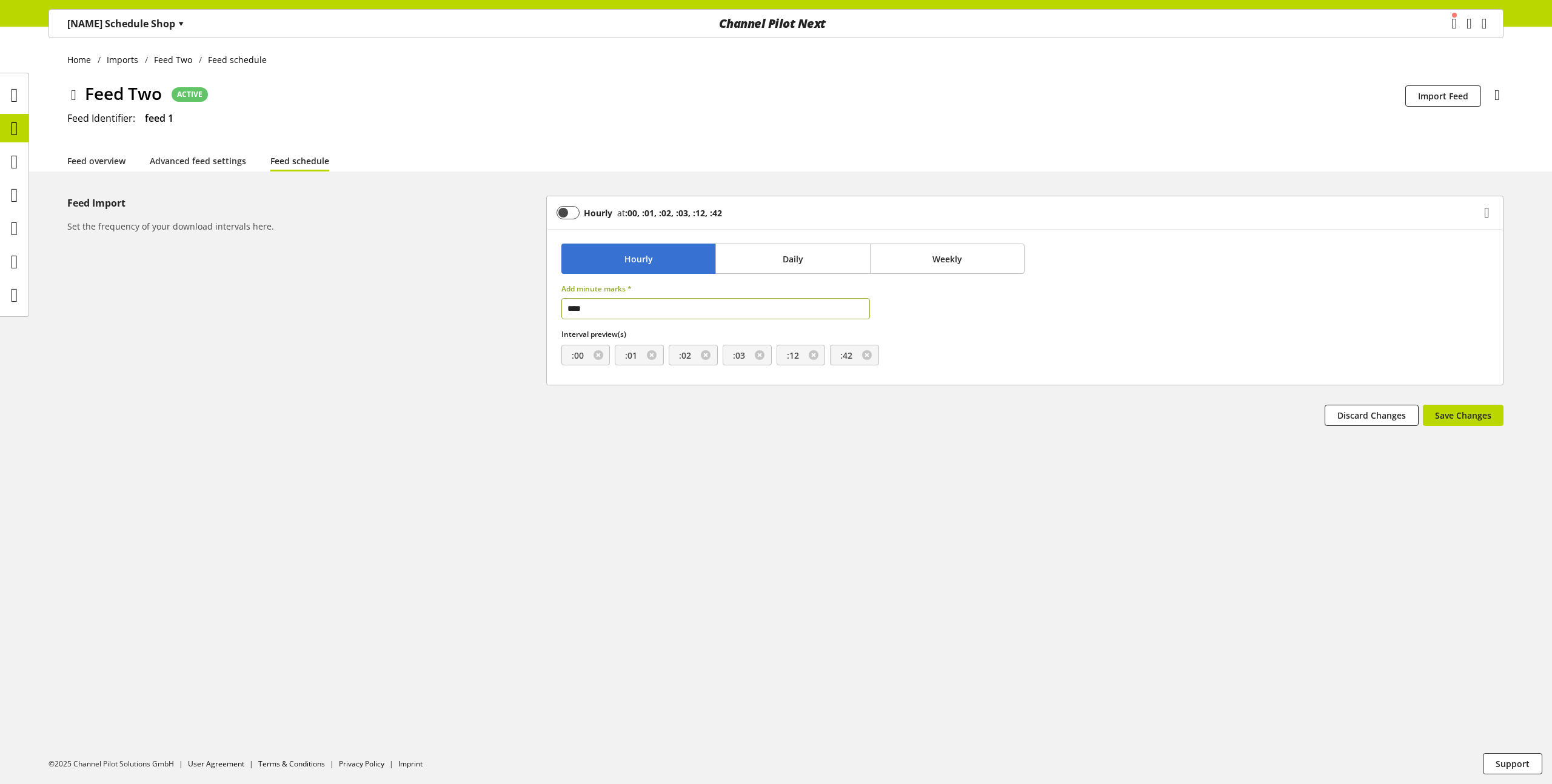 type on "*****" 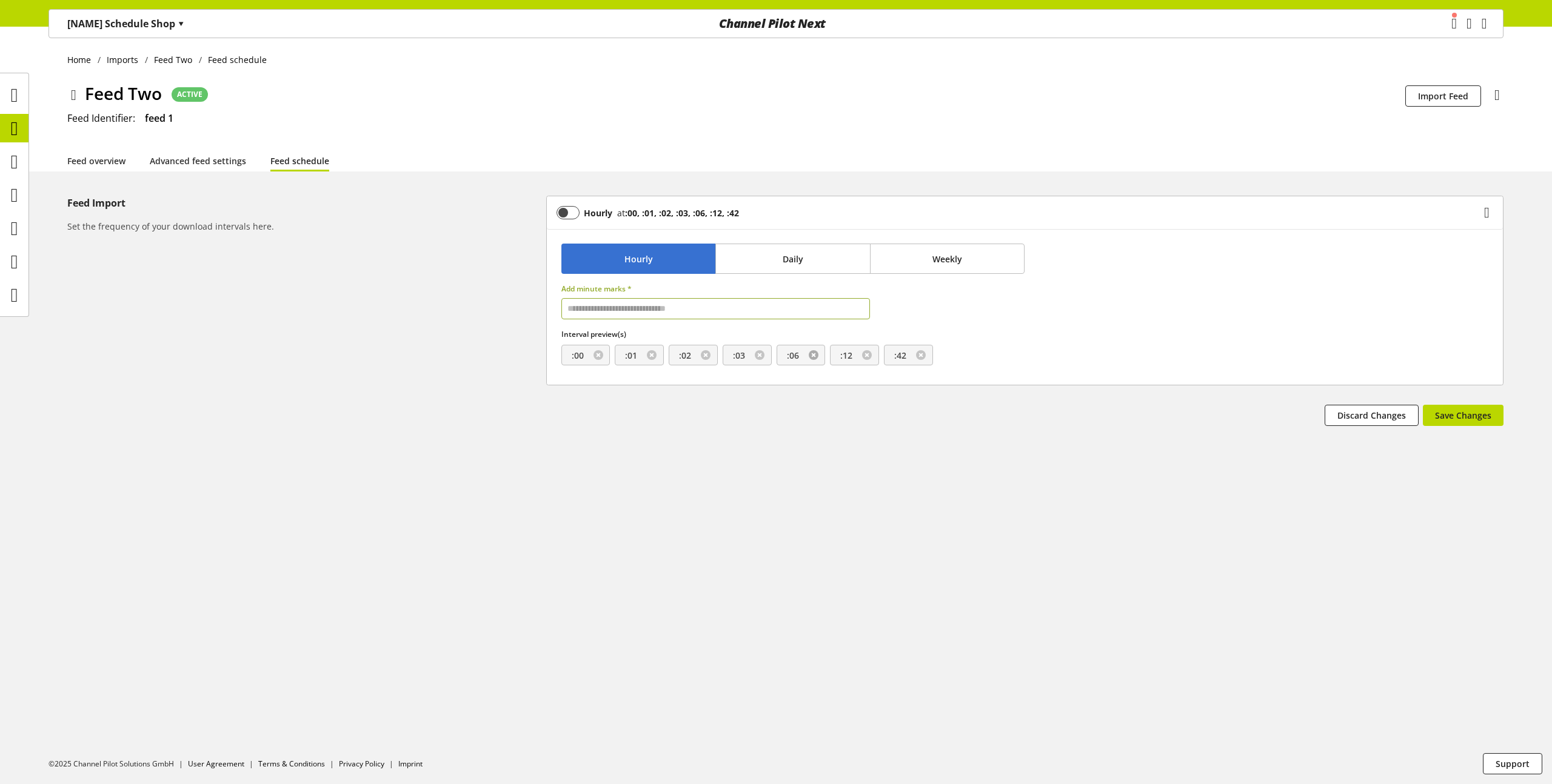 click at bounding box center (814, 355) 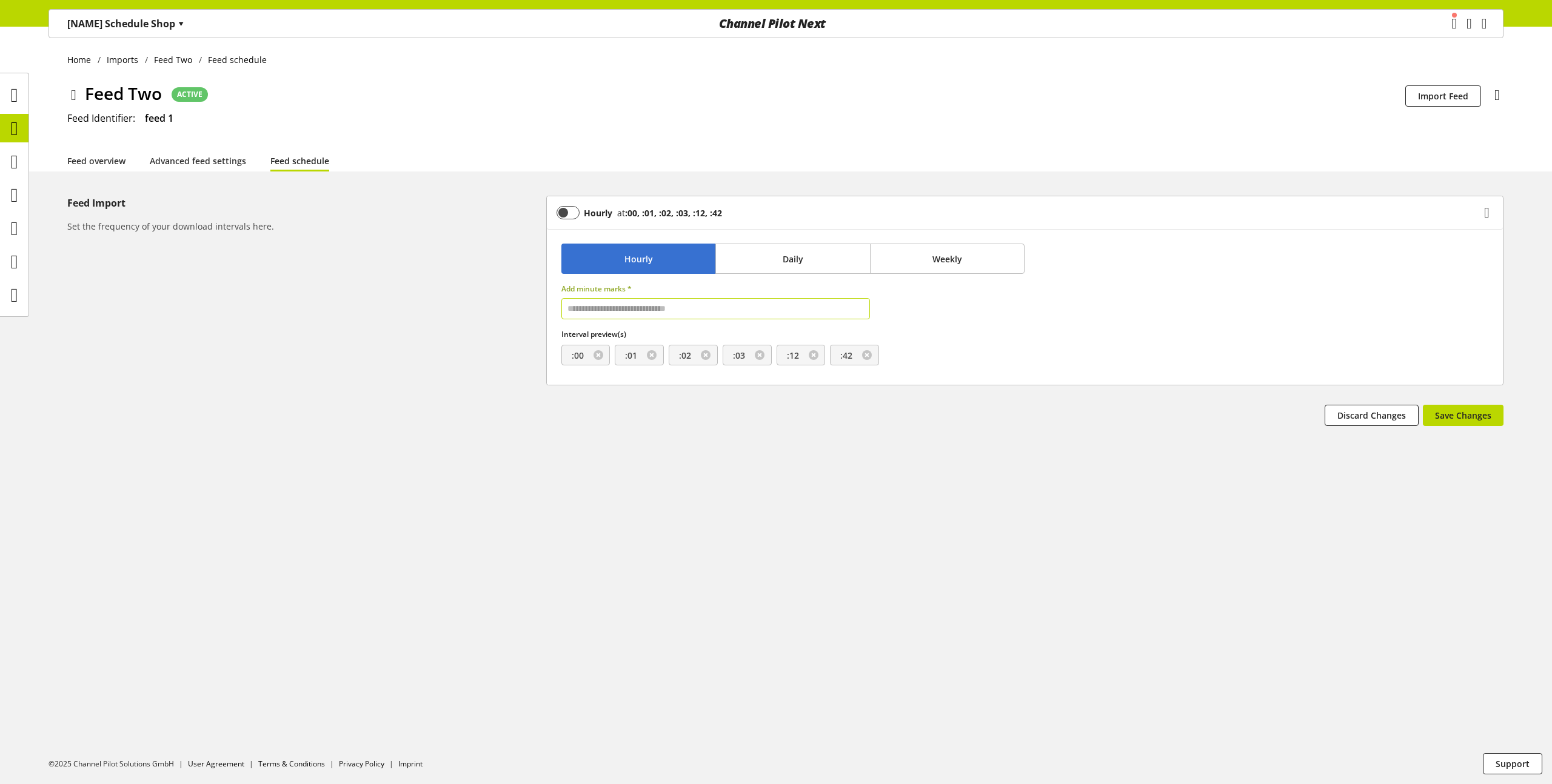 click at bounding box center (716, 308) 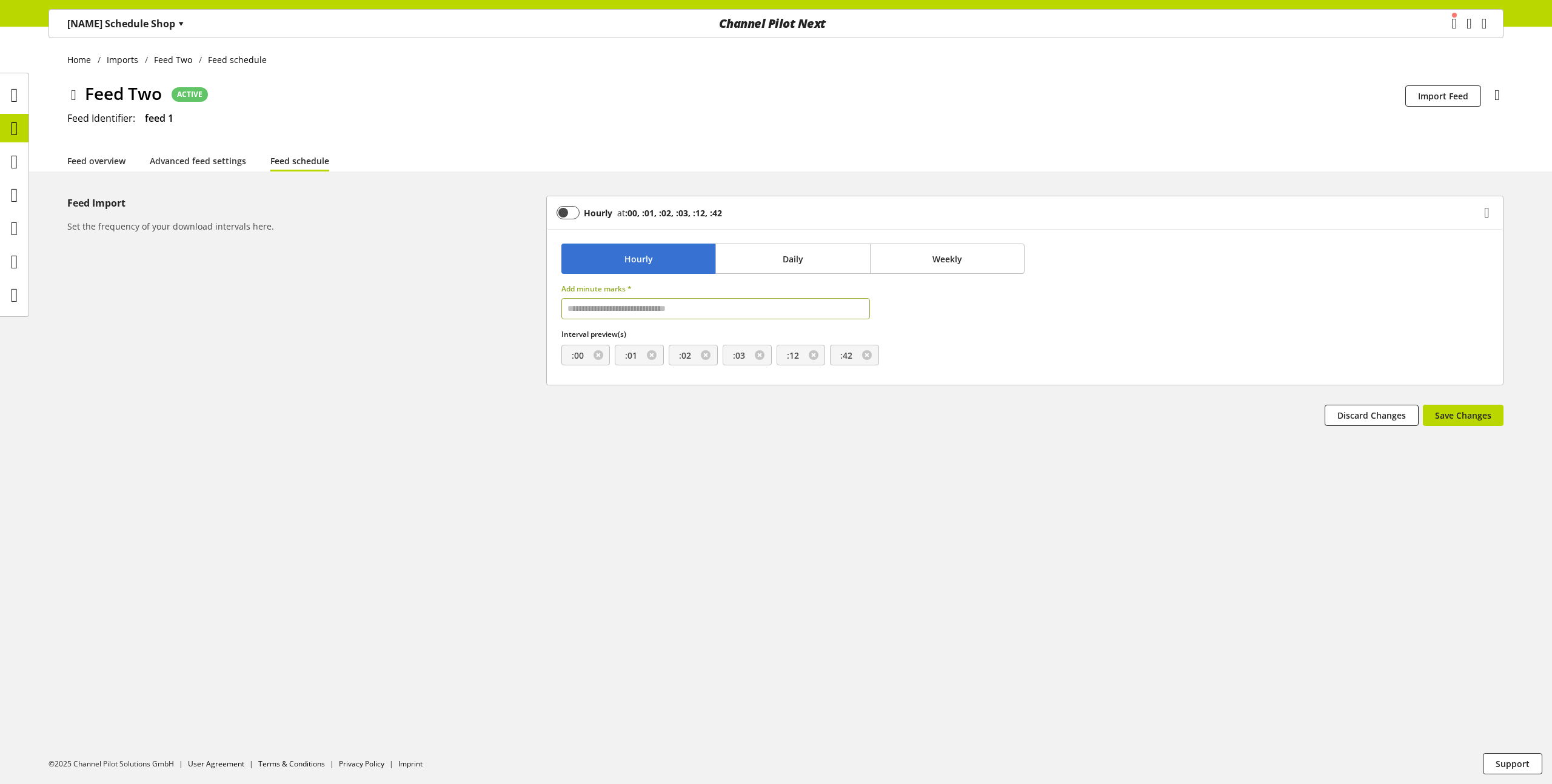 type on "*" 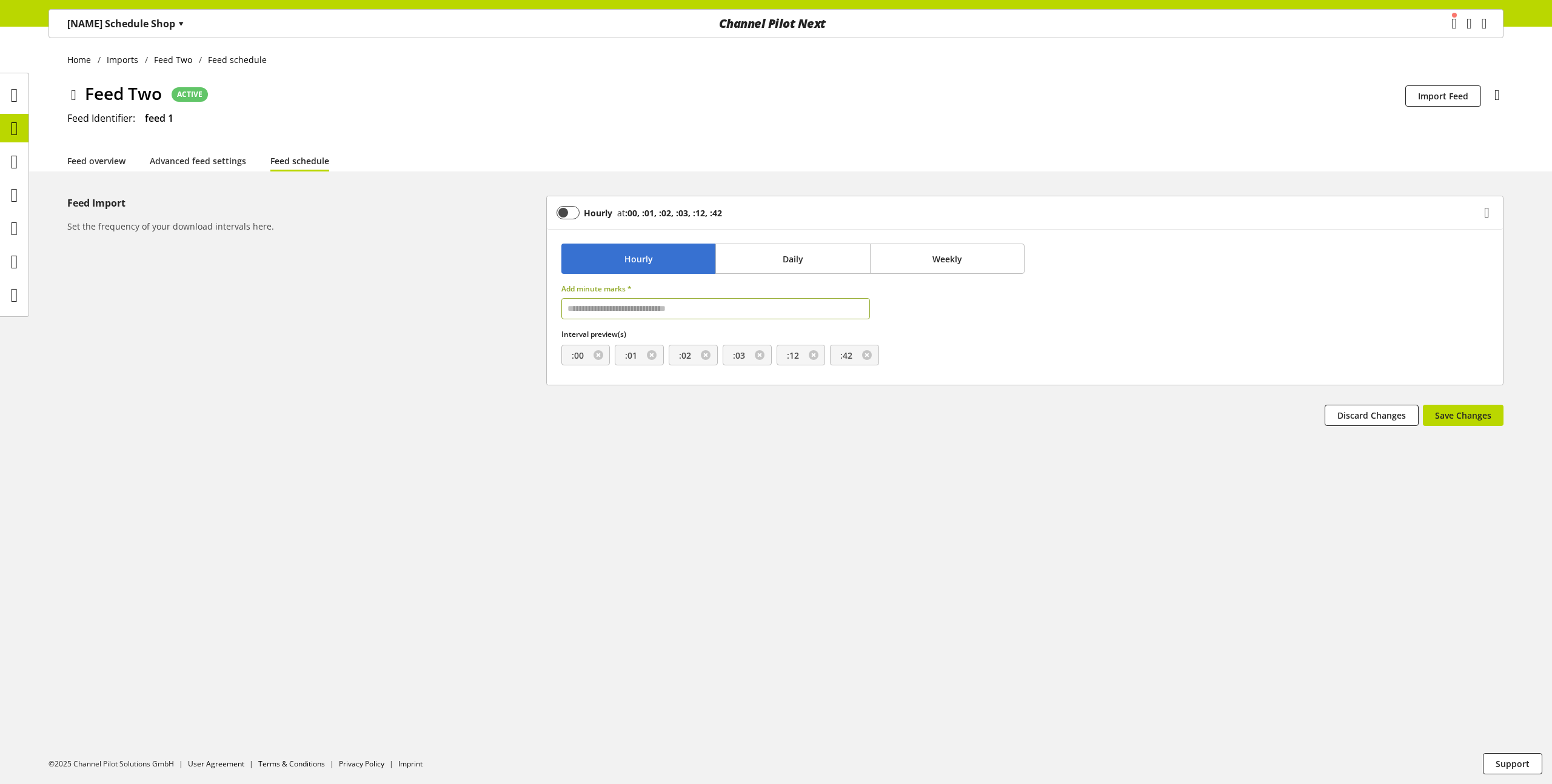 click on "Feed Two ACTIVE Schedulability is disabled for this feed Import Feed You don't have permission to delete the feed Delete feed Feed Identifier: feed 1" at bounding box center [785, 115] 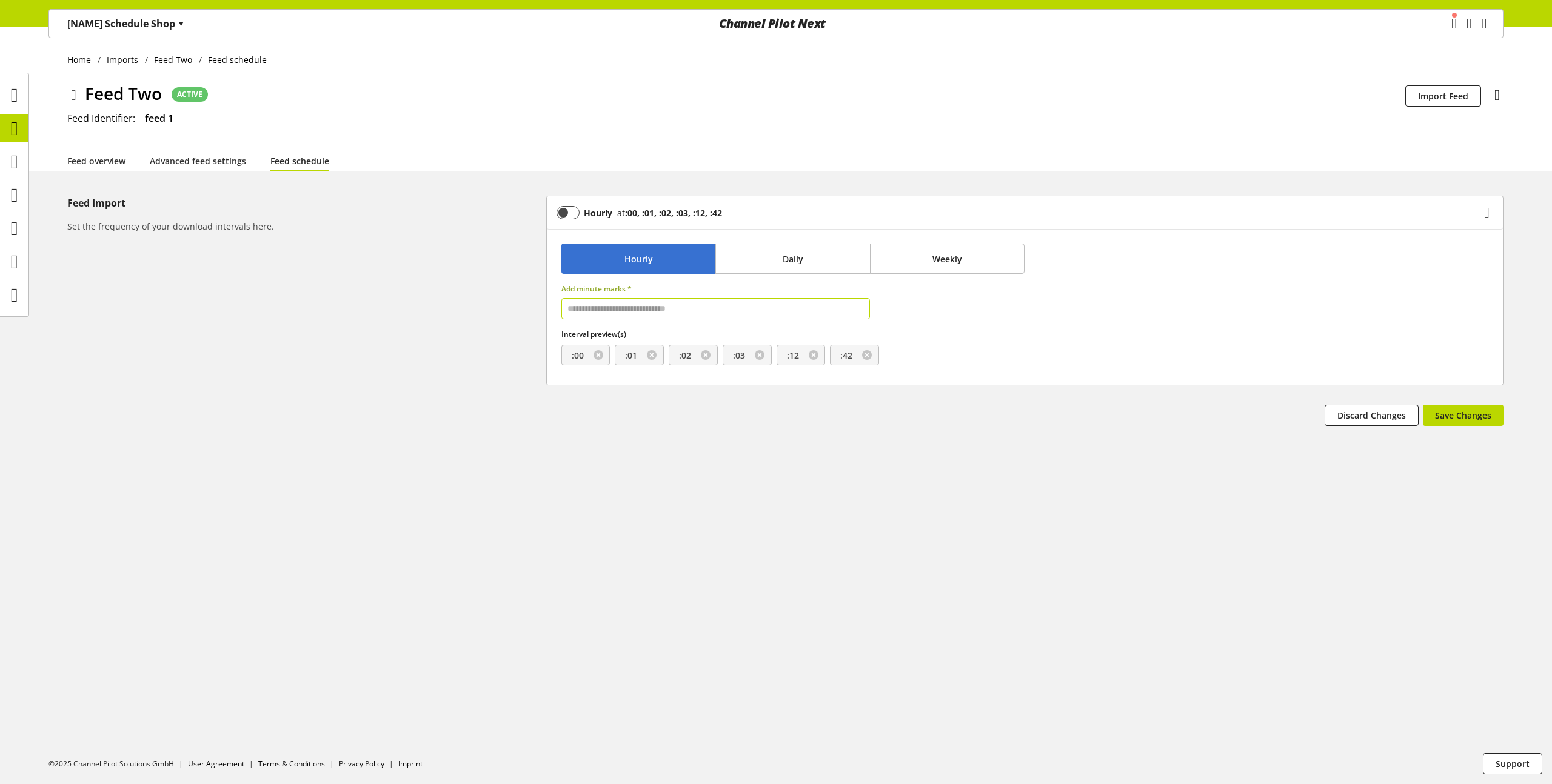 click at bounding box center [716, 308] 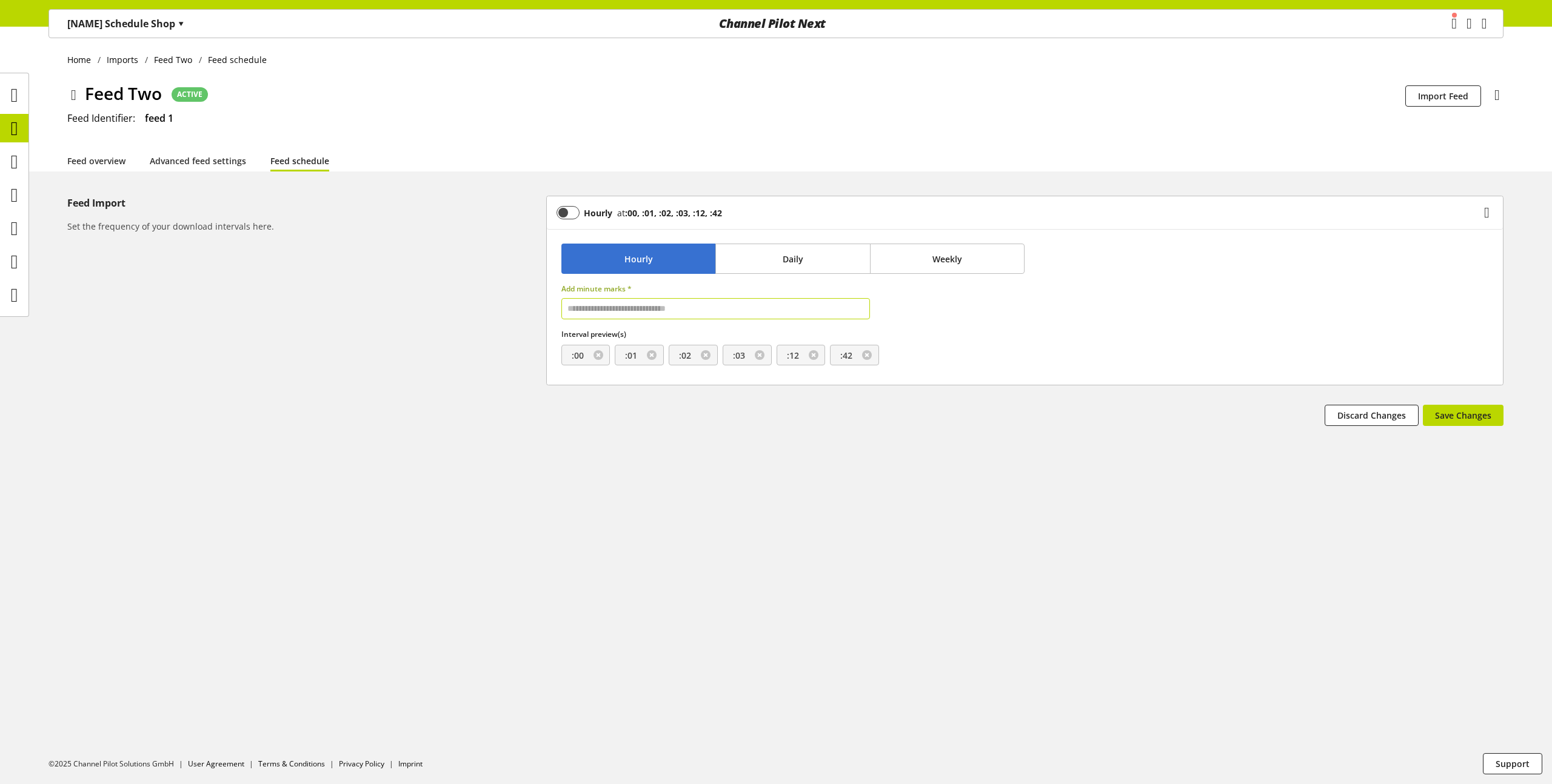 click on "Add minute marks *" at bounding box center (597, 288) 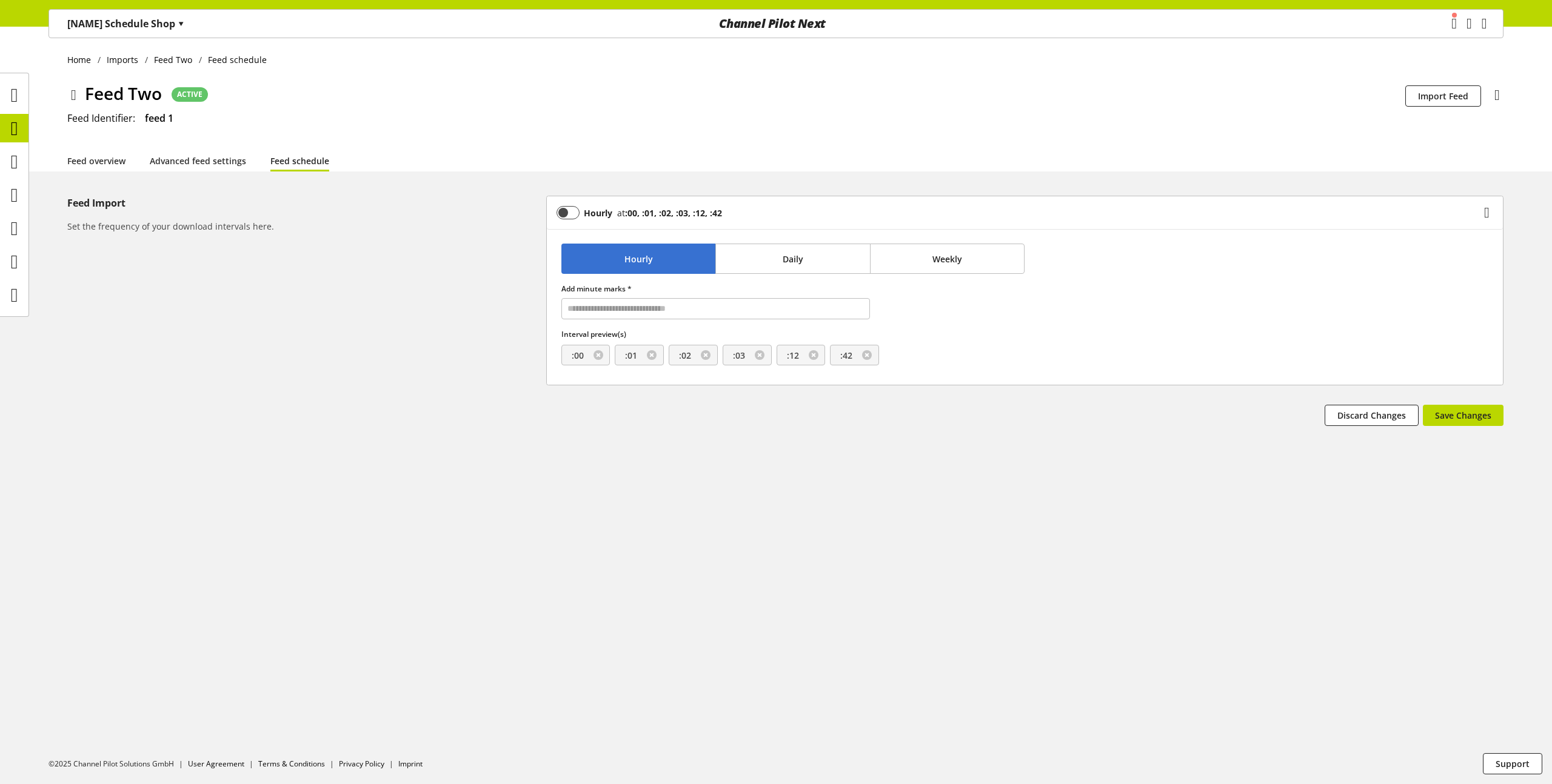 click on "Feed Import Set the frequency of your download intervals here." at bounding box center (307, 290) 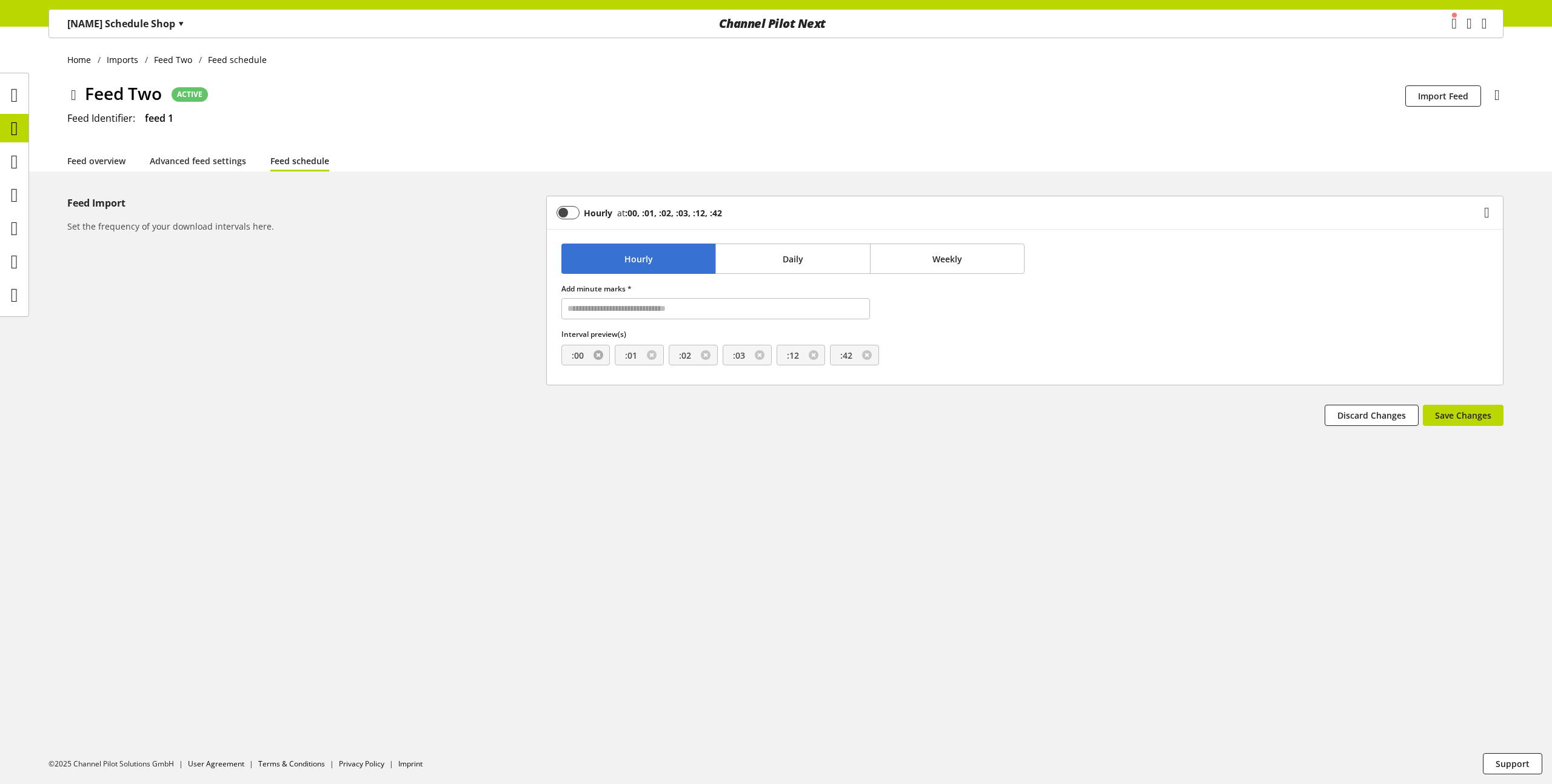 click at bounding box center (598, 355) 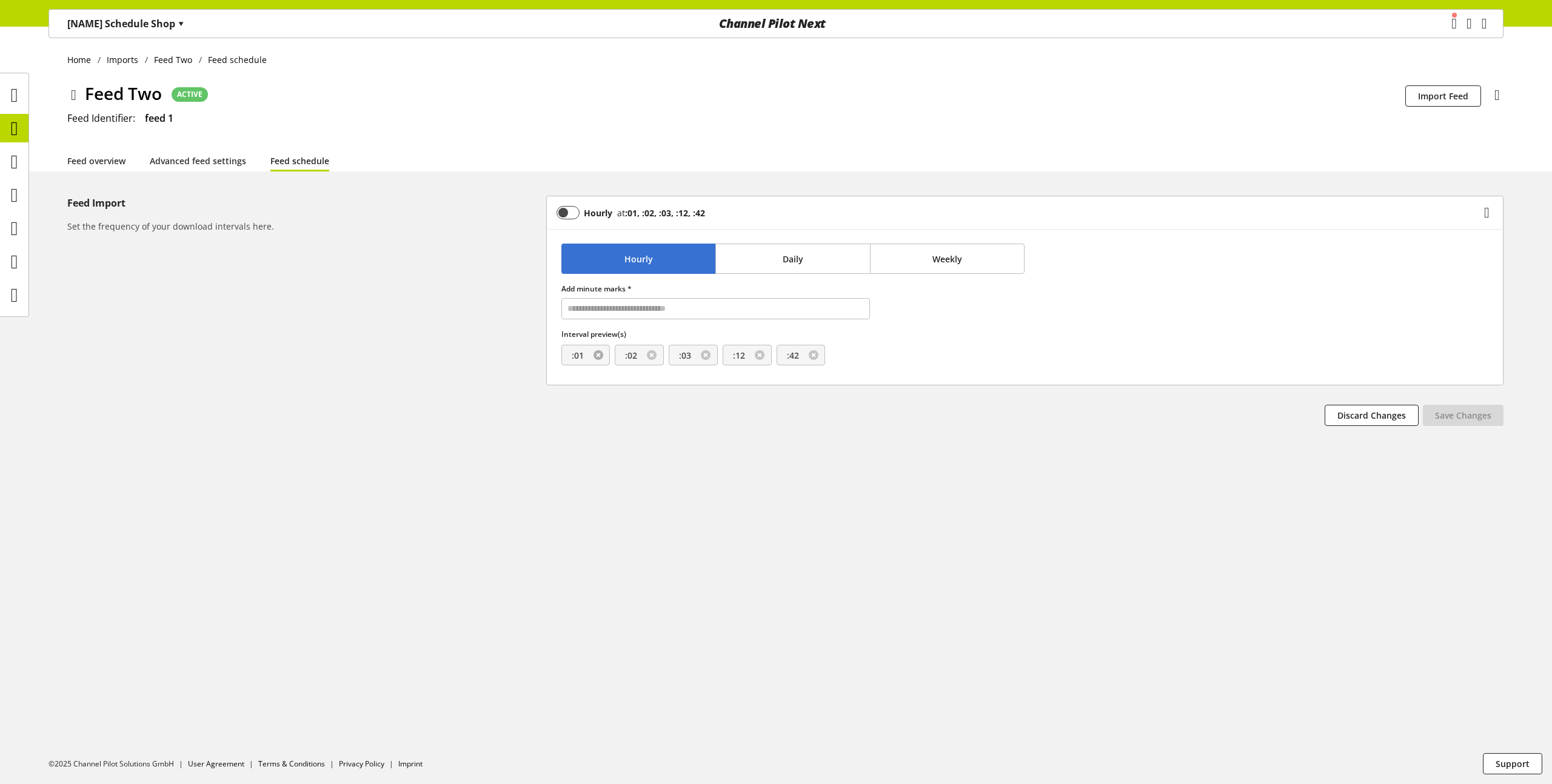 click at bounding box center (598, 355) 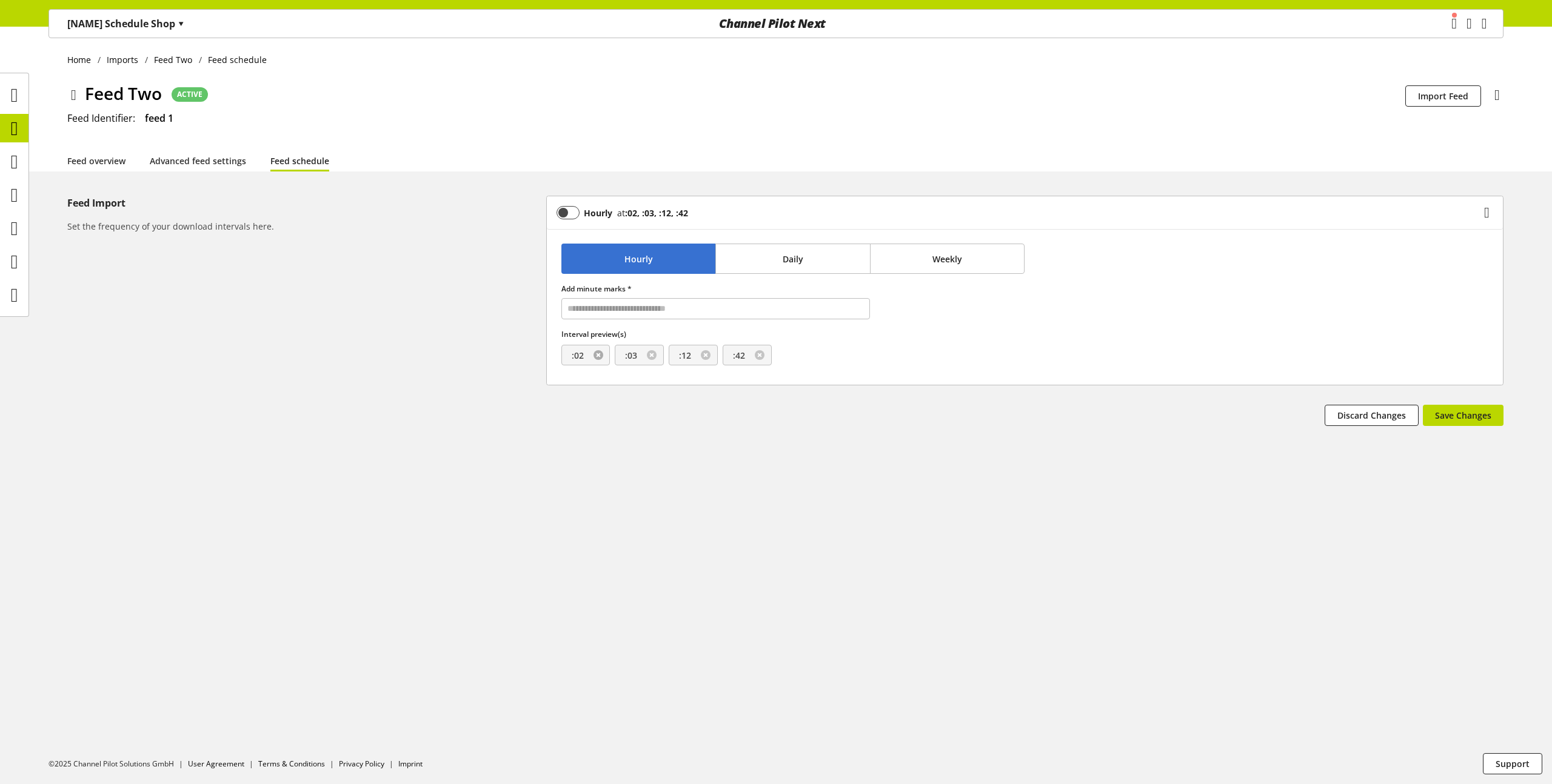 click at bounding box center [598, 355] 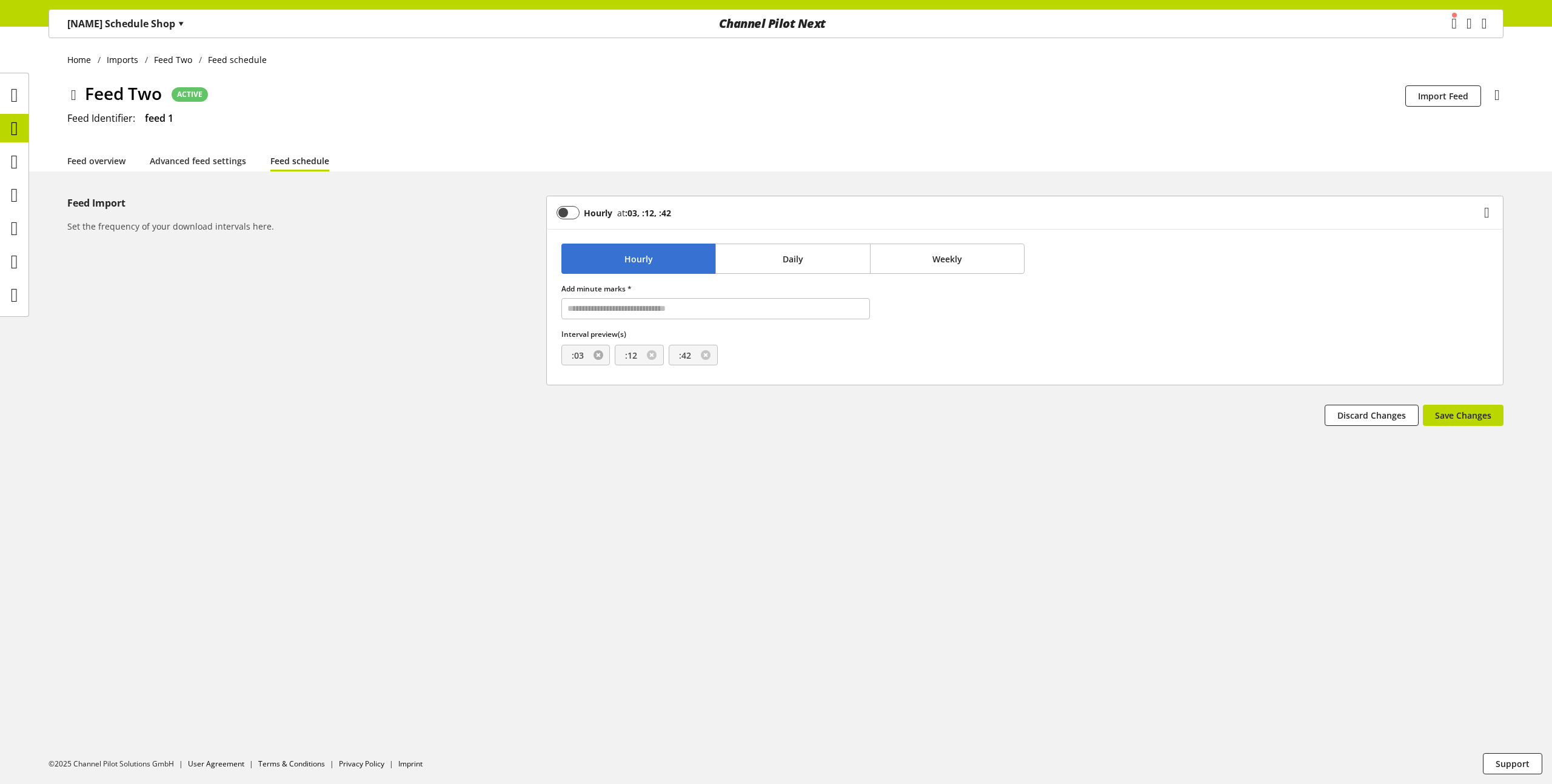 click at bounding box center [598, 355] 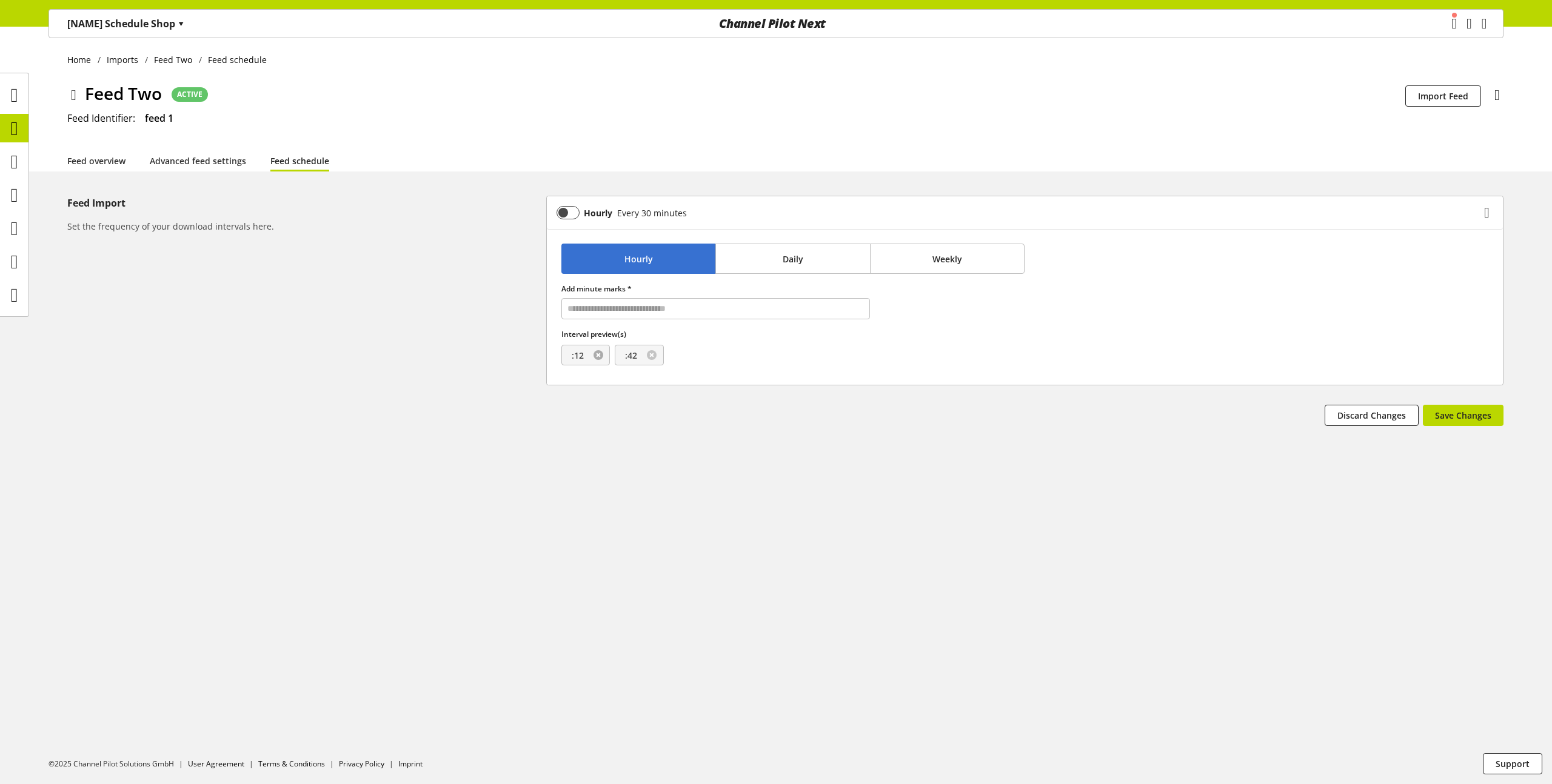 click at bounding box center (598, 355) 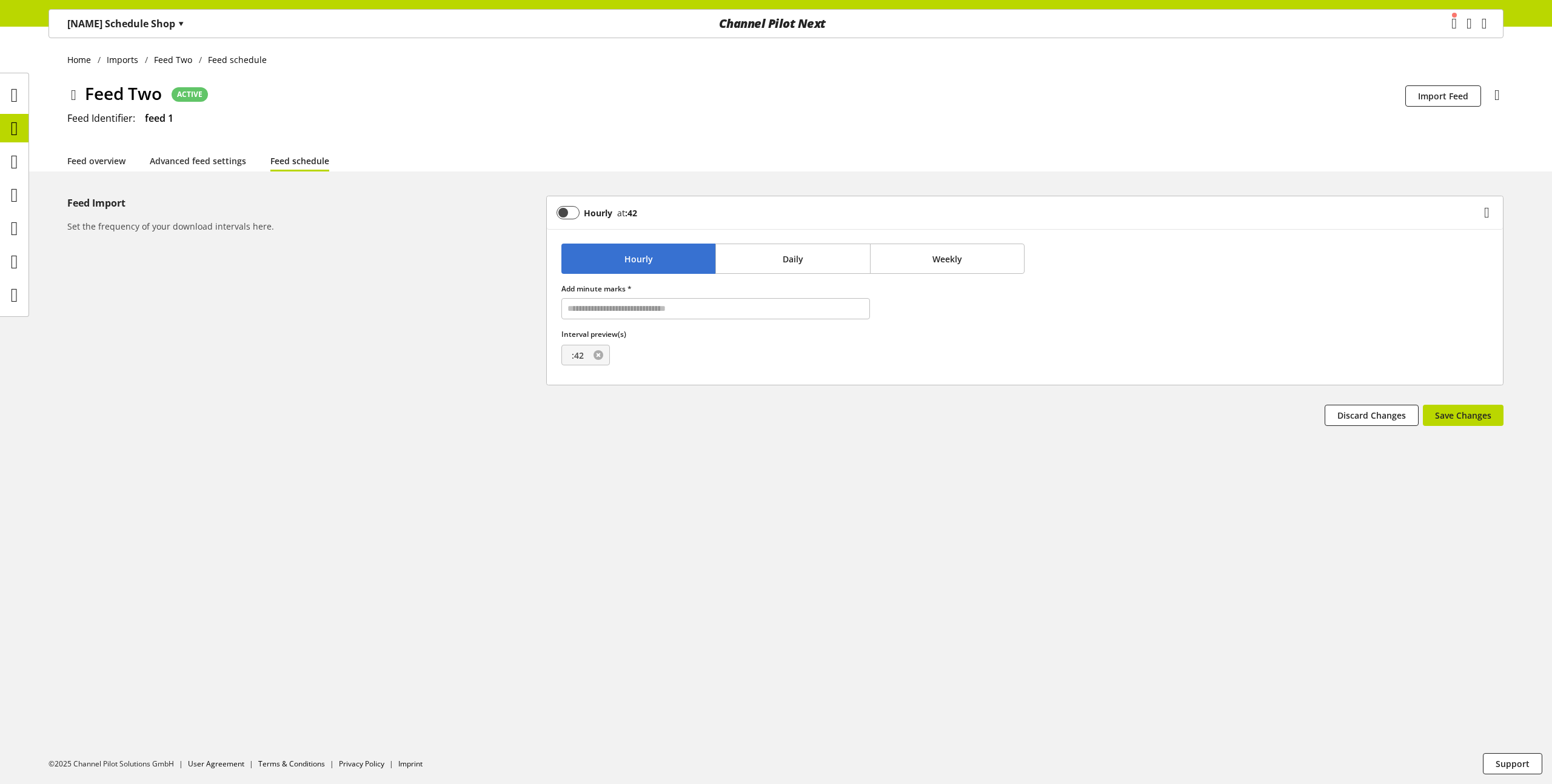 click at bounding box center (598, 355) 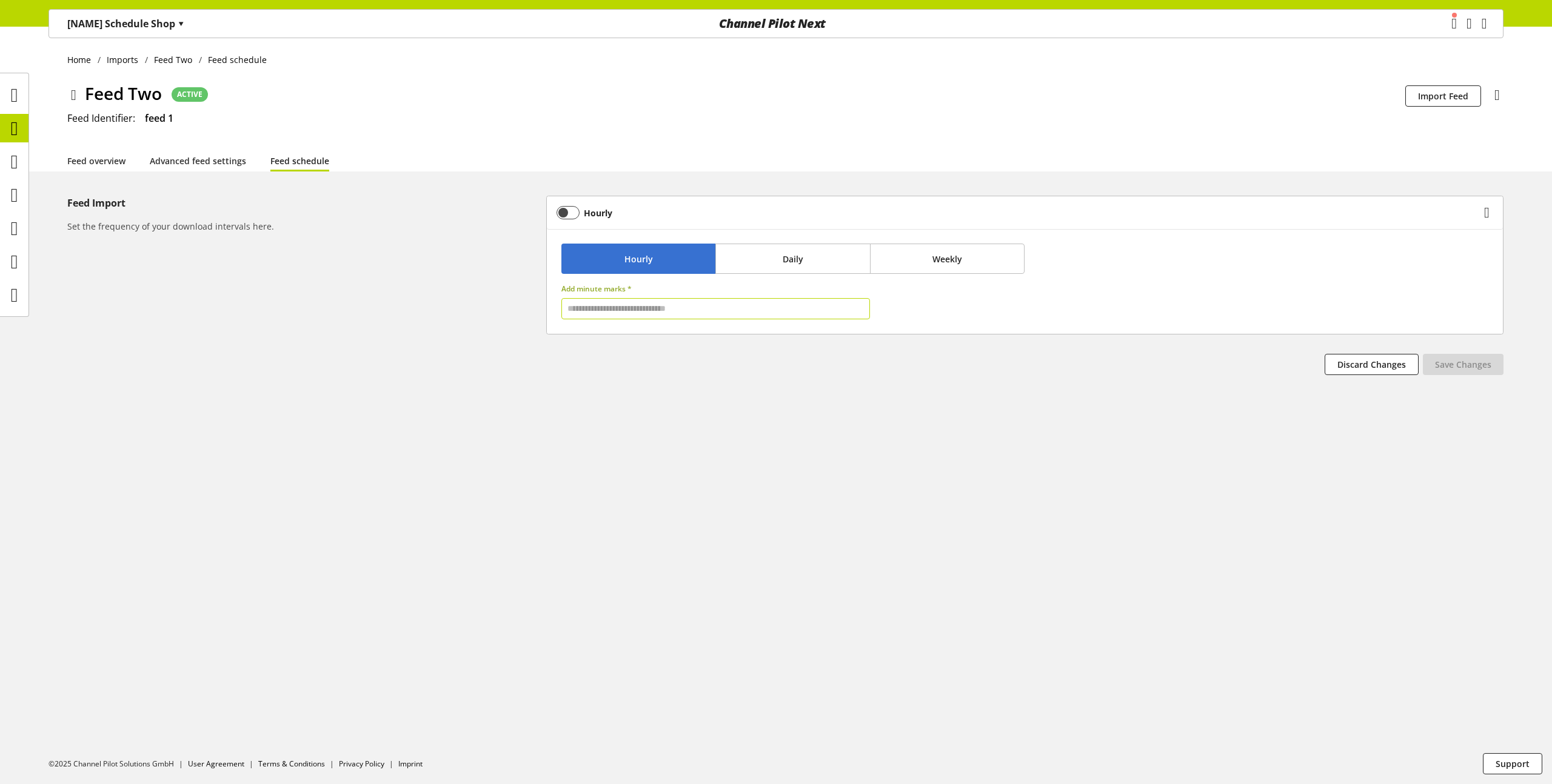 click at bounding box center [716, 308] 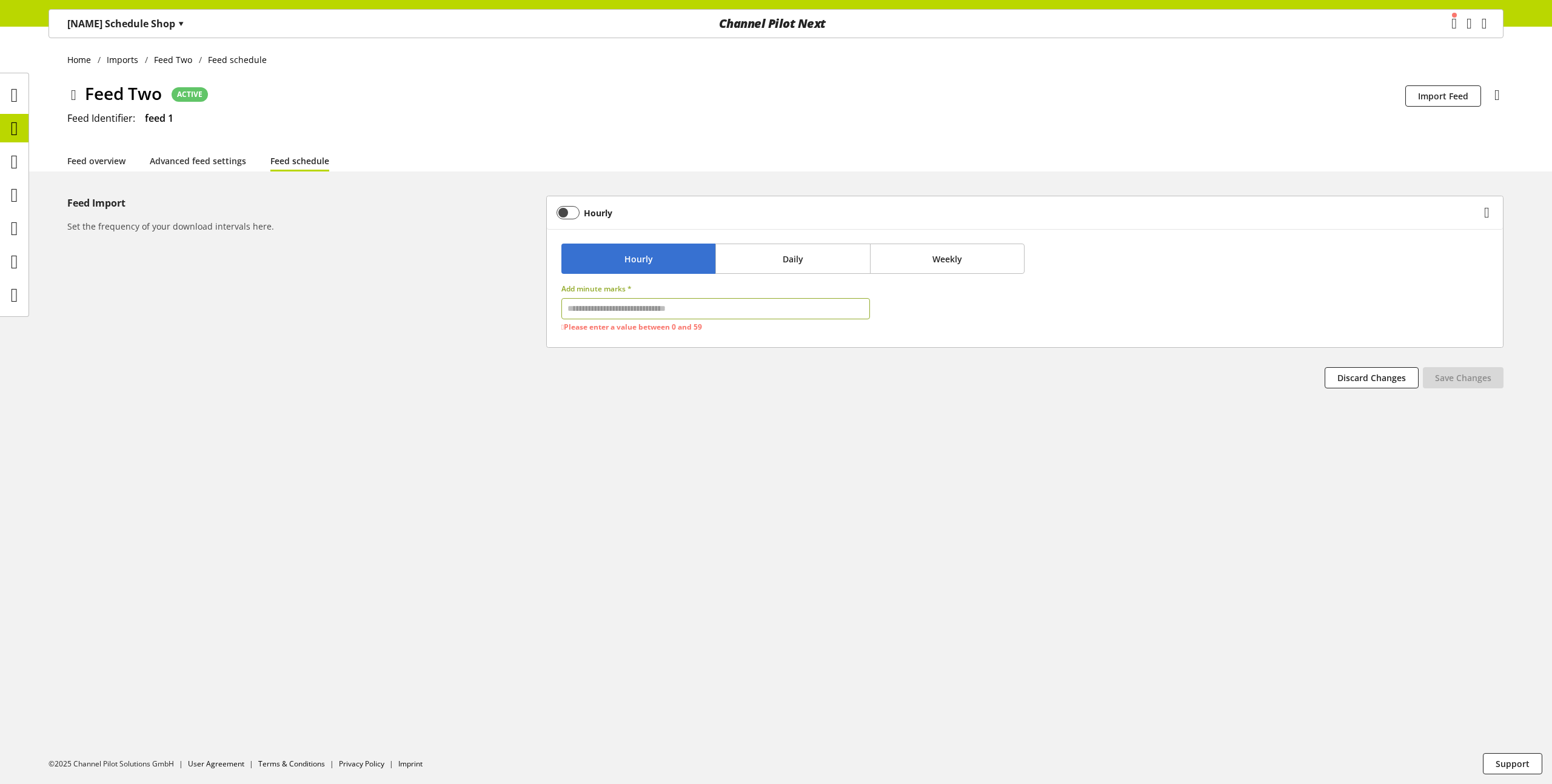 type on "*" 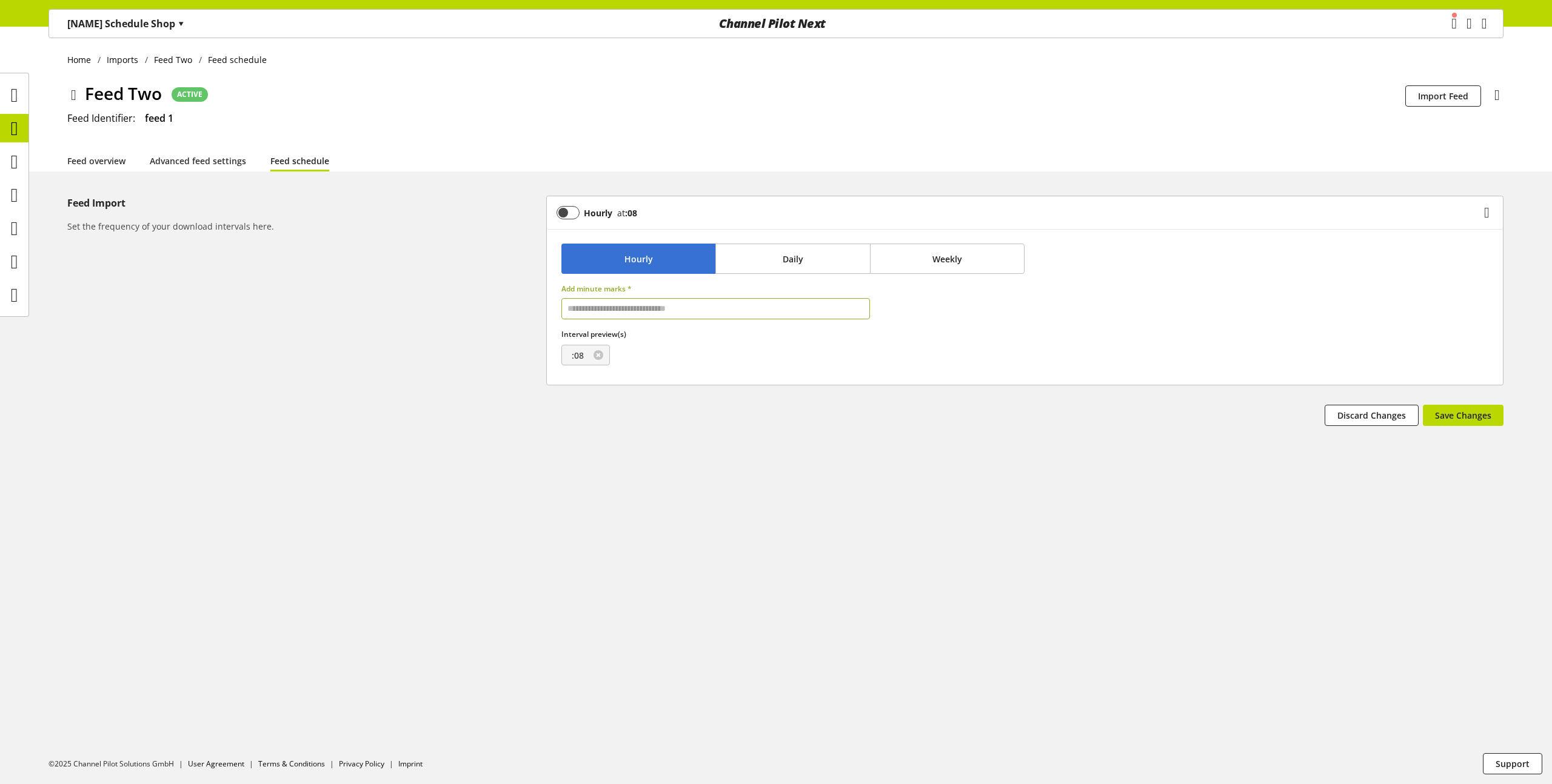 type on "*" 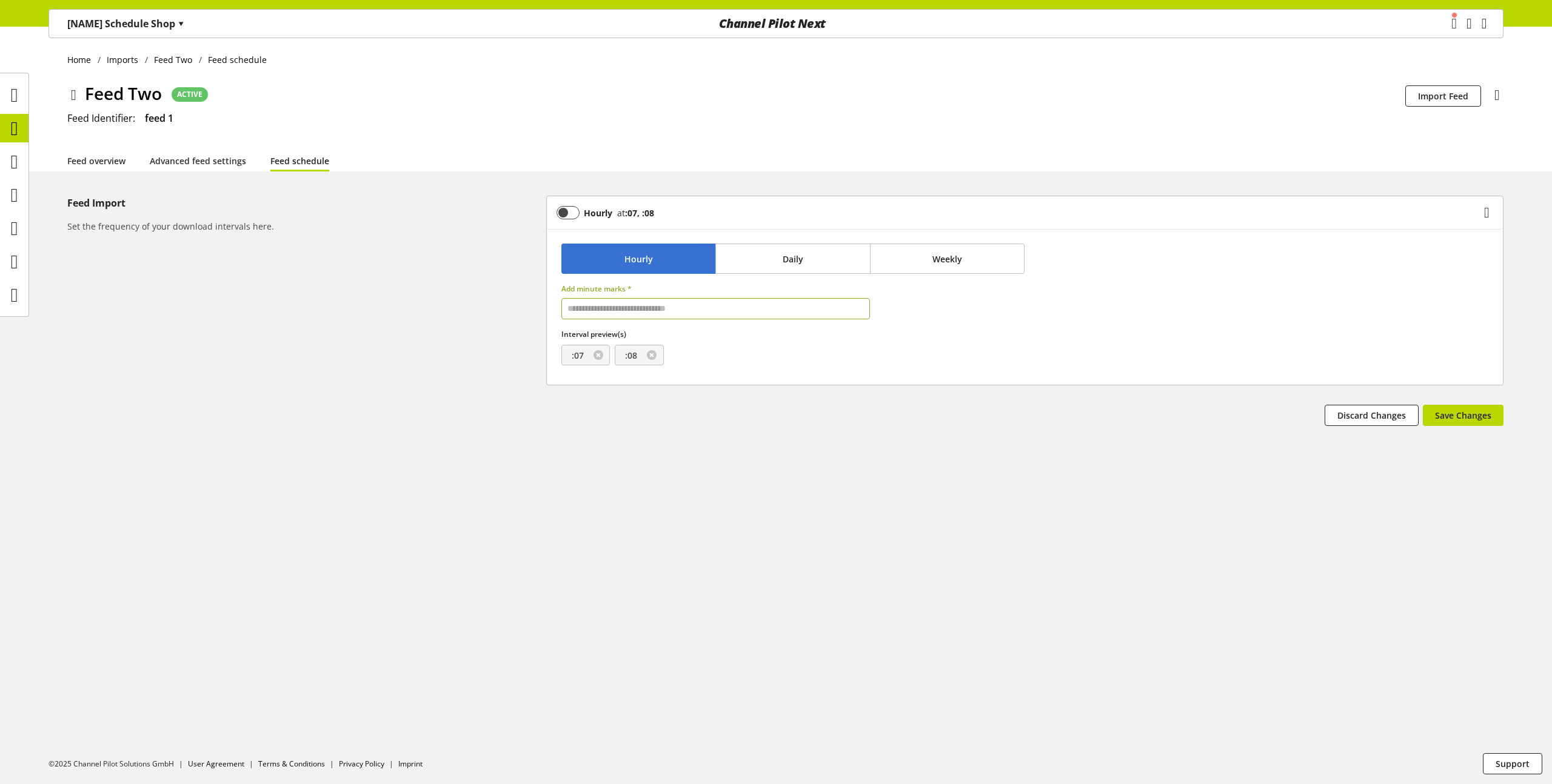 type on "*" 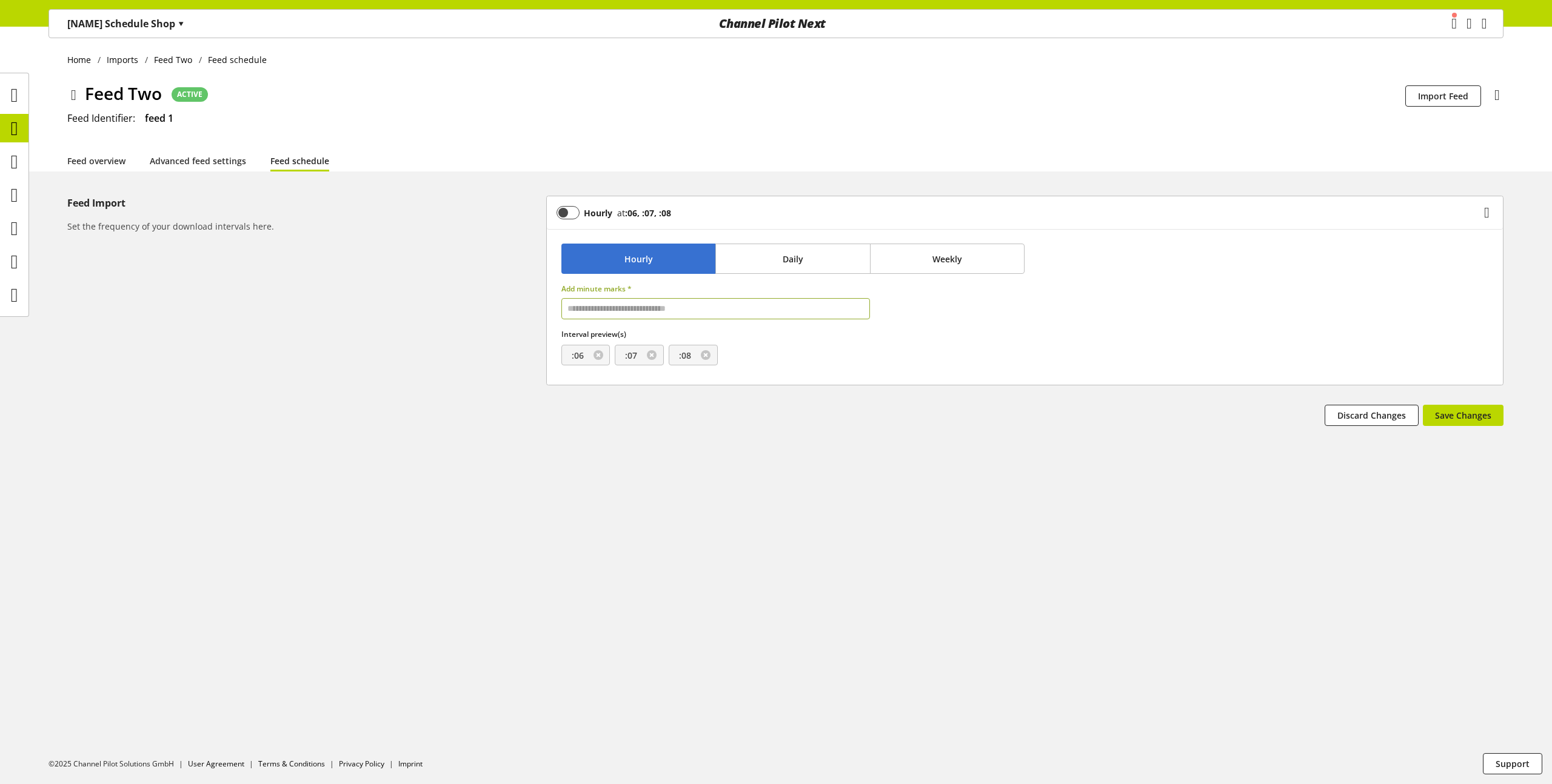 type on "*" 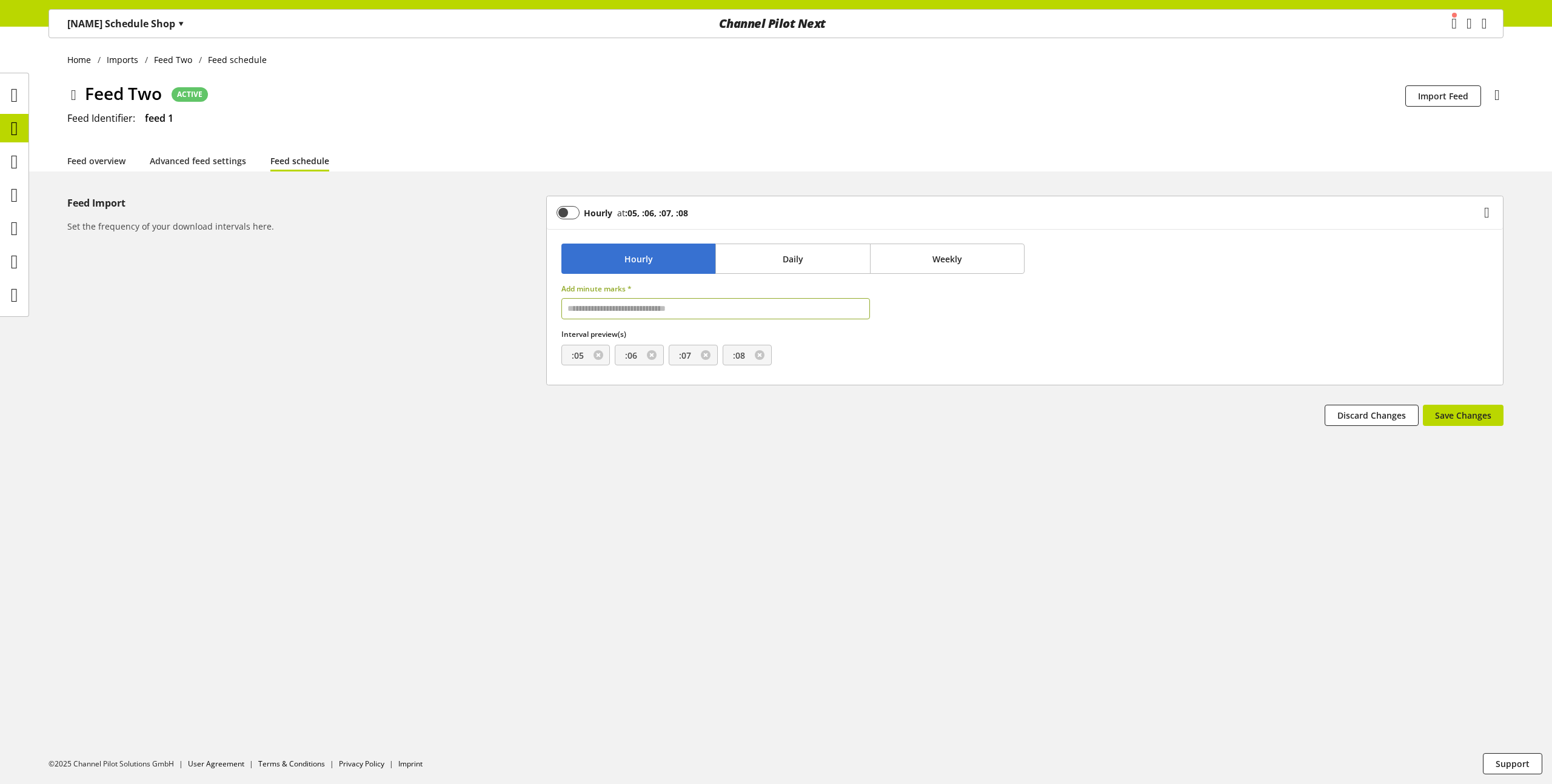 type on "*" 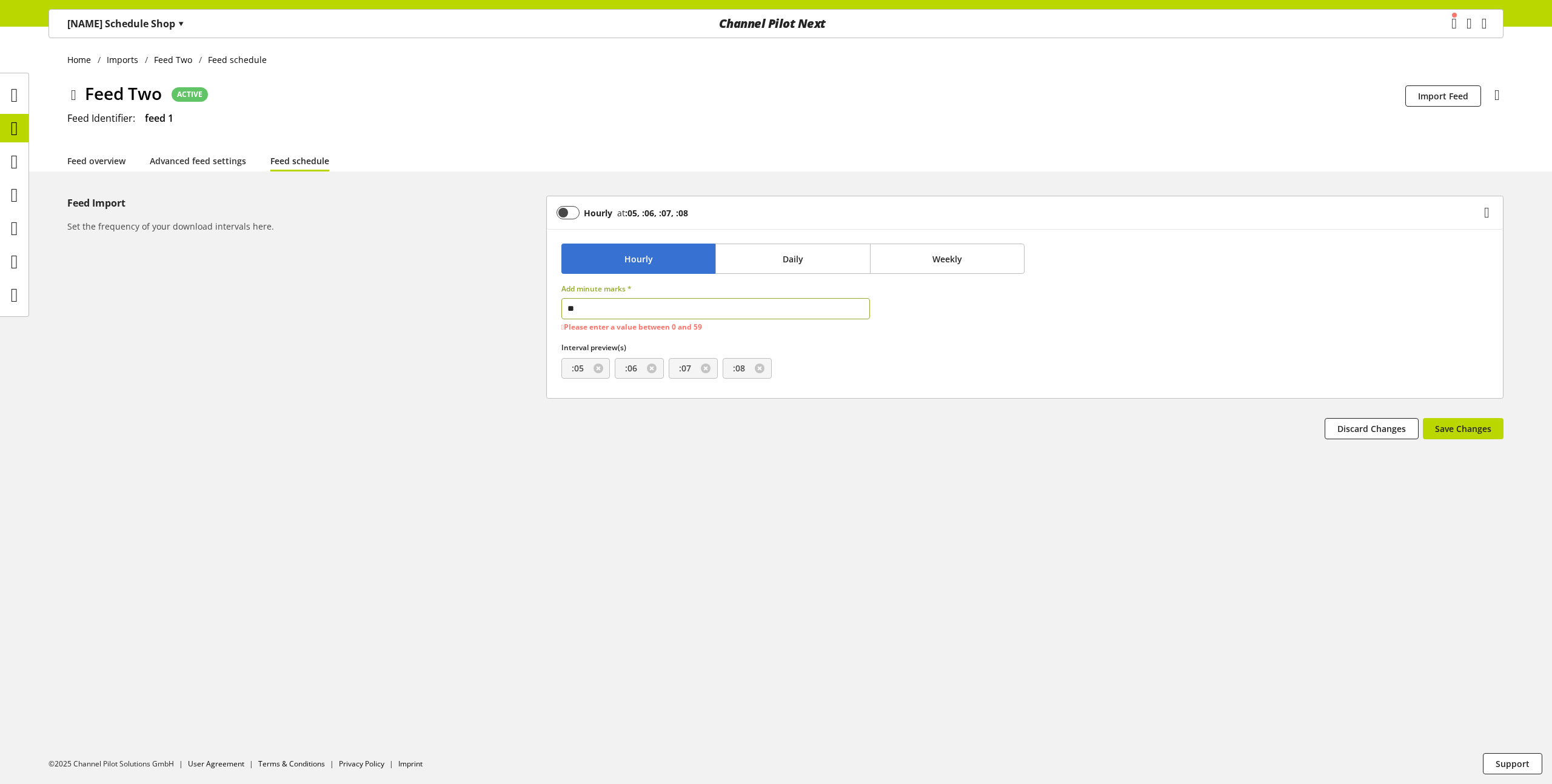 type on "*" 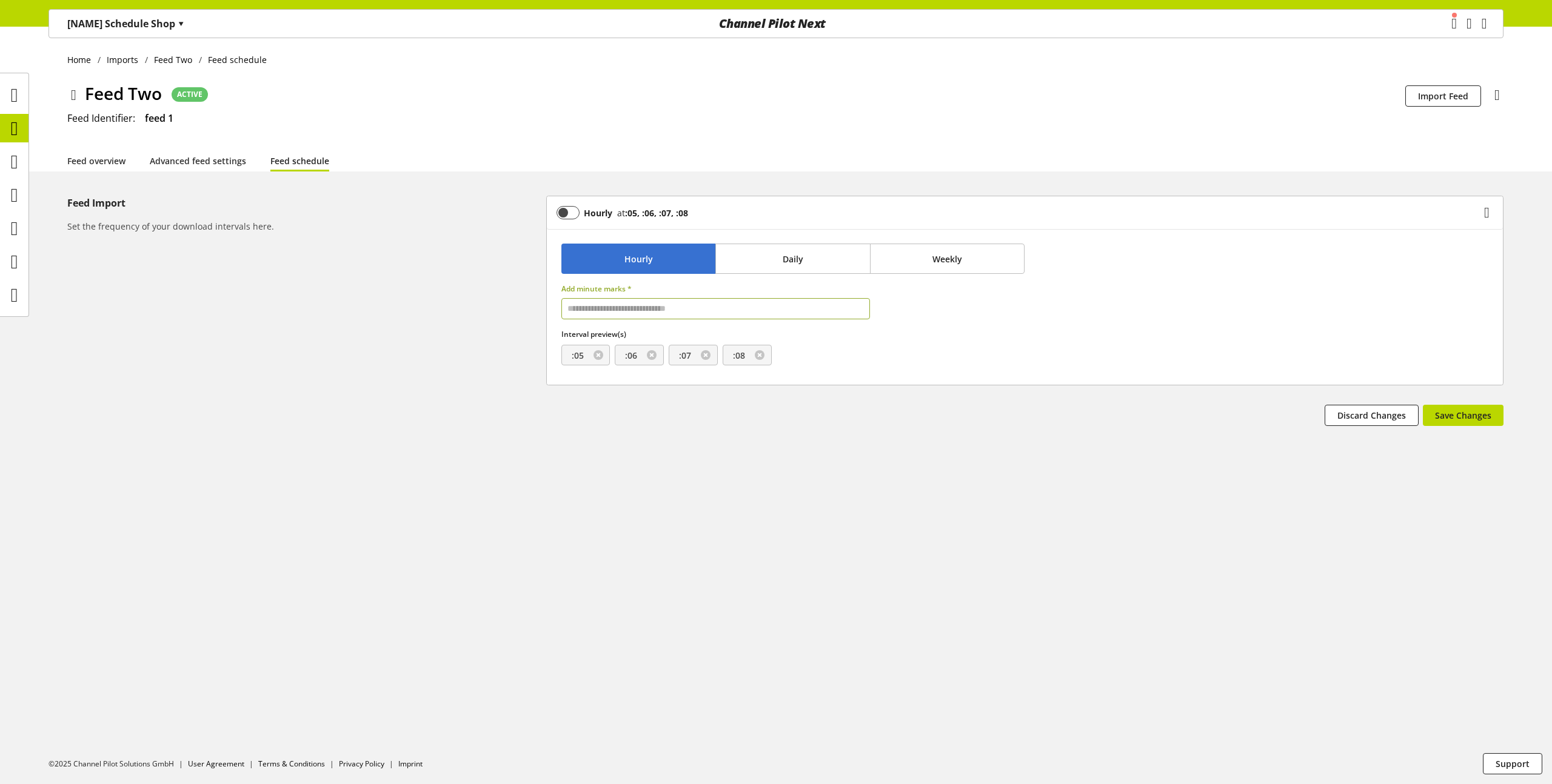 type on "*" 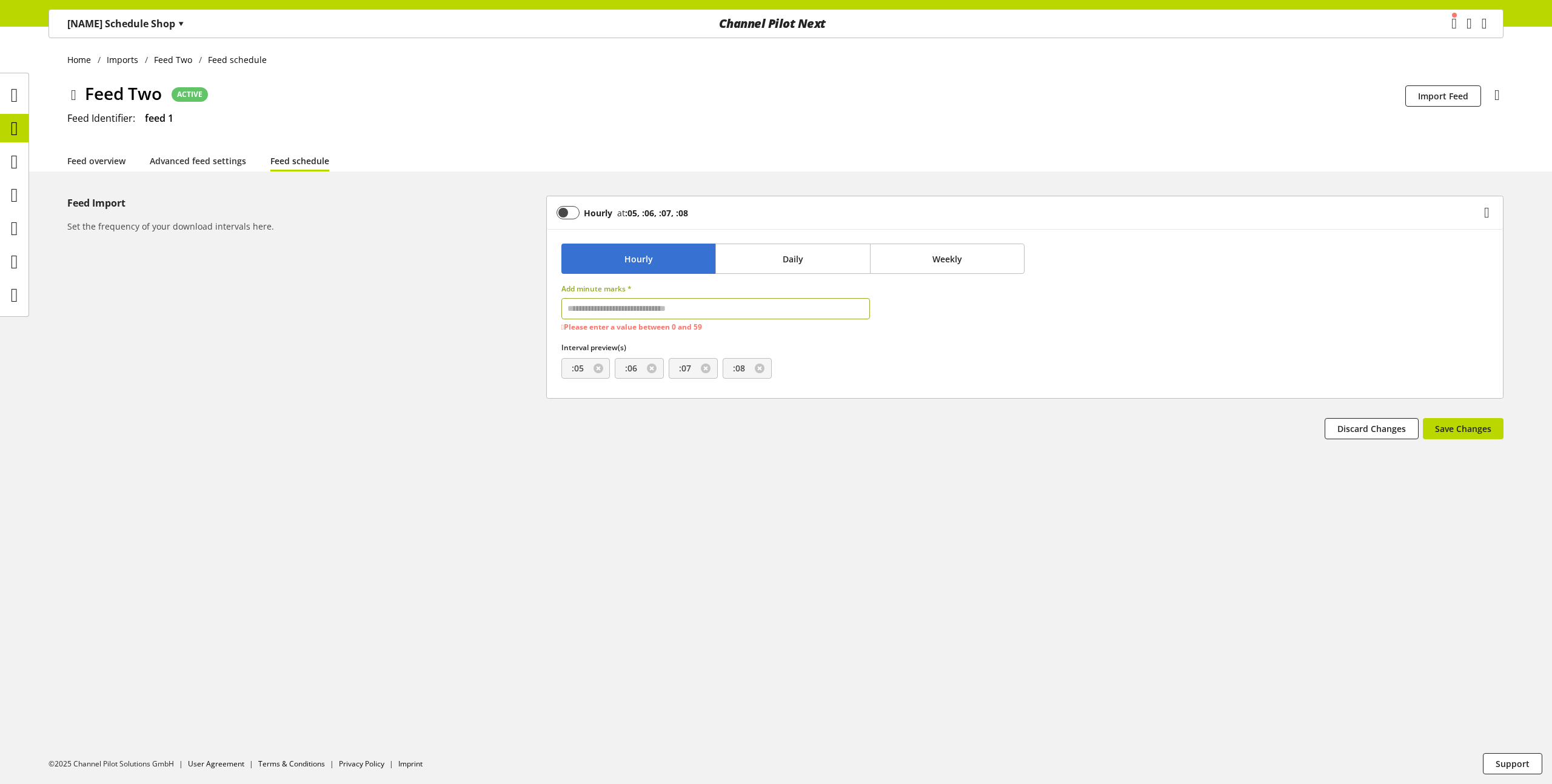 type on "*" 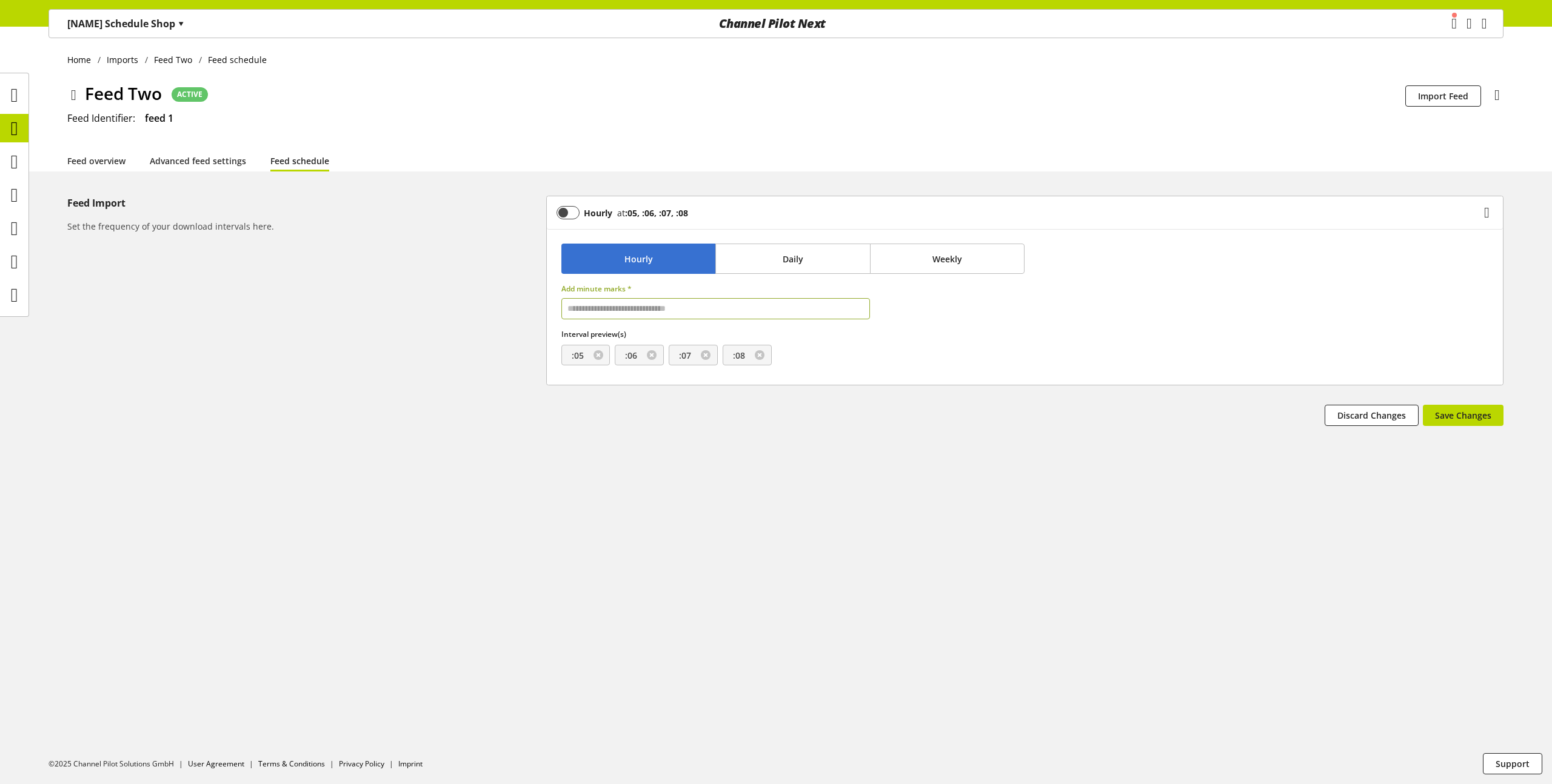 type on "*" 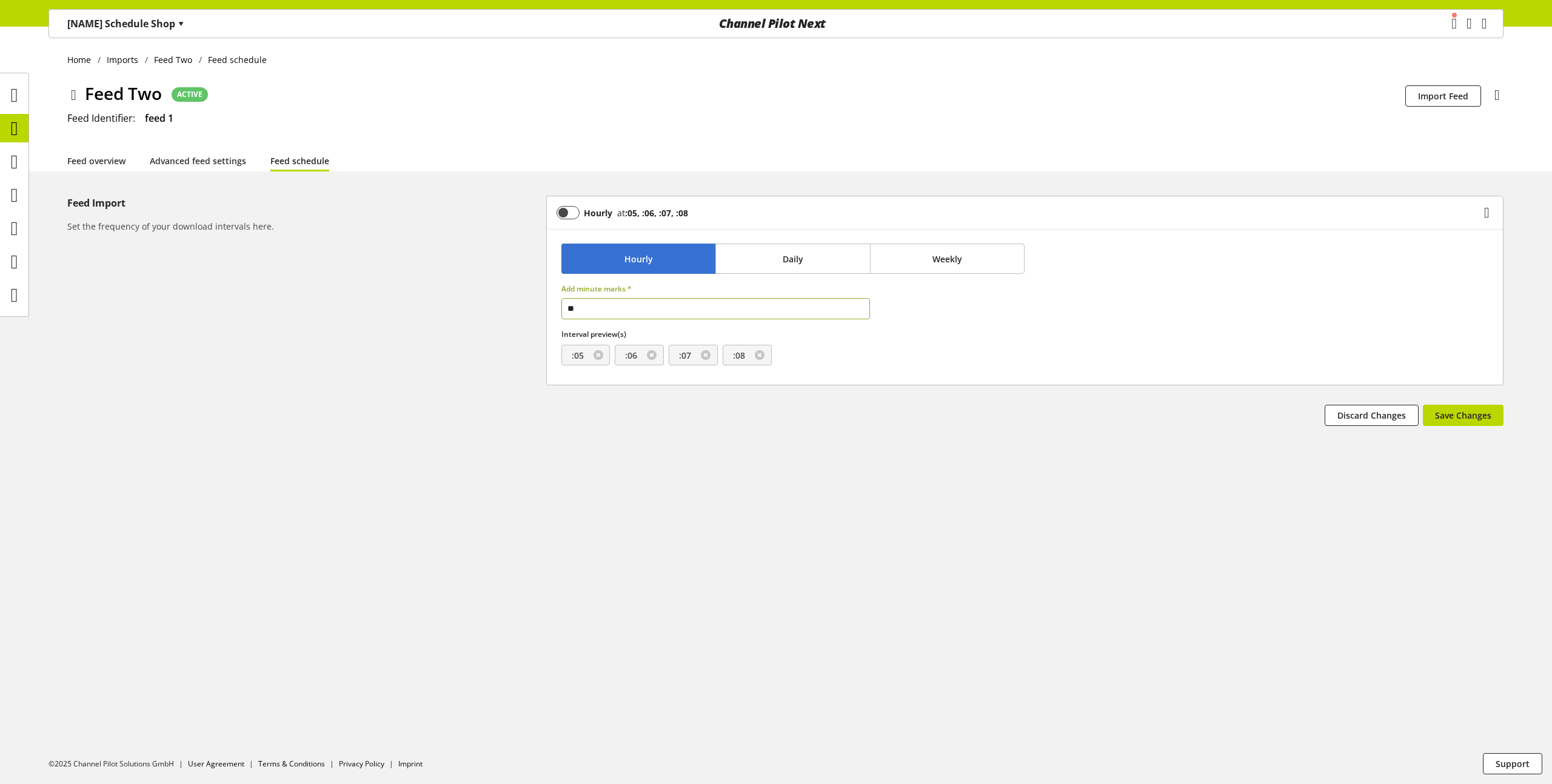 type on "*" 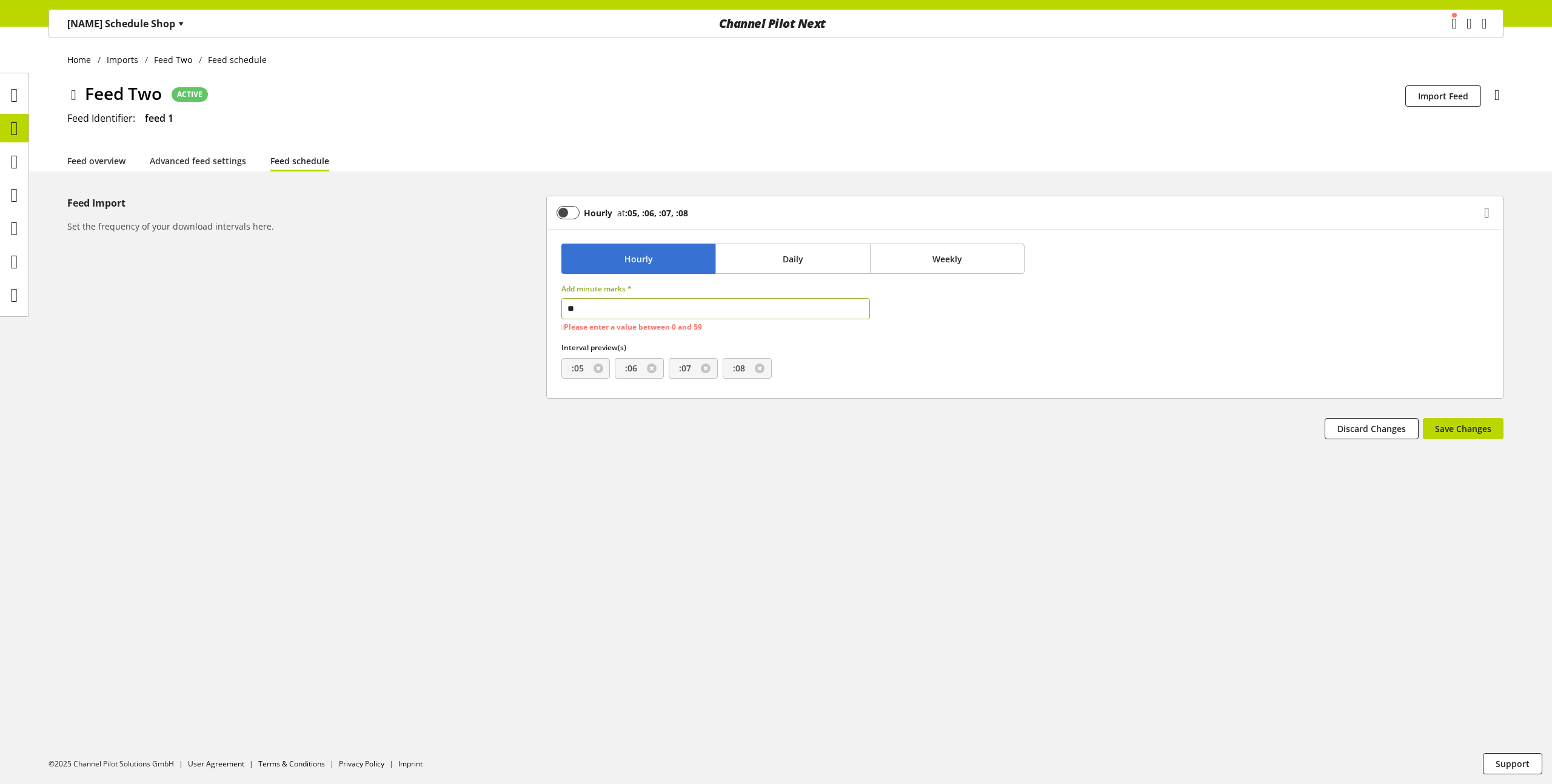 type on "*" 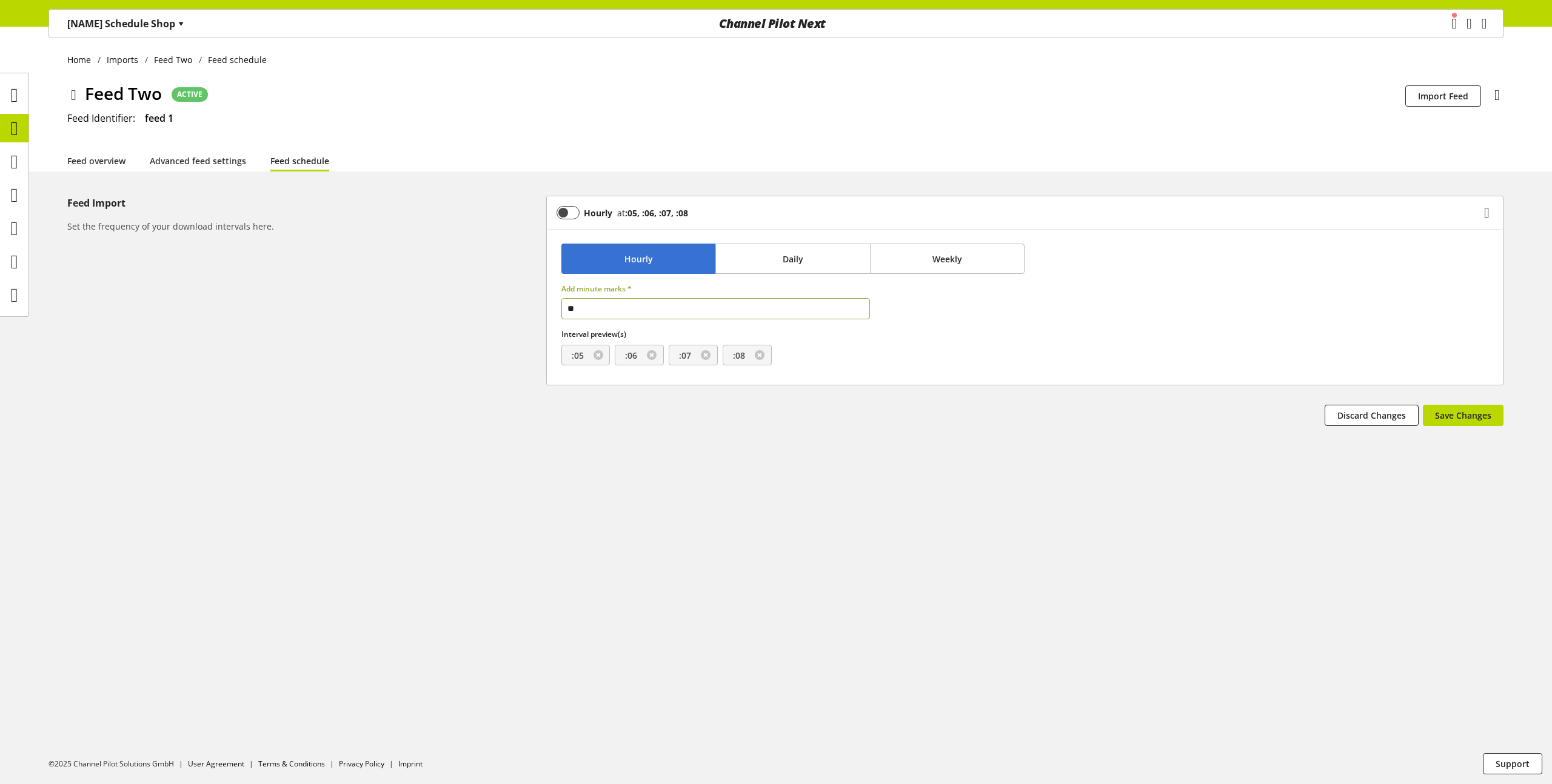 type on "*" 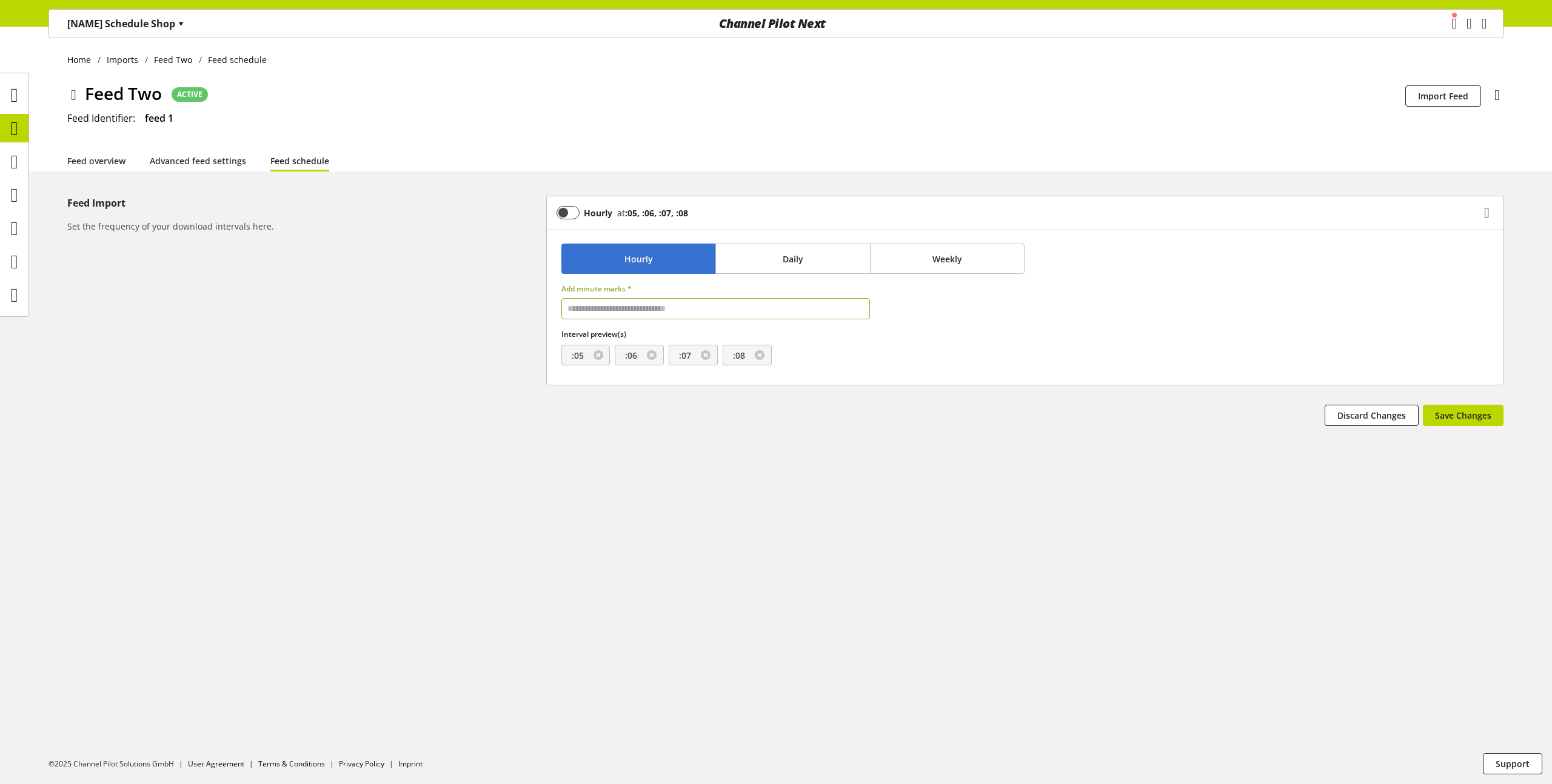 type on "*" 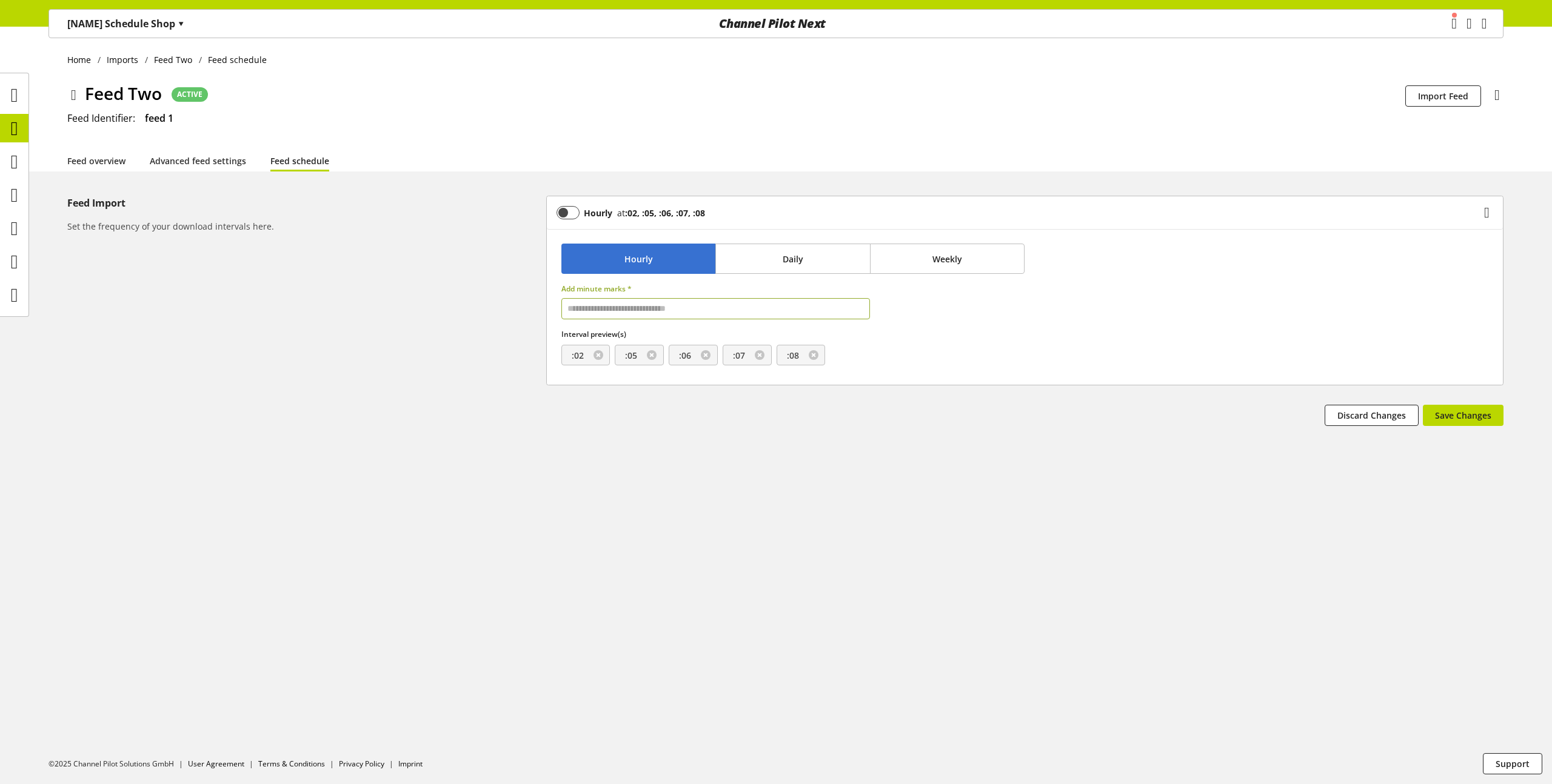 type on "*" 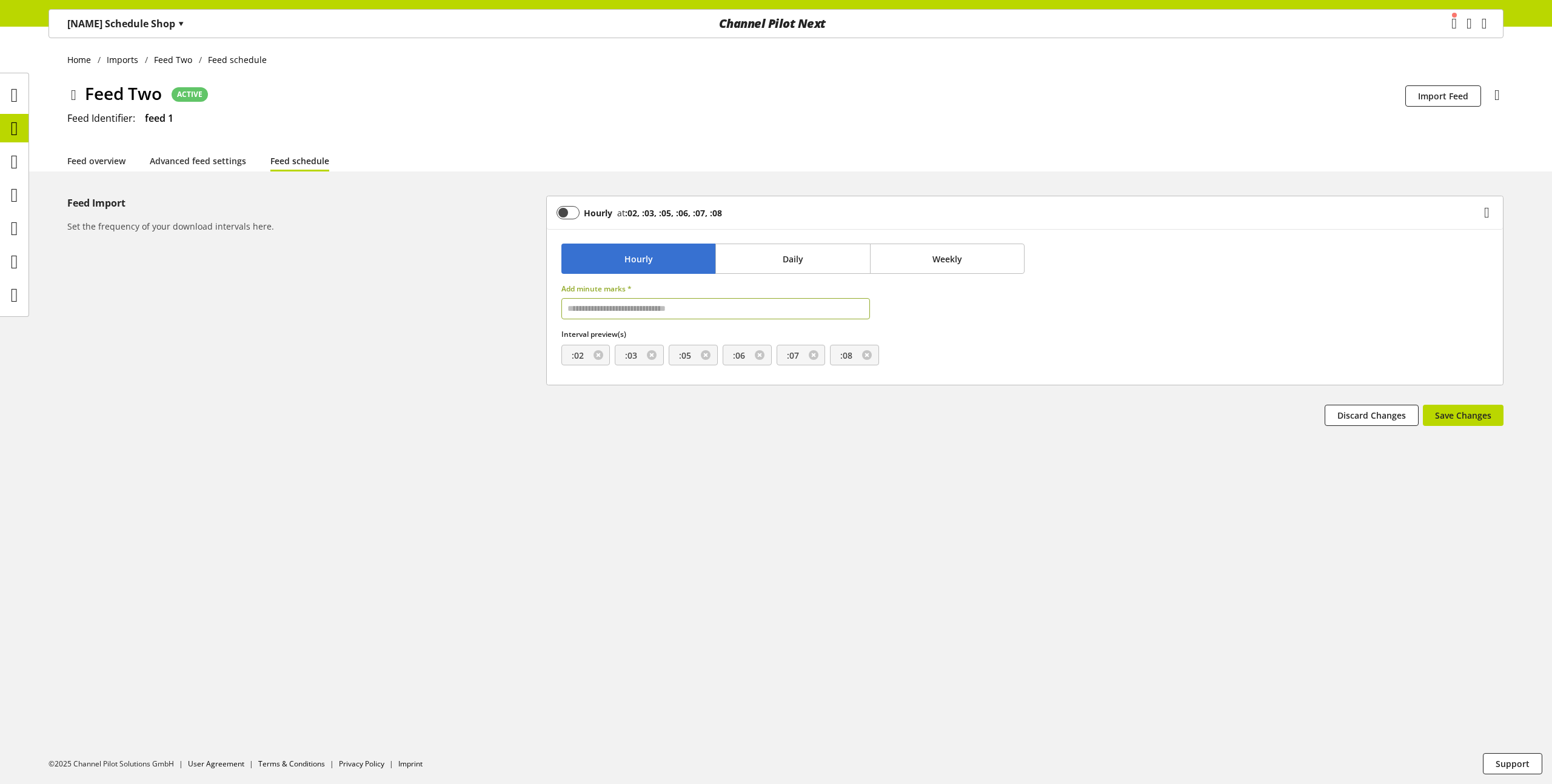 type on "*" 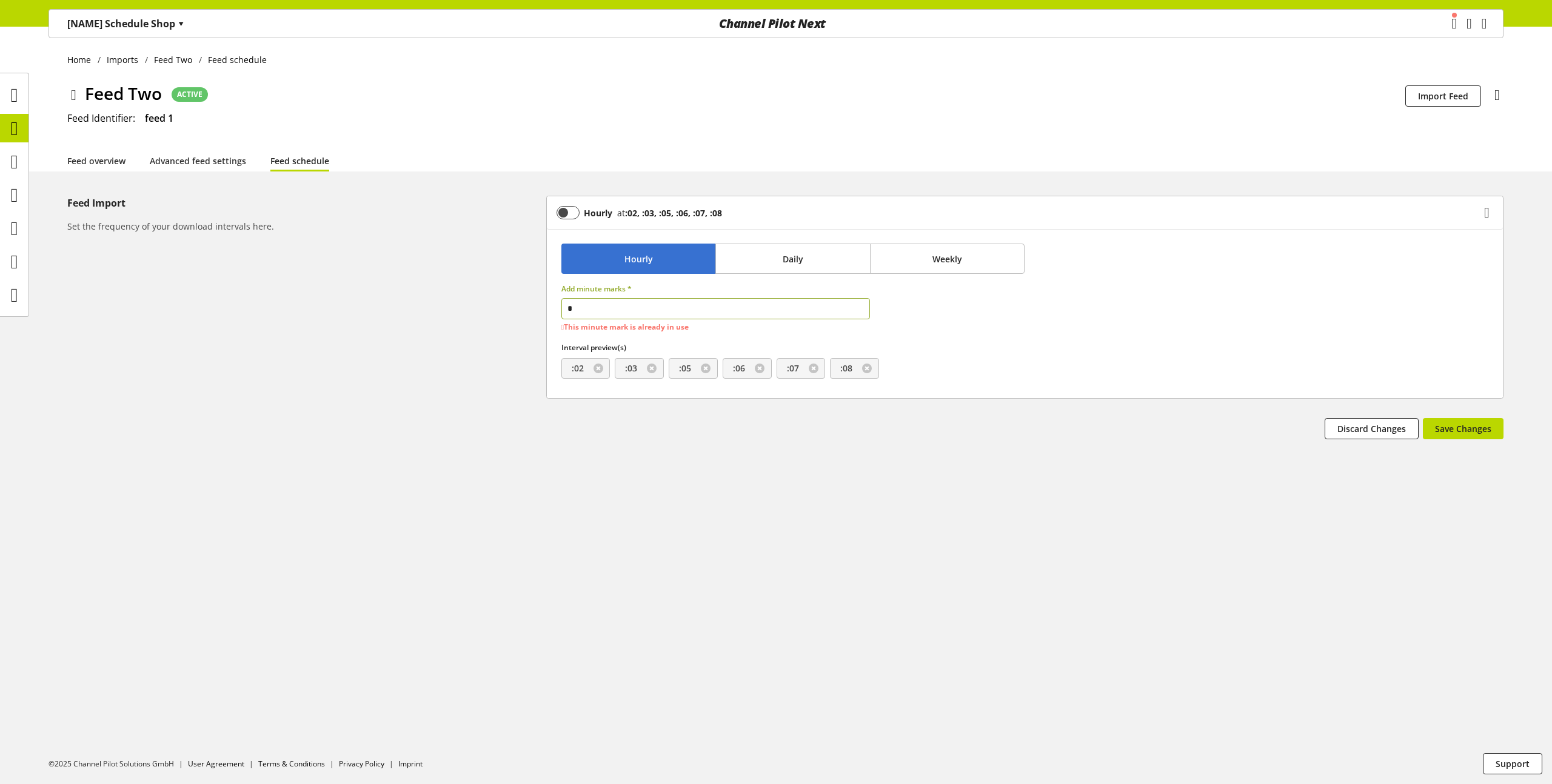 type on "**" 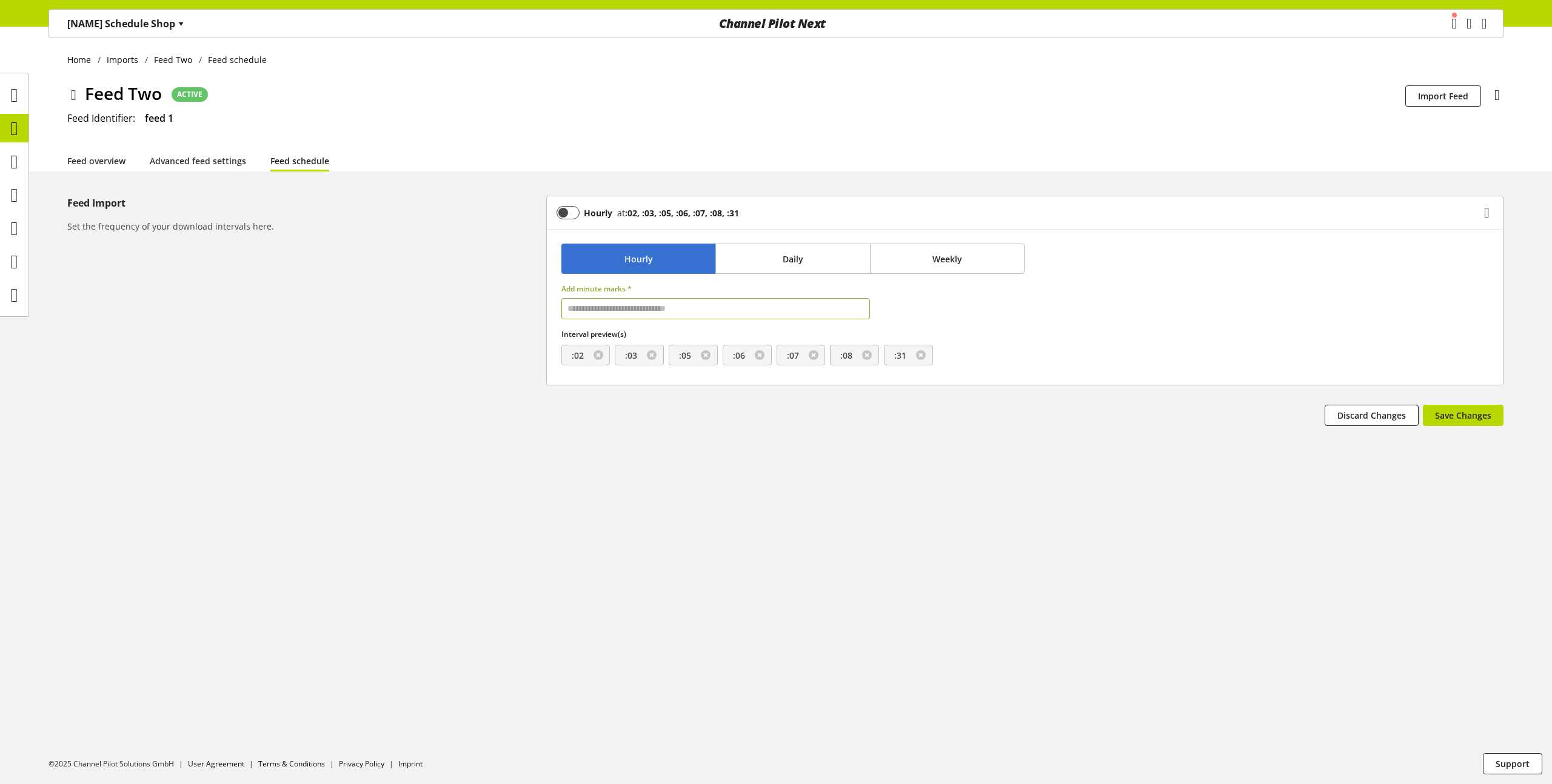 type on "*" 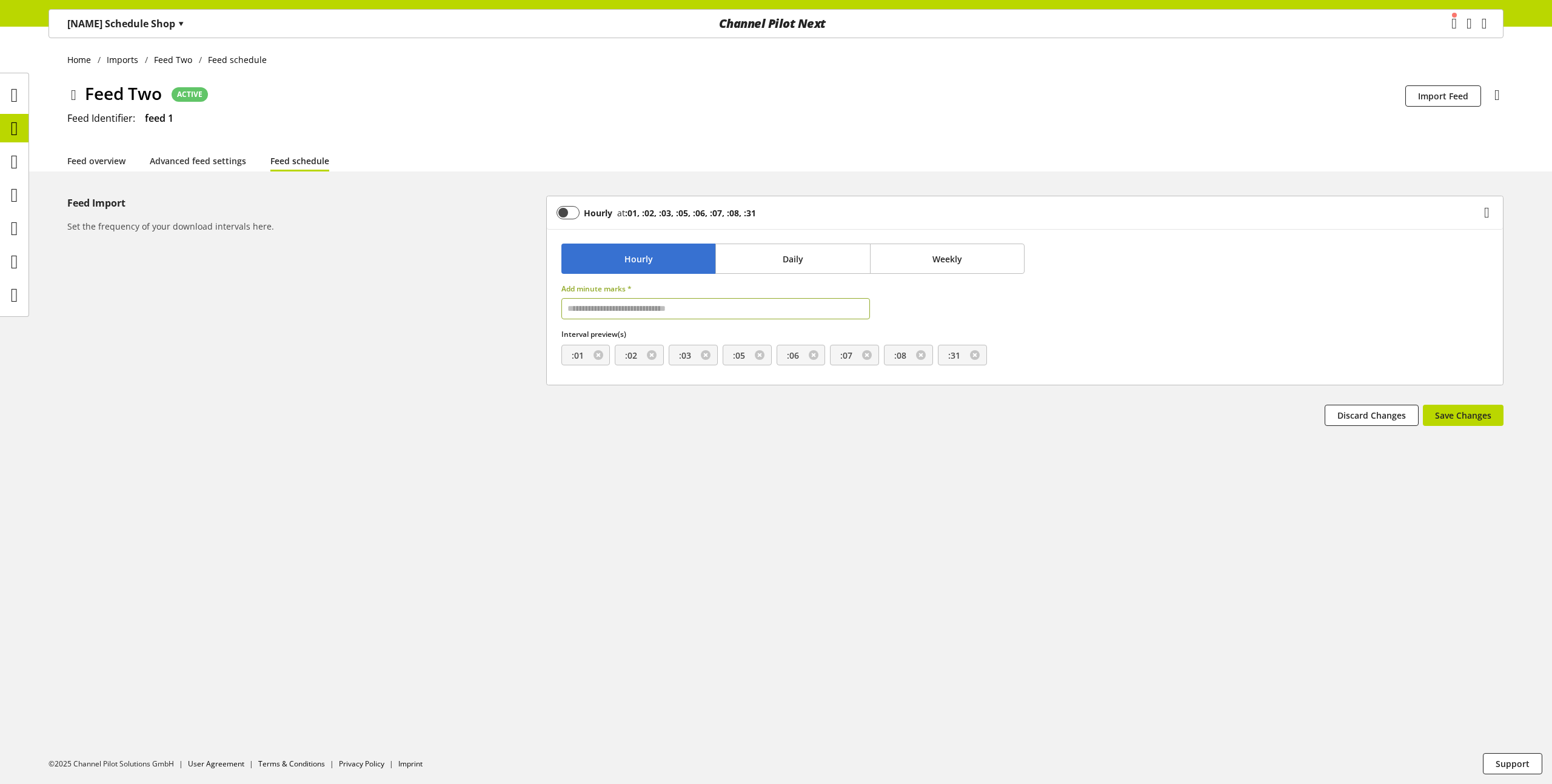 type on "*" 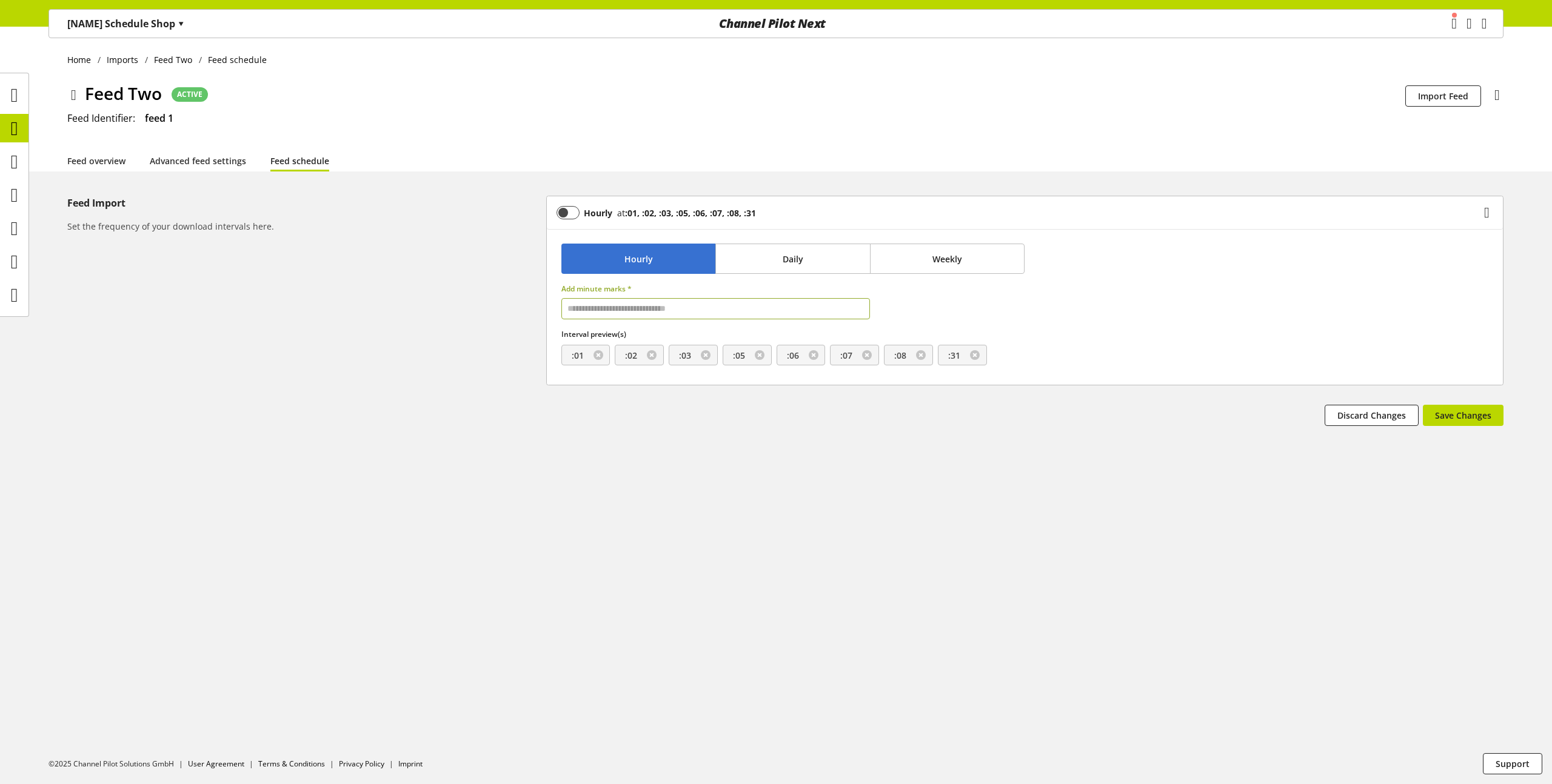 type on "*" 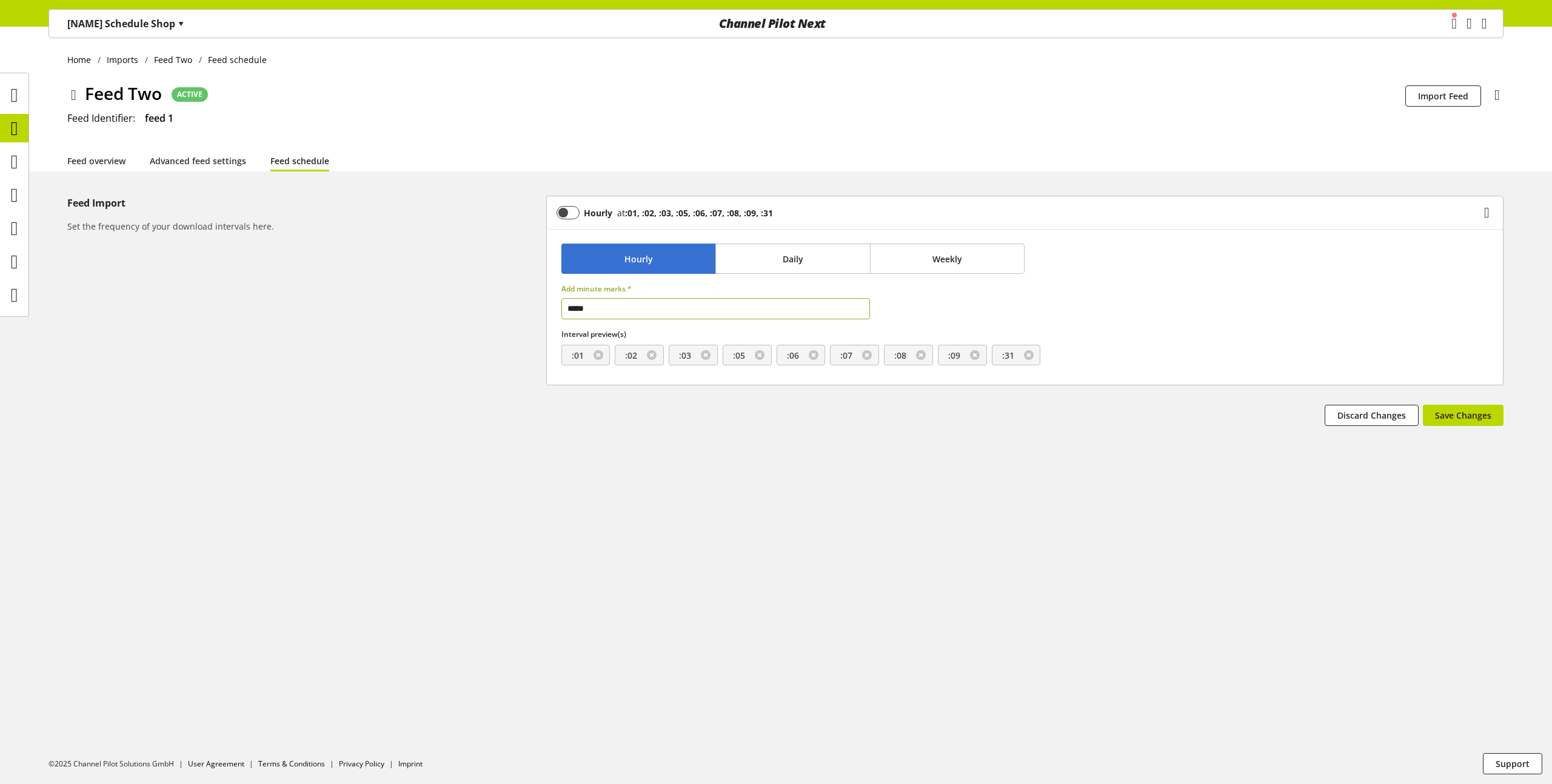 type on "******" 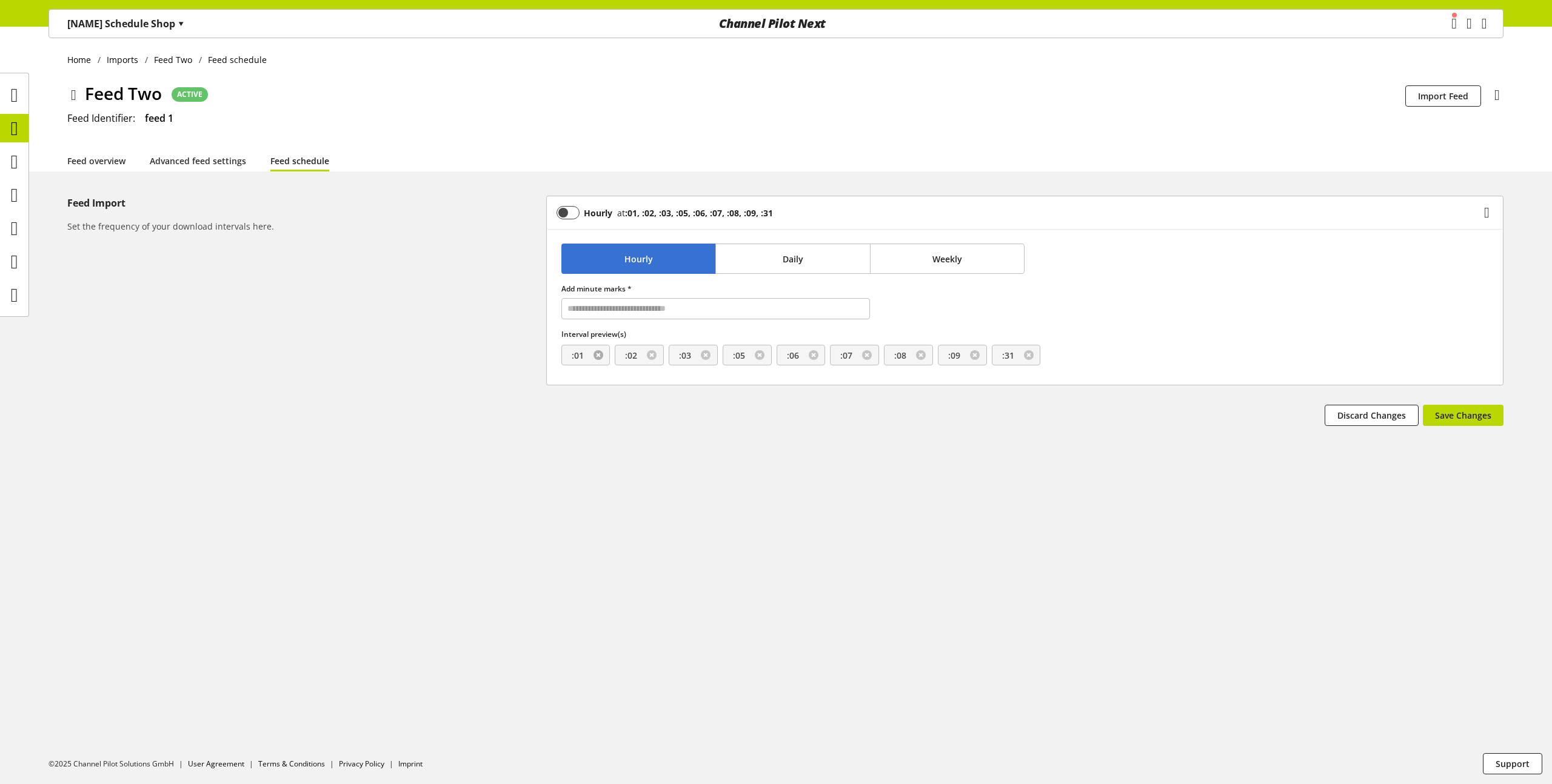 click at bounding box center (598, 355) 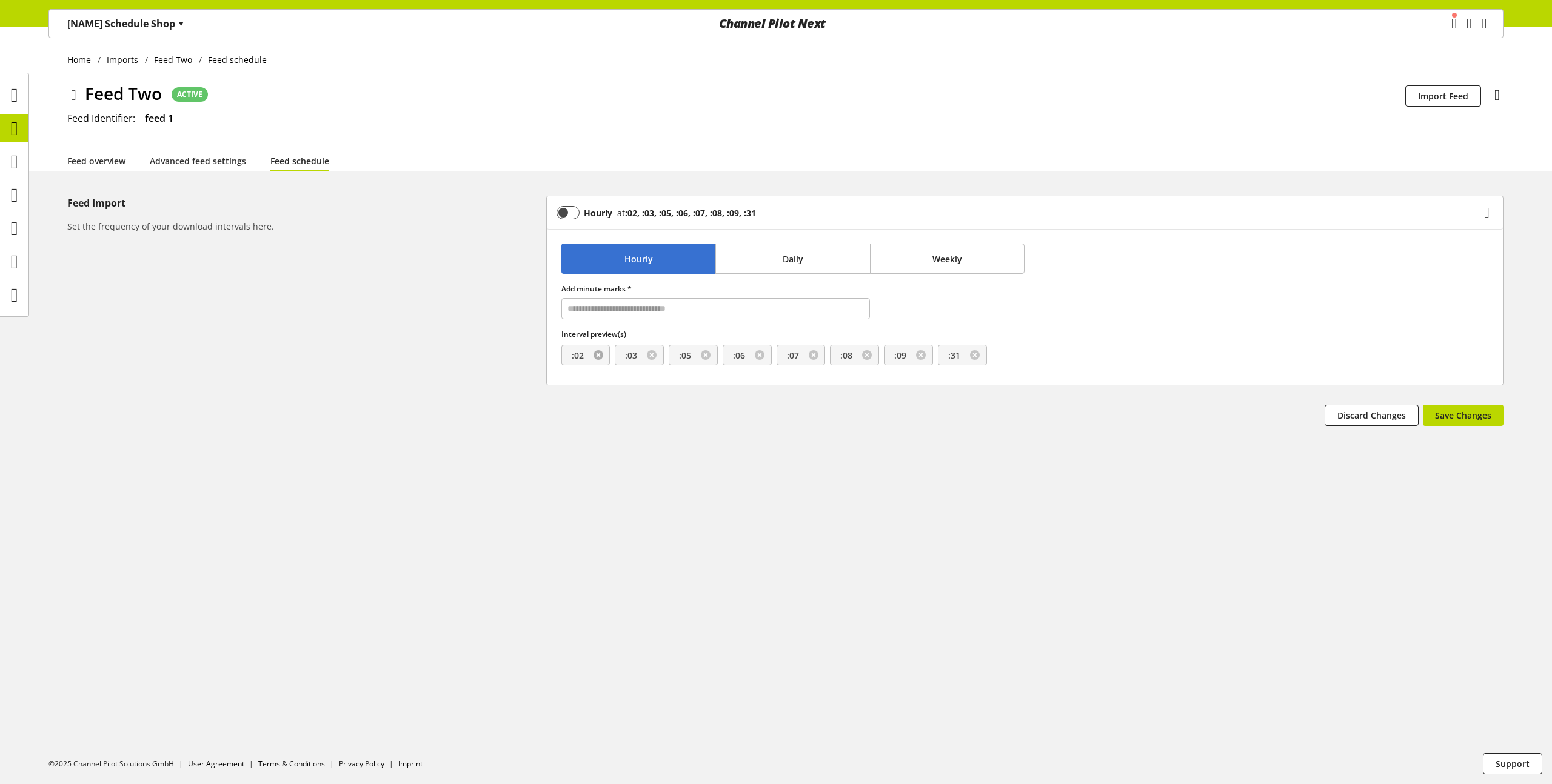 click at bounding box center [598, 355] 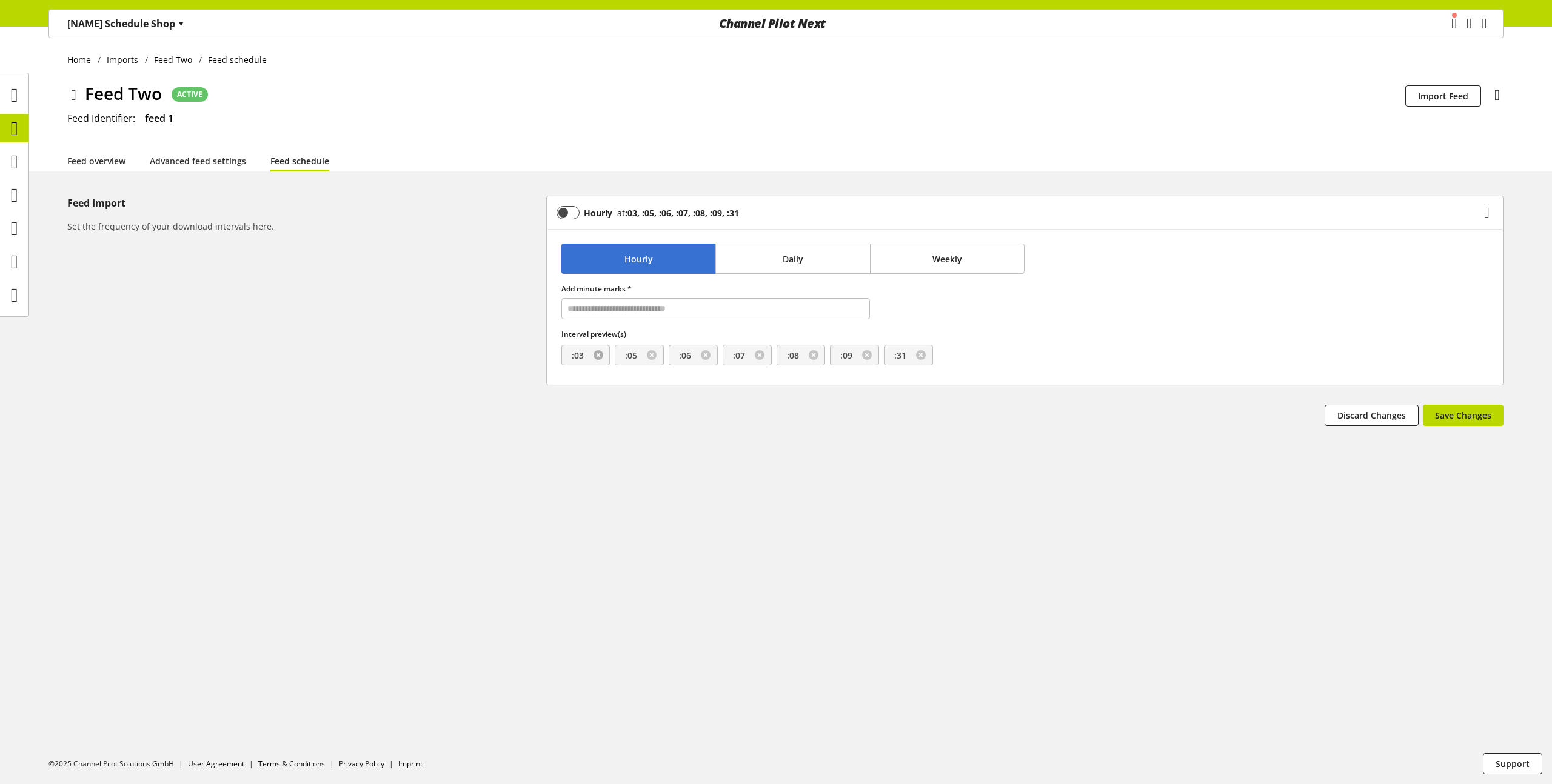 click at bounding box center [598, 355] 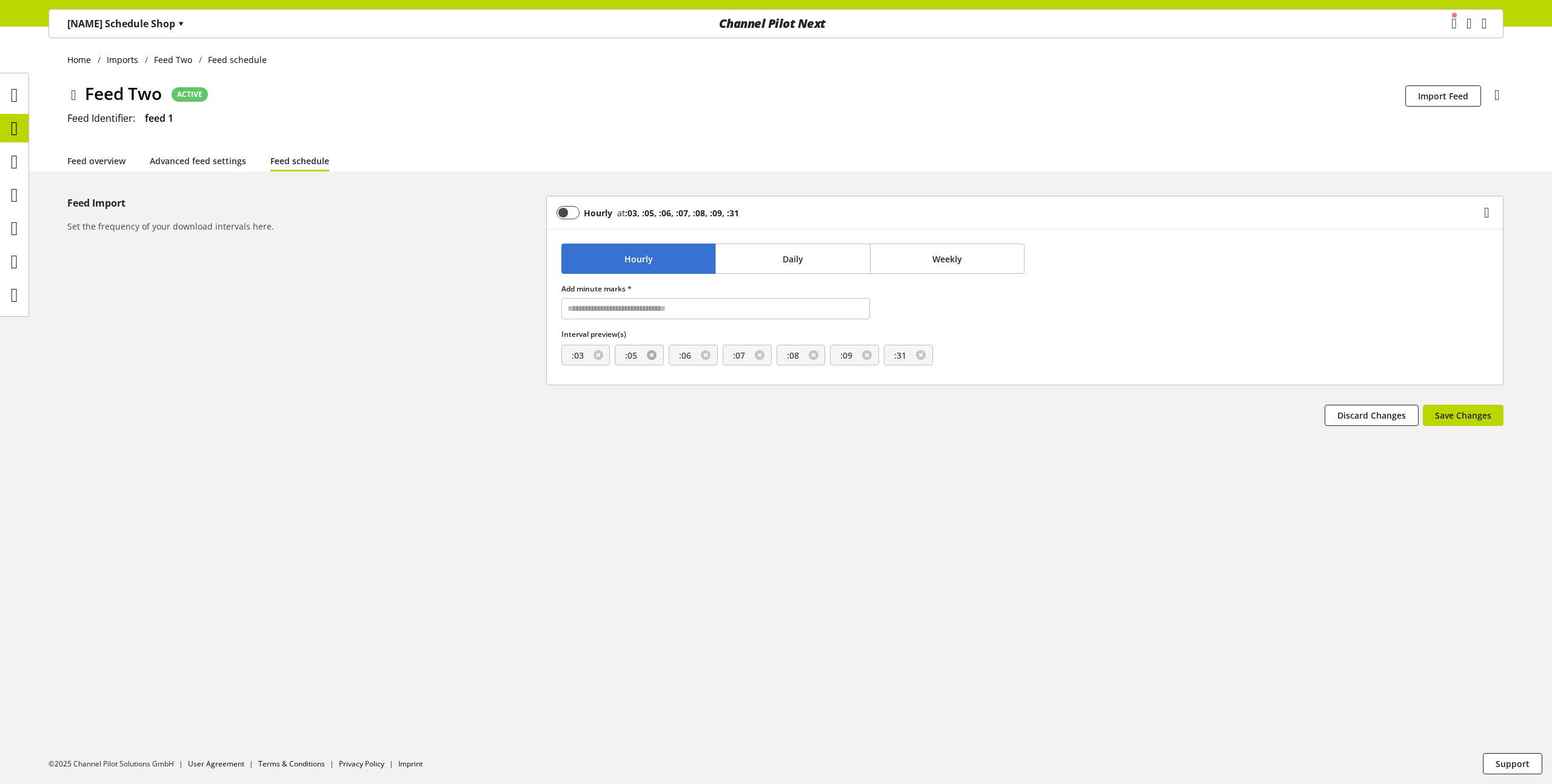 click at bounding box center (652, 355) 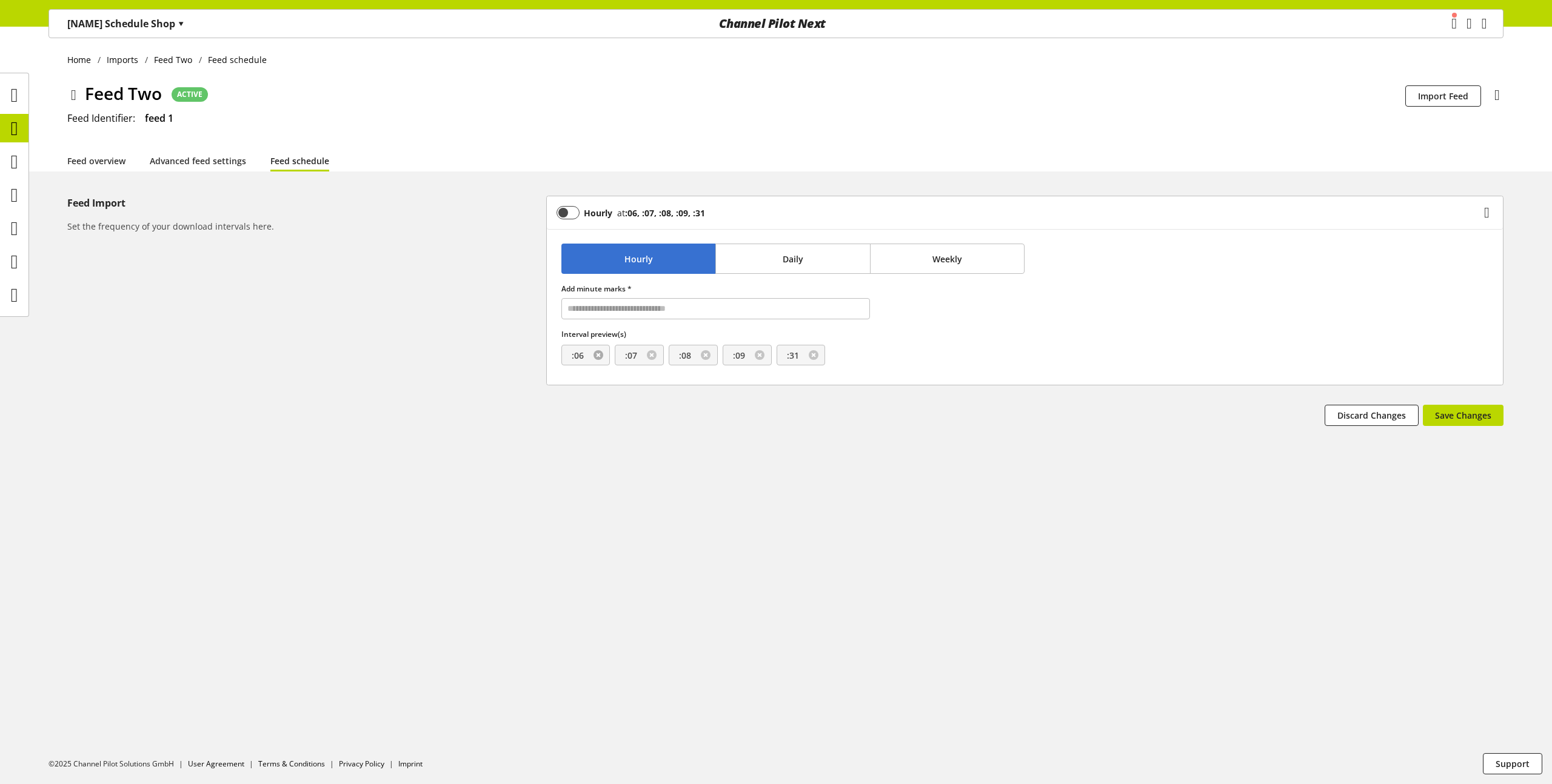 click at bounding box center (598, 355) 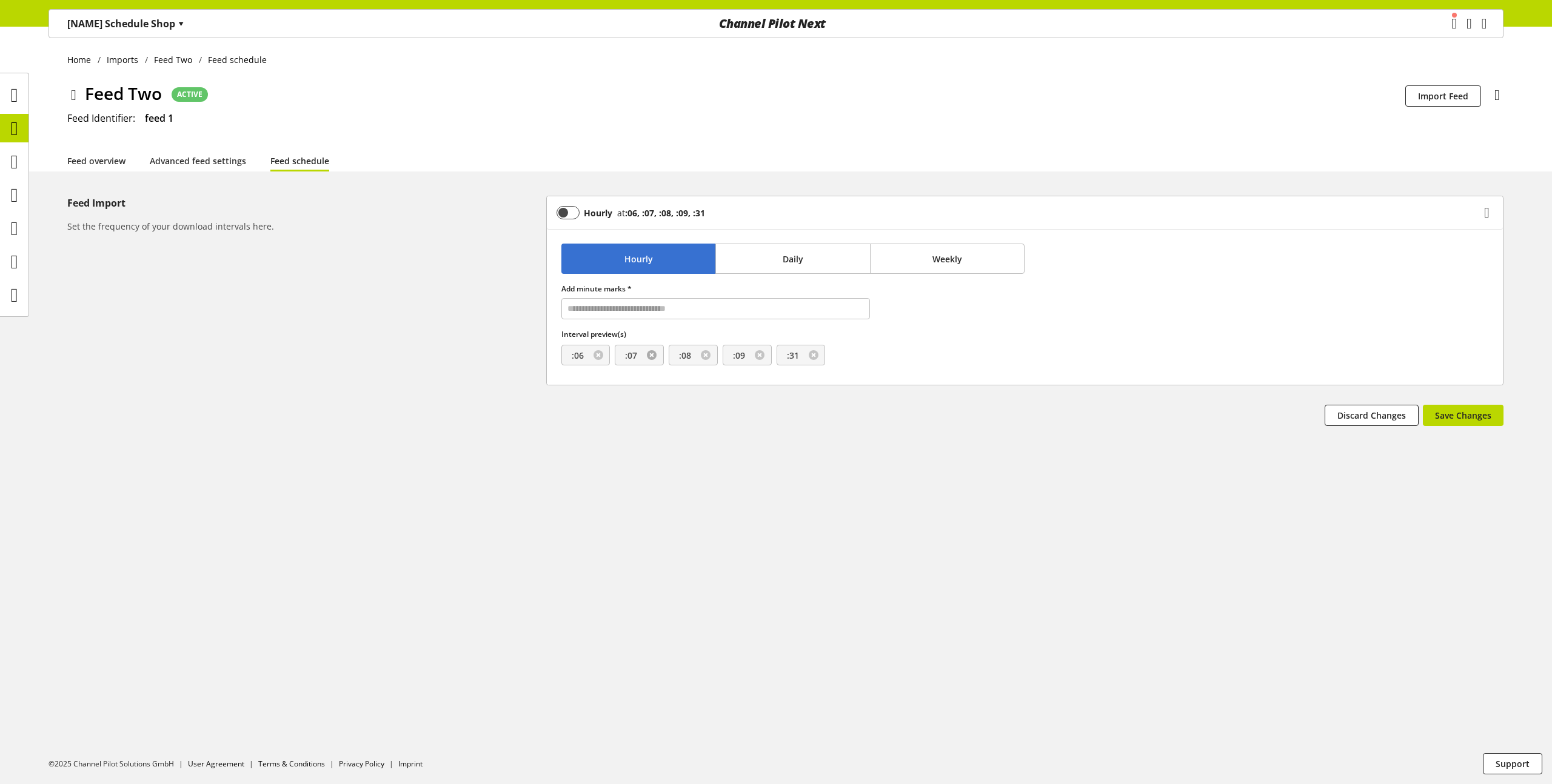 click at bounding box center (652, 355) 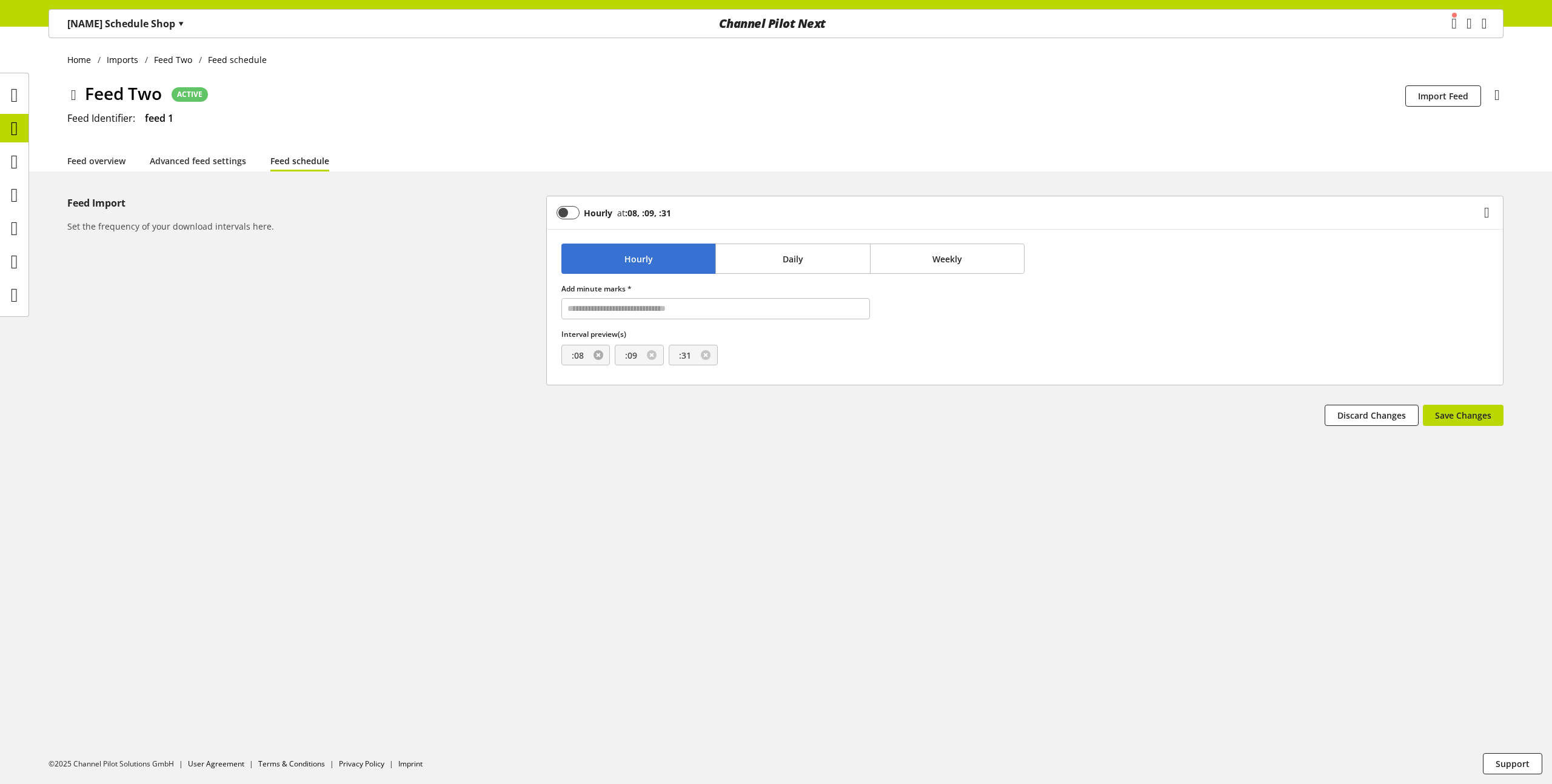 click at bounding box center (598, 355) 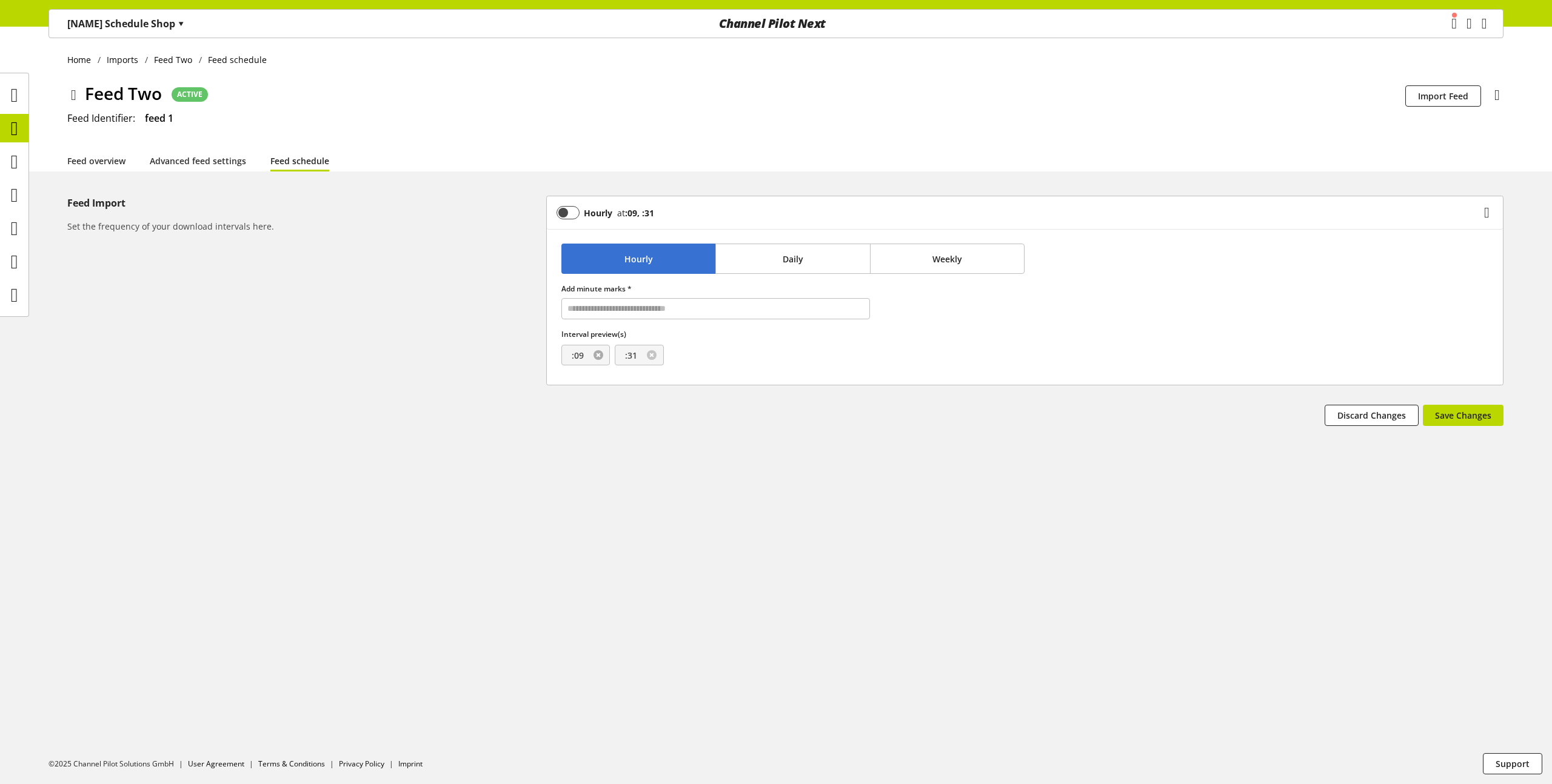 click at bounding box center (598, 355) 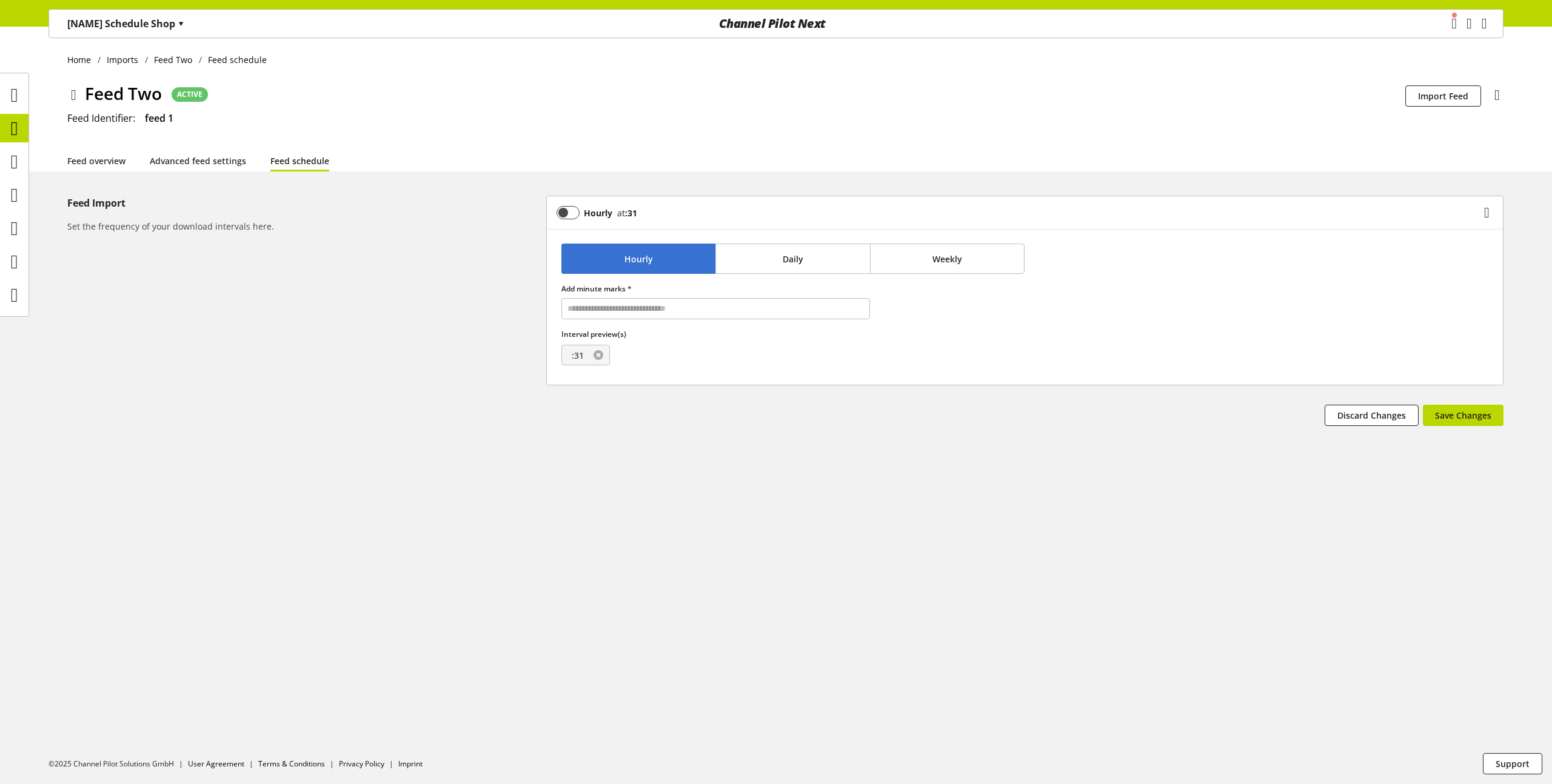 click at bounding box center (598, 355) 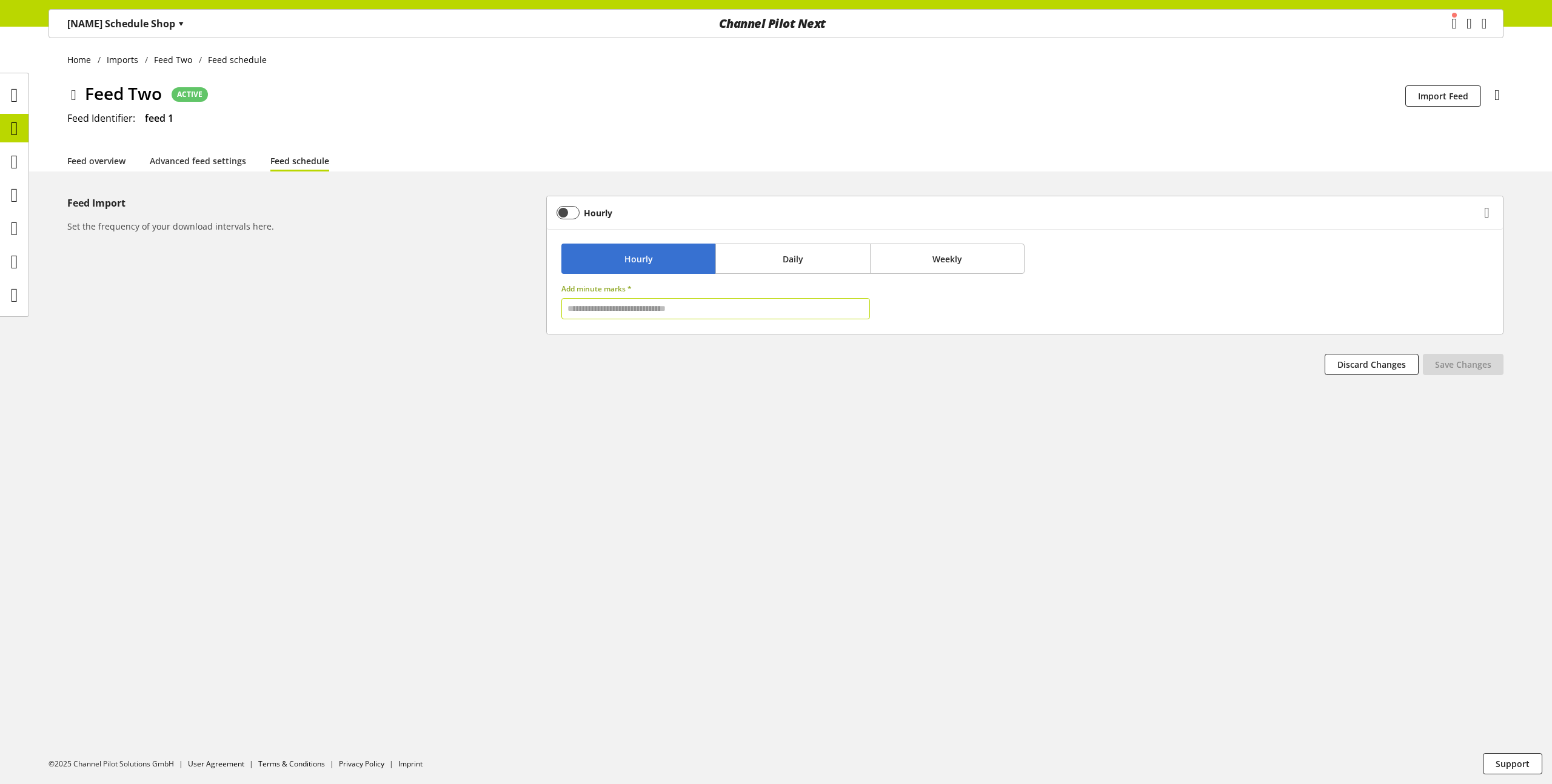 click at bounding box center [716, 308] 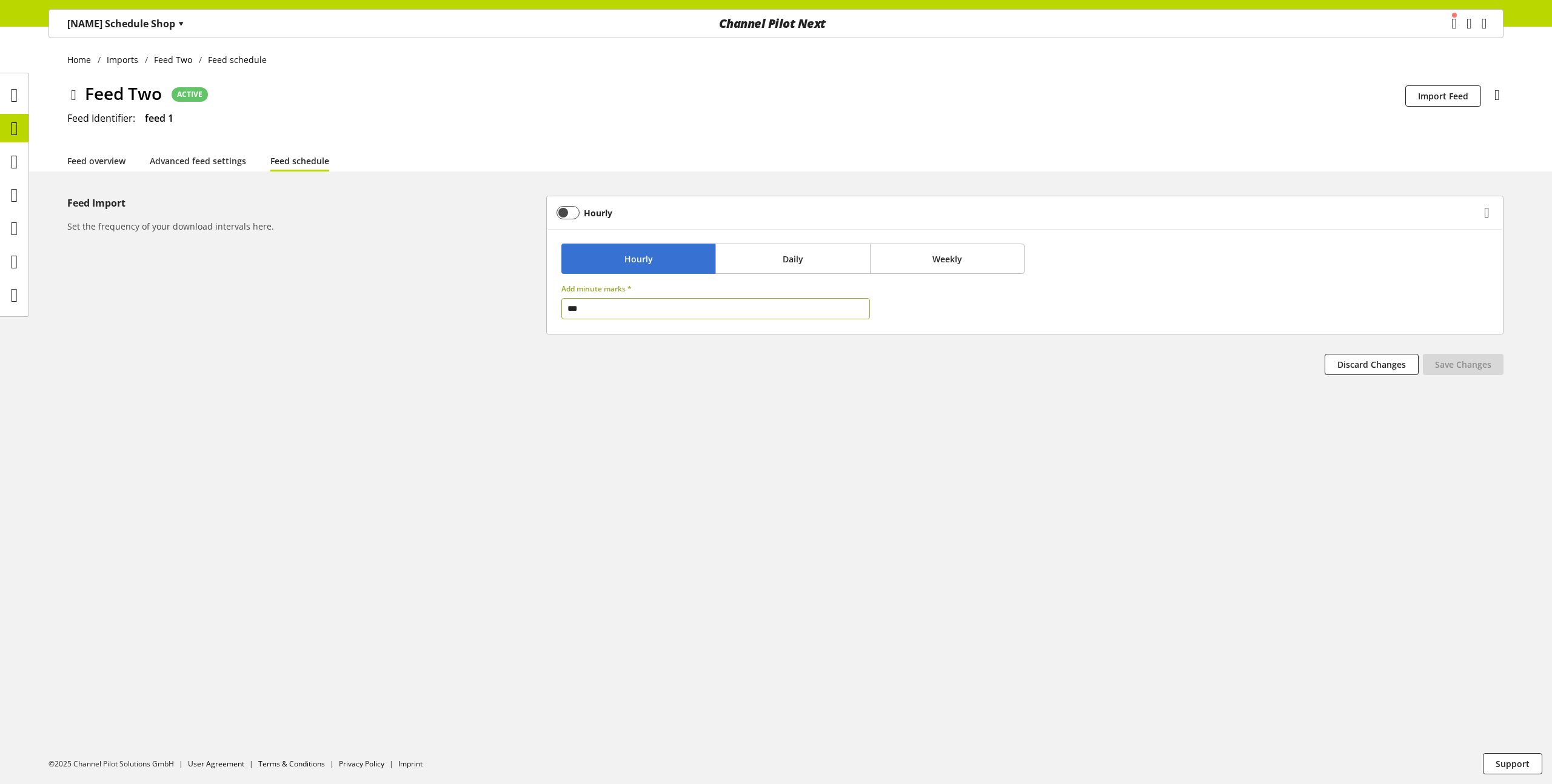 type on "**" 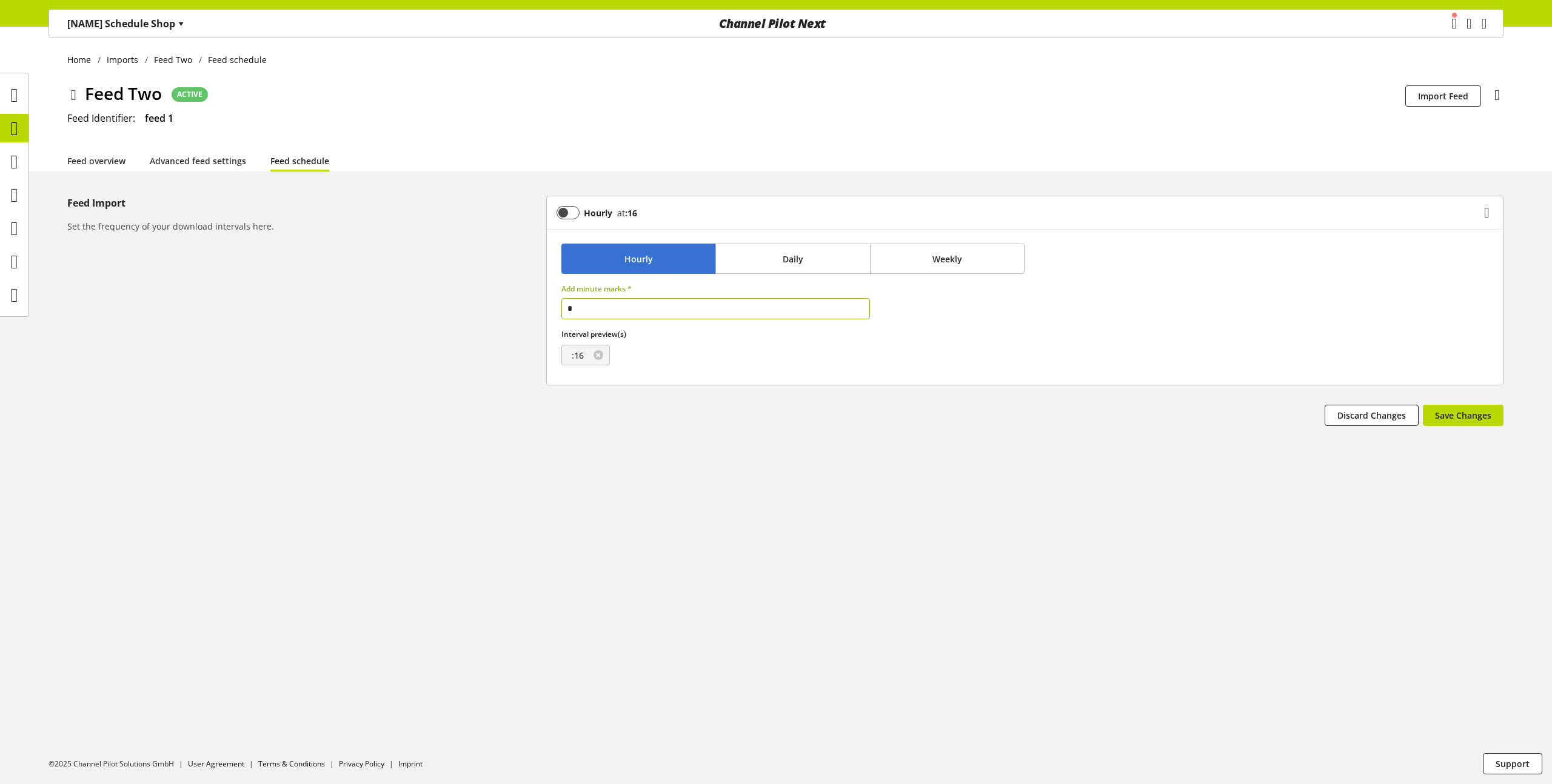 type on "**" 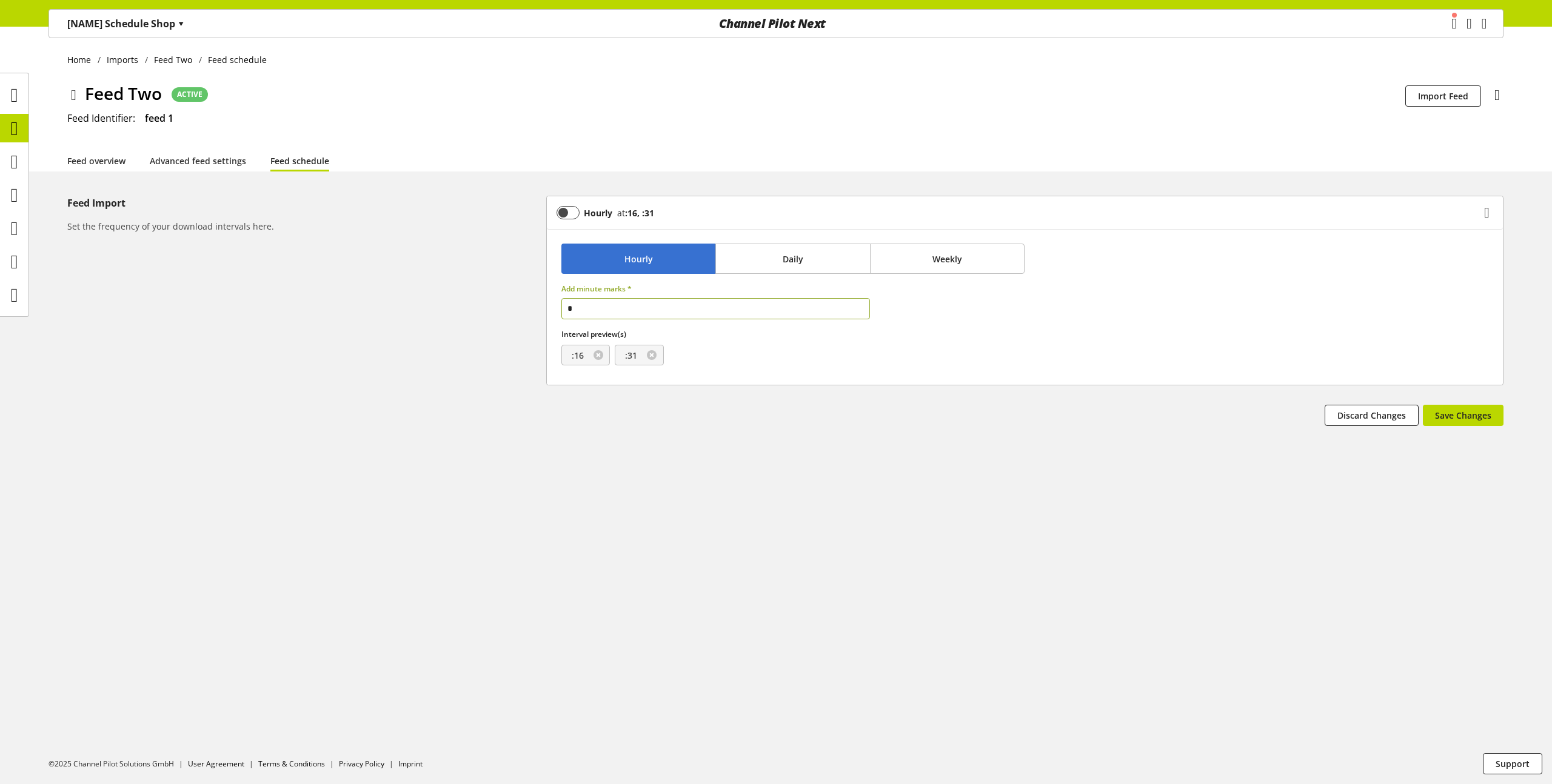 type on "**" 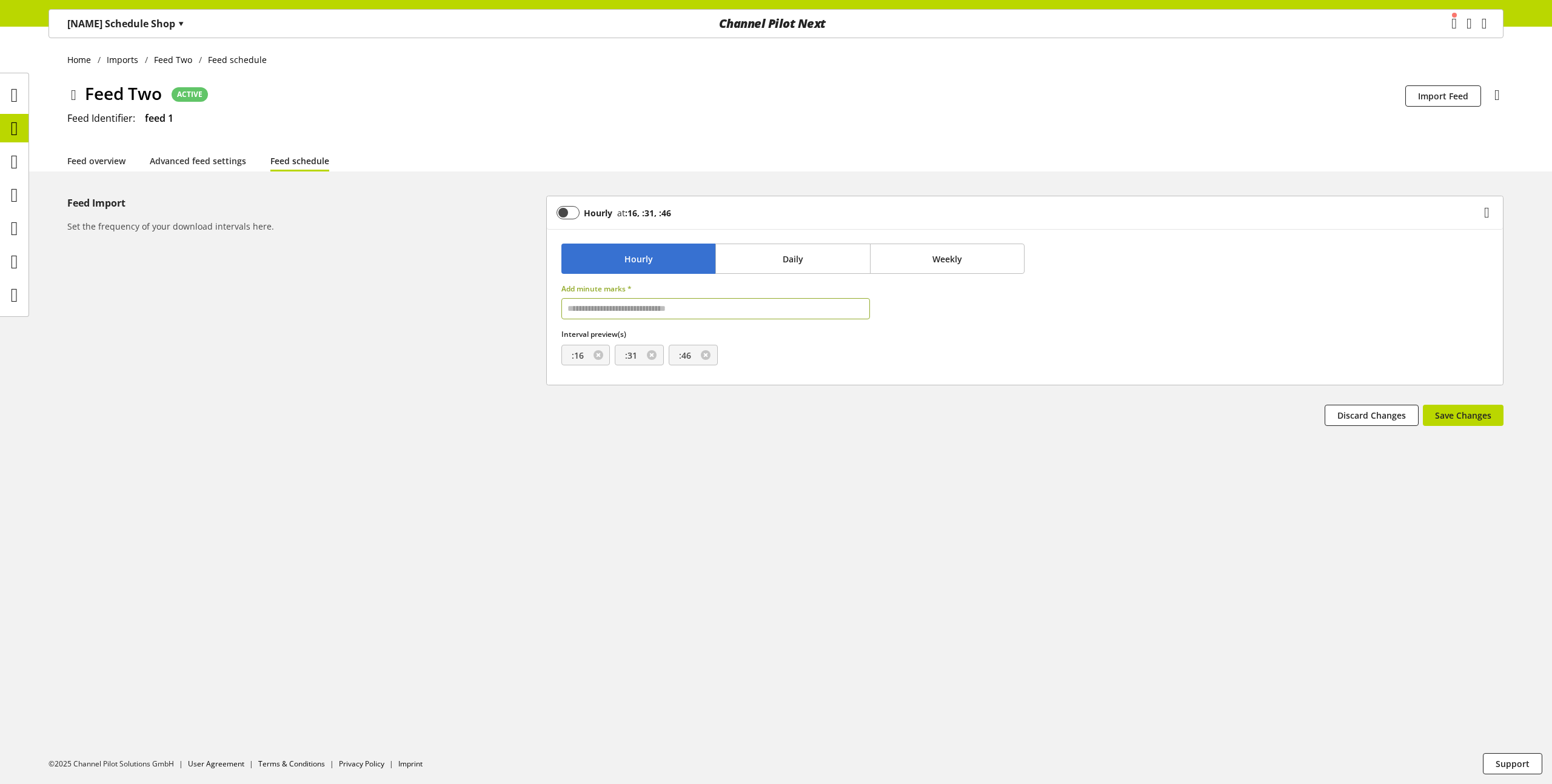 type on "*" 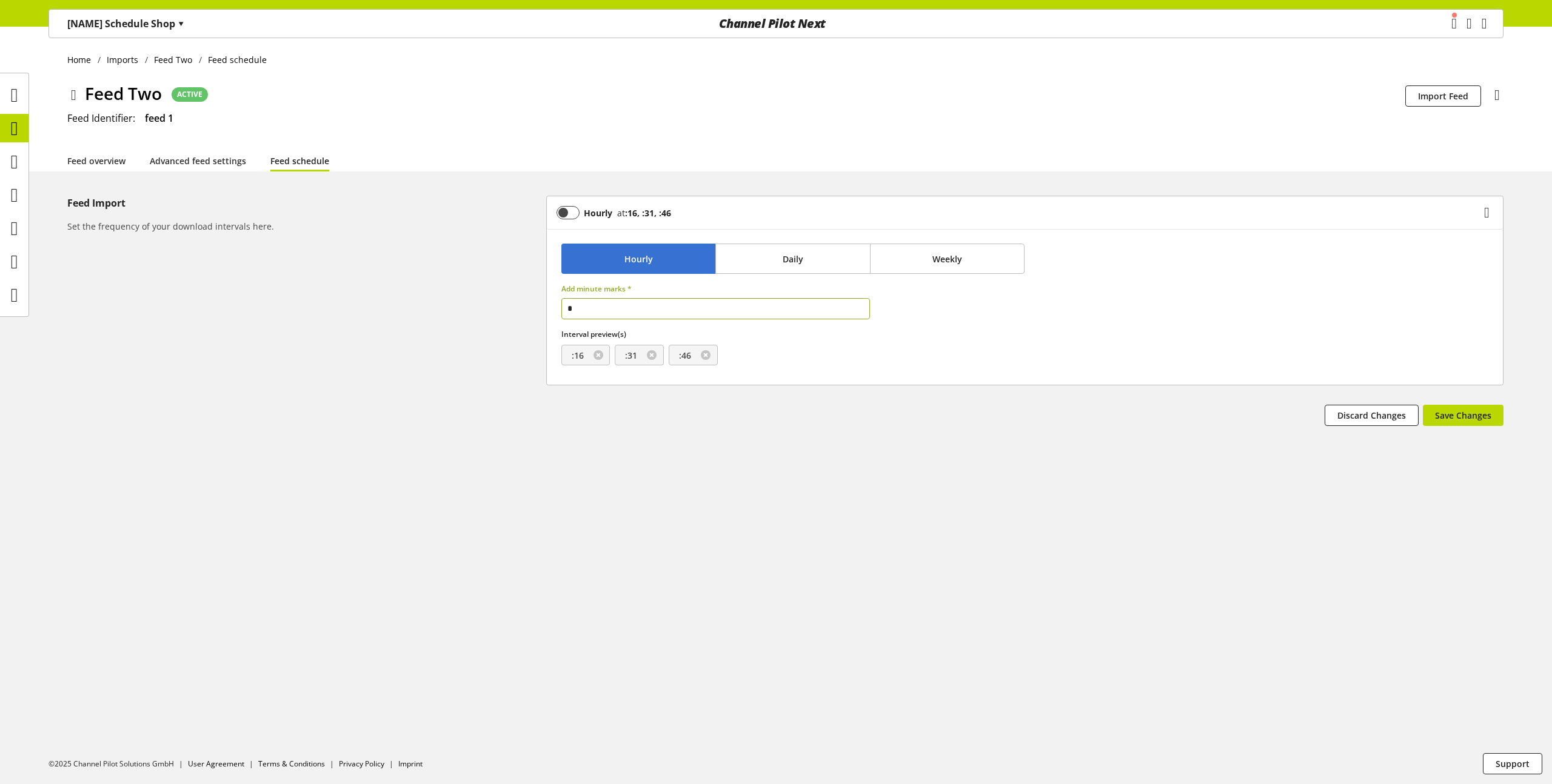 type 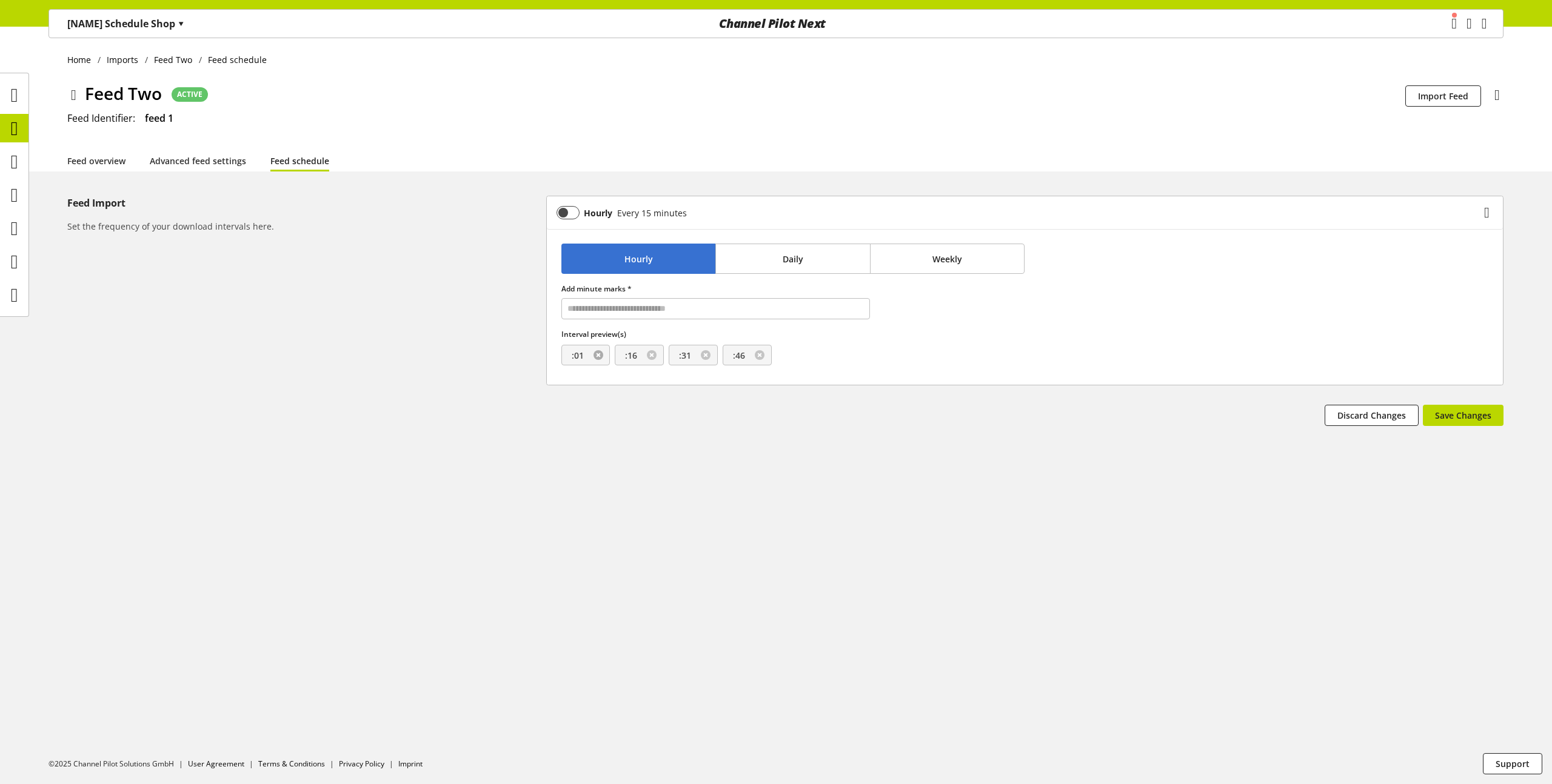 click at bounding box center [598, 355] 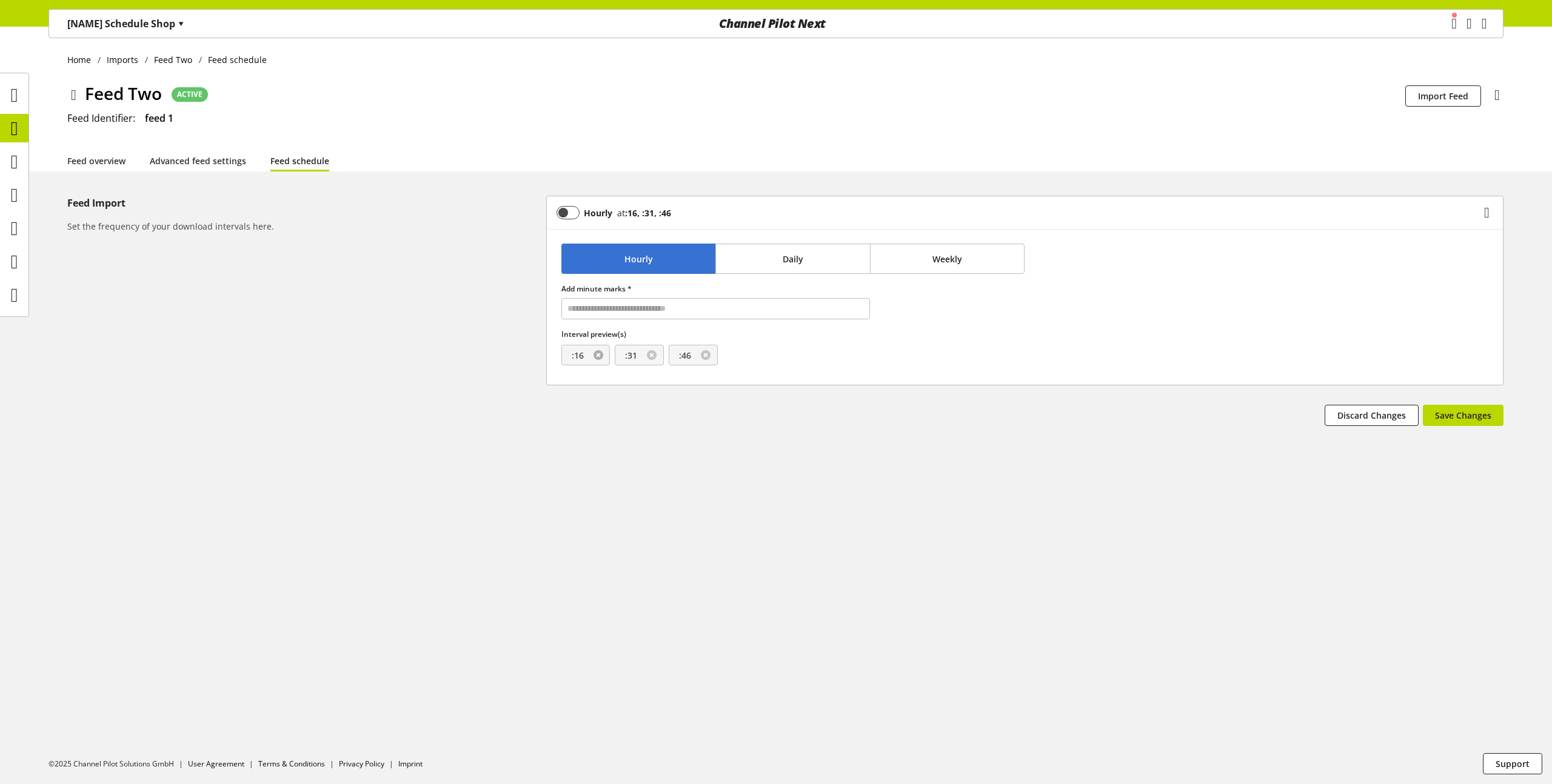 click at bounding box center (598, 355) 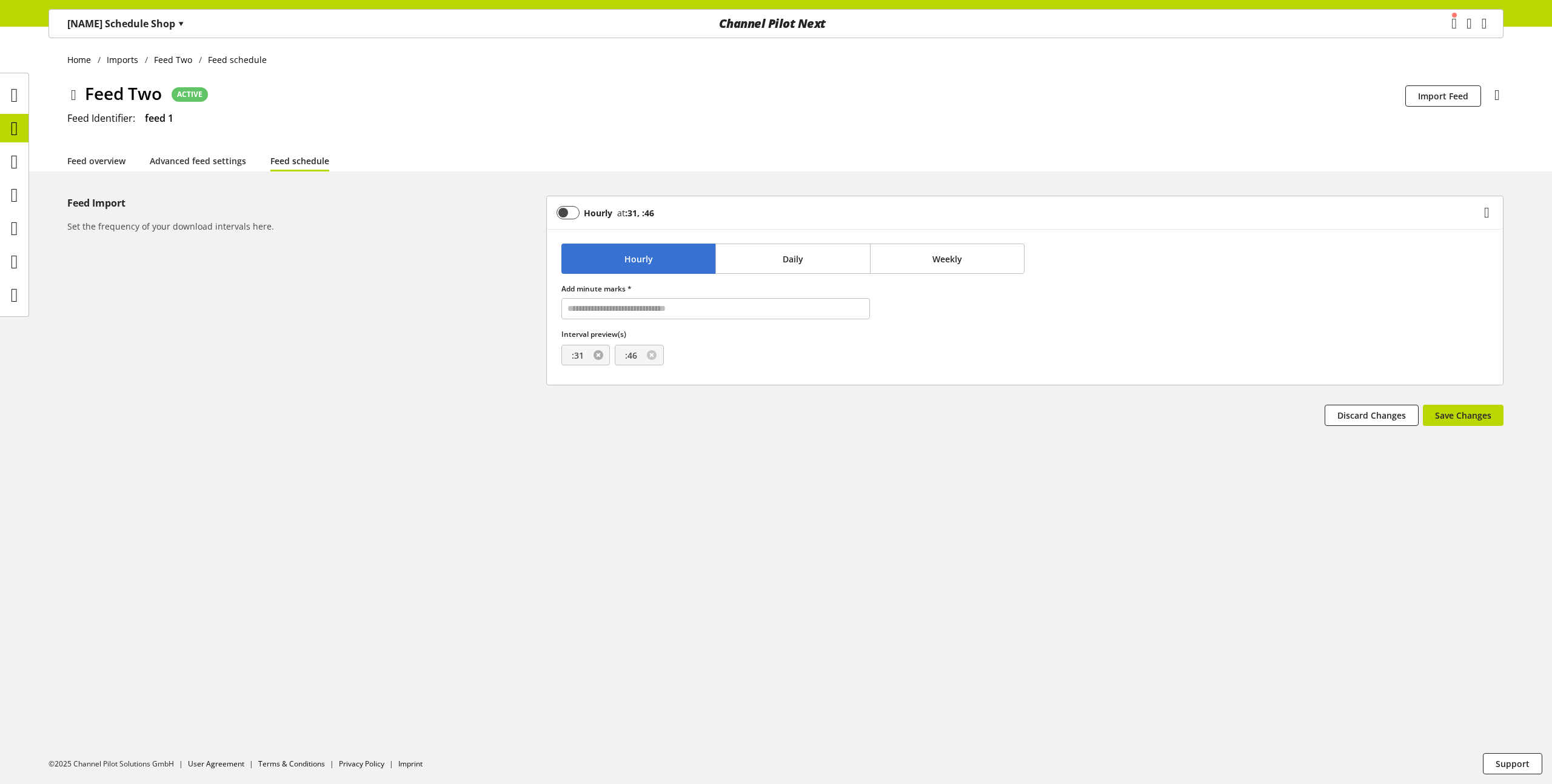 click at bounding box center [598, 355] 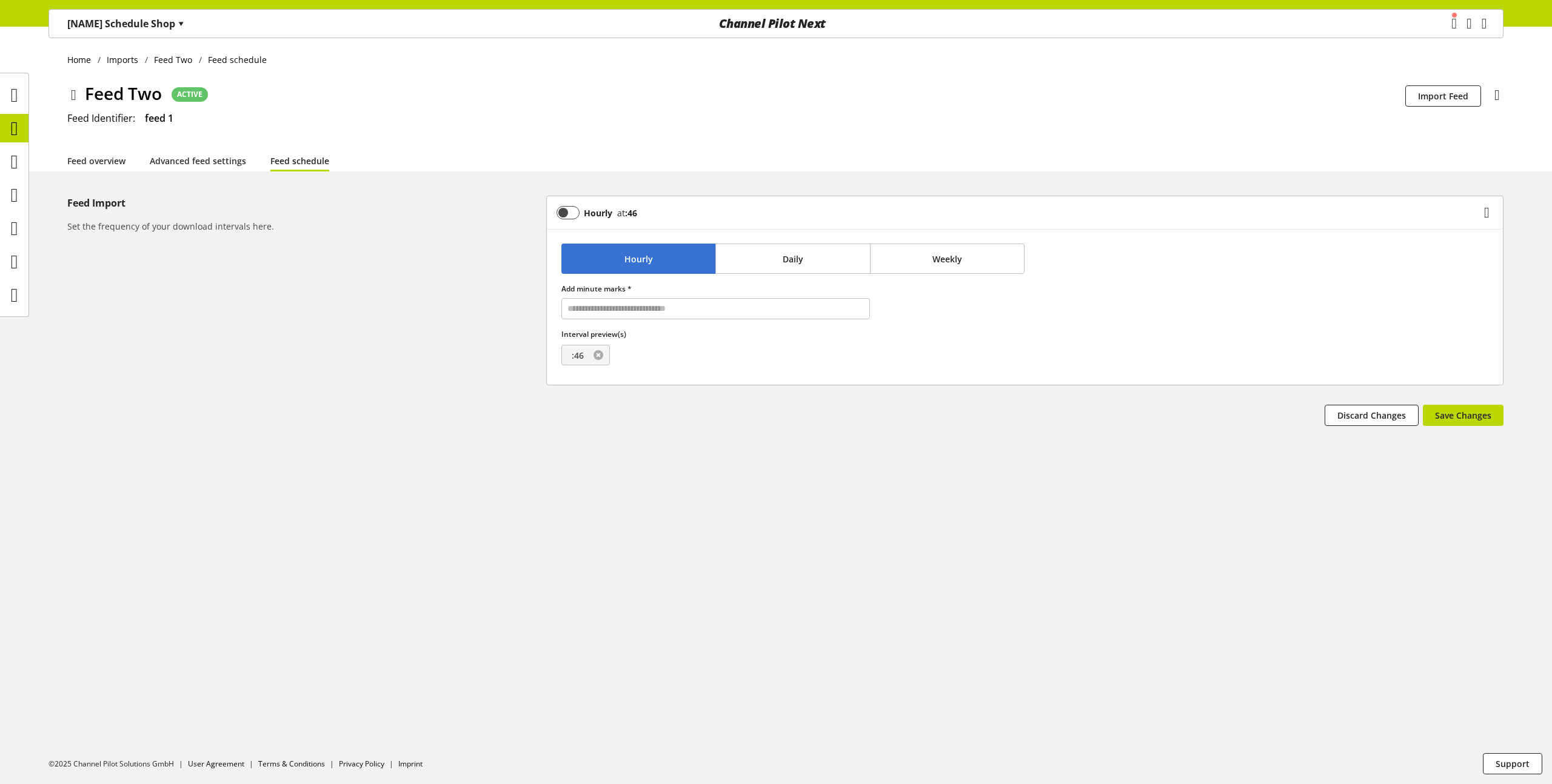 click at bounding box center [598, 355] 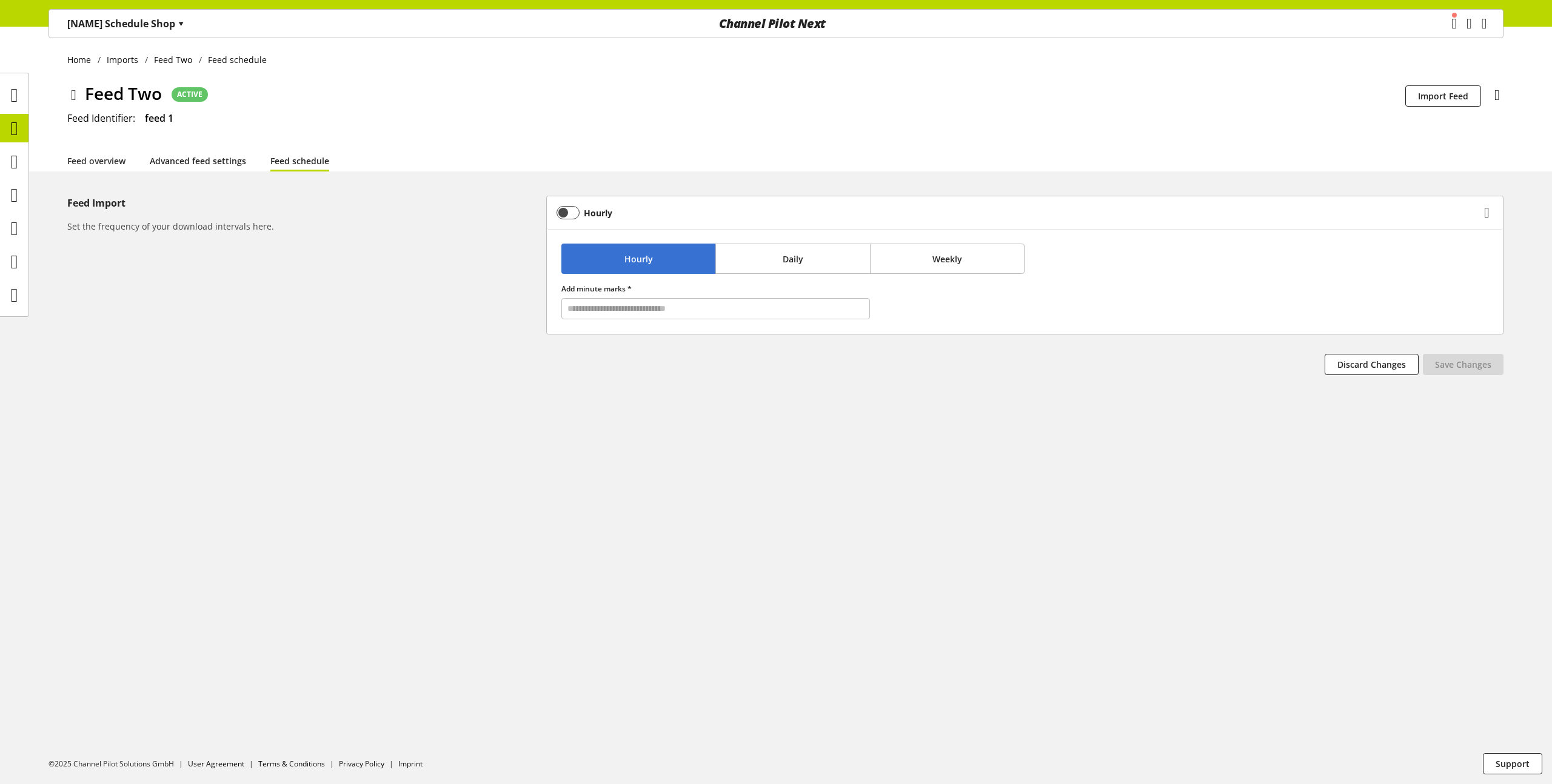 click on "Advanced feed settings" at bounding box center [198, 161] 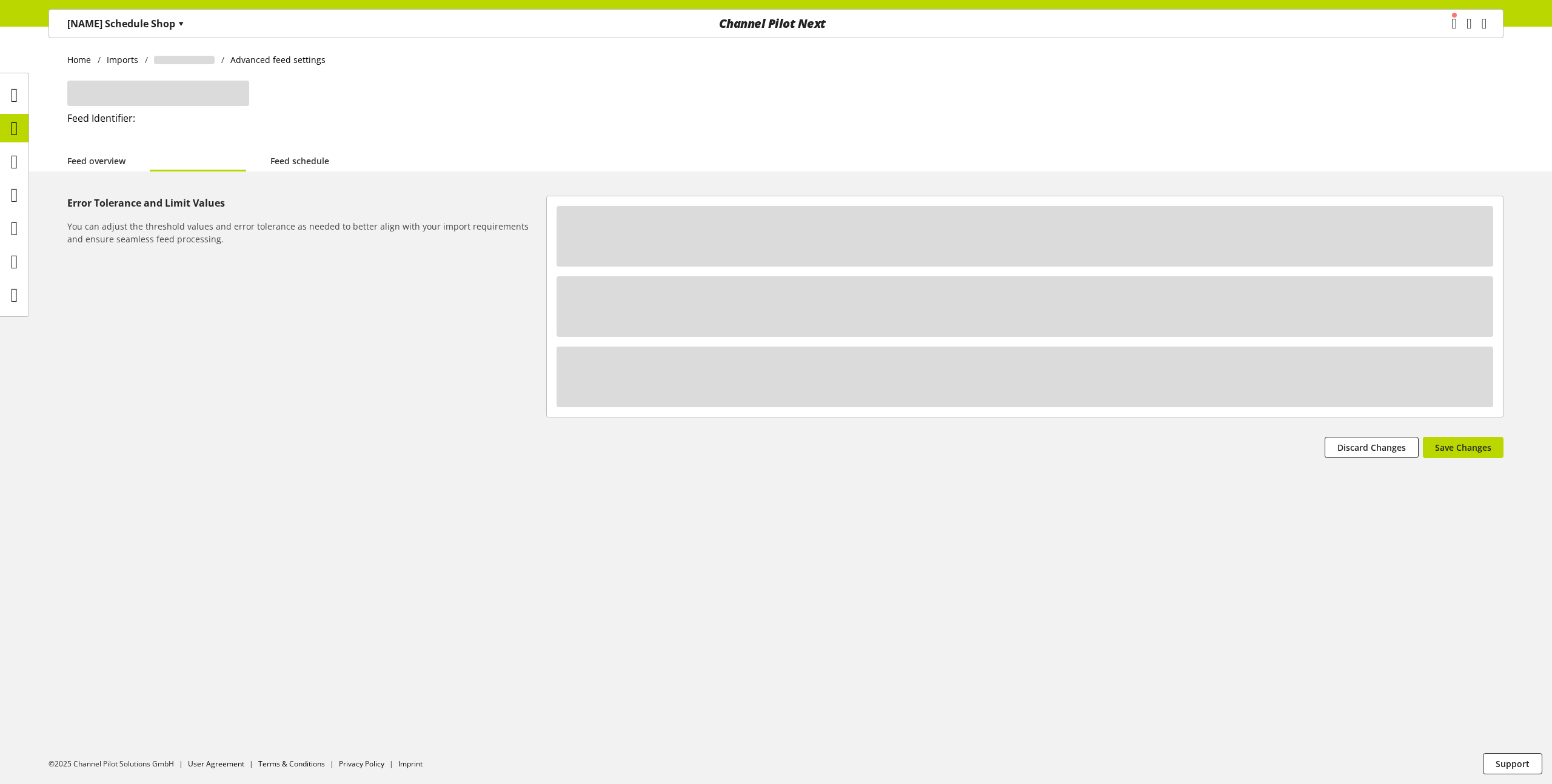 select on "********" 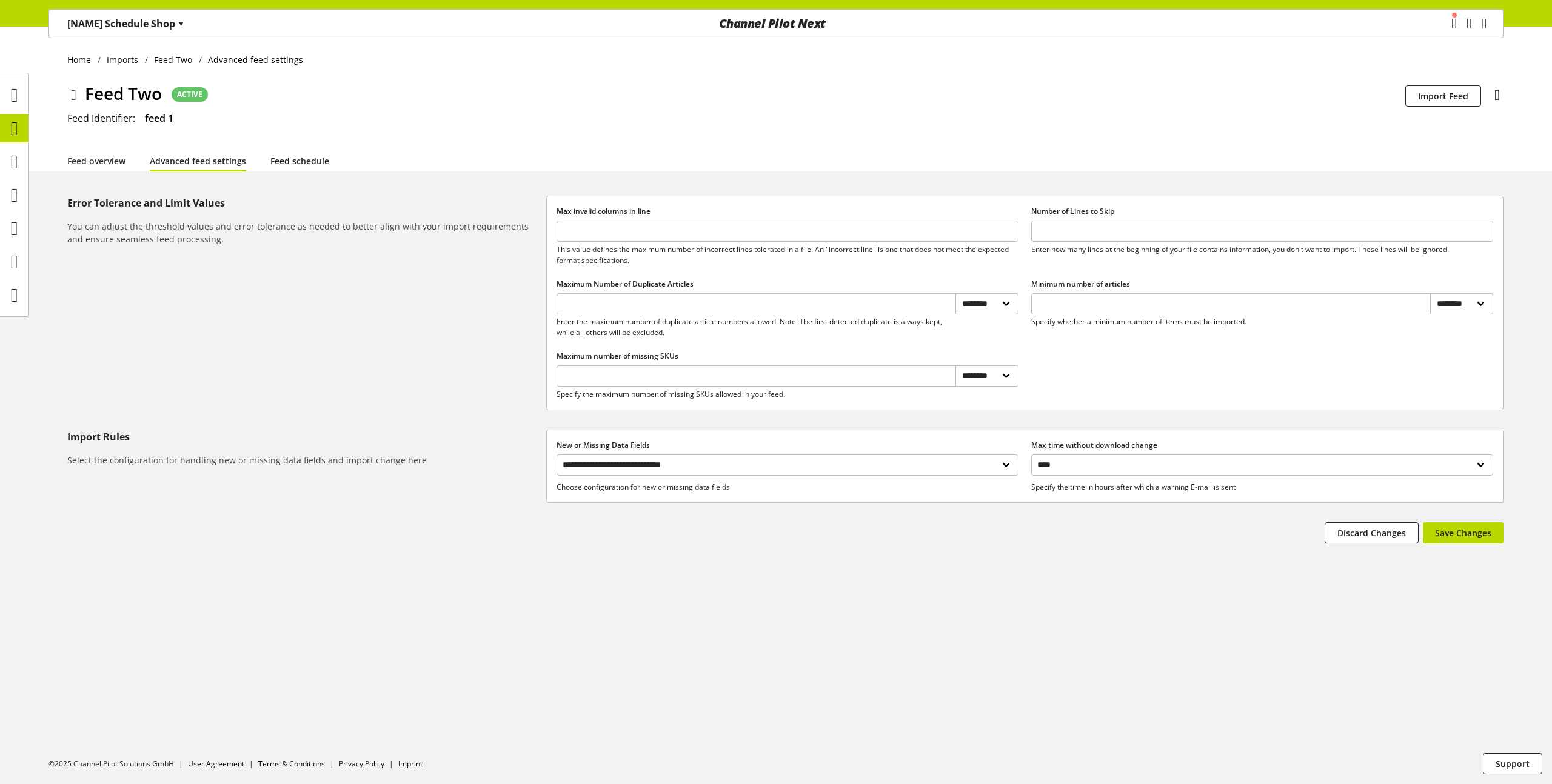click on "Feed schedule" at bounding box center (299, 161) 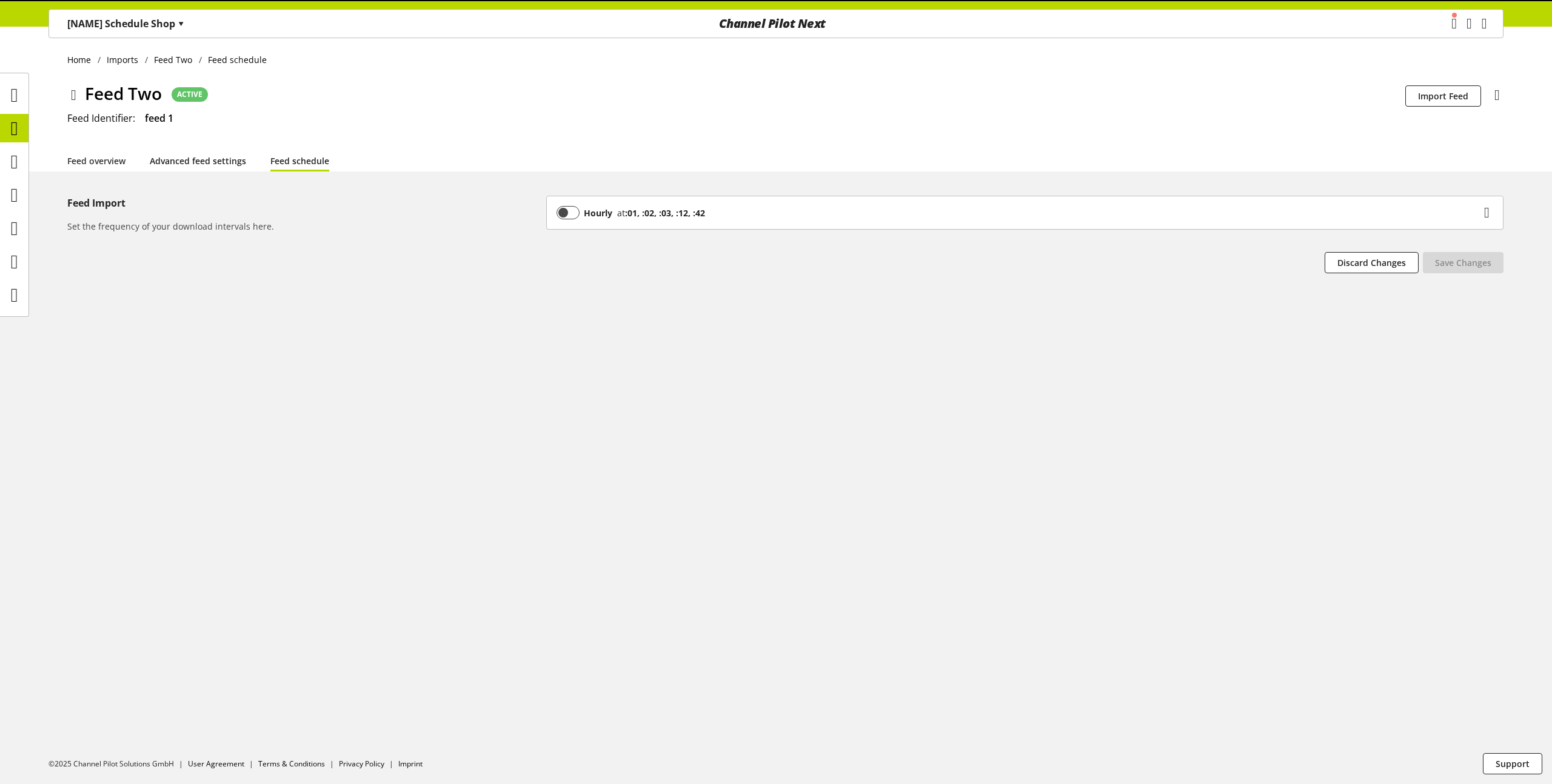 click on "Advanced feed settings" at bounding box center (198, 161) 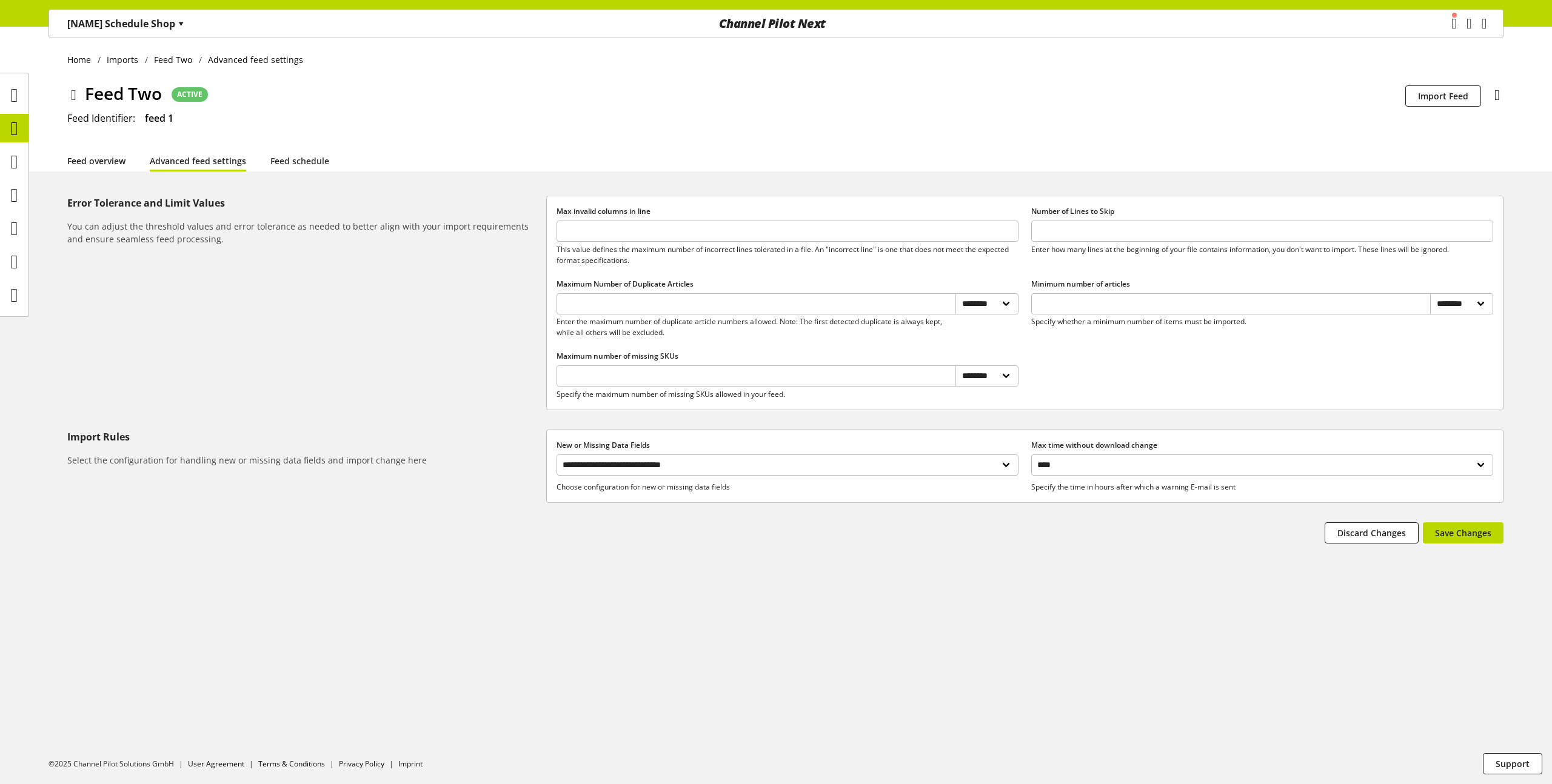 click on "Feed overview" at bounding box center [96, 161] 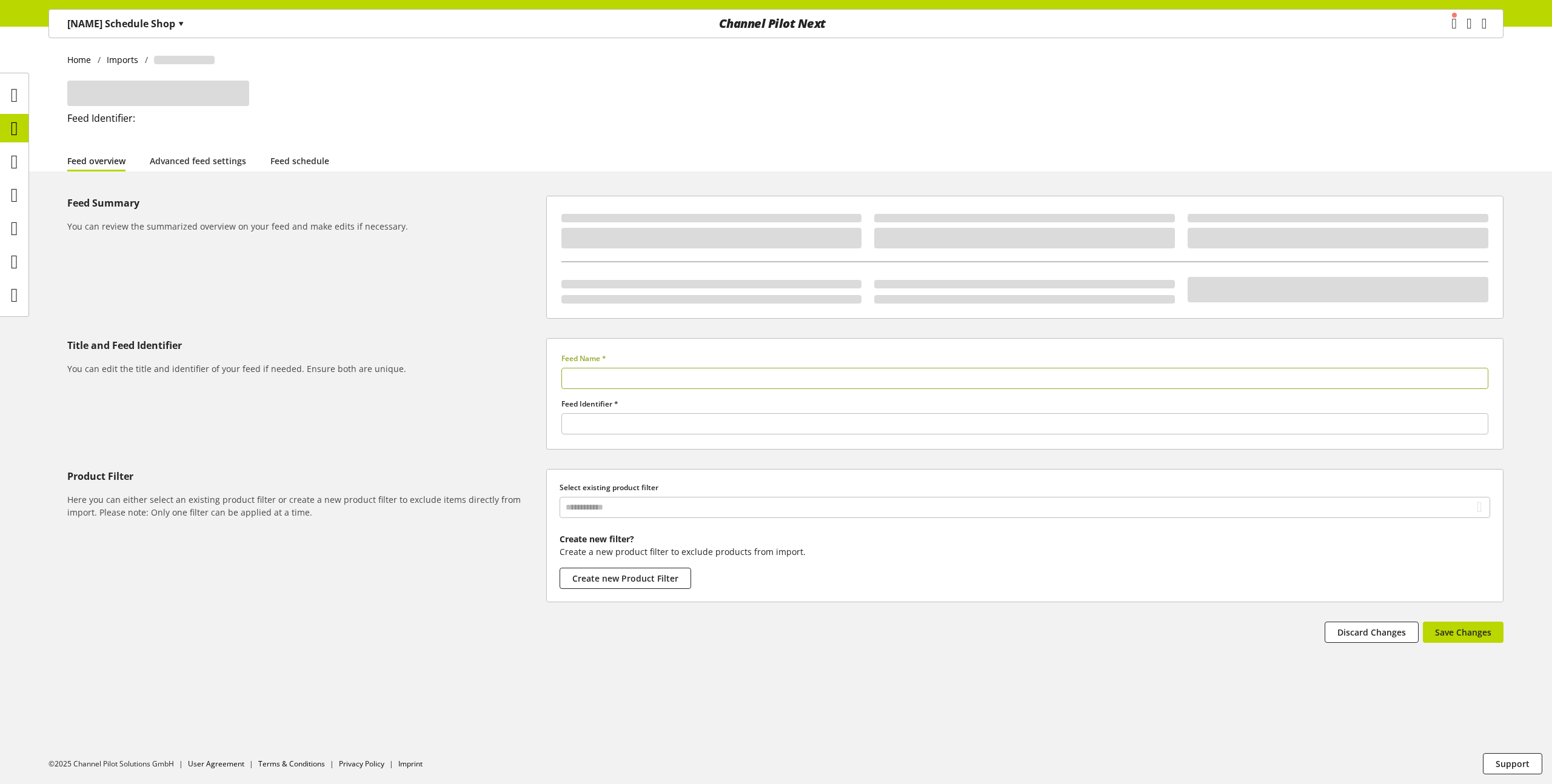 type on "********" 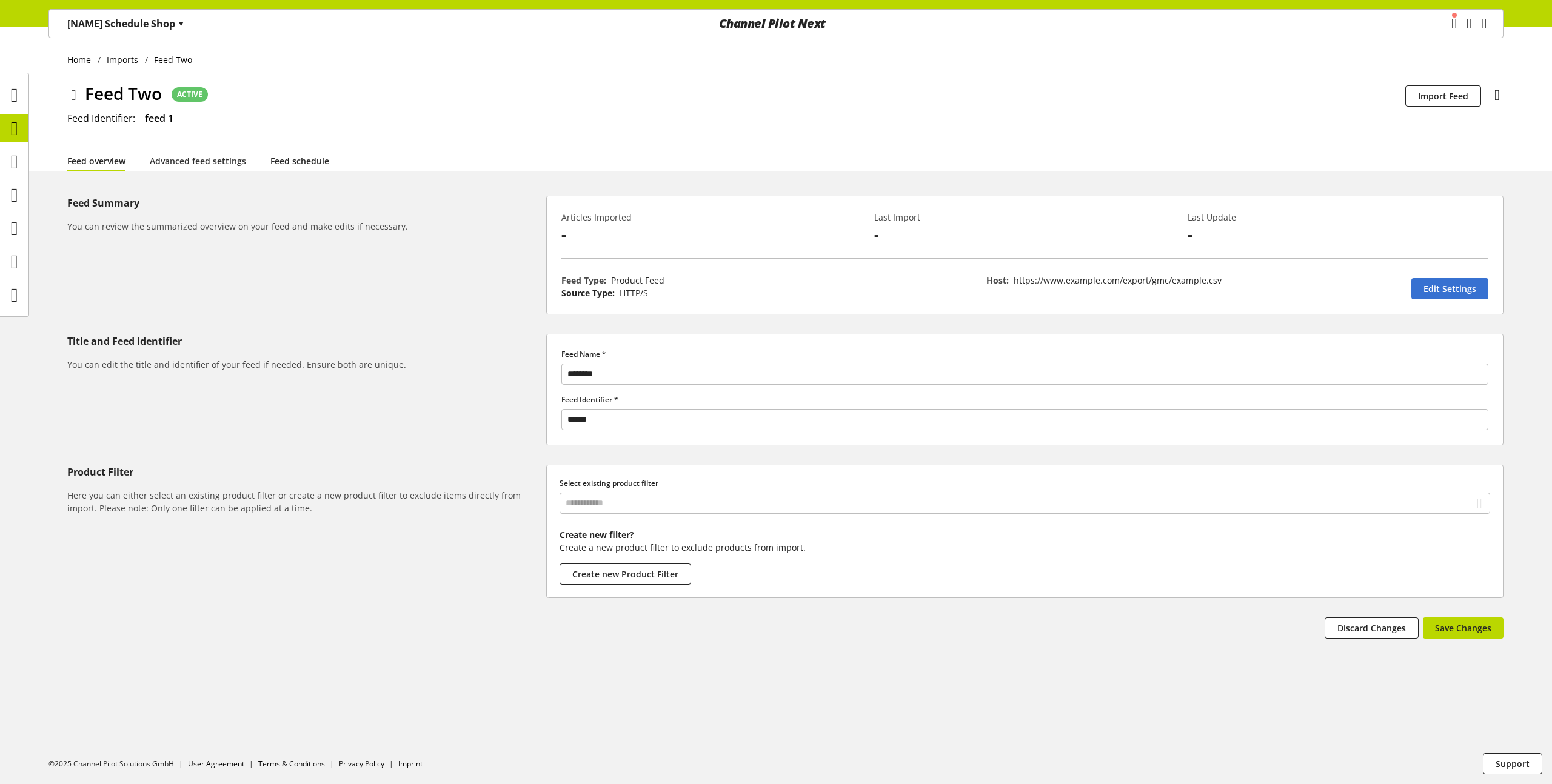 click on "Feed schedule" at bounding box center (299, 161) 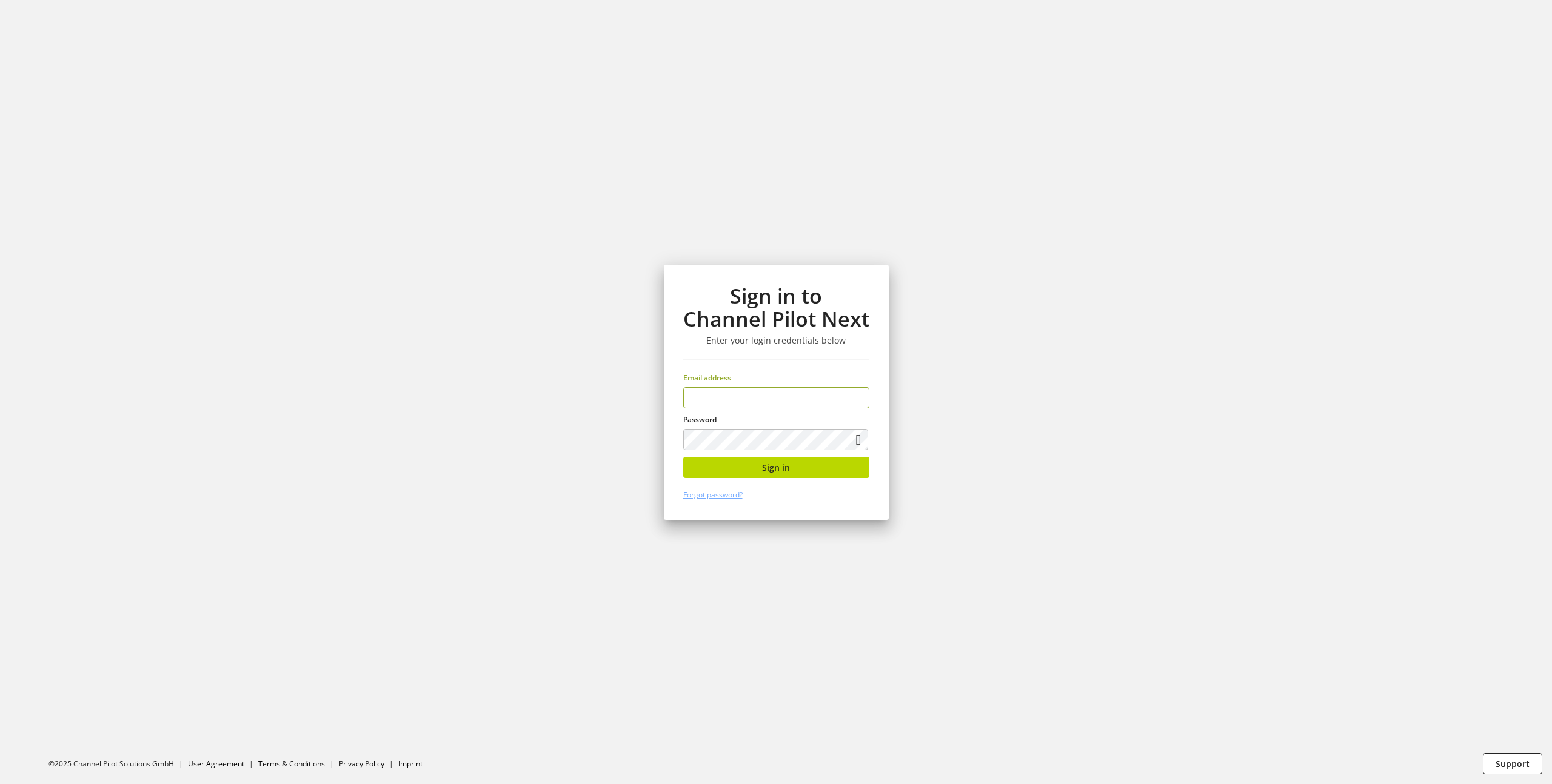 scroll, scrollTop: 0, scrollLeft: 0, axis: both 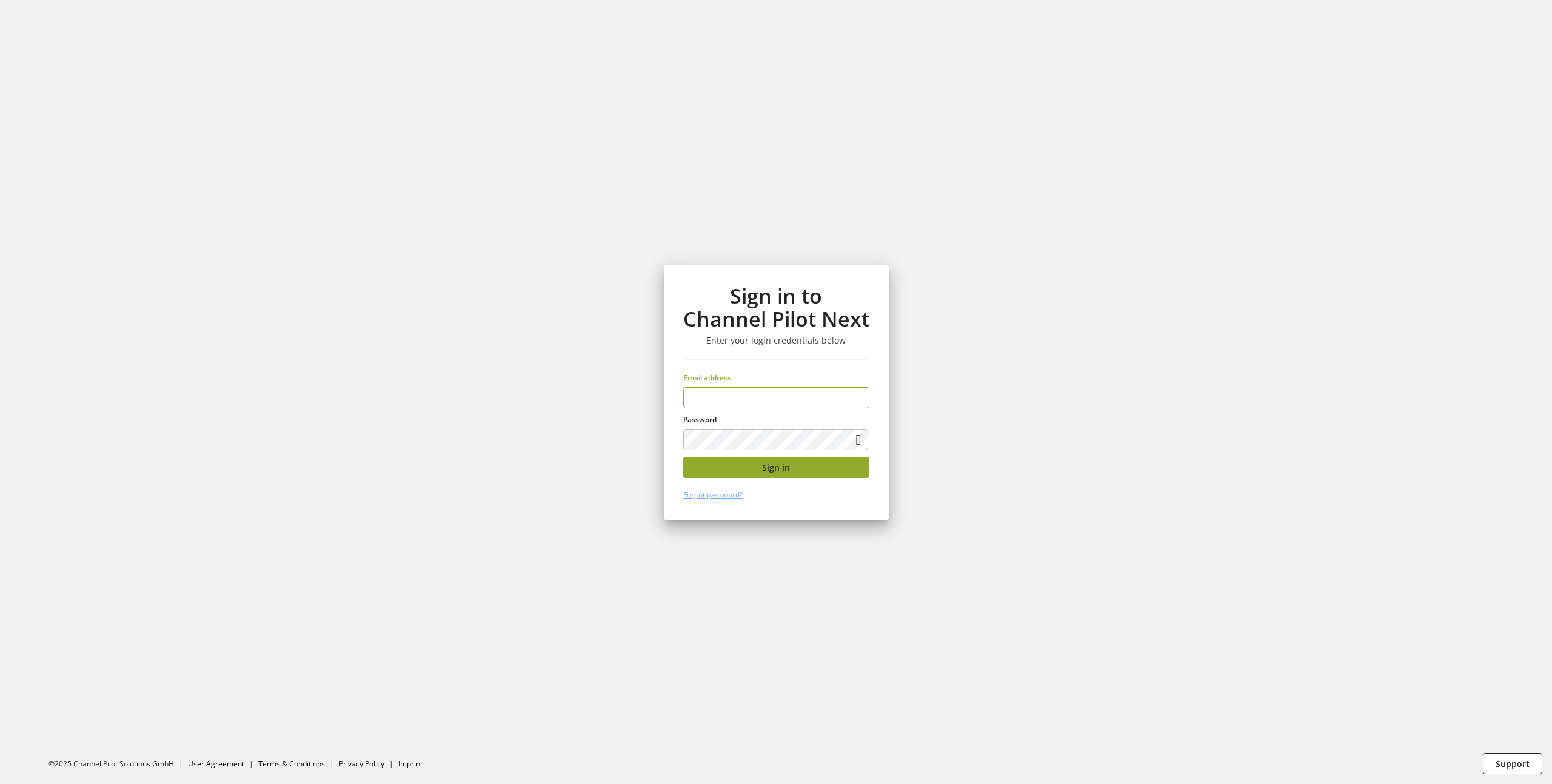 type on "**********" 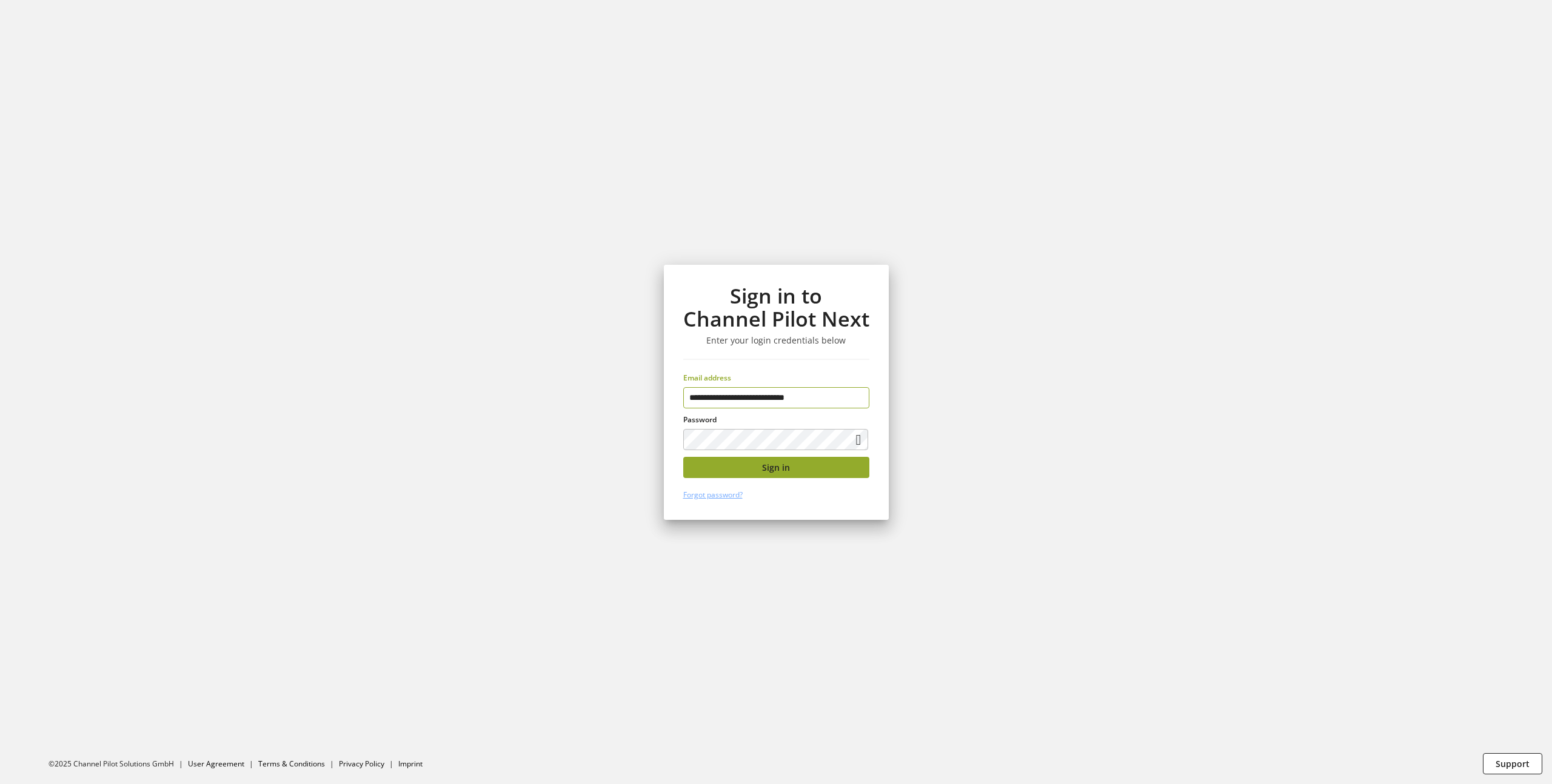 click on "Sign in" at bounding box center [776, 467] 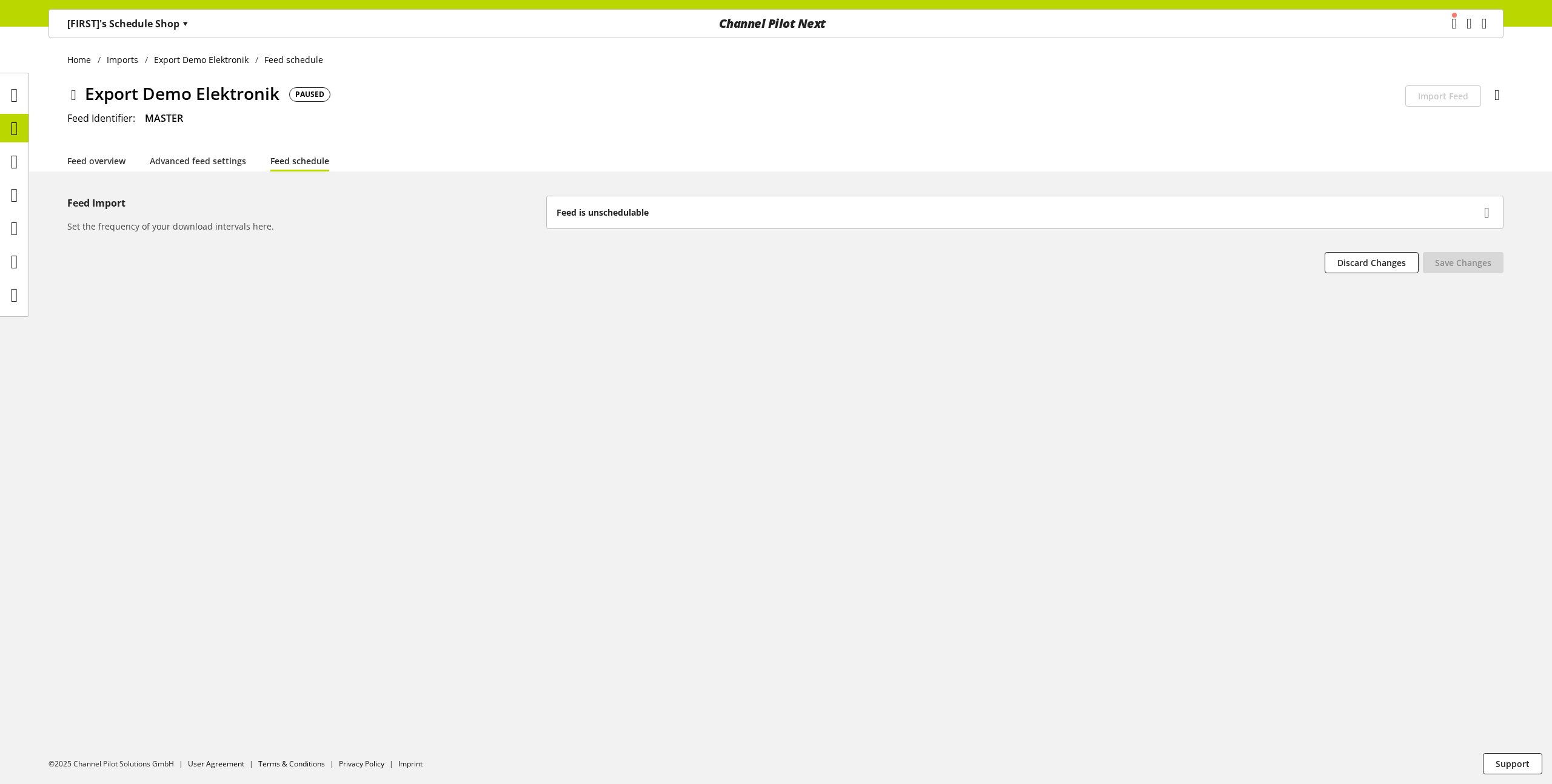 click on "Feed is unschedulable" at bounding box center [603, 212] 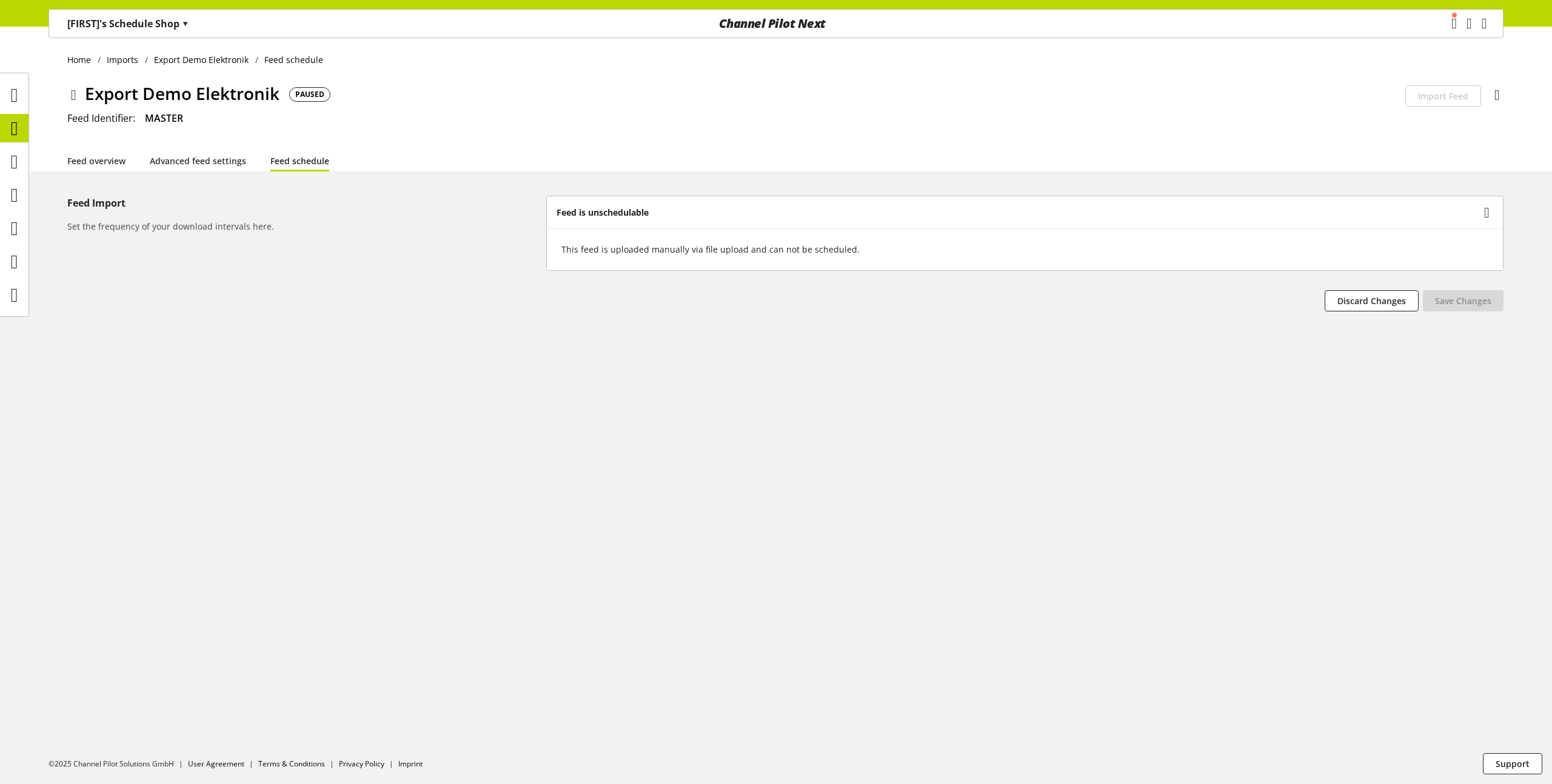 click on "Feed is unschedulable" at bounding box center (603, 212) 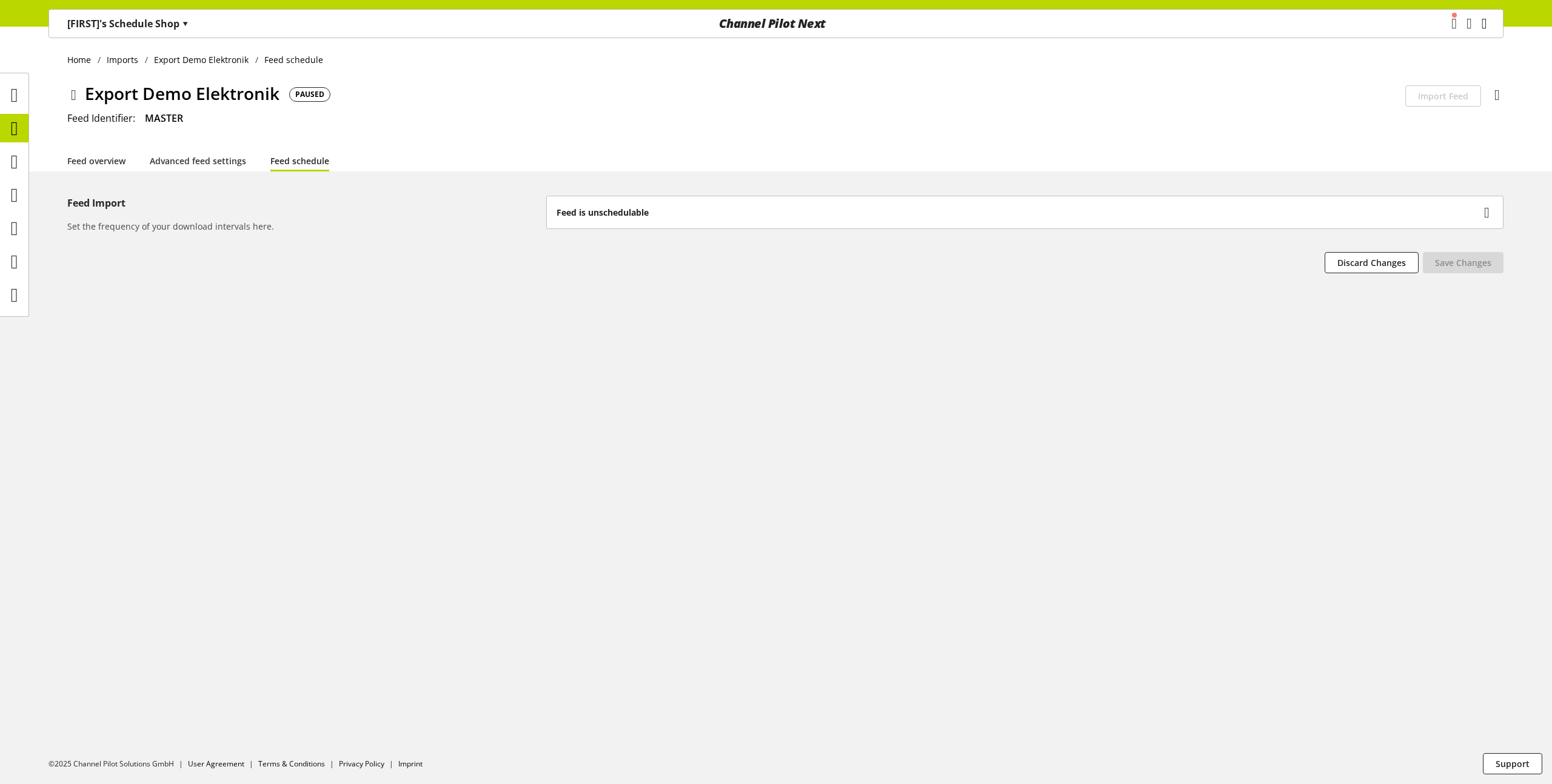 click at bounding box center [1484, 24] 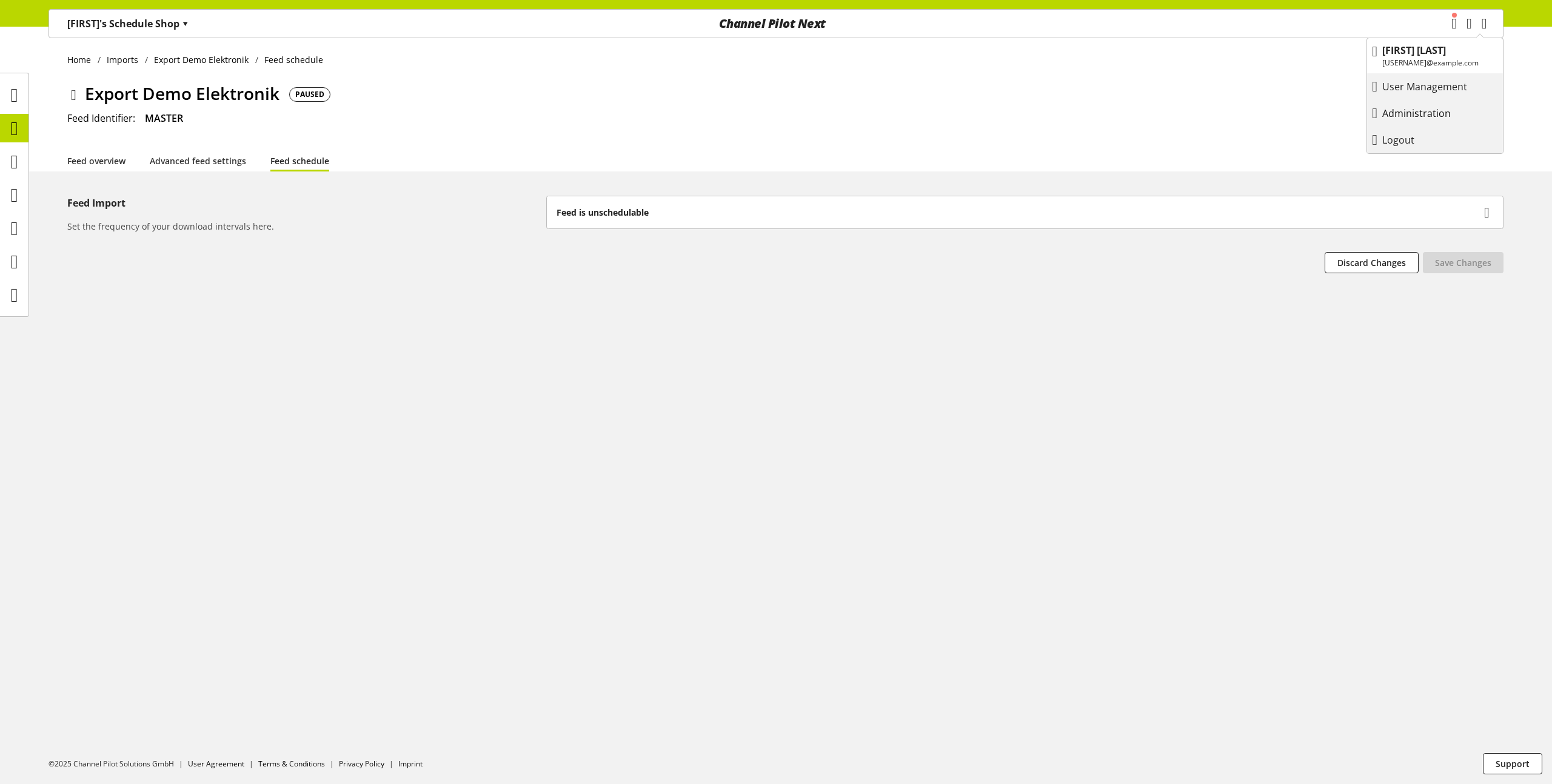 click on "Administration" at bounding box center (1428, 113) 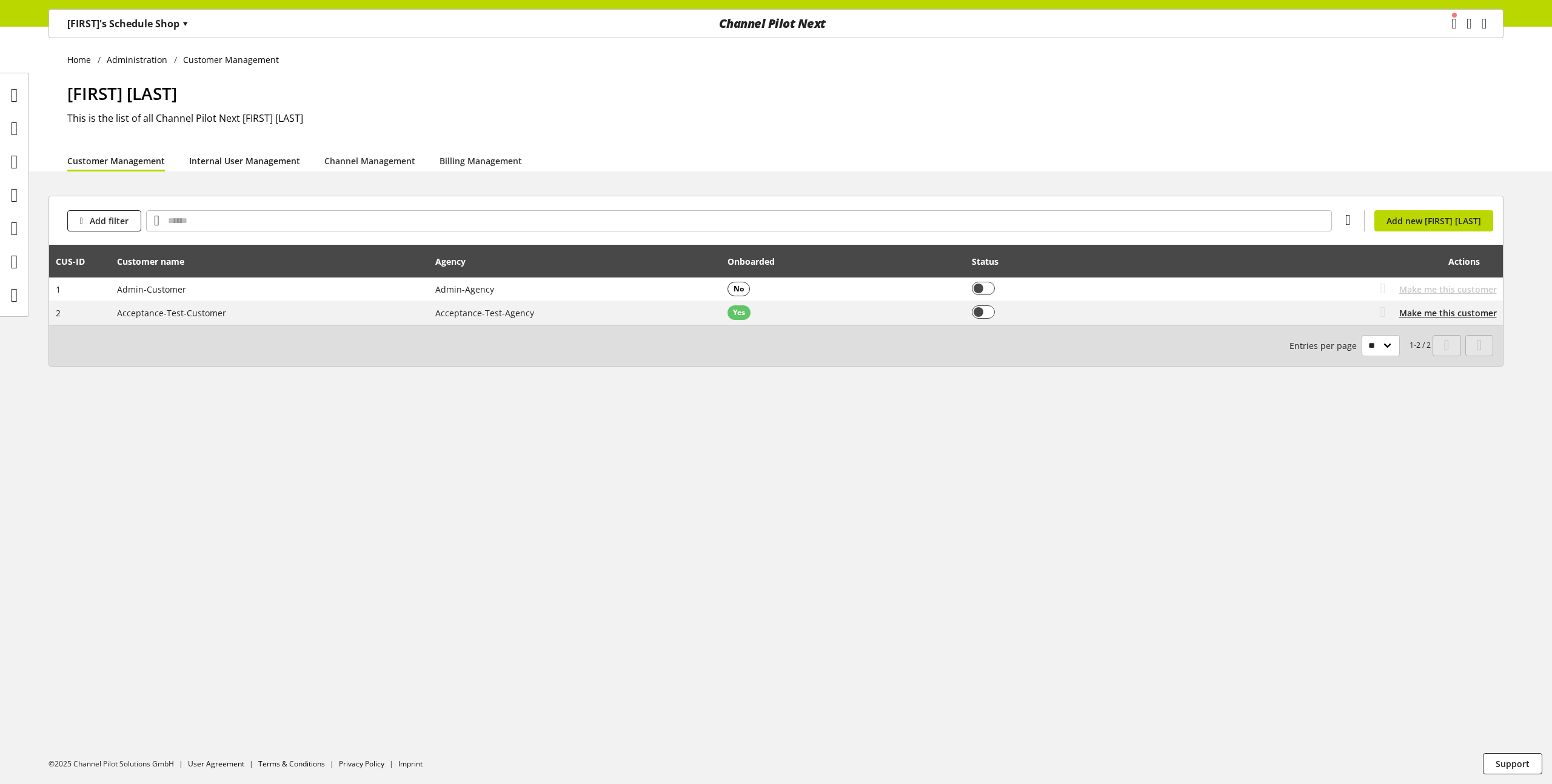 click on "Internal User Management" at bounding box center (244, 161) 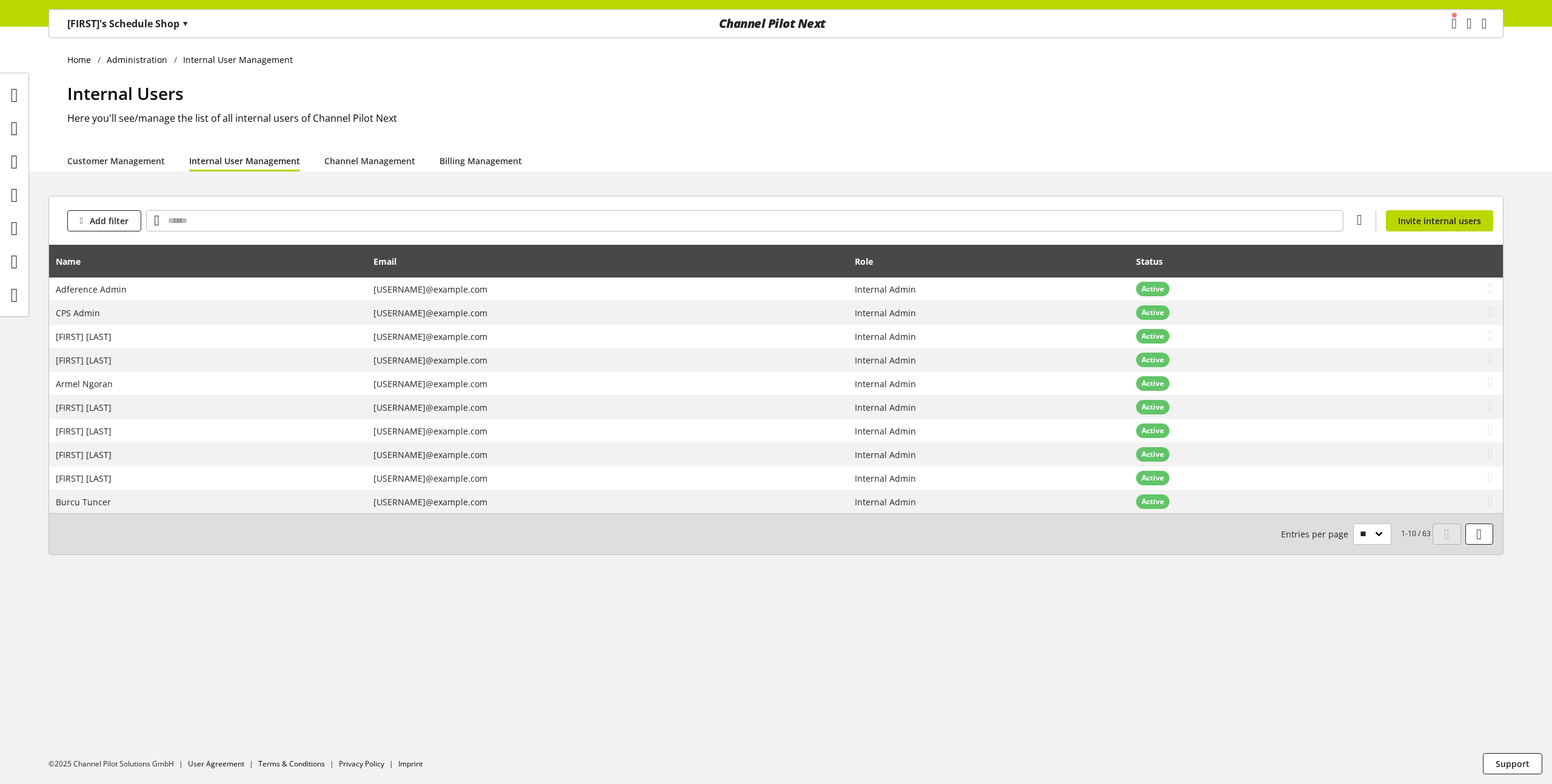 click on "Add filter You don't have permission Invite internal users" at bounding box center (776, 221) 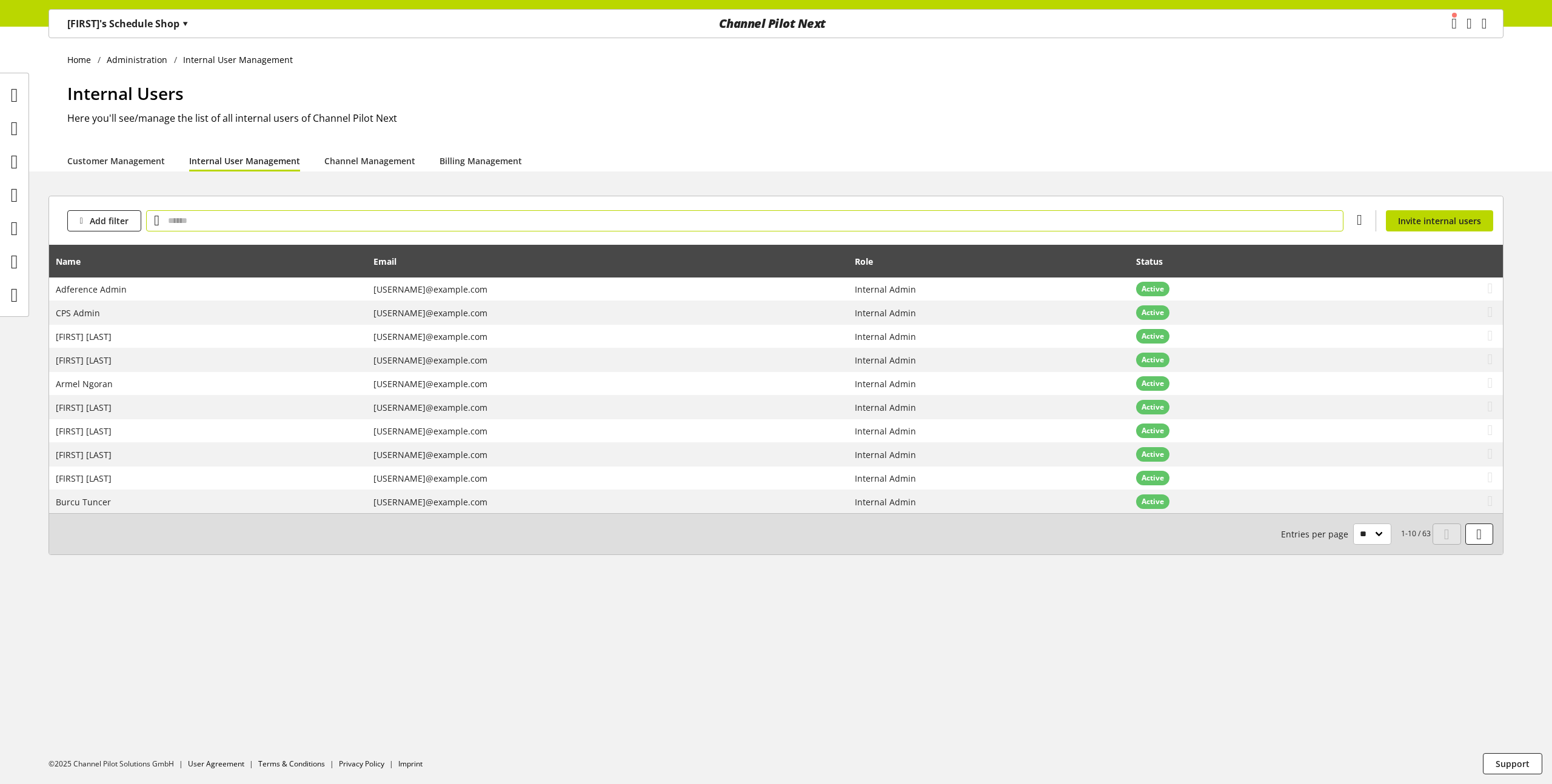 click at bounding box center (744, 221) 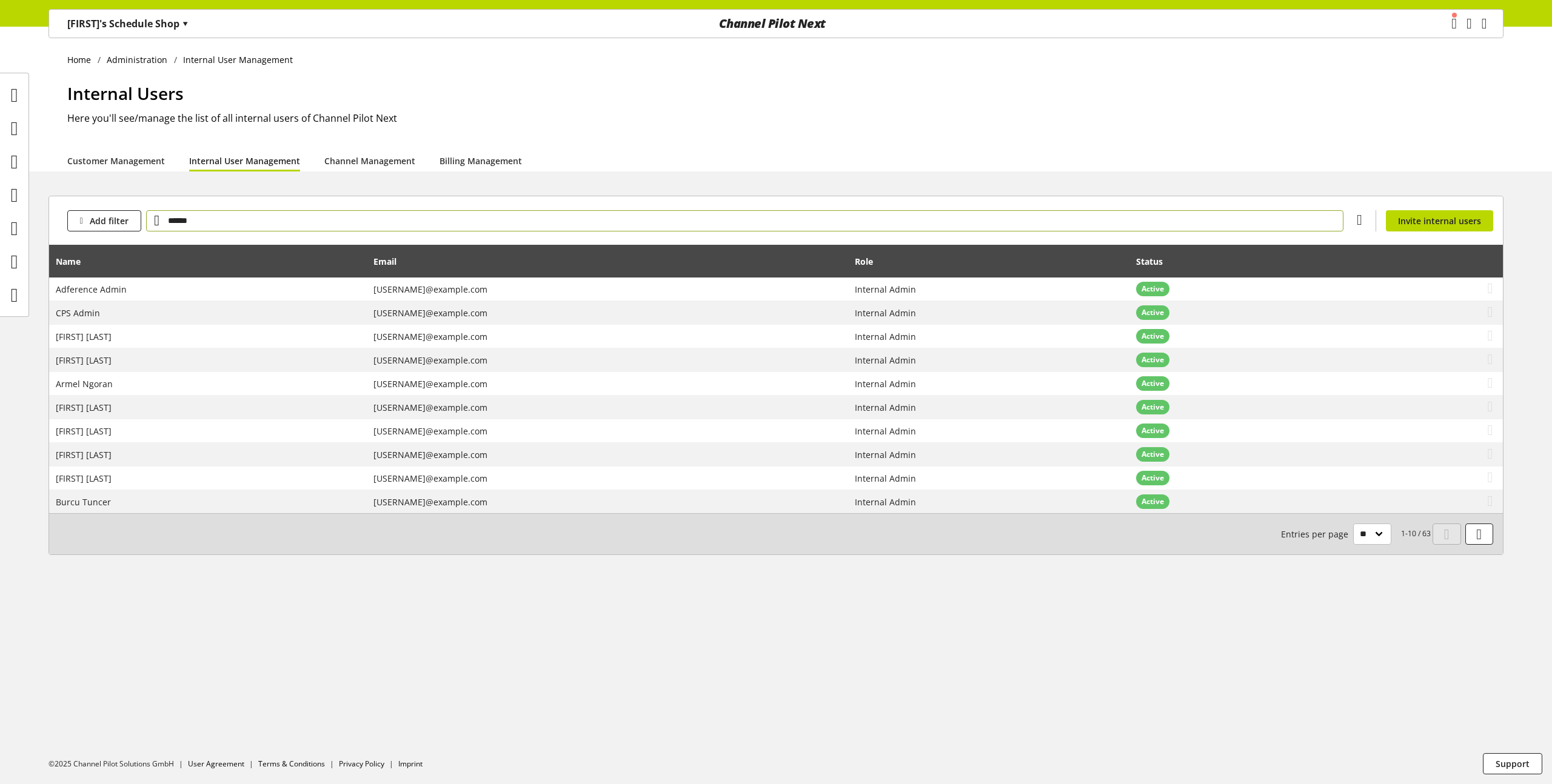 type on "******" 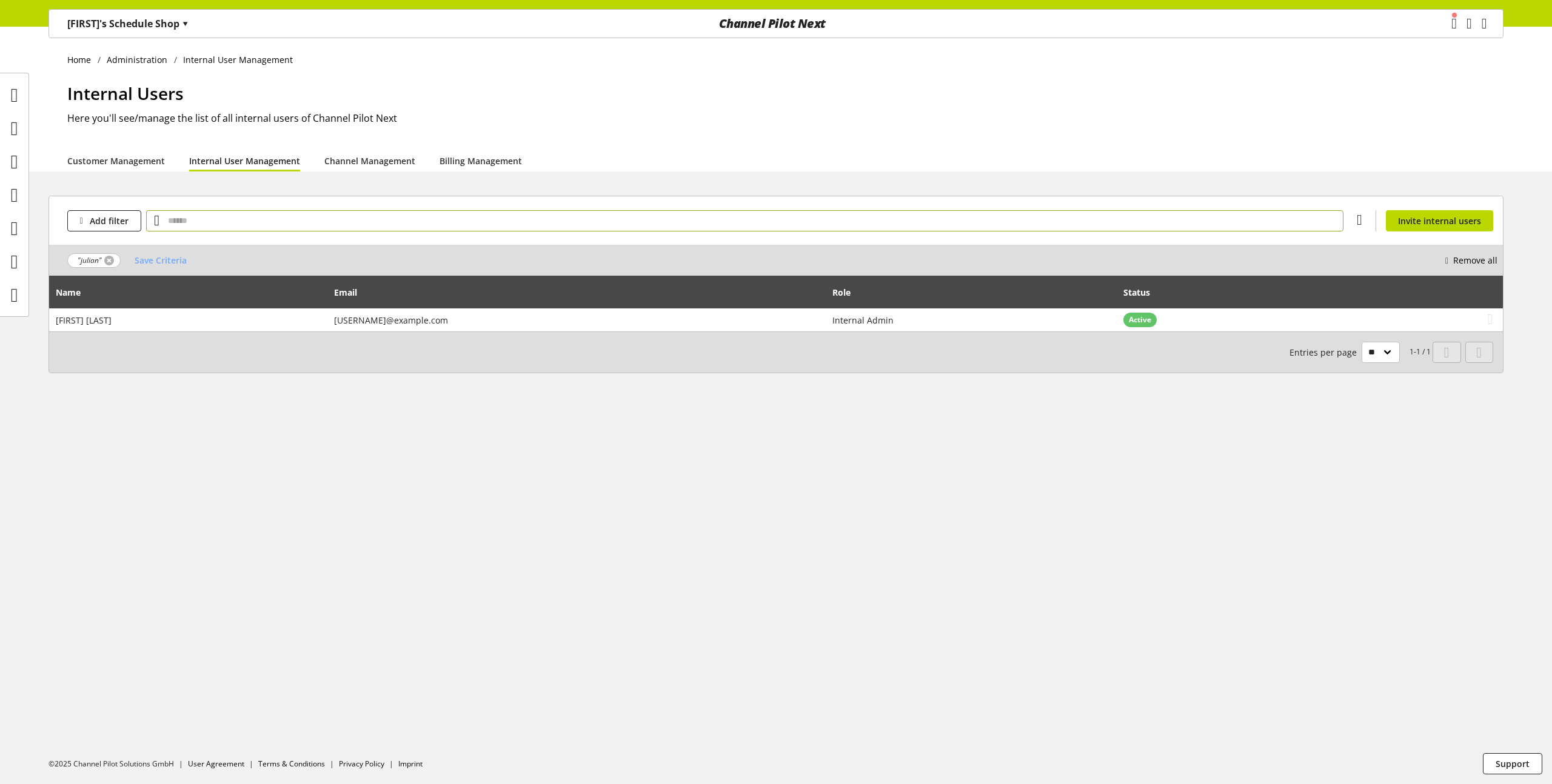 click at bounding box center [109, 261] 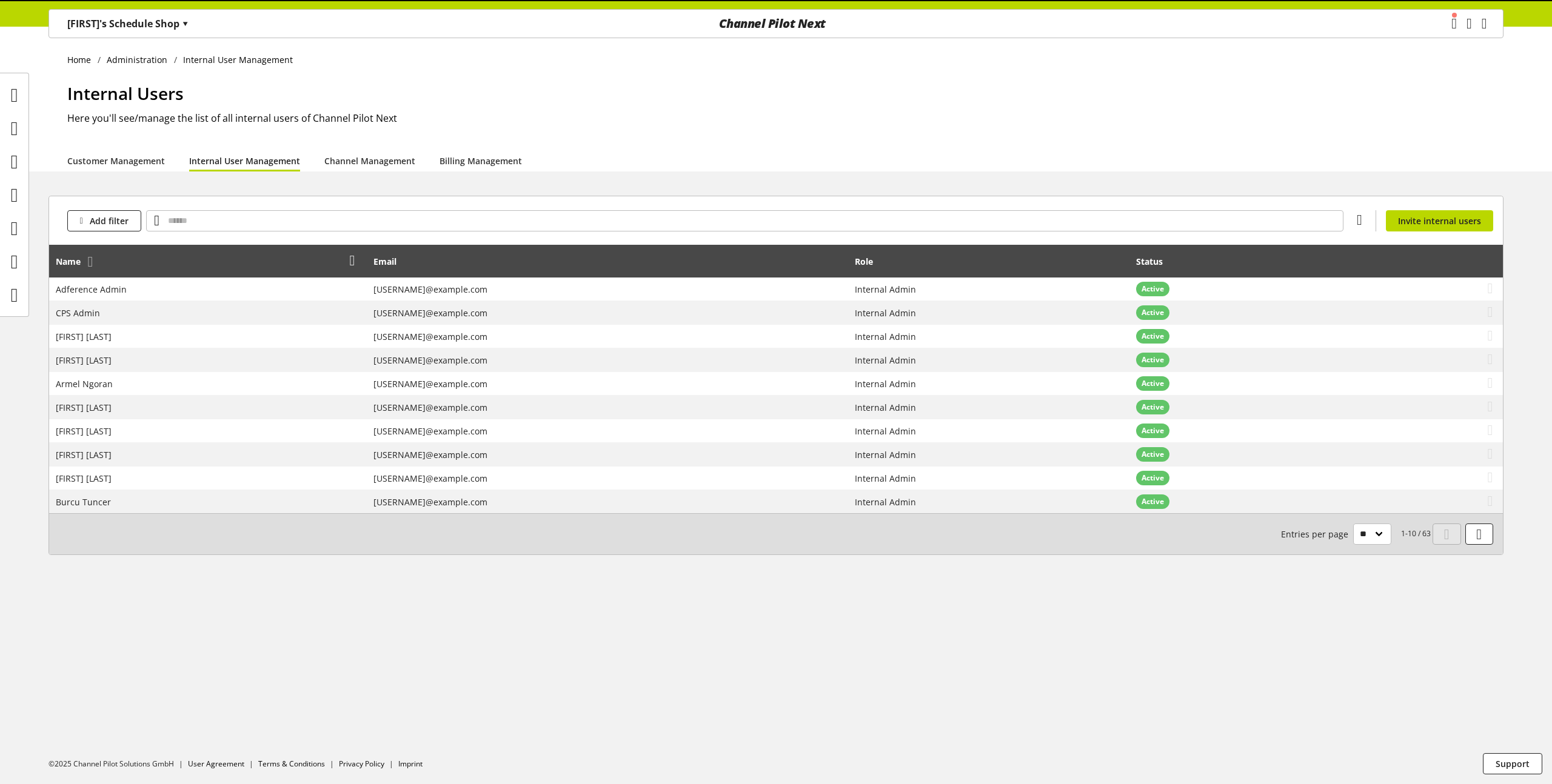 click on "Name" at bounding box center (208, 261) 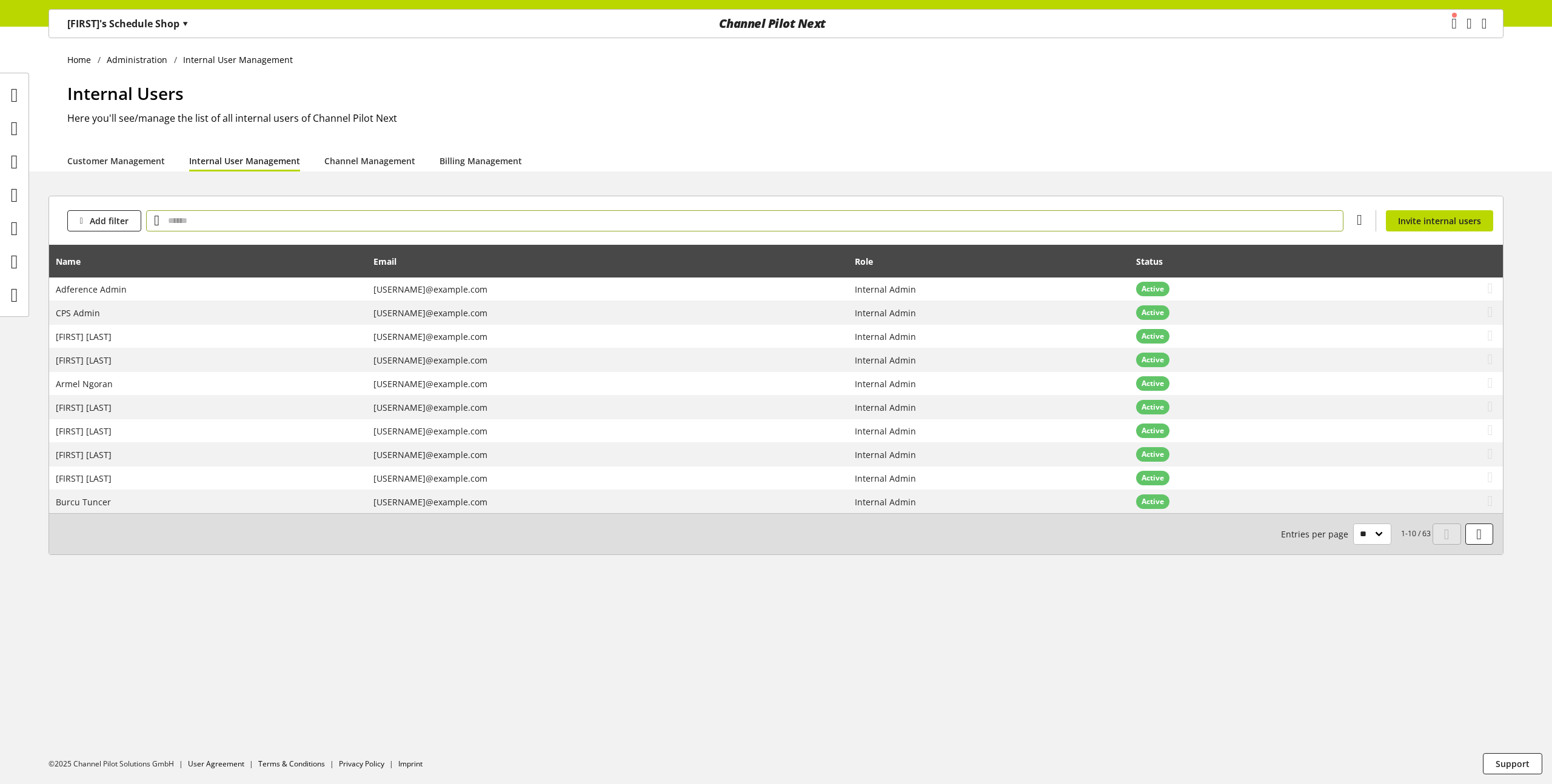 click at bounding box center [744, 221] 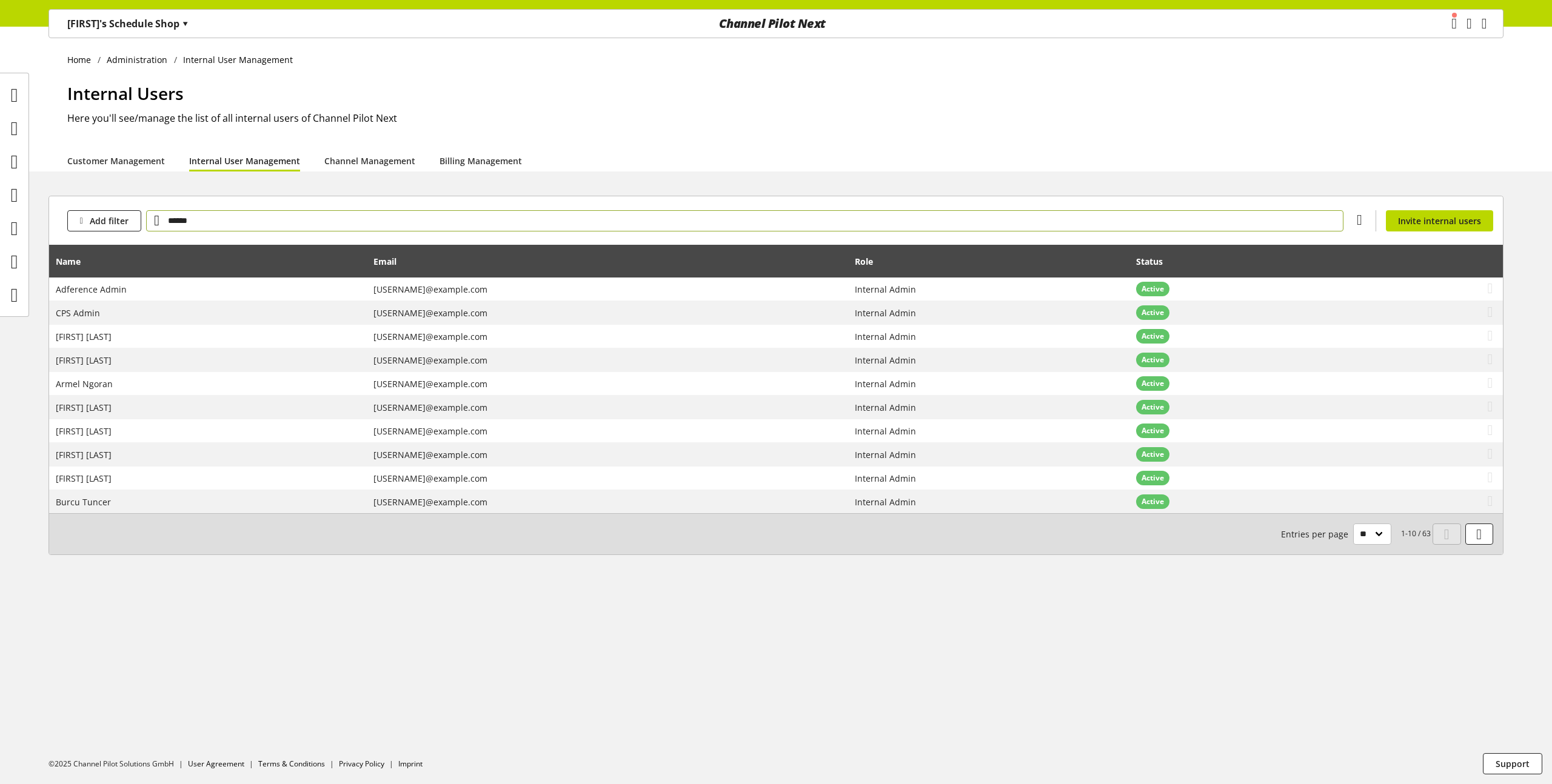 type on "******" 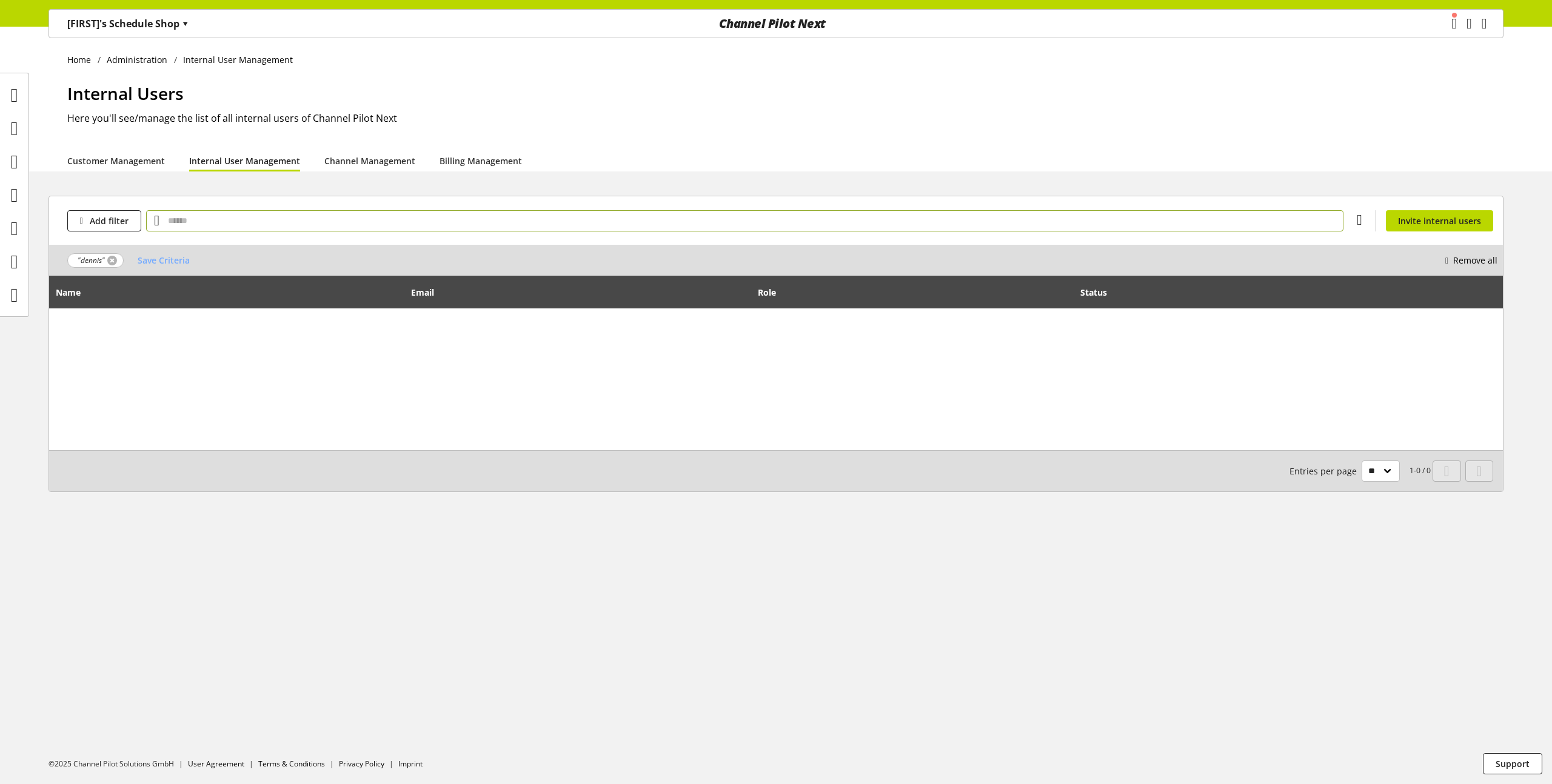 click at bounding box center [112, 261] 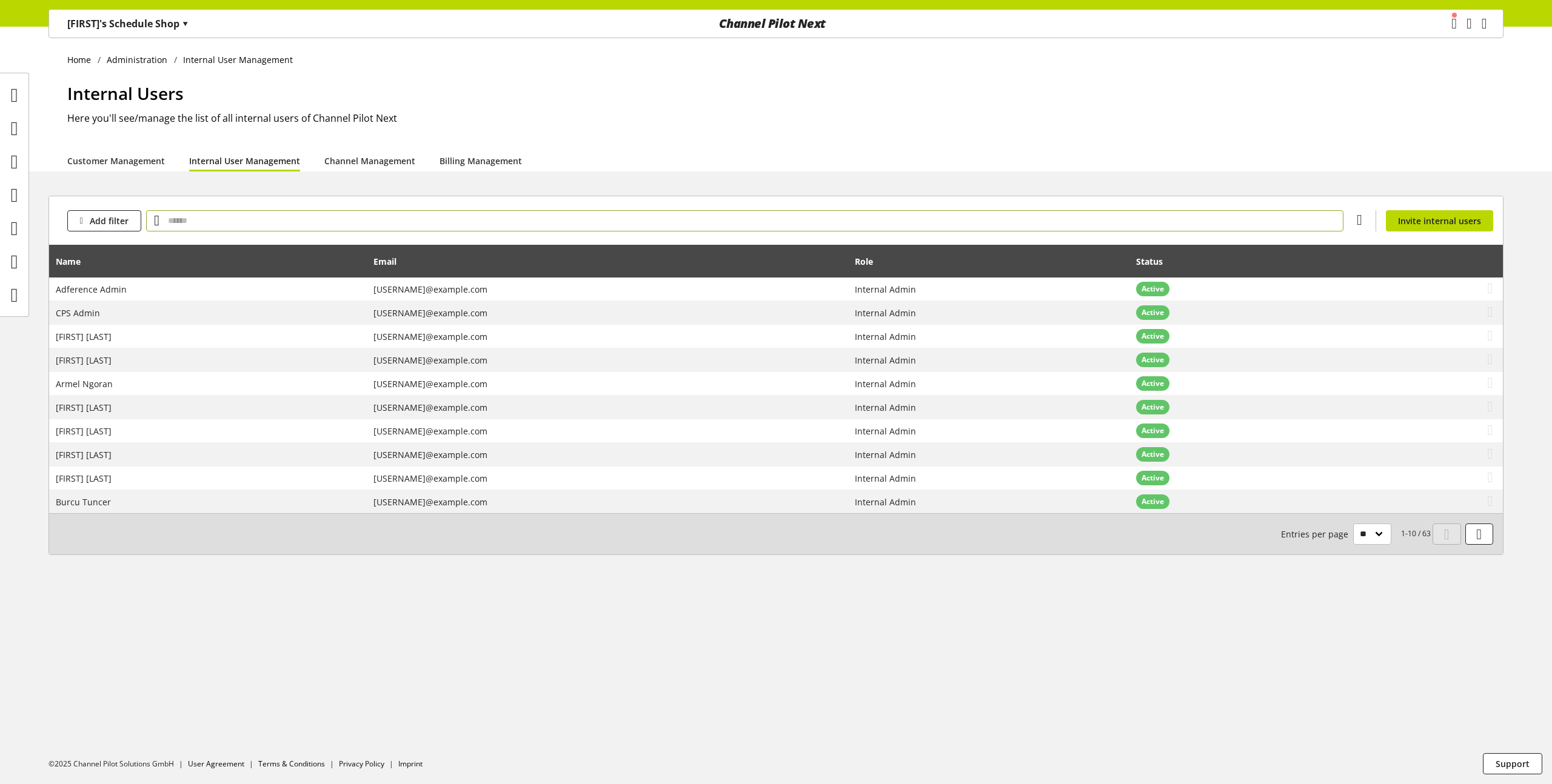 click at bounding box center (744, 221) 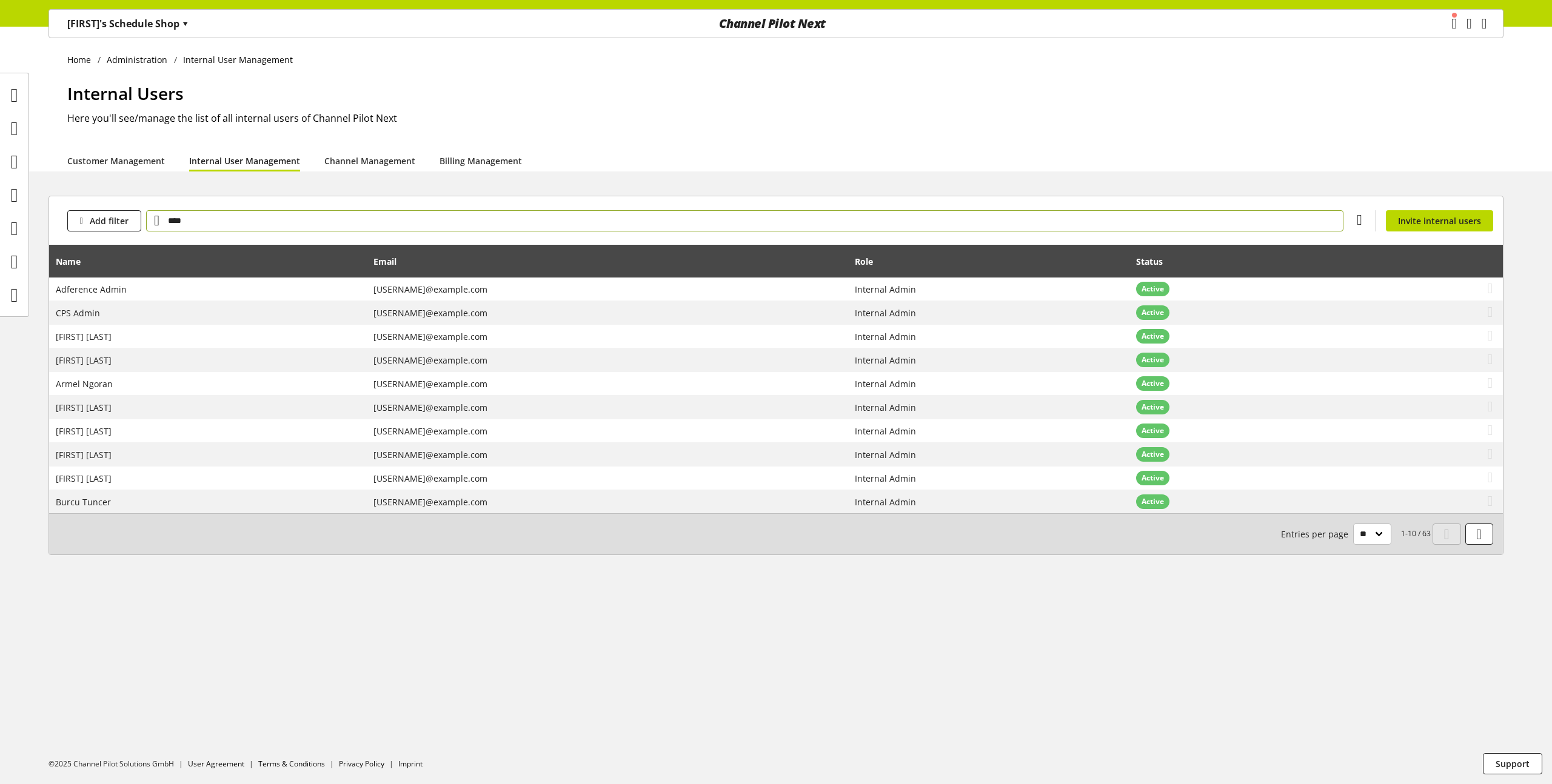 type on "****" 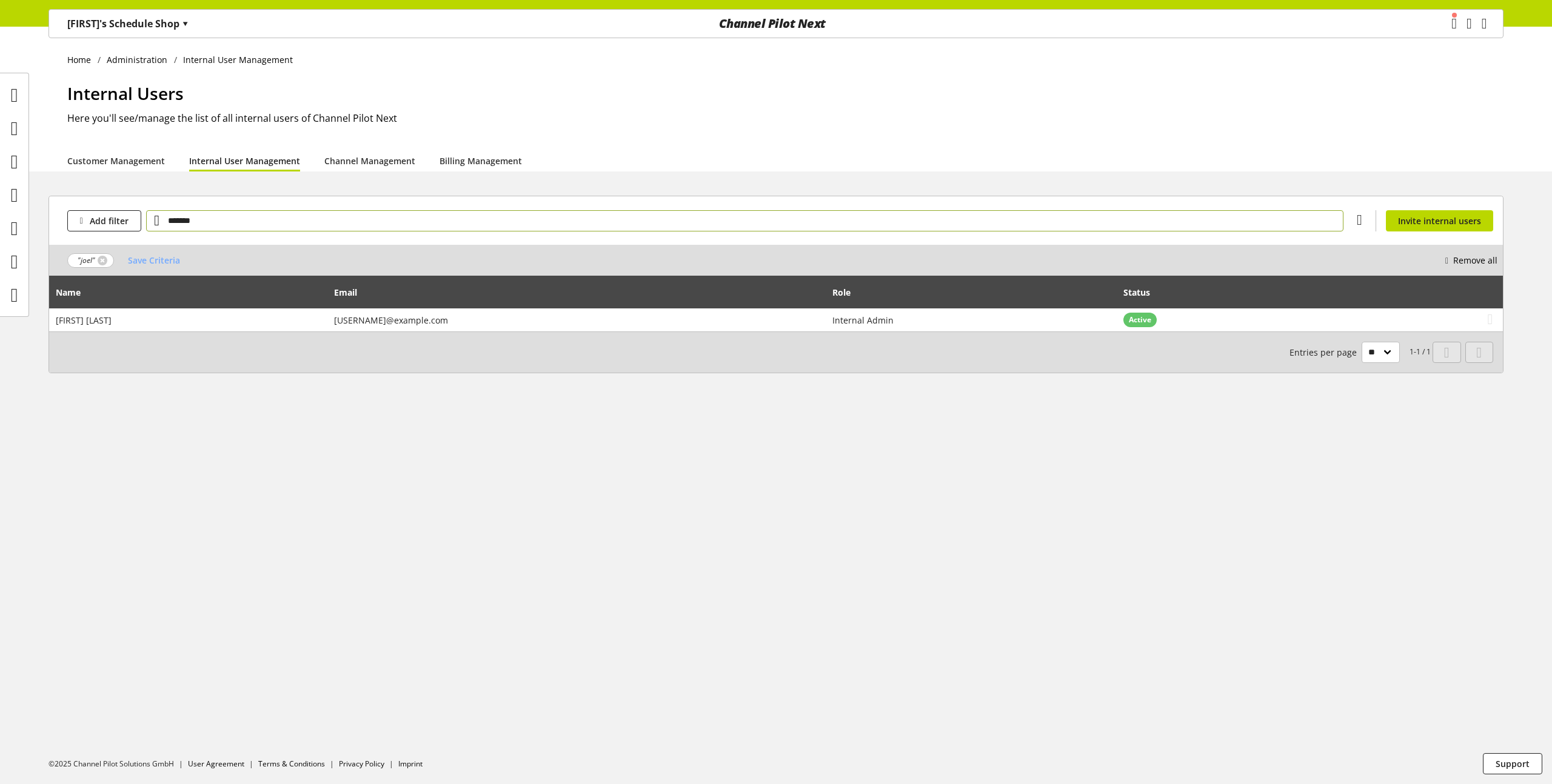 type on "*******" 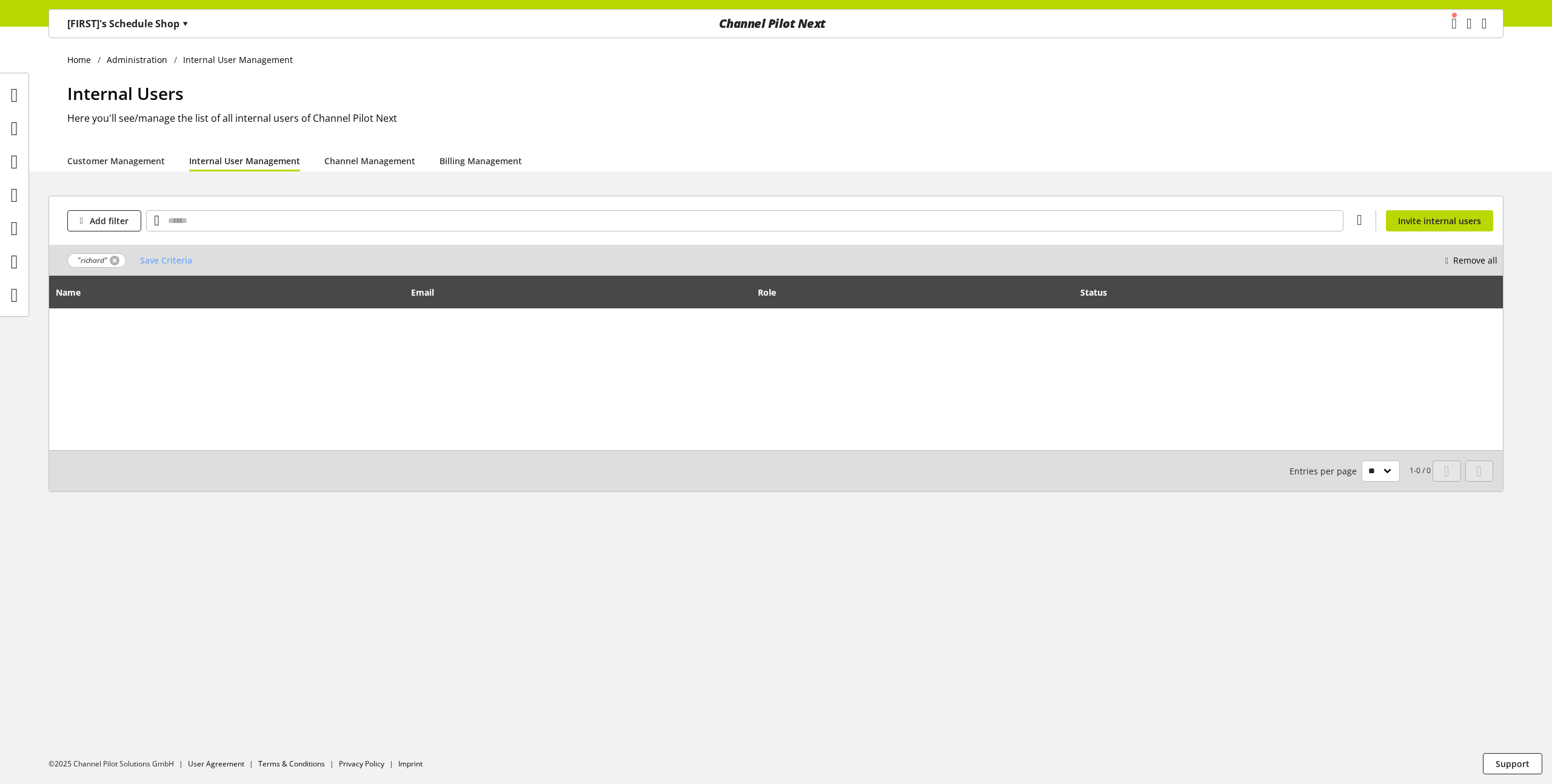 click at bounding box center [115, 261] 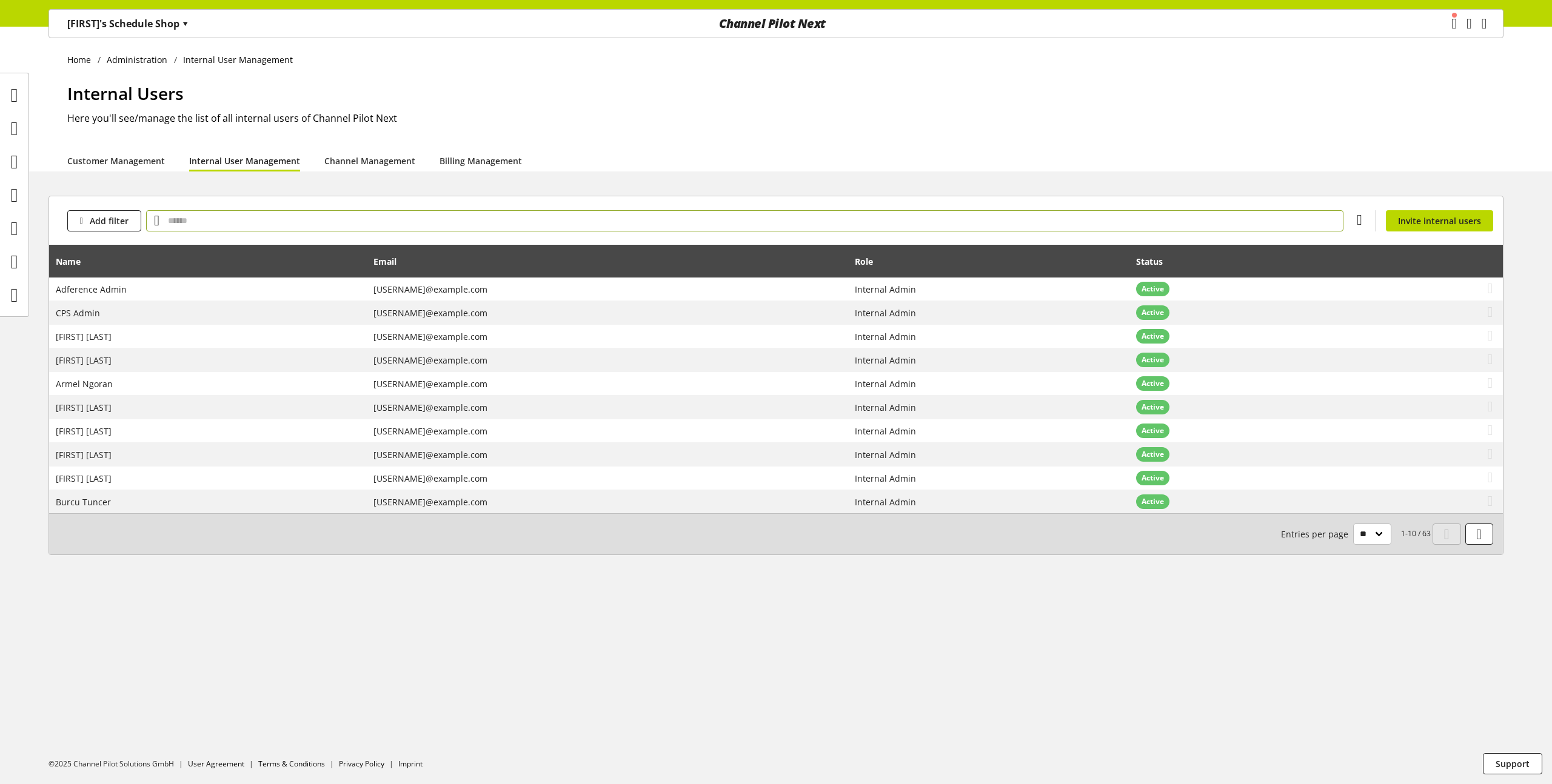 click at bounding box center [744, 221] 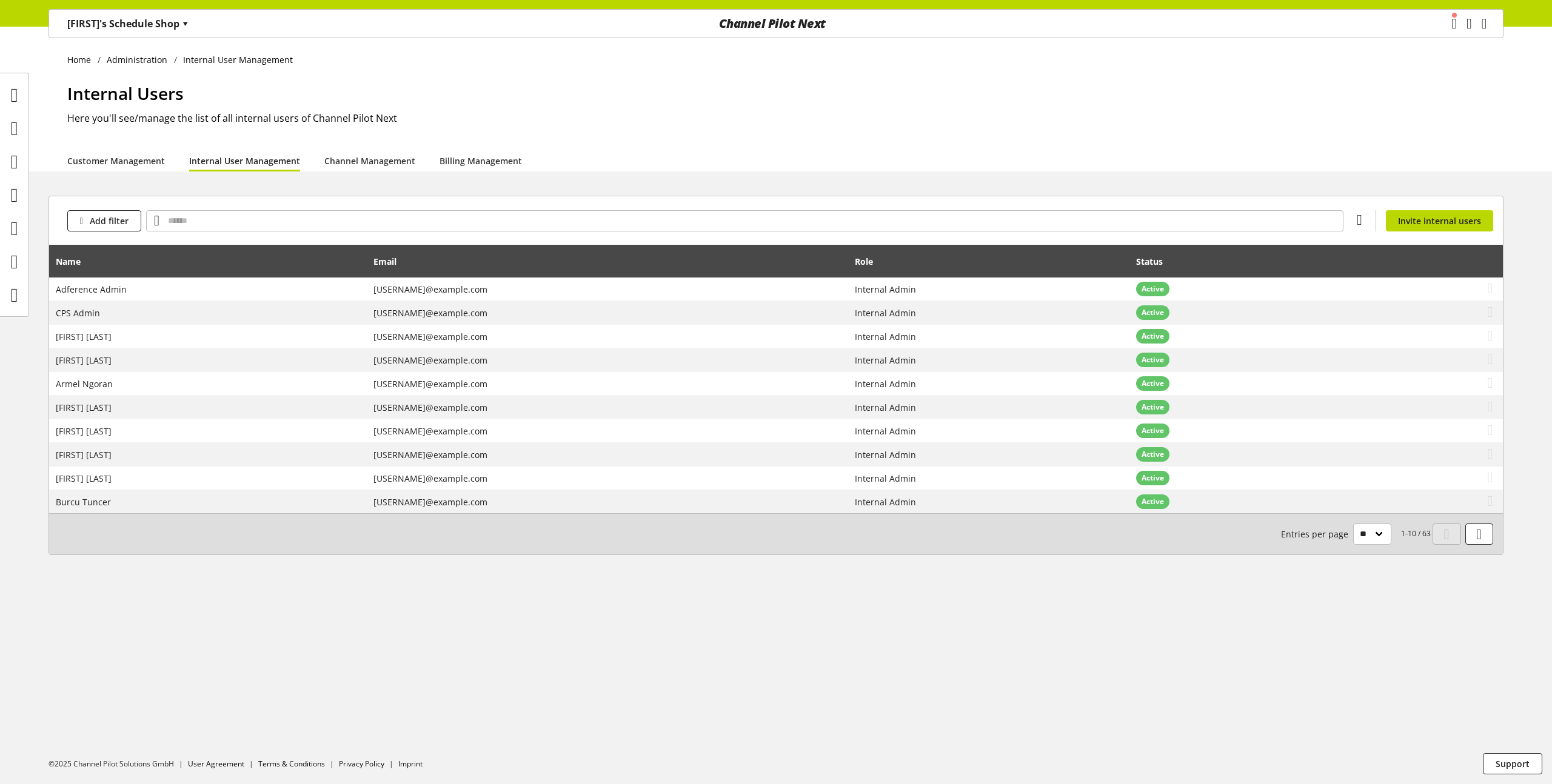 click on "Here you'll see/manage the list of all internal users of Channel Pilot Next" at bounding box center (785, 118) 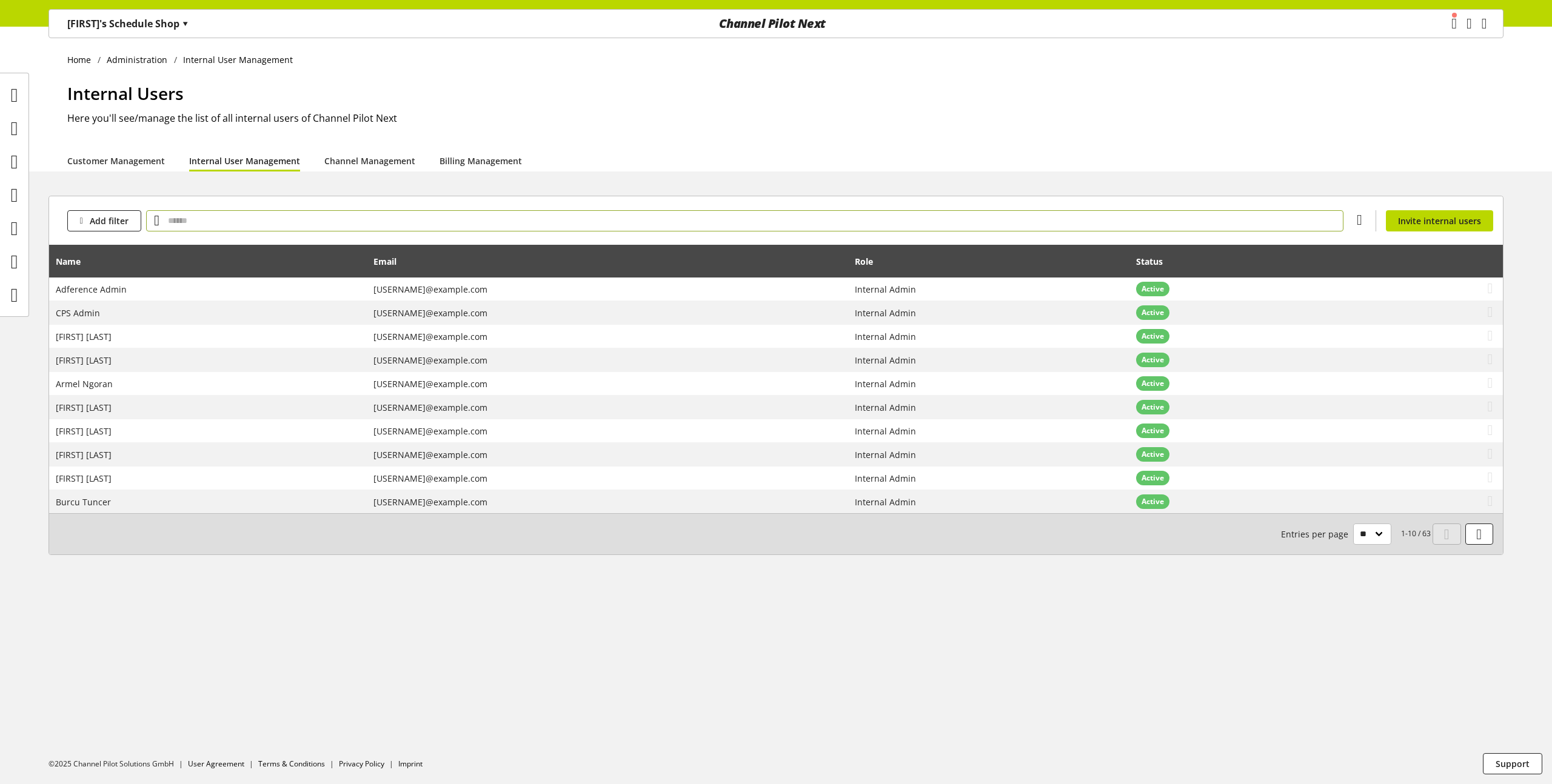 click at bounding box center [744, 221] 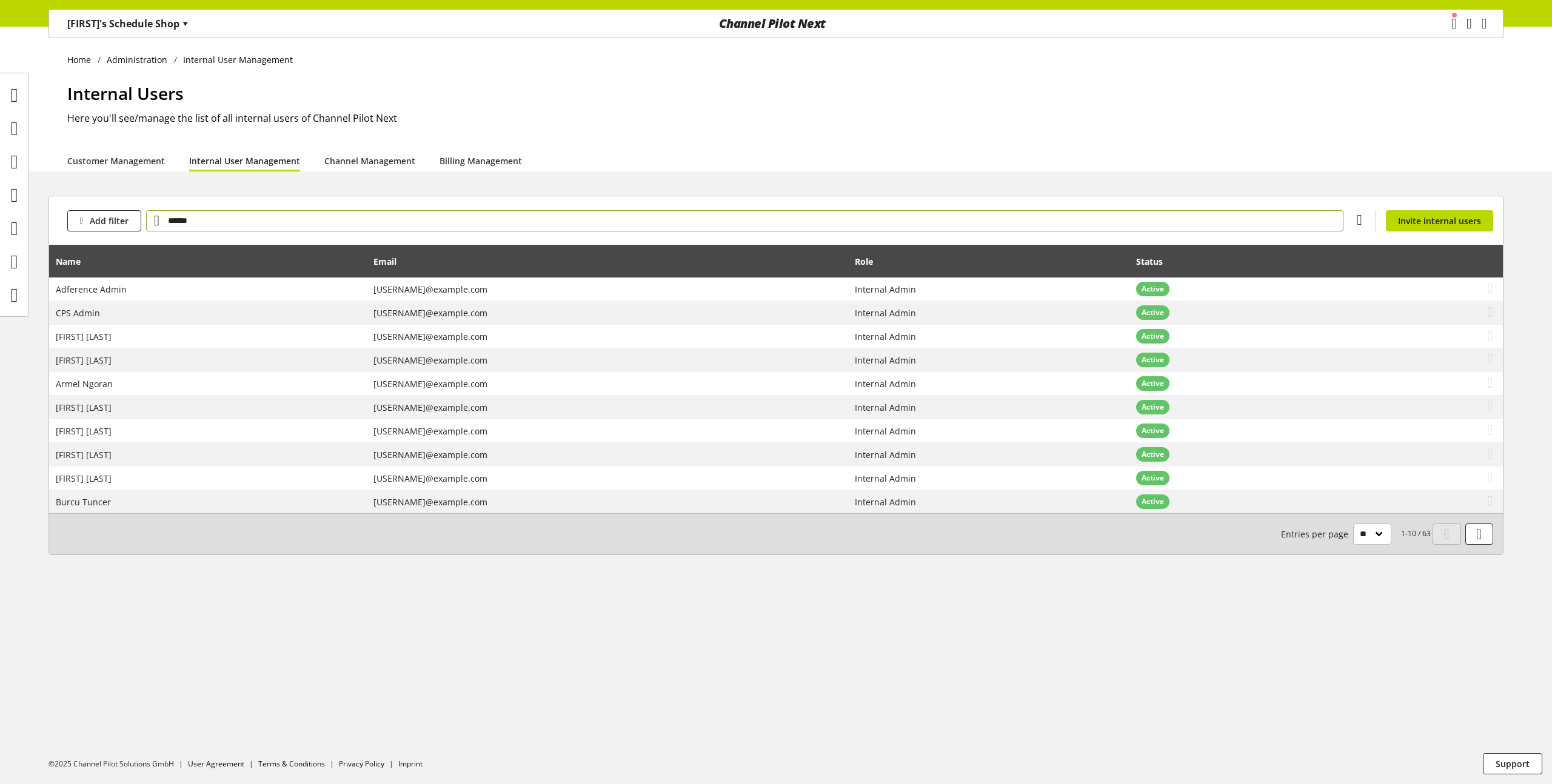 type on "******" 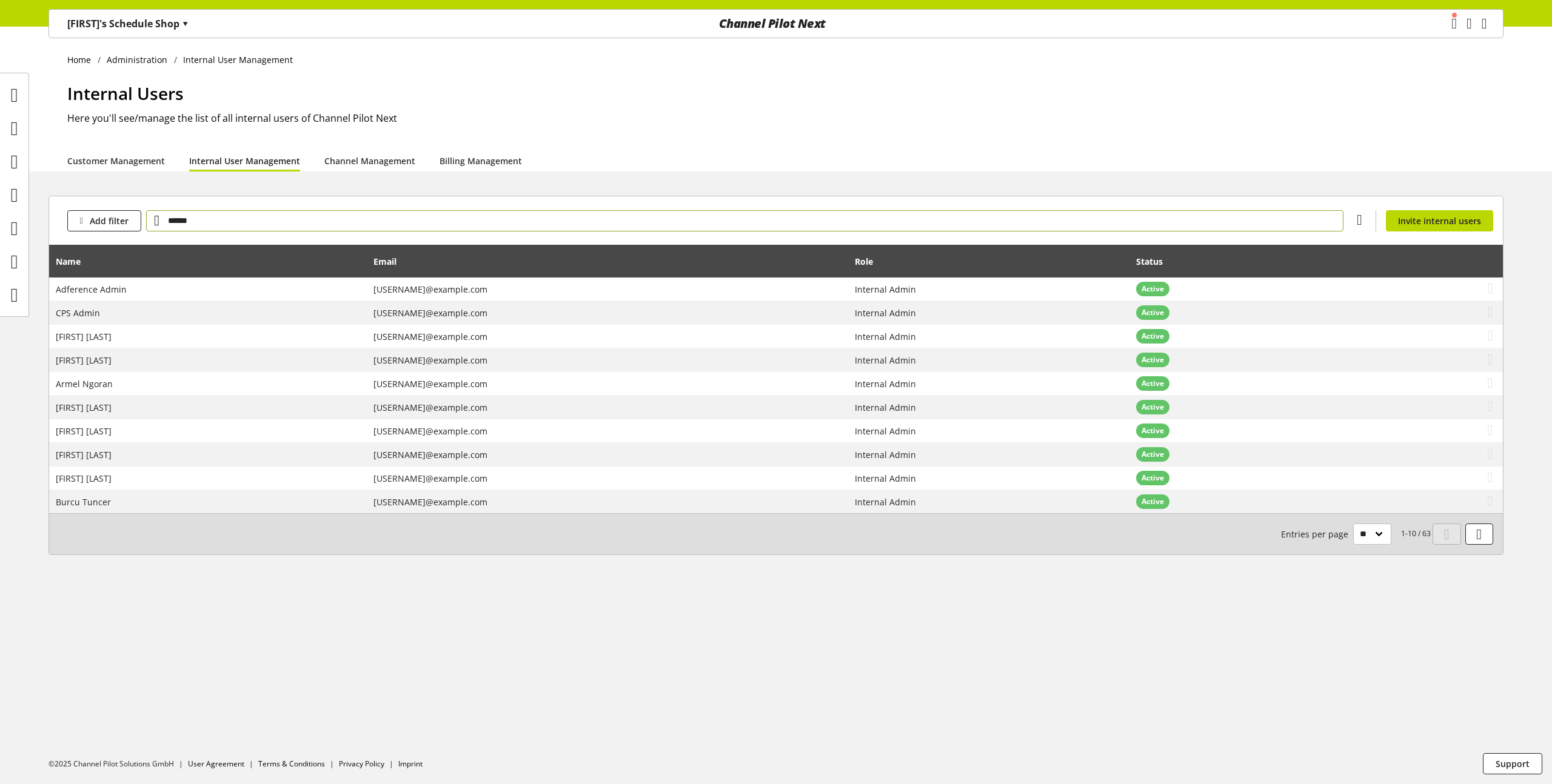 type 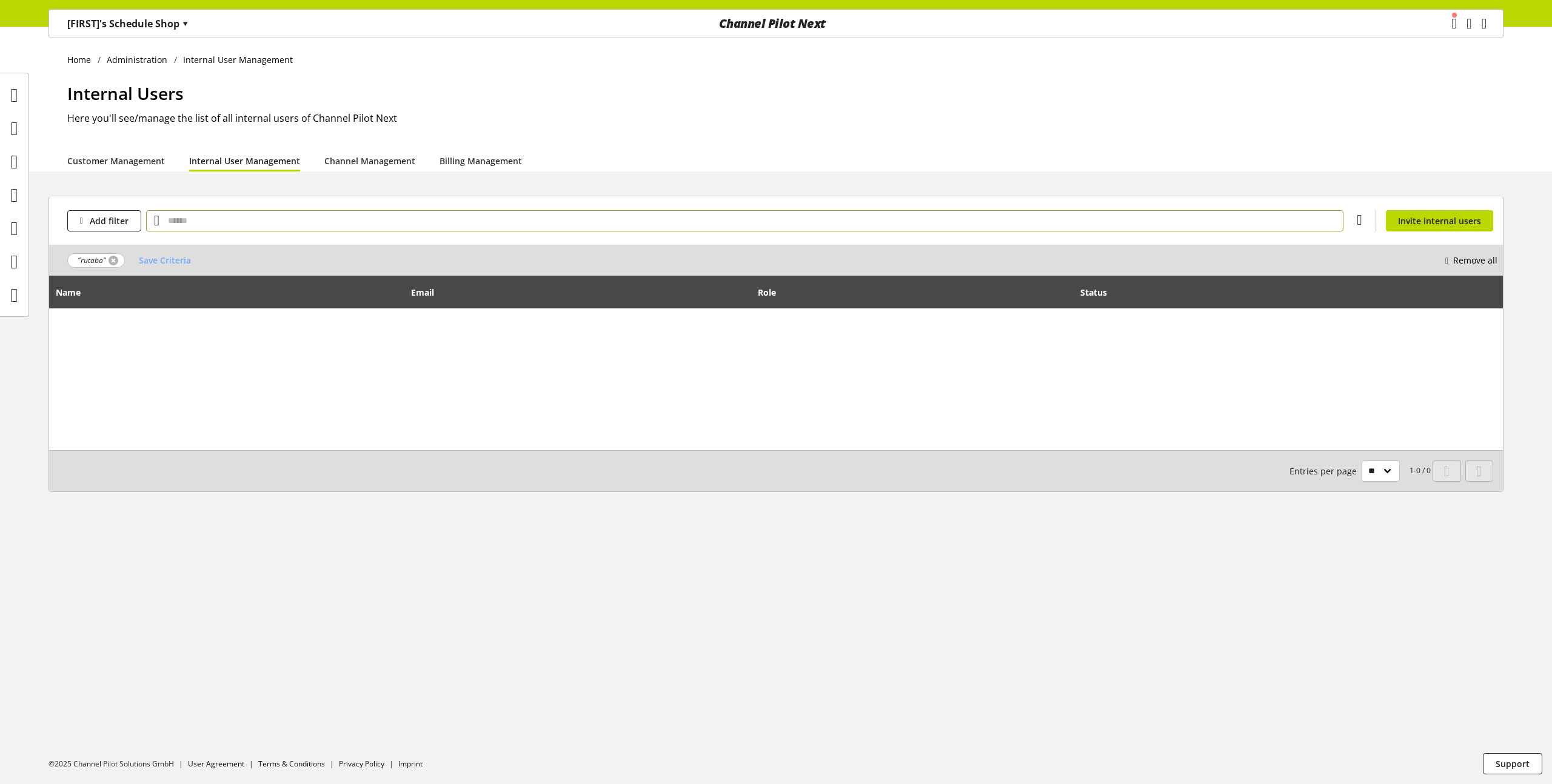 click at bounding box center [113, 261] 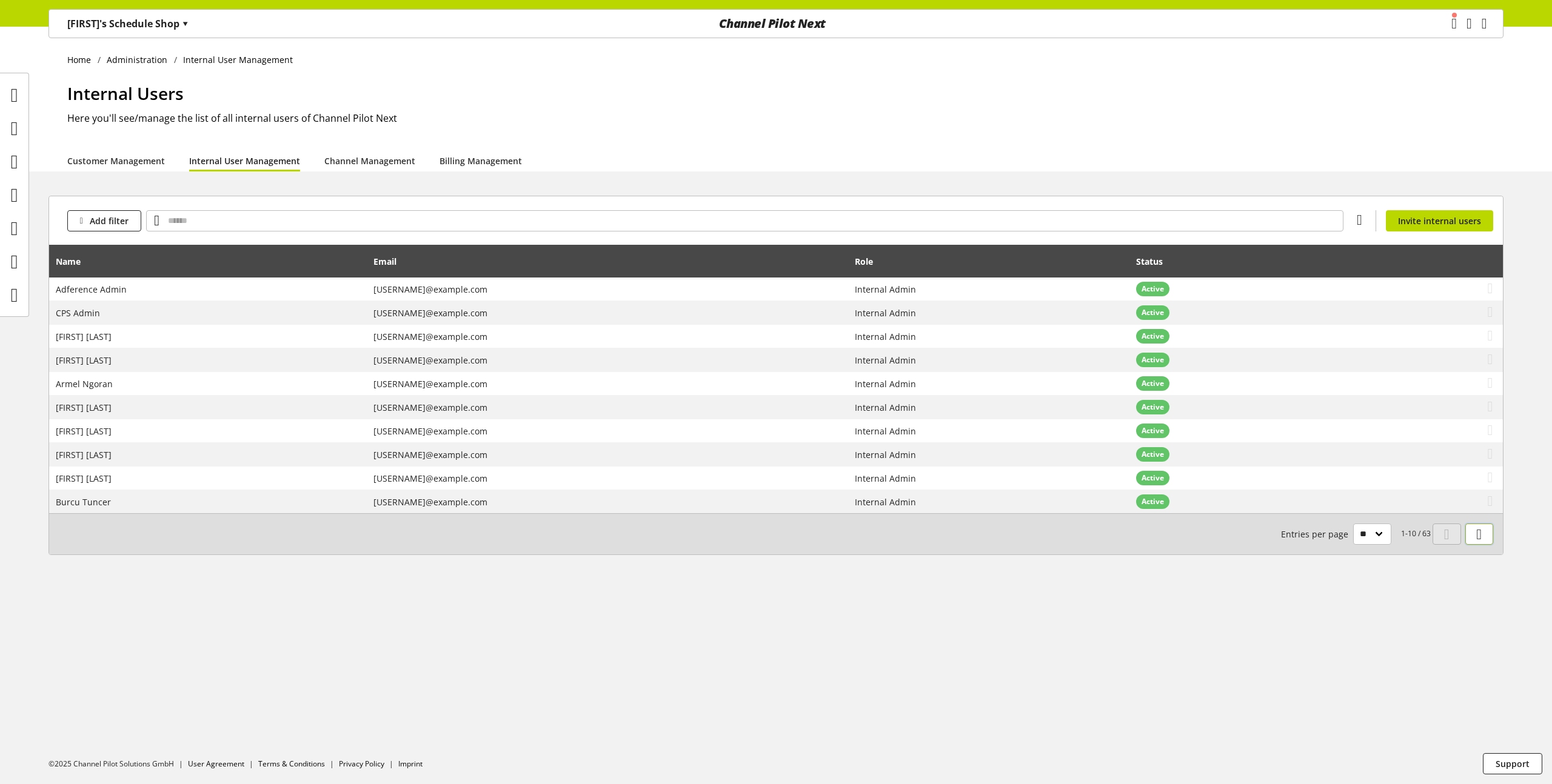click at bounding box center [1479, 534] 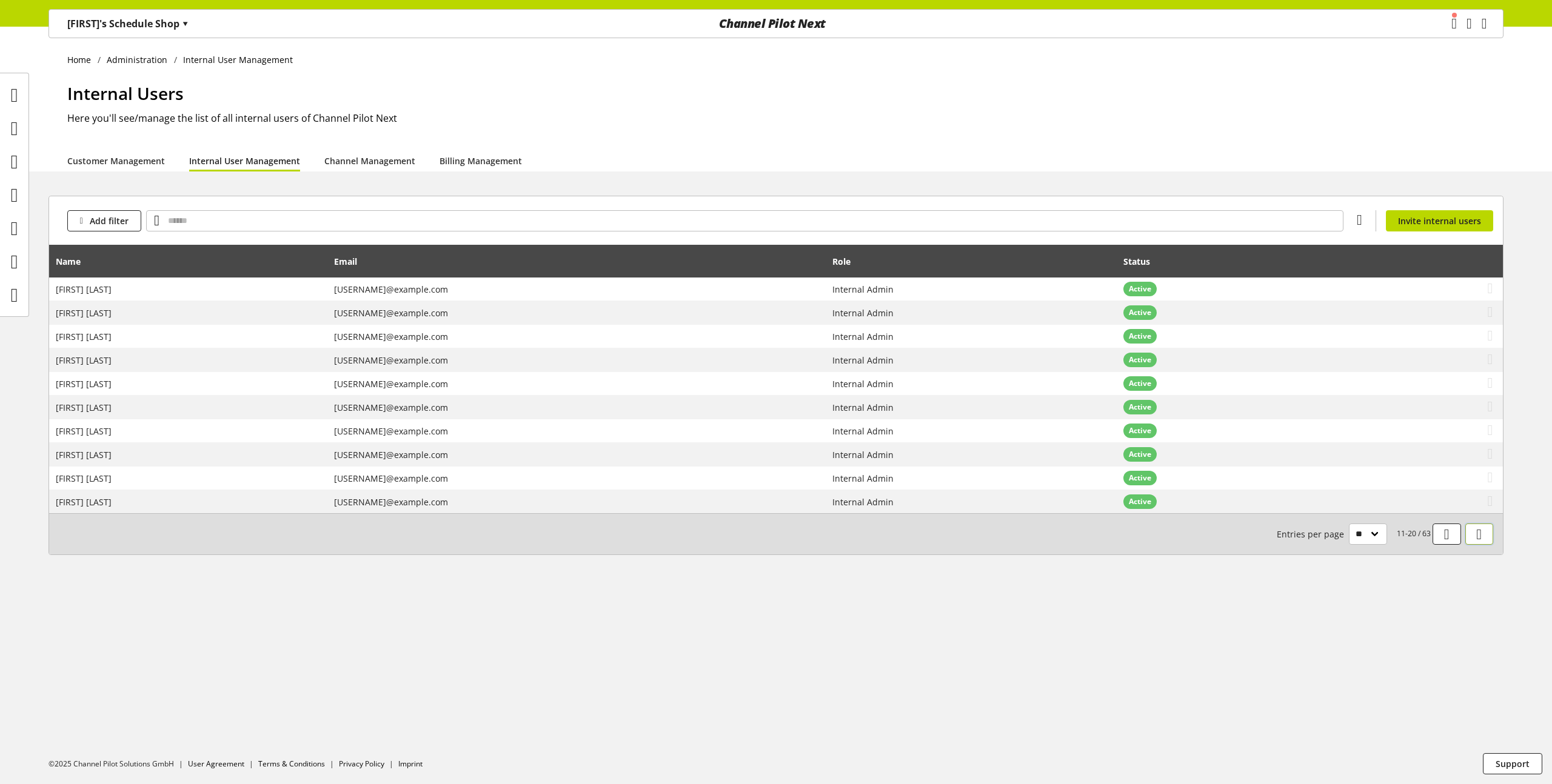 click at bounding box center (1479, 534) 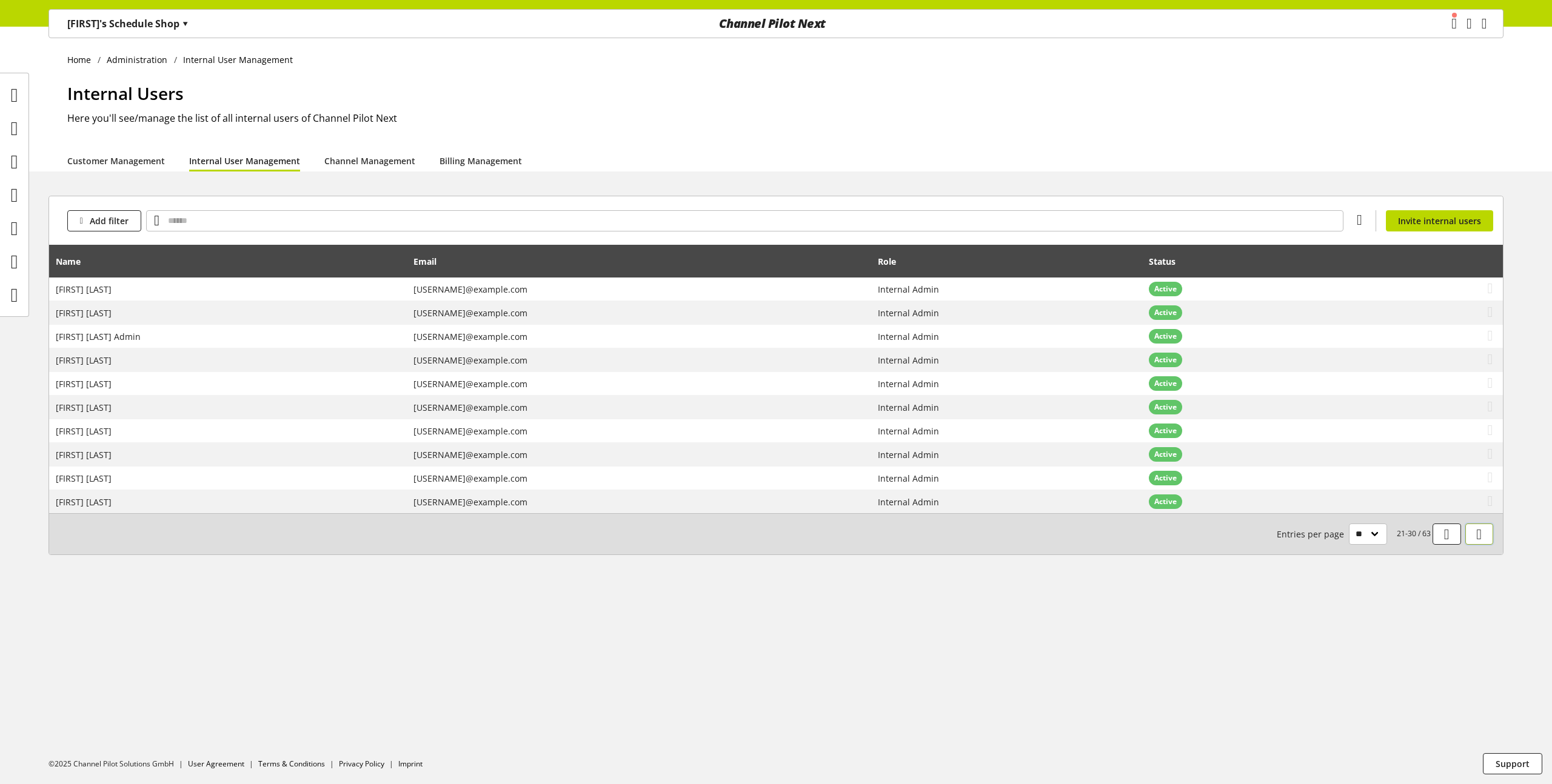 click at bounding box center (1479, 534) 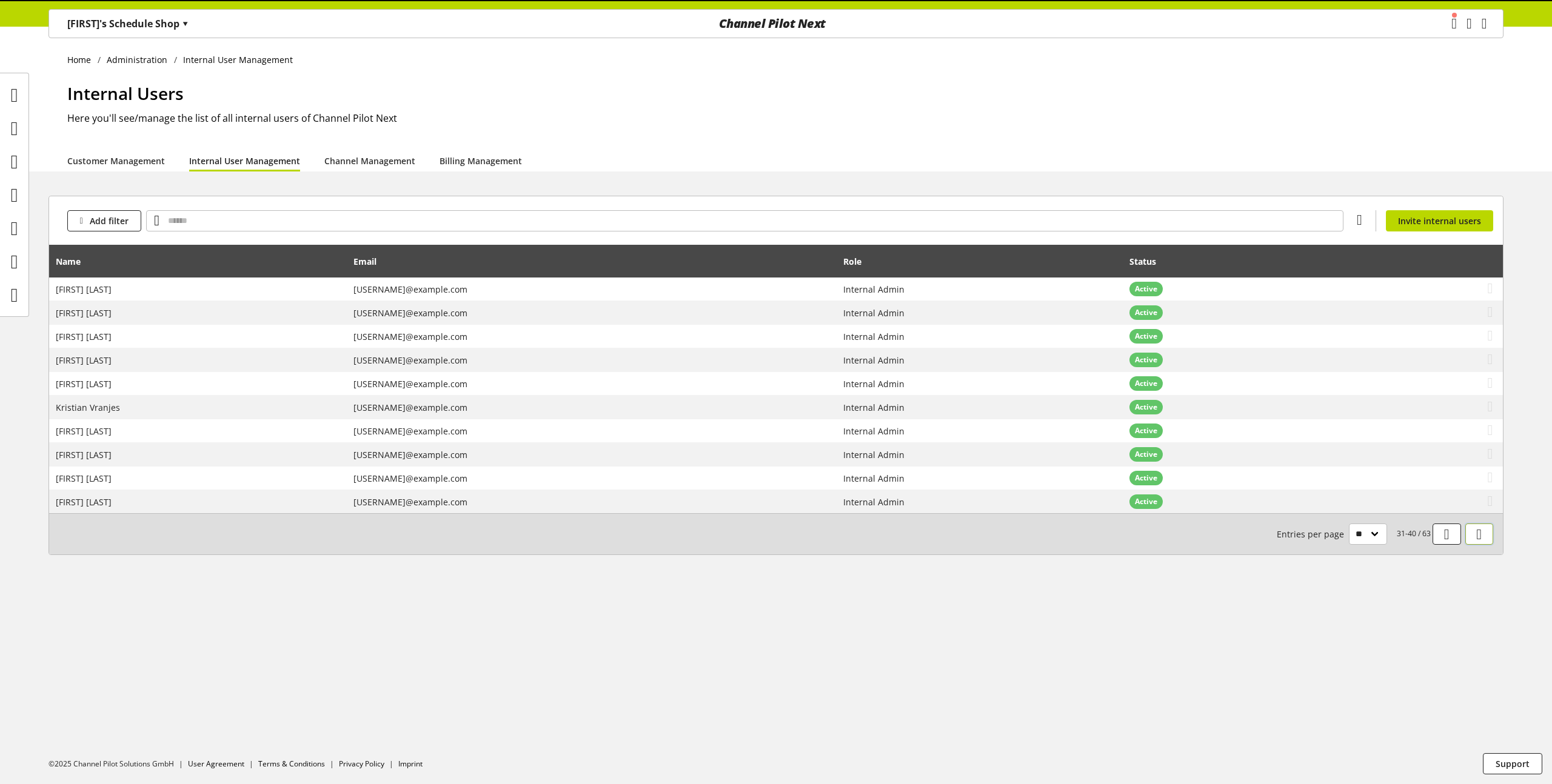 click at bounding box center (1479, 534) 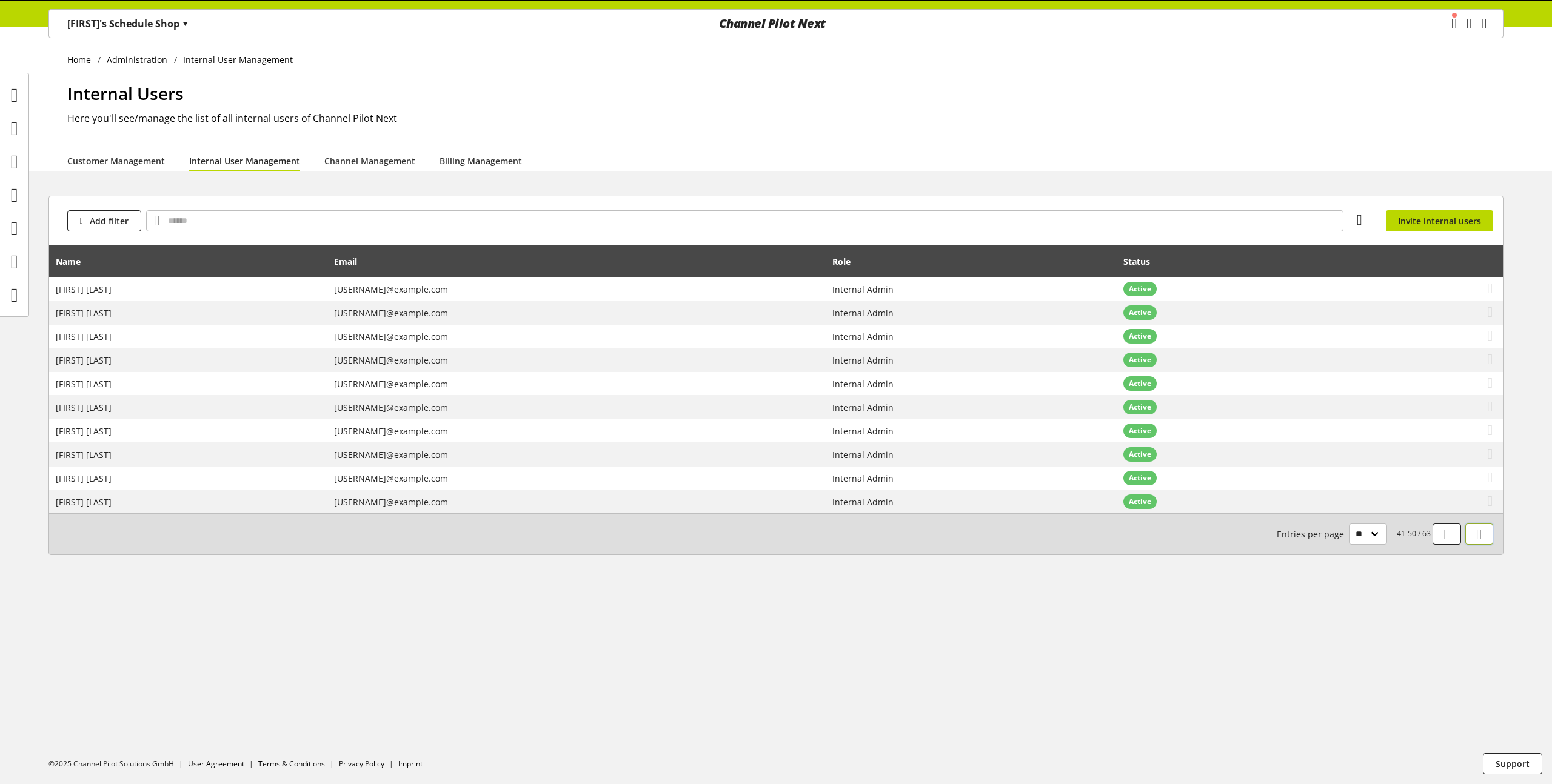 click at bounding box center [1479, 534] 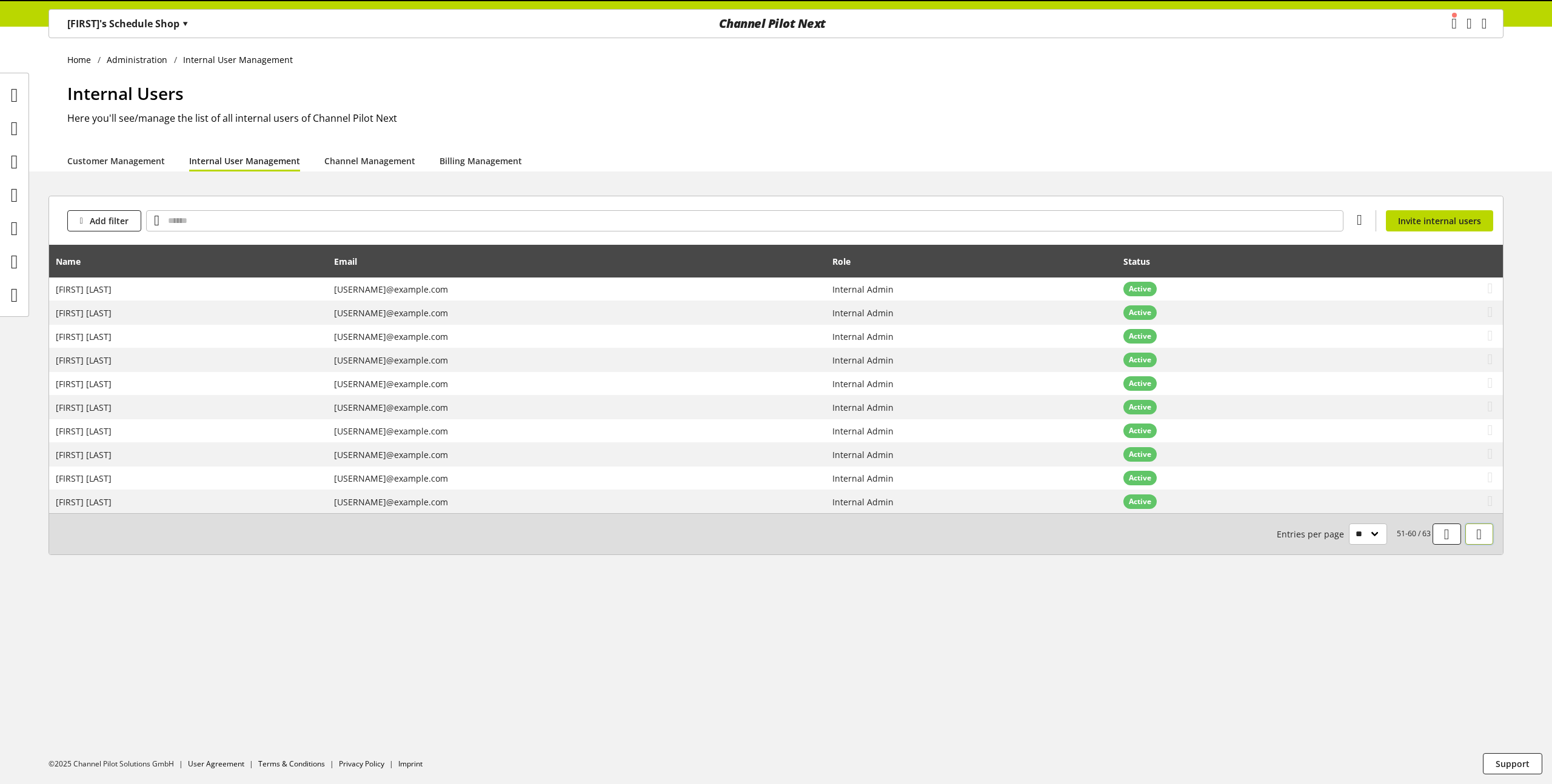 click at bounding box center (1479, 534) 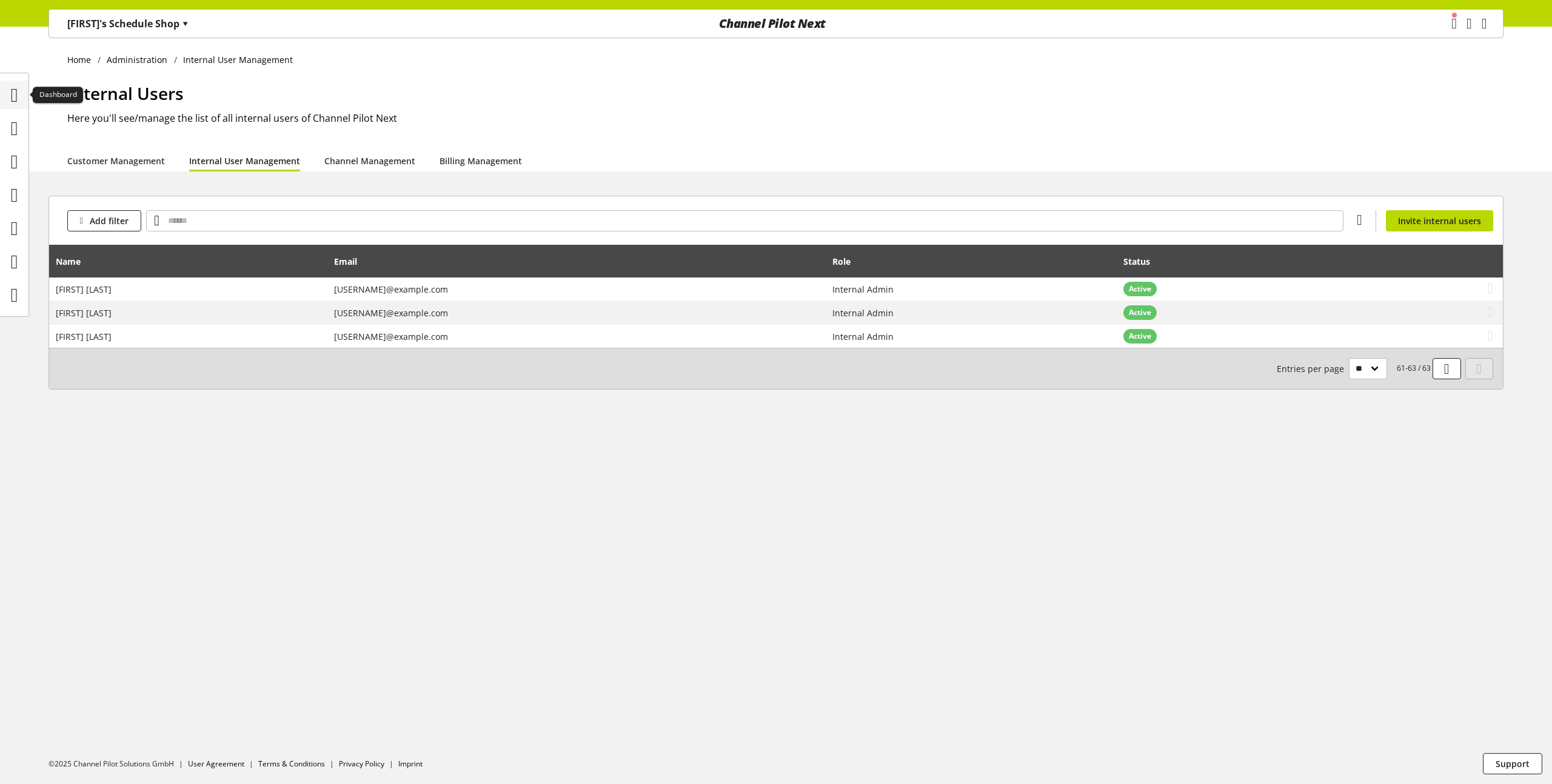 click at bounding box center (15, 95) 